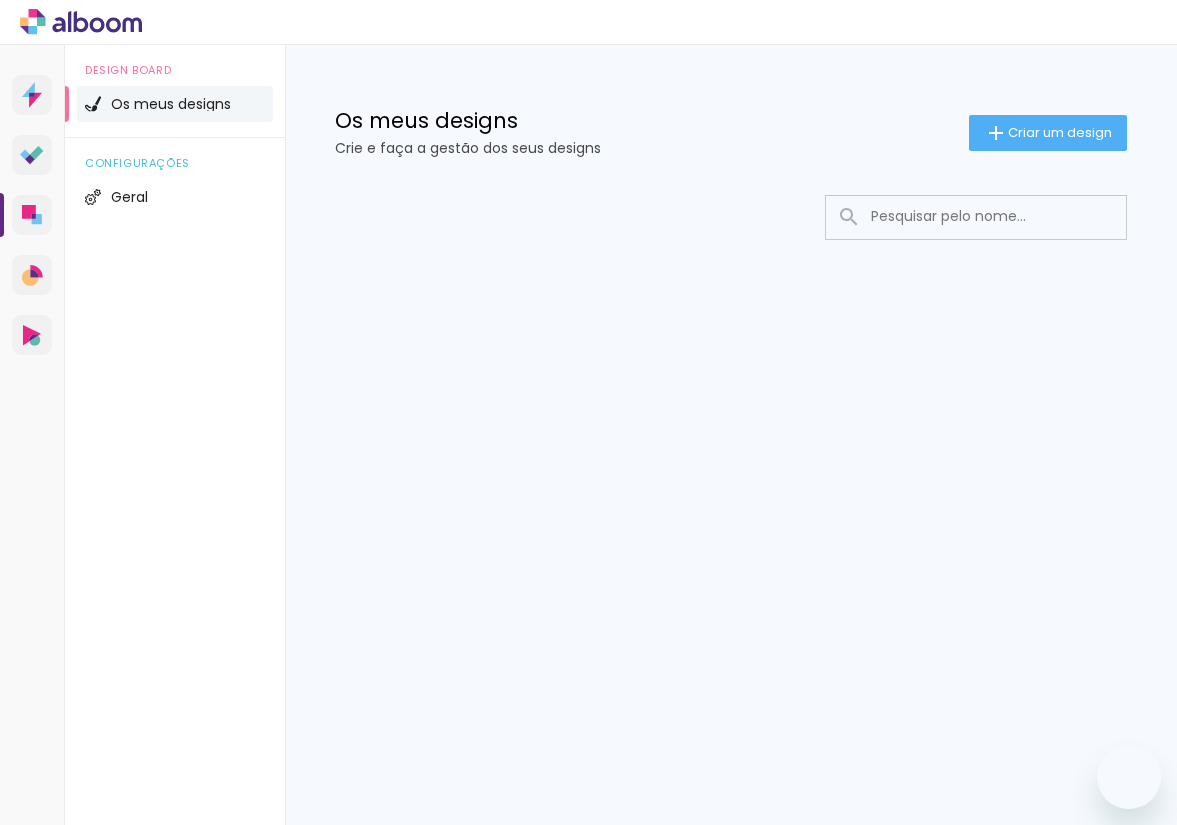 scroll, scrollTop: 0, scrollLeft: 0, axis: both 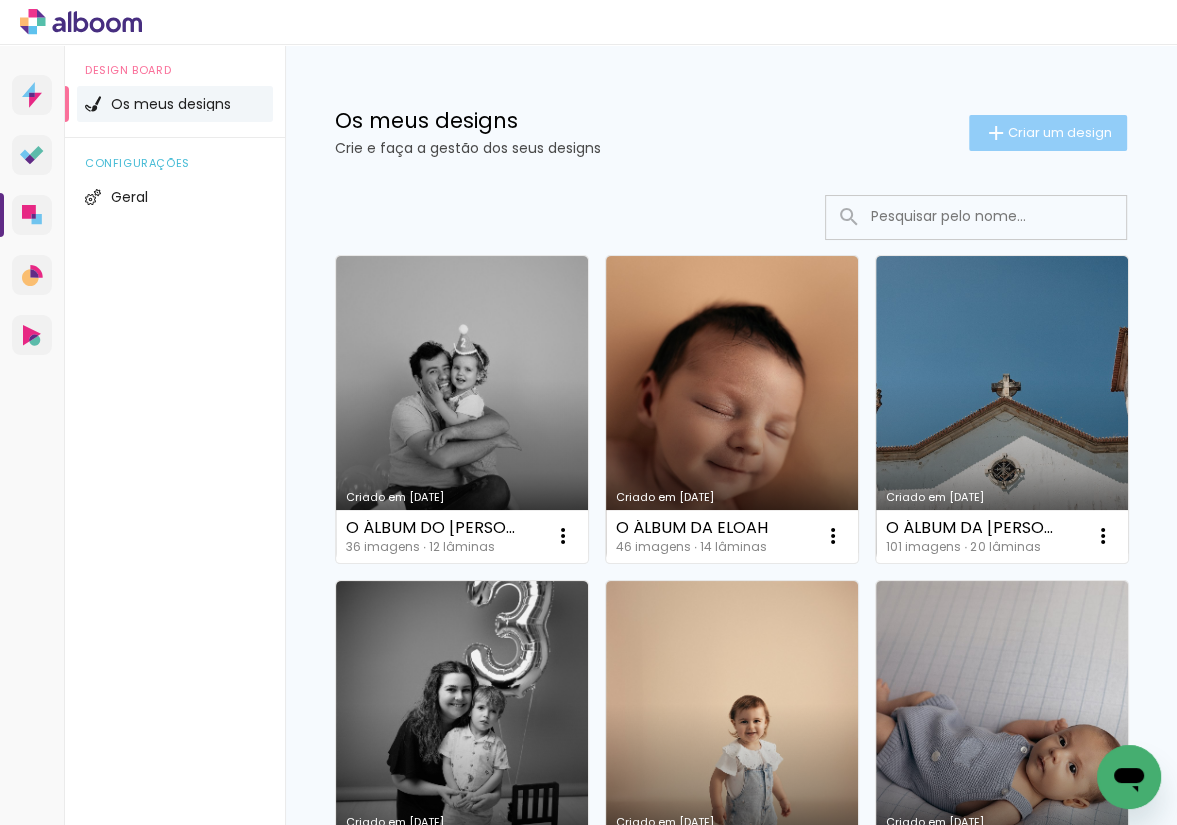 click 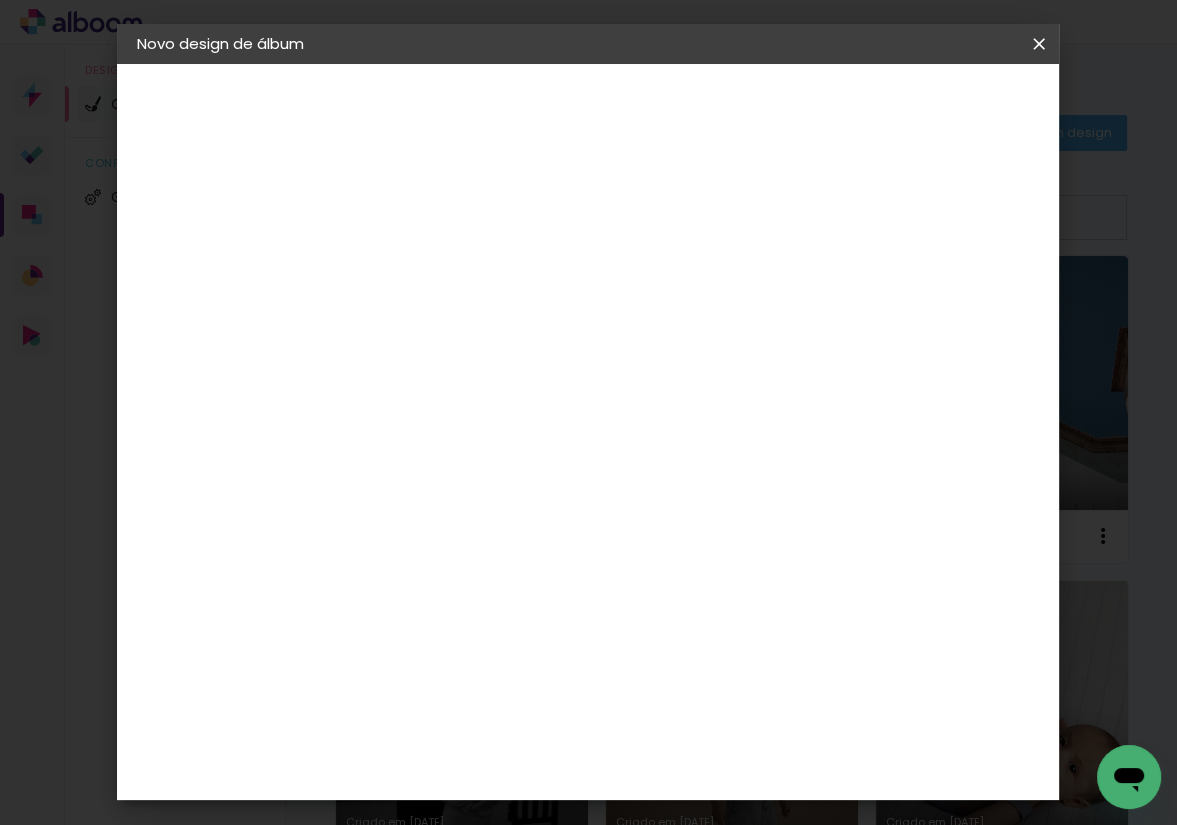 click at bounding box center (464, 268) 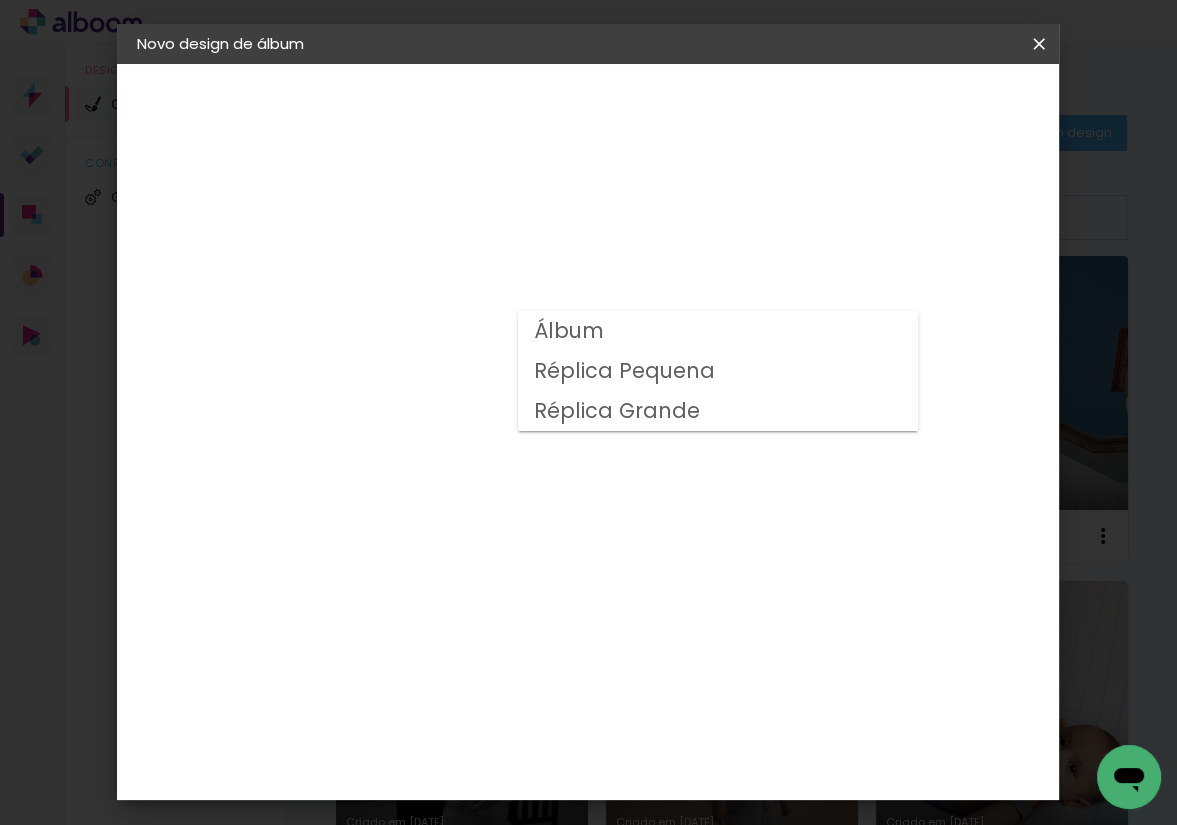 click on "Álbum" at bounding box center [718, 331] 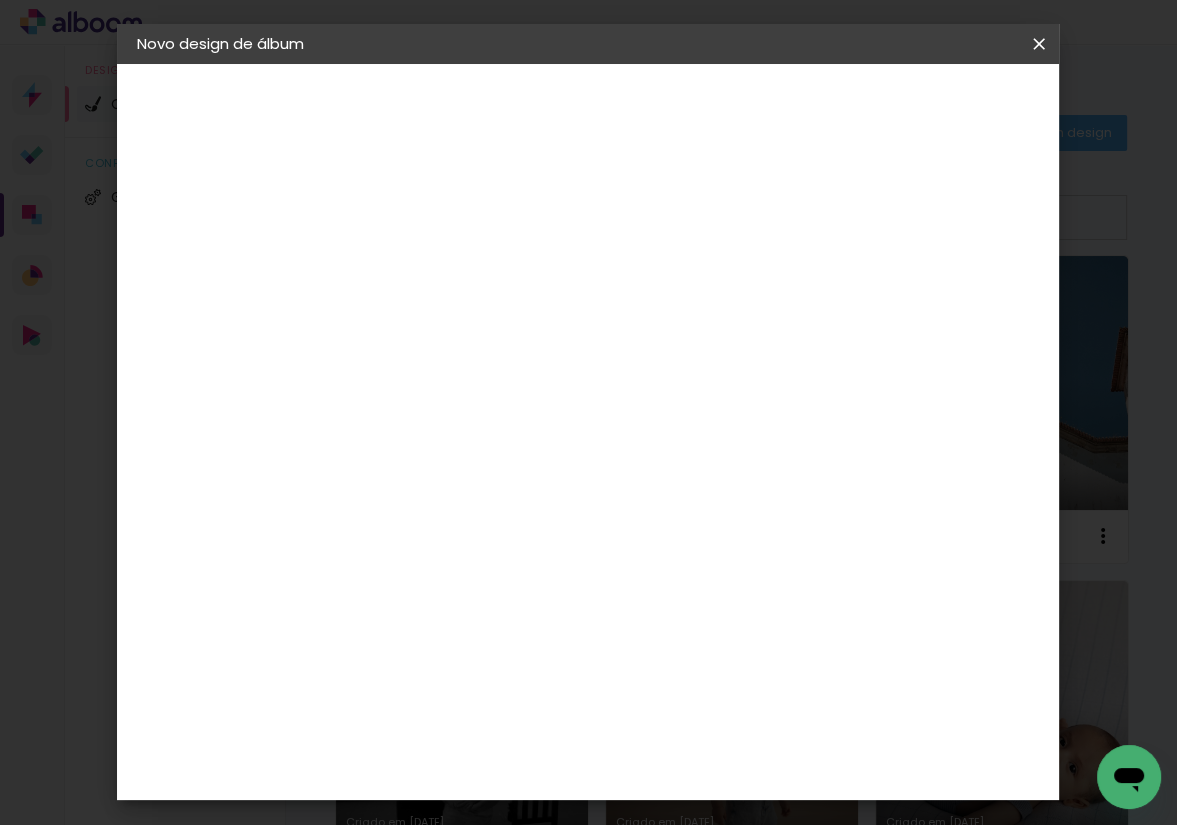 scroll, scrollTop: 355, scrollLeft: 0, axis: vertical 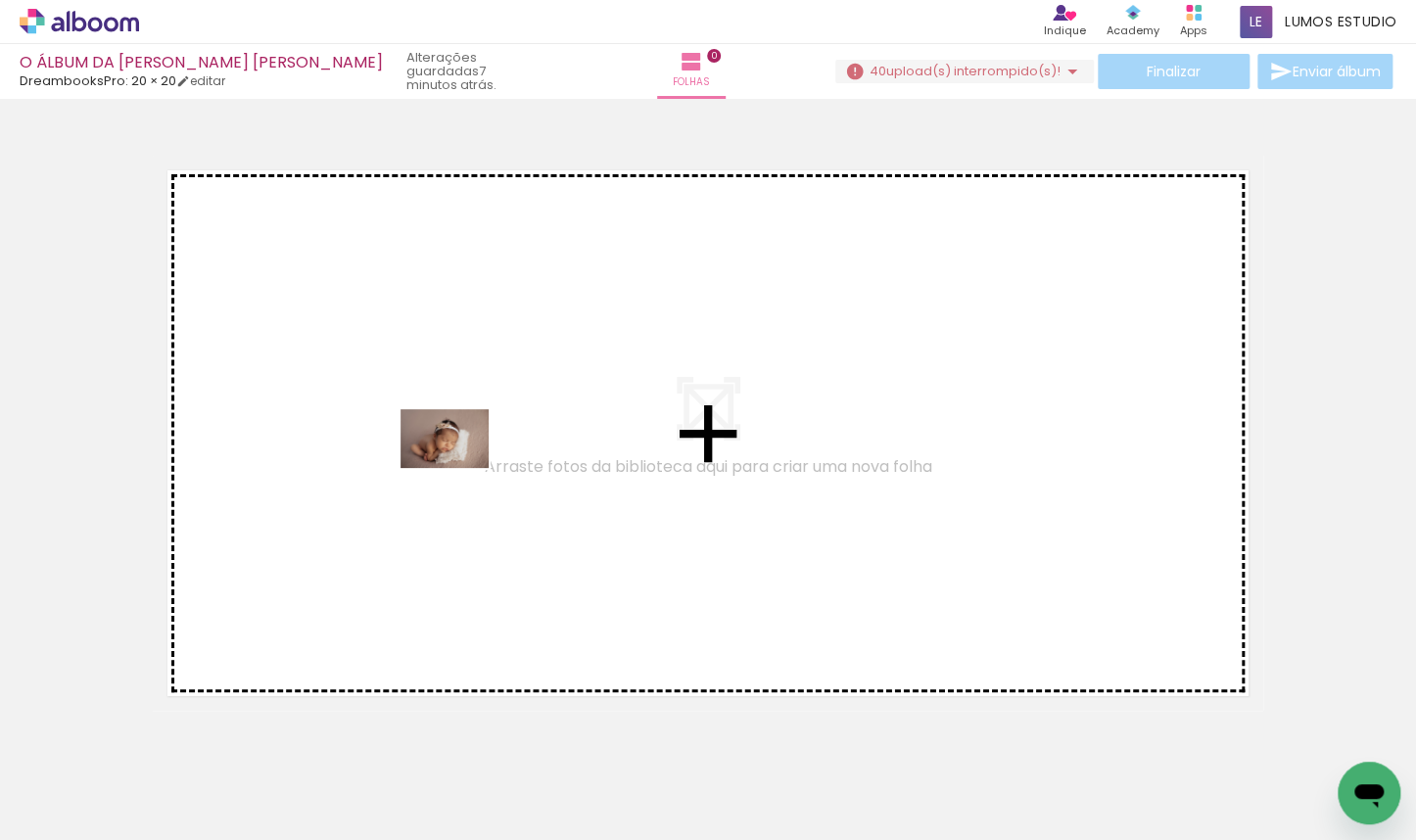 drag, startPoint x: 832, startPoint y: 787, endPoint x: 459, endPoint y: 468, distance: 490.80546 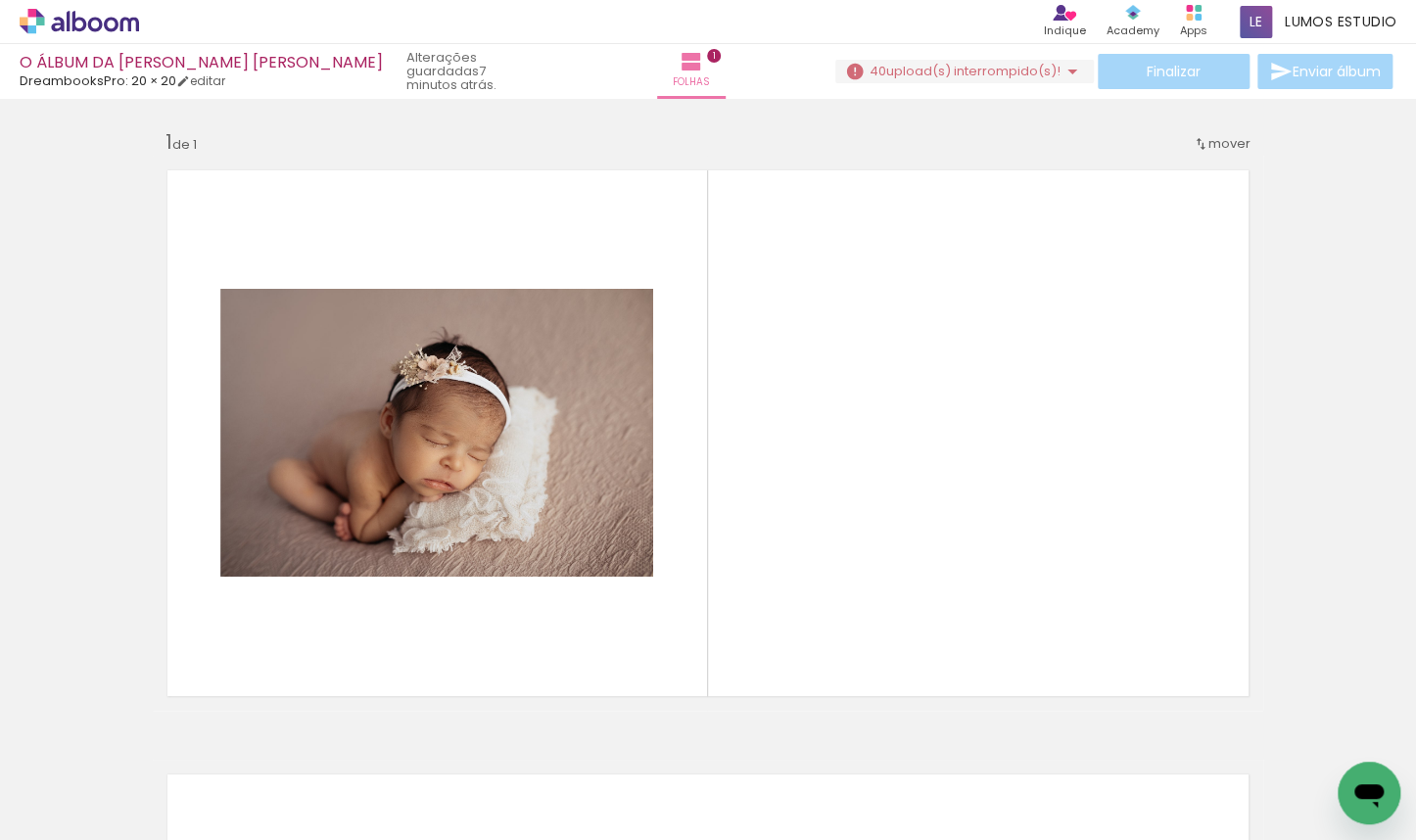 scroll, scrollTop: 24, scrollLeft: 0, axis: vertical 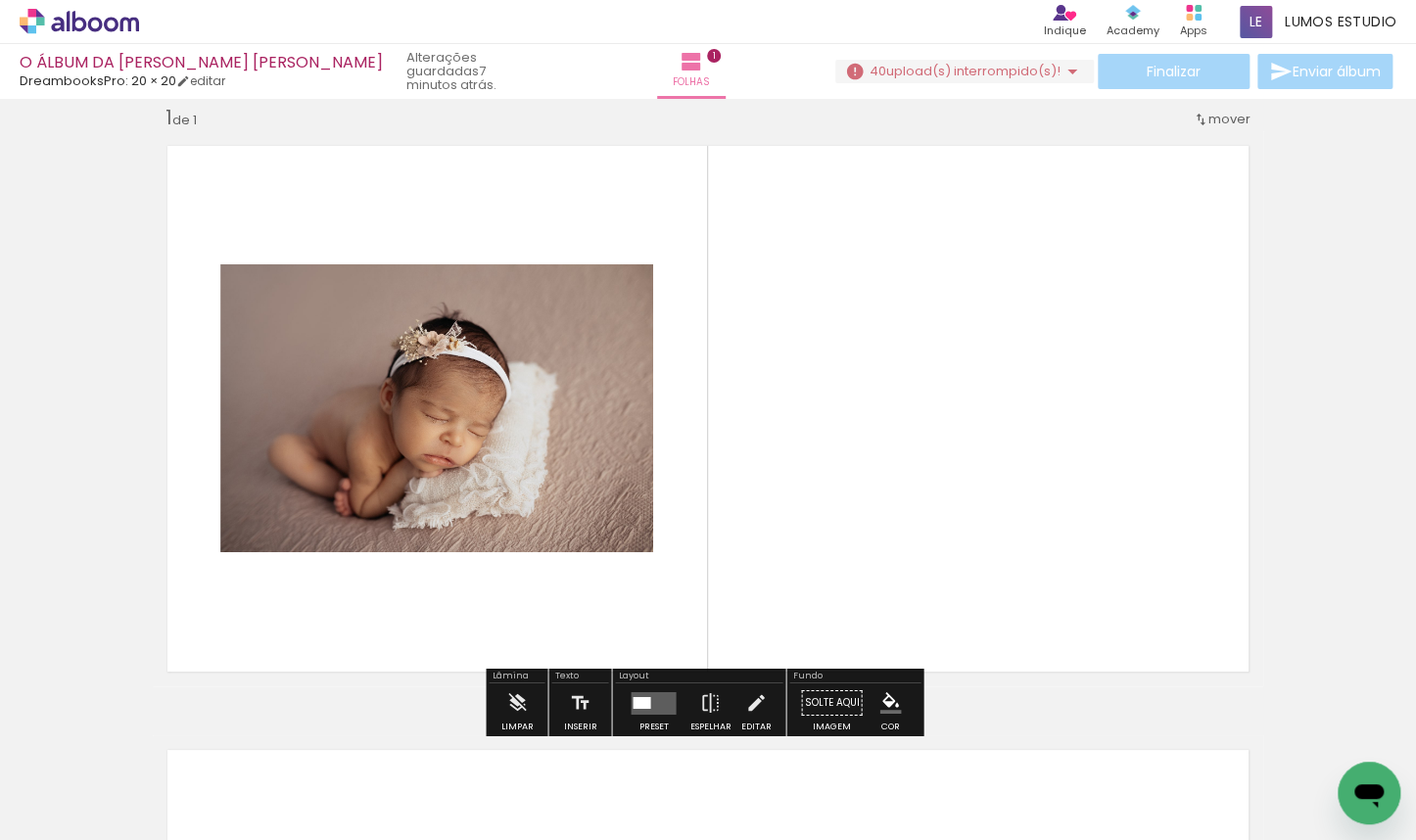 click at bounding box center (653, 702) 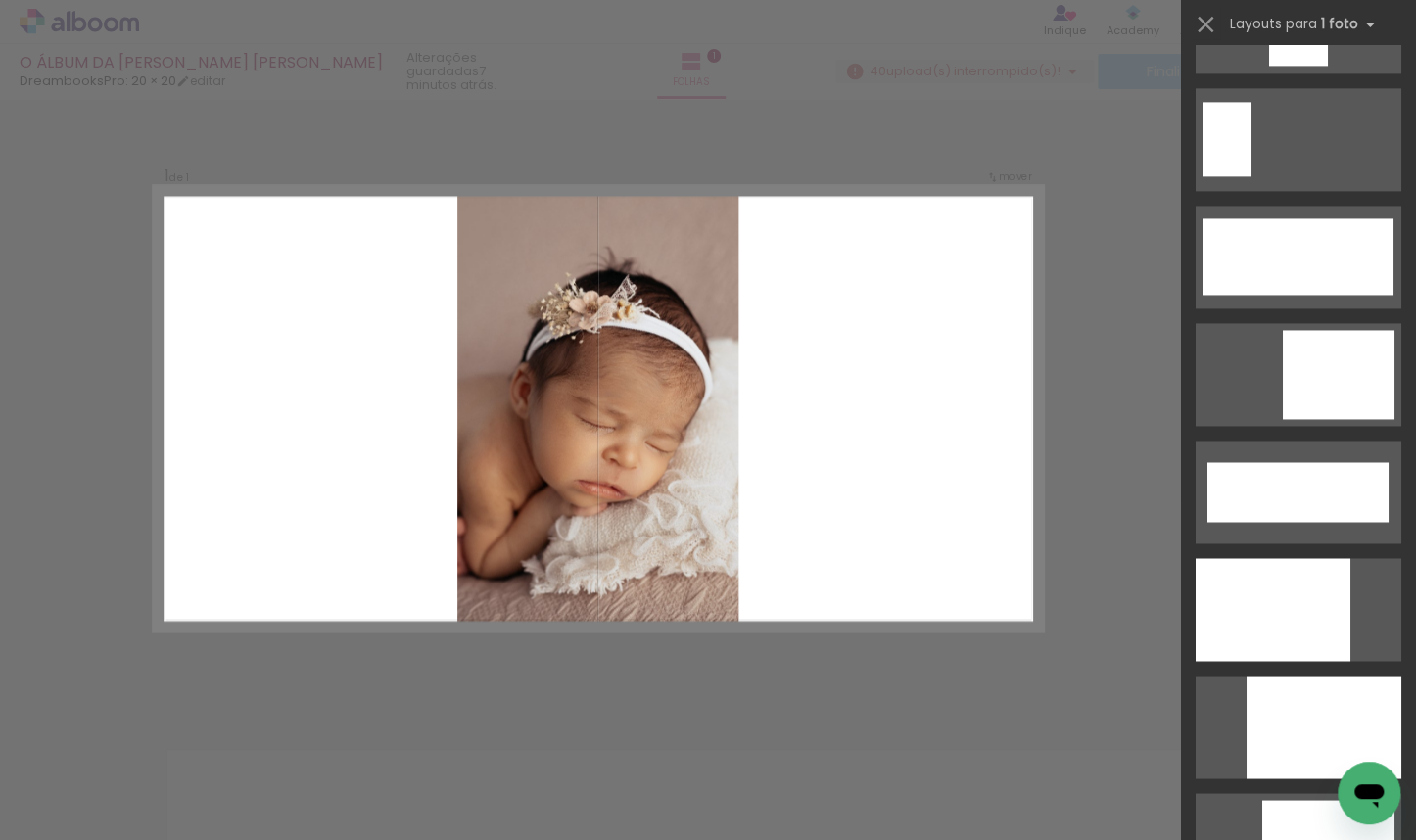scroll, scrollTop: 4909, scrollLeft: 0, axis: vertical 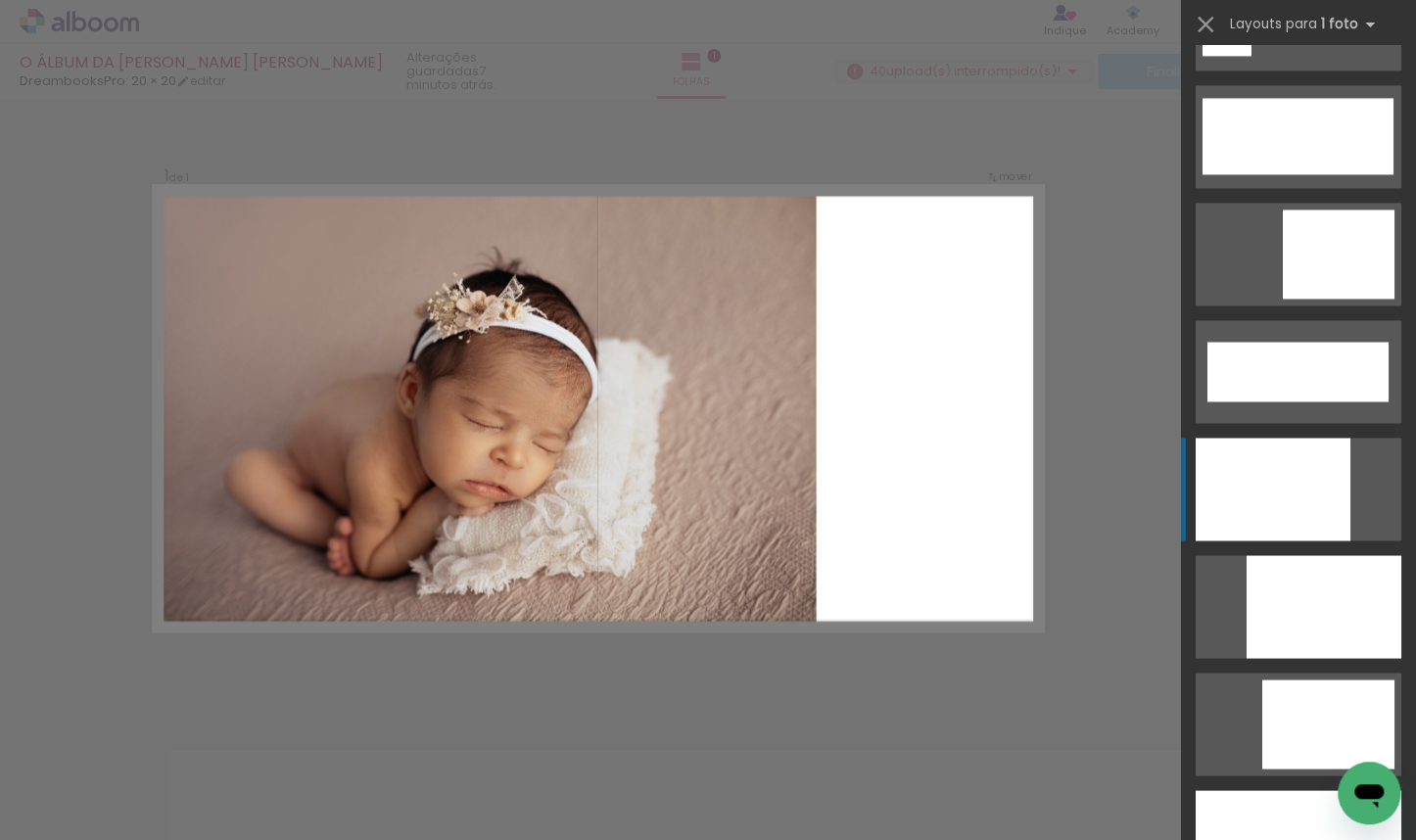 click at bounding box center [1298, -216] 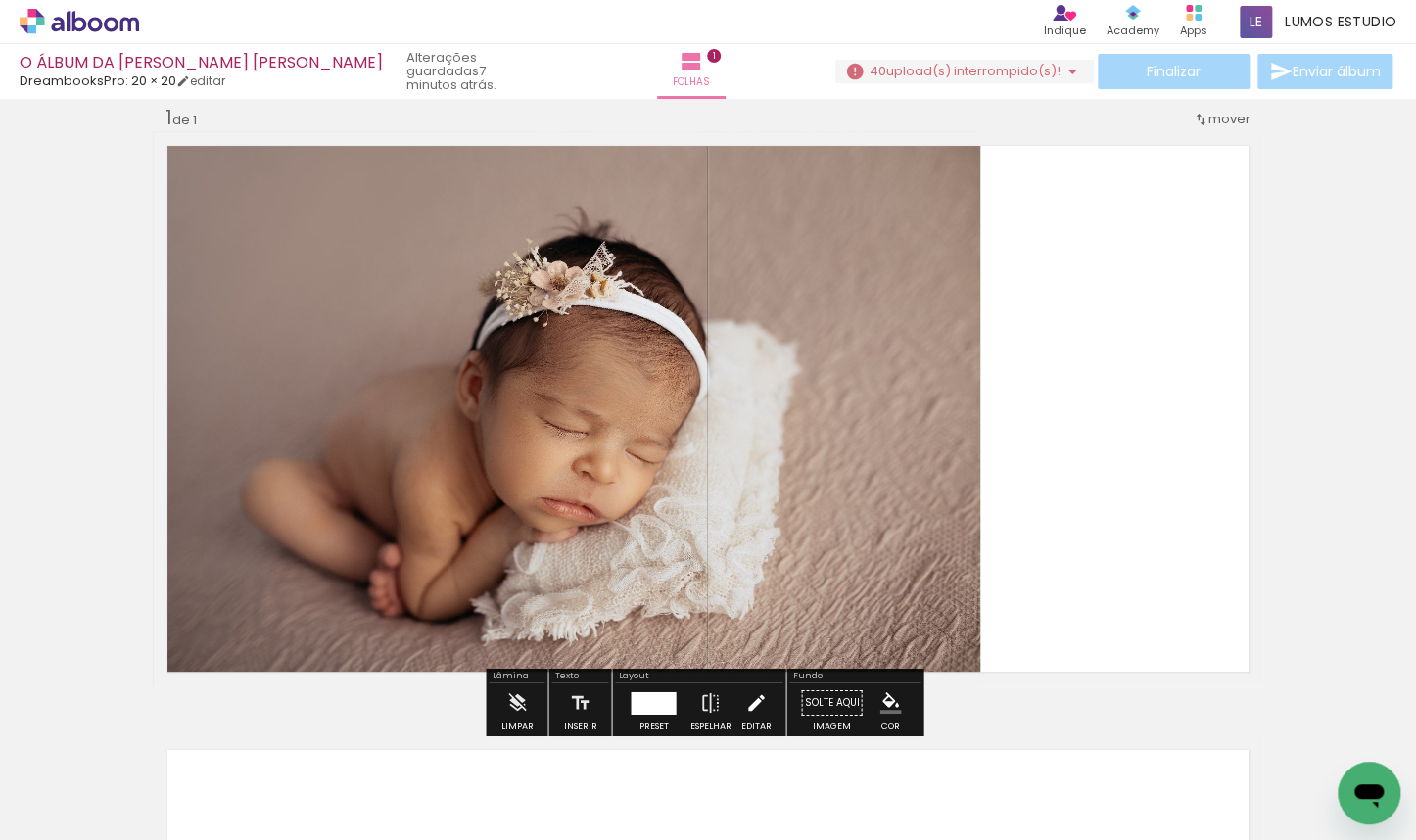 click at bounding box center (756, 703) 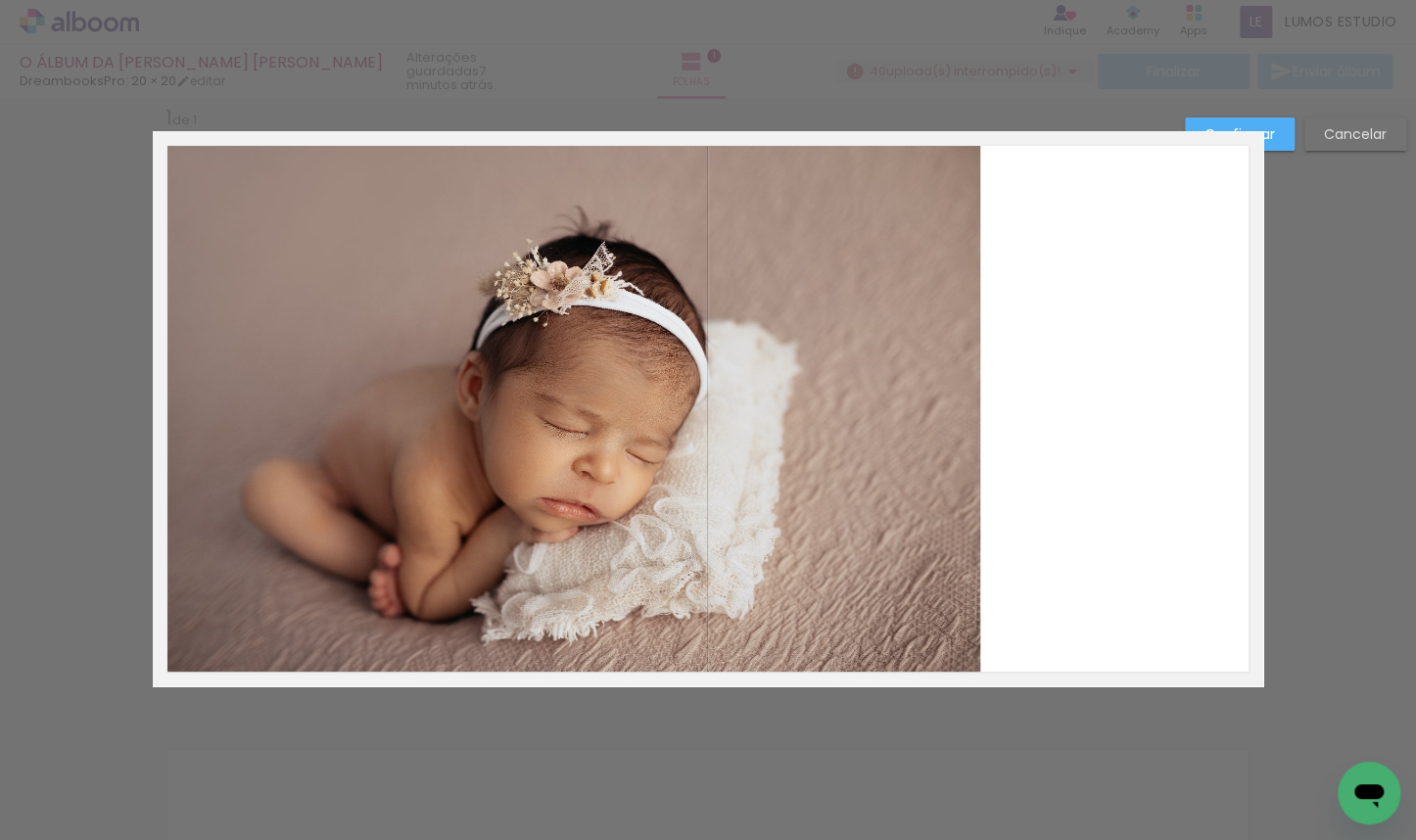 click 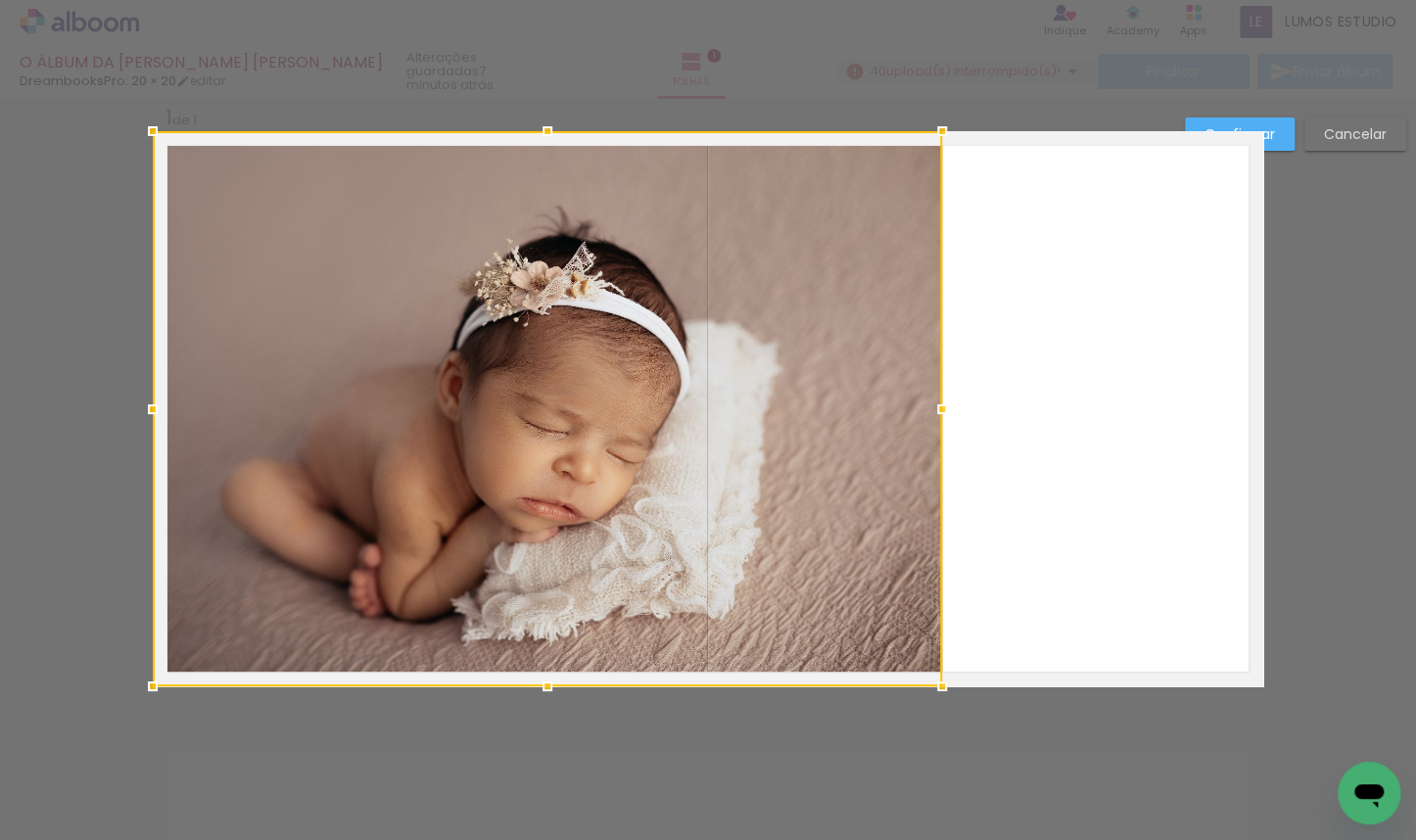 drag, startPoint x: 975, startPoint y: 407, endPoint x: 937, endPoint y: 404, distance: 38.118237 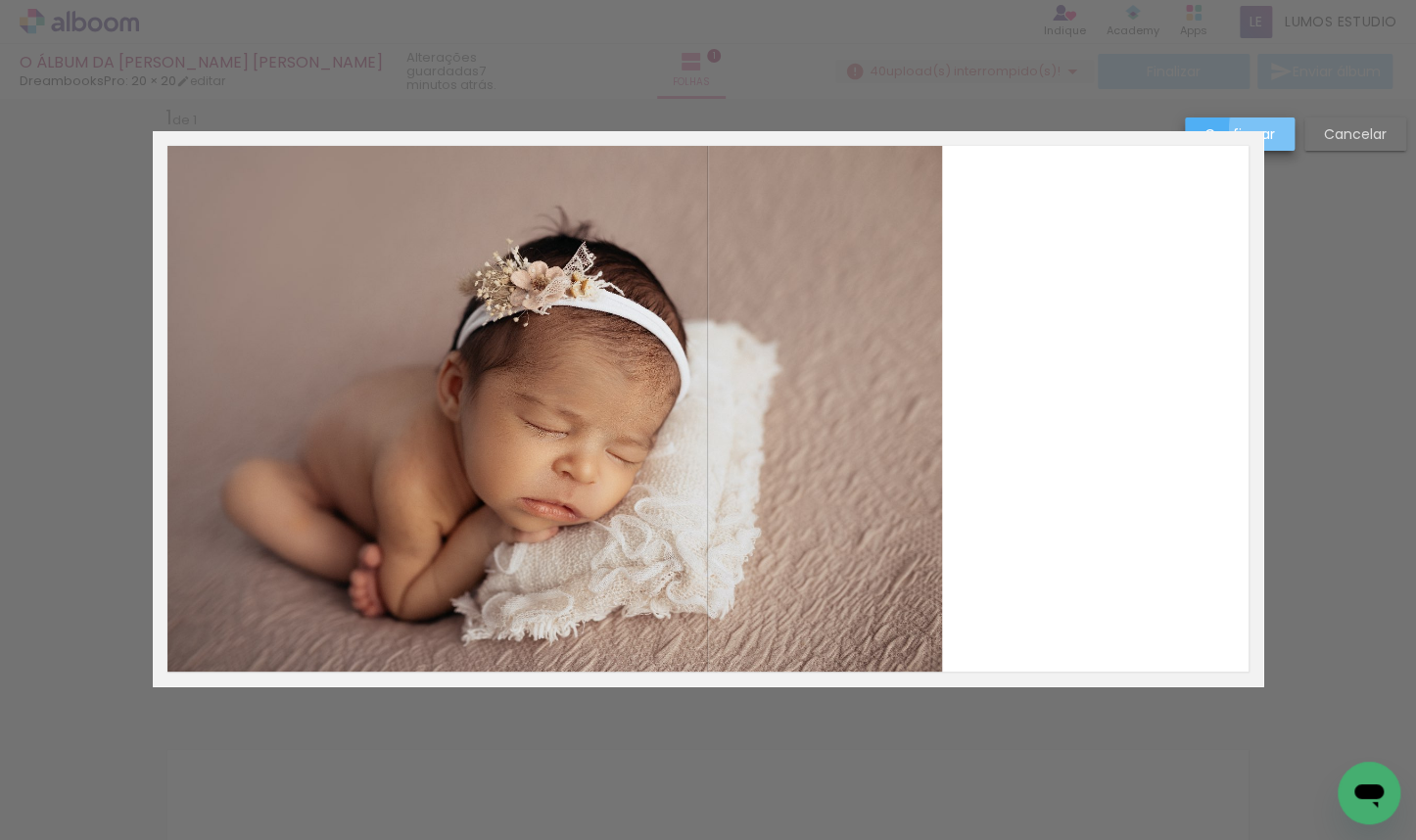 click on "Confirmar" at bounding box center [0, 0] 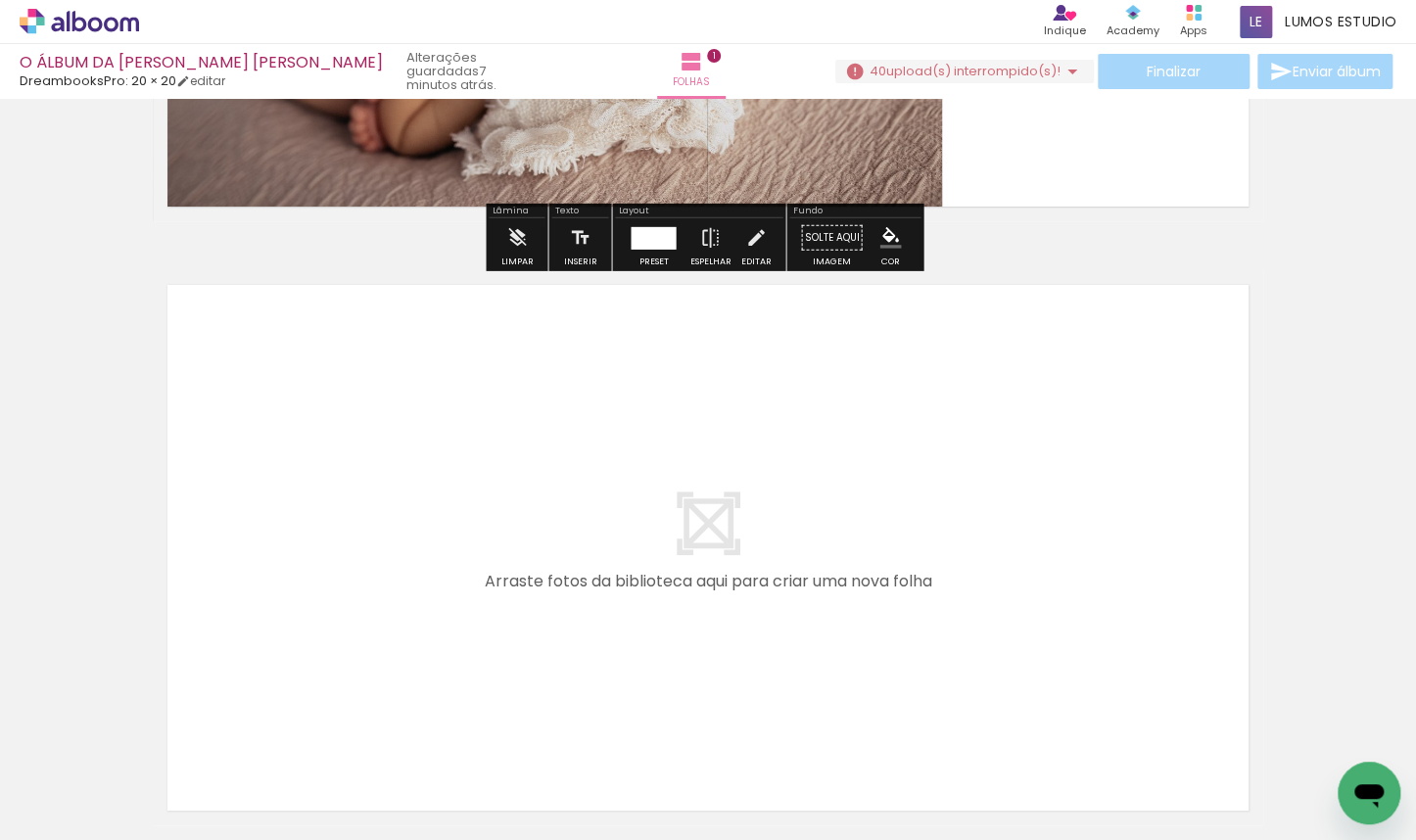 scroll, scrollTop: 0, scrollLeft: 0, axis: both 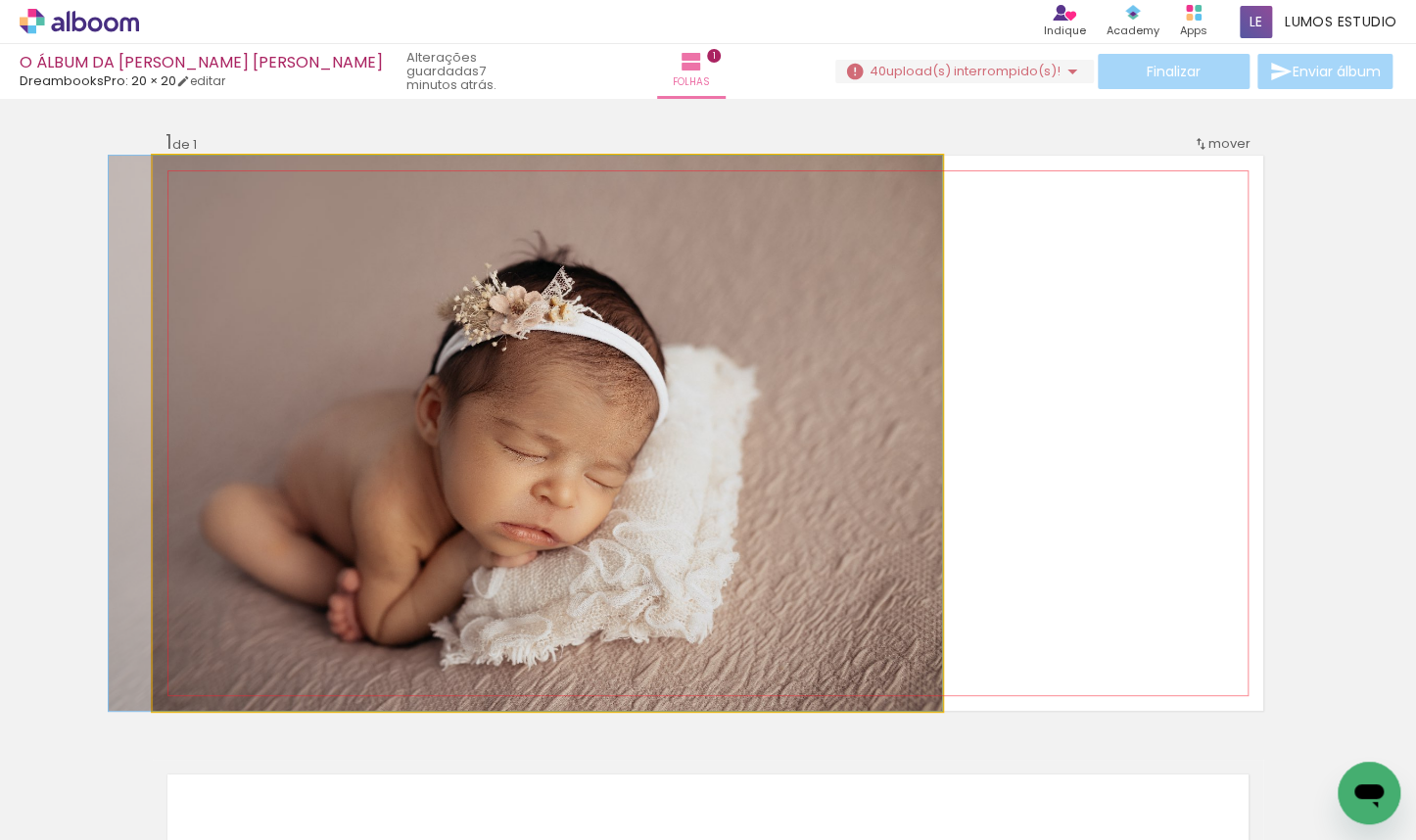 drag, startPoint x: 826, startPoint y: 469, endPoint x: 803, endPoint y: 466, distance: 23.194827 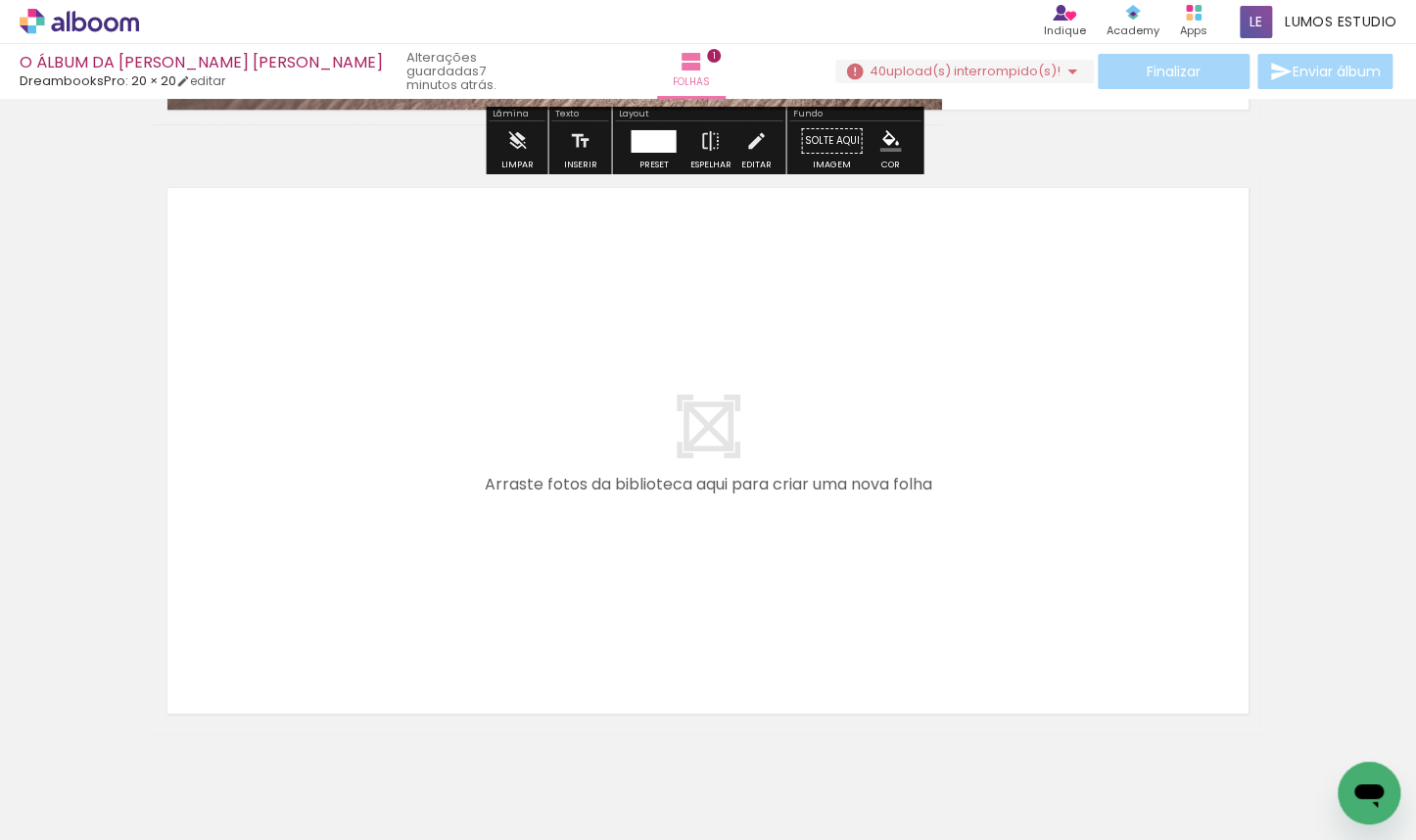 scroll, scrollTop: 666, scrollLeft: 0, axis: vertical 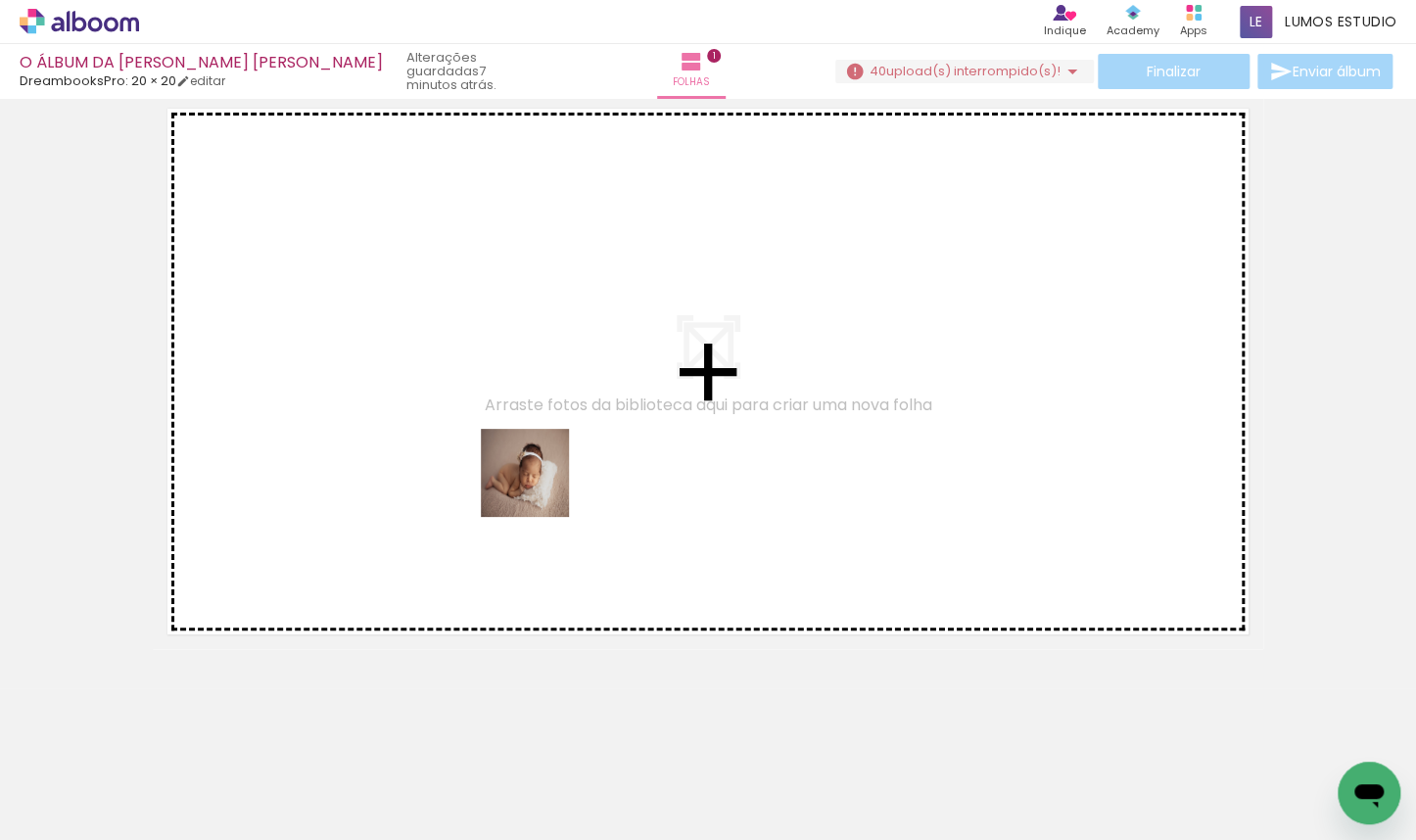 drag, startPoint x: 603, startPoint y: 782, endPoint x: 540, endPoint y: 488, distance: 300.6742 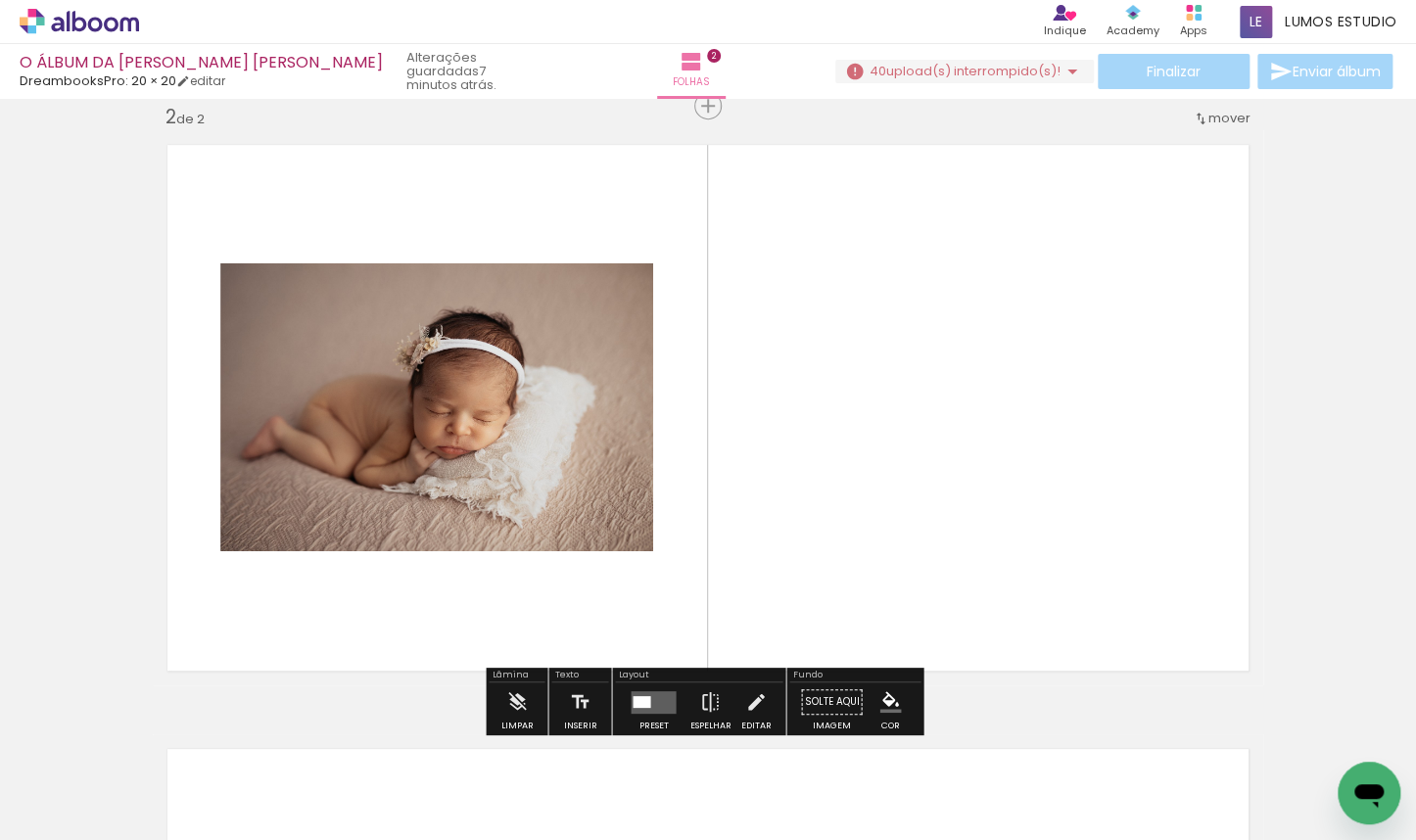 scroll, scrollTop: 629, scrollLeft: 0, axis: vertical 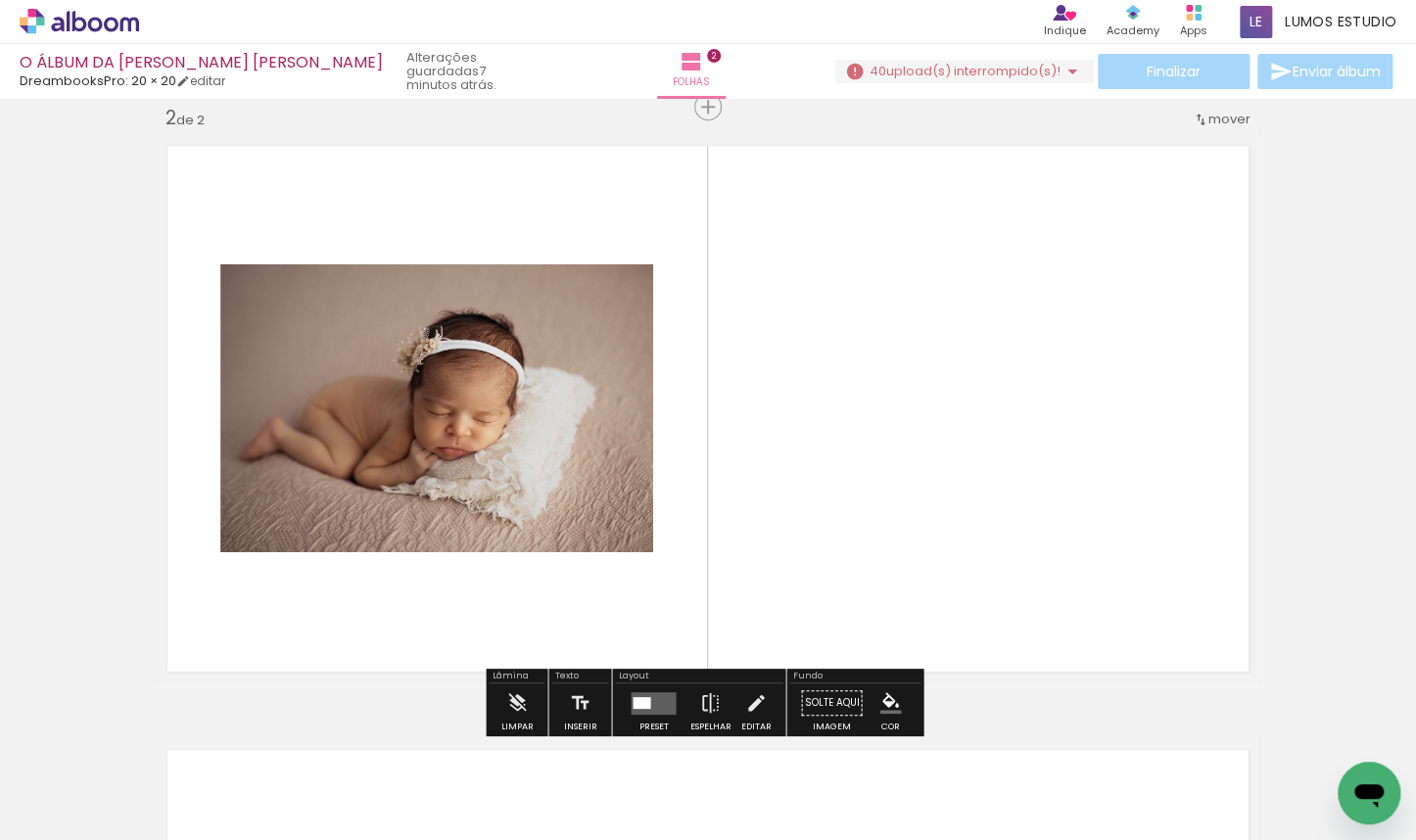 drag, startPoint x: 681, startPoint y: 832, endPoint x: 736, endPoint y: 831, distance: 55.00909 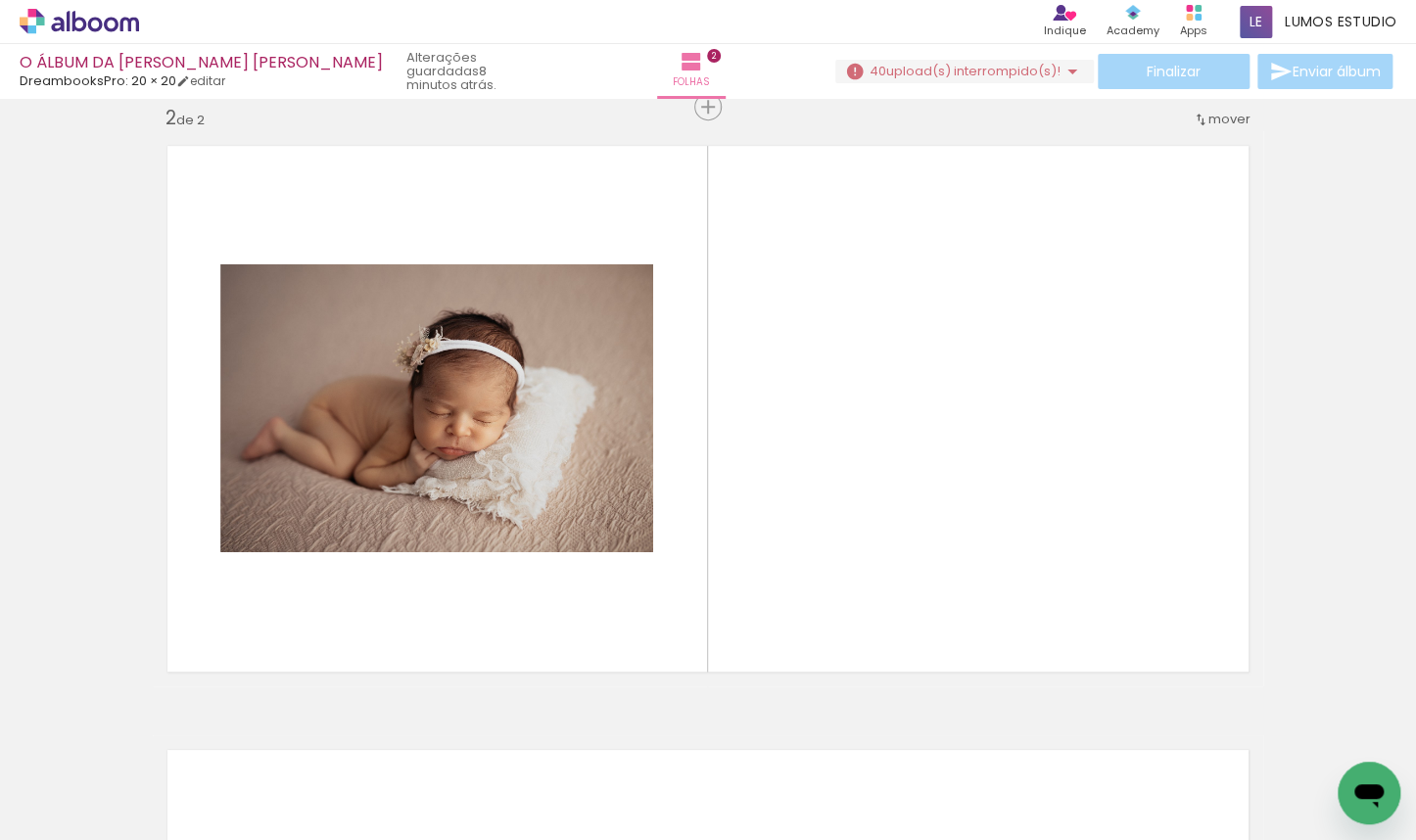 scroll, scrollTop: 0, scrollLeft: 611, axis: horizontal 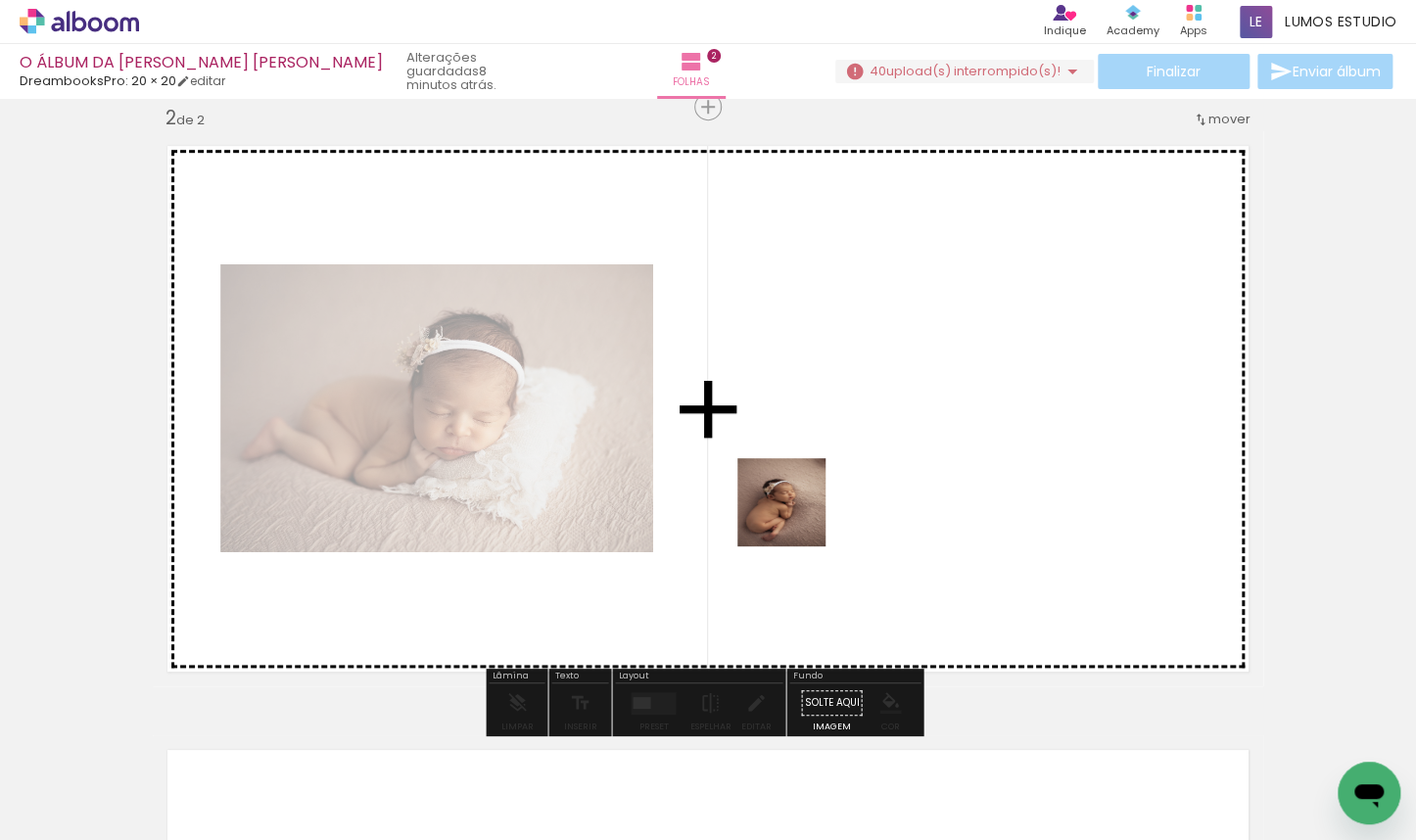 drag, startPoint x: 592, startPoint y: 811, endPoint x: 809, endPoint y: 484, distance: 392.45127 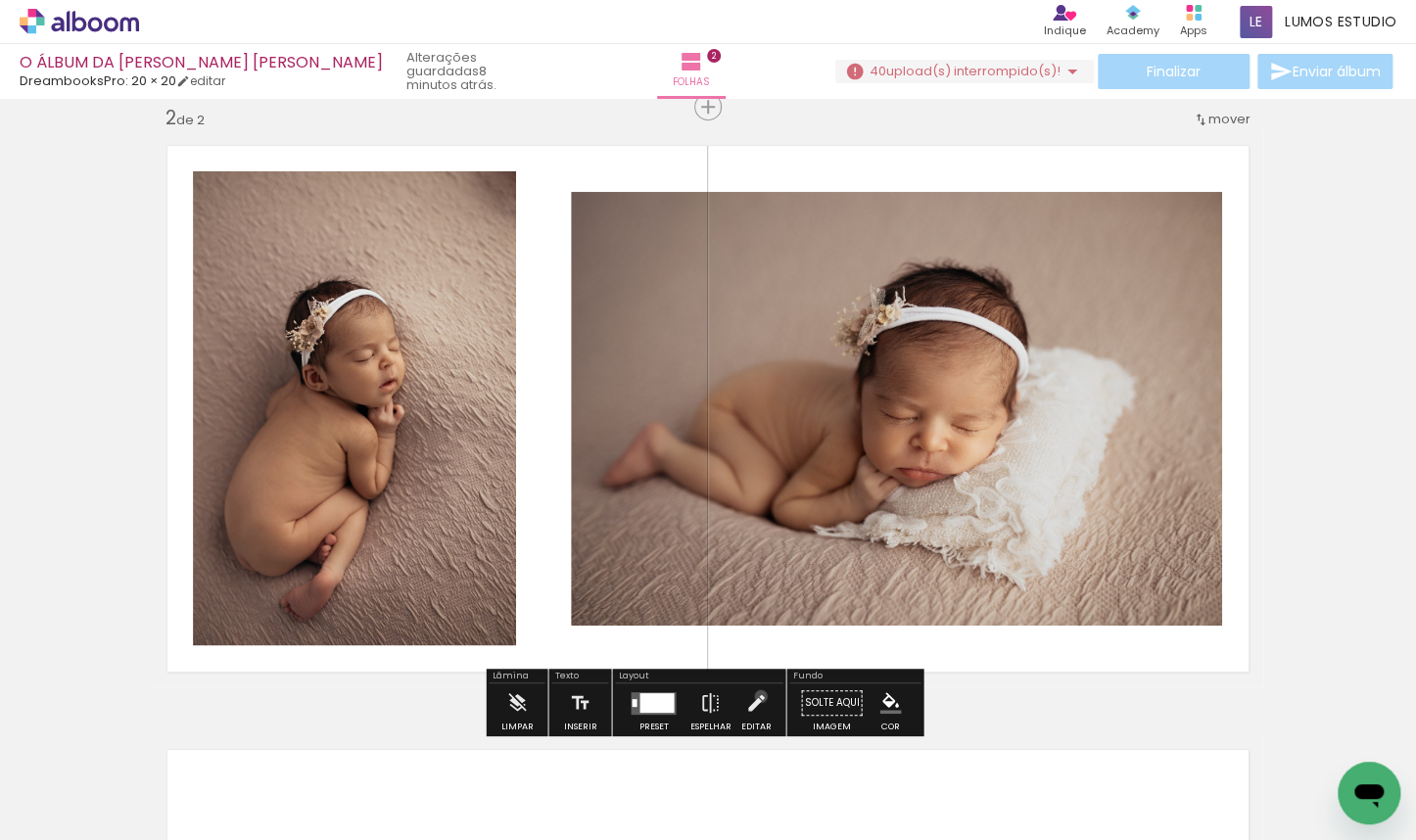 drag, startPoint x: 756, startPoint y: 696, endPoint x: 736, endPoint y: 662, distance: 39.446166 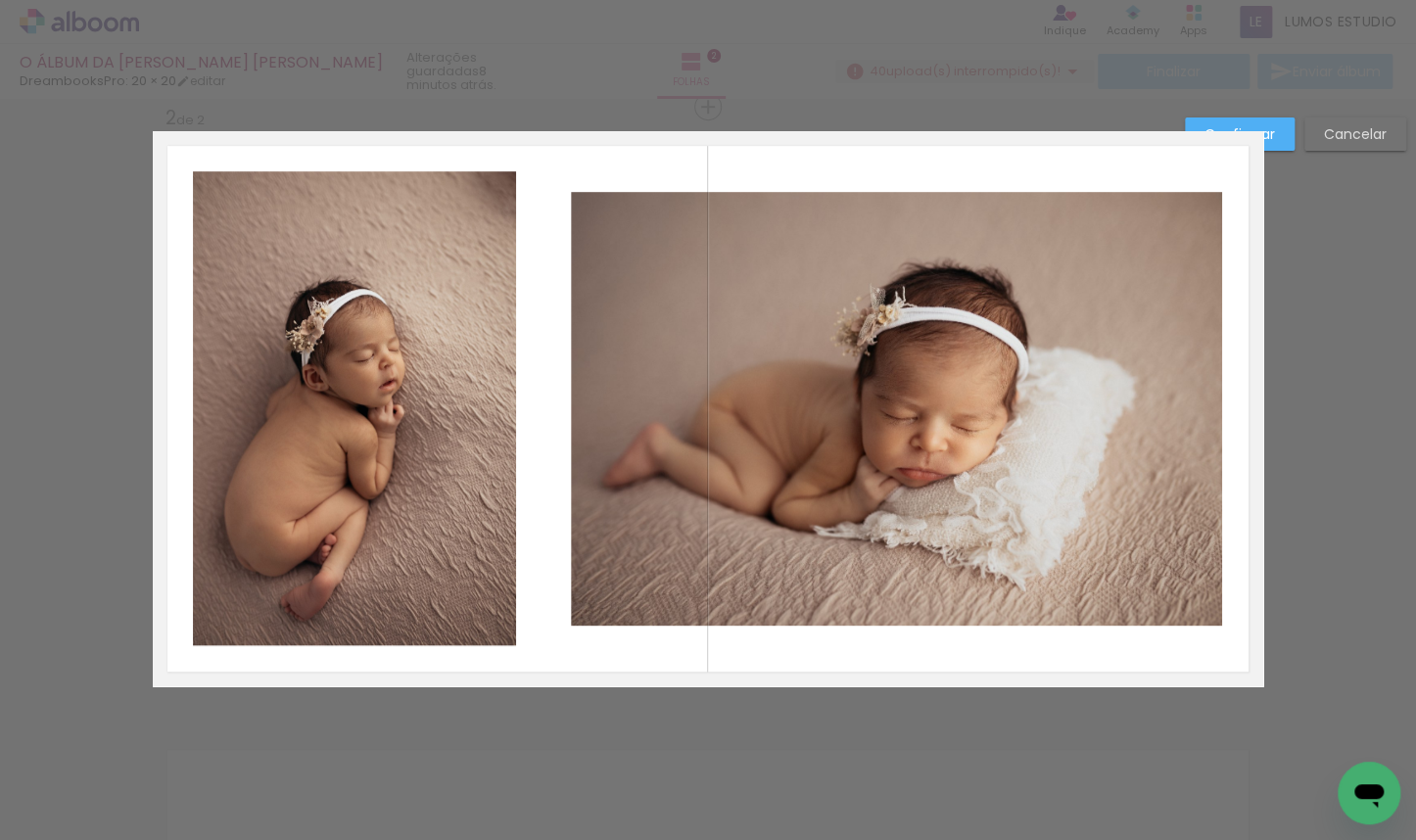 click 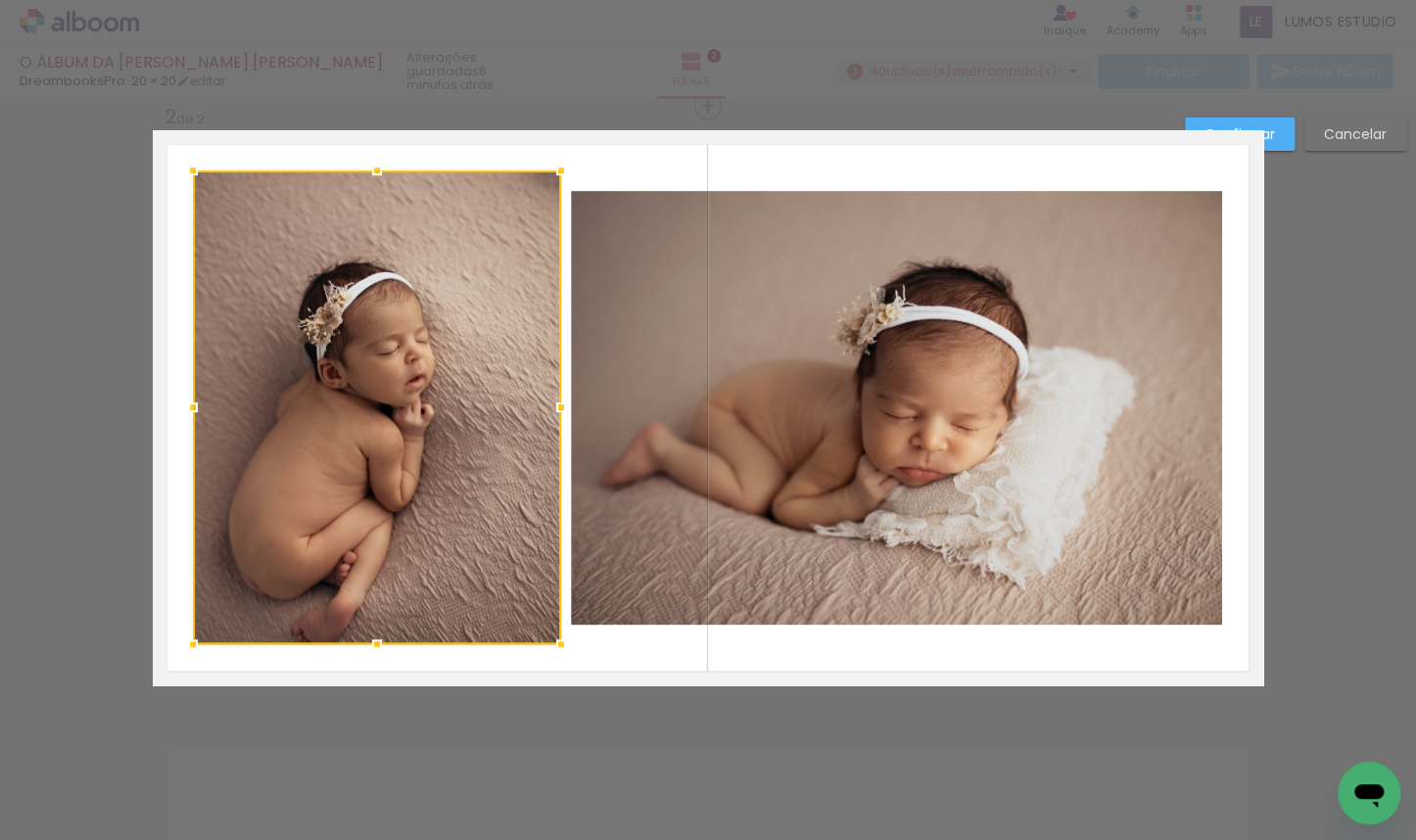 drag, startPoint x: 511, startPoint y: 403, endPoint x: 556, endPoint y: 406, distance: 45.09989 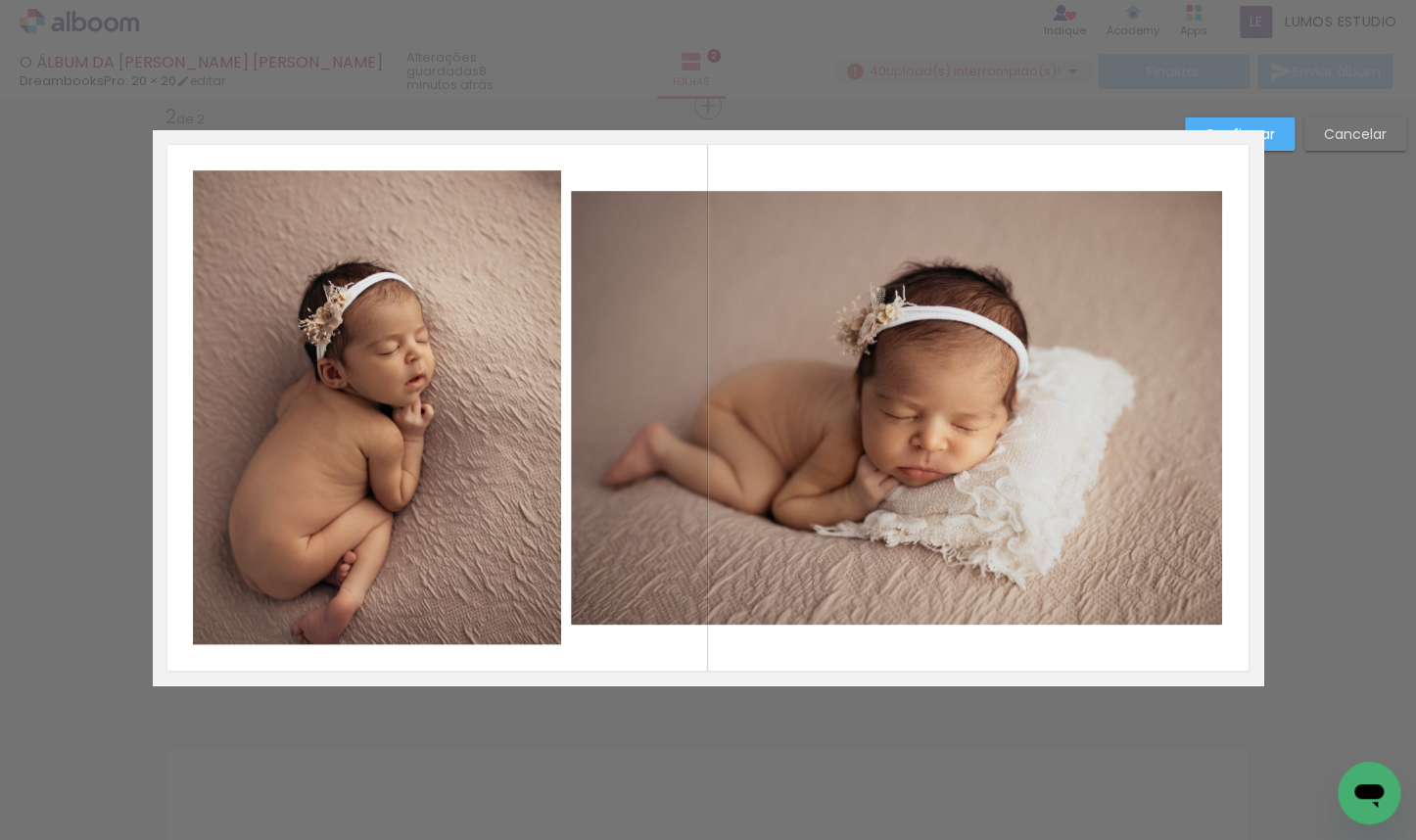 click on "Confirmar" at bounding box center (1240, 134) 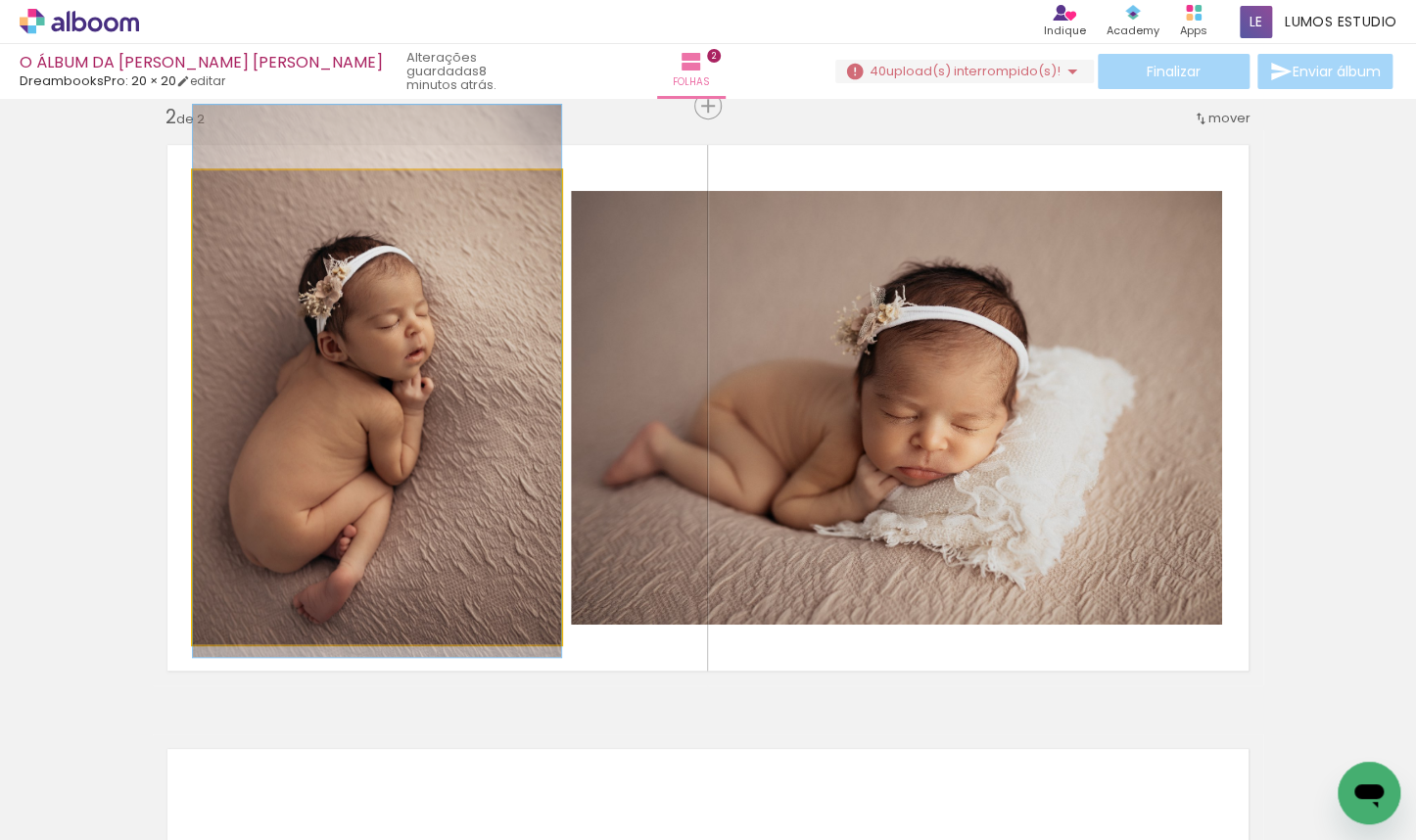drag, startPoint x: 286, startPoint y: 512, endPoint x: 295, endPoint y: 486, distance: 27.513633 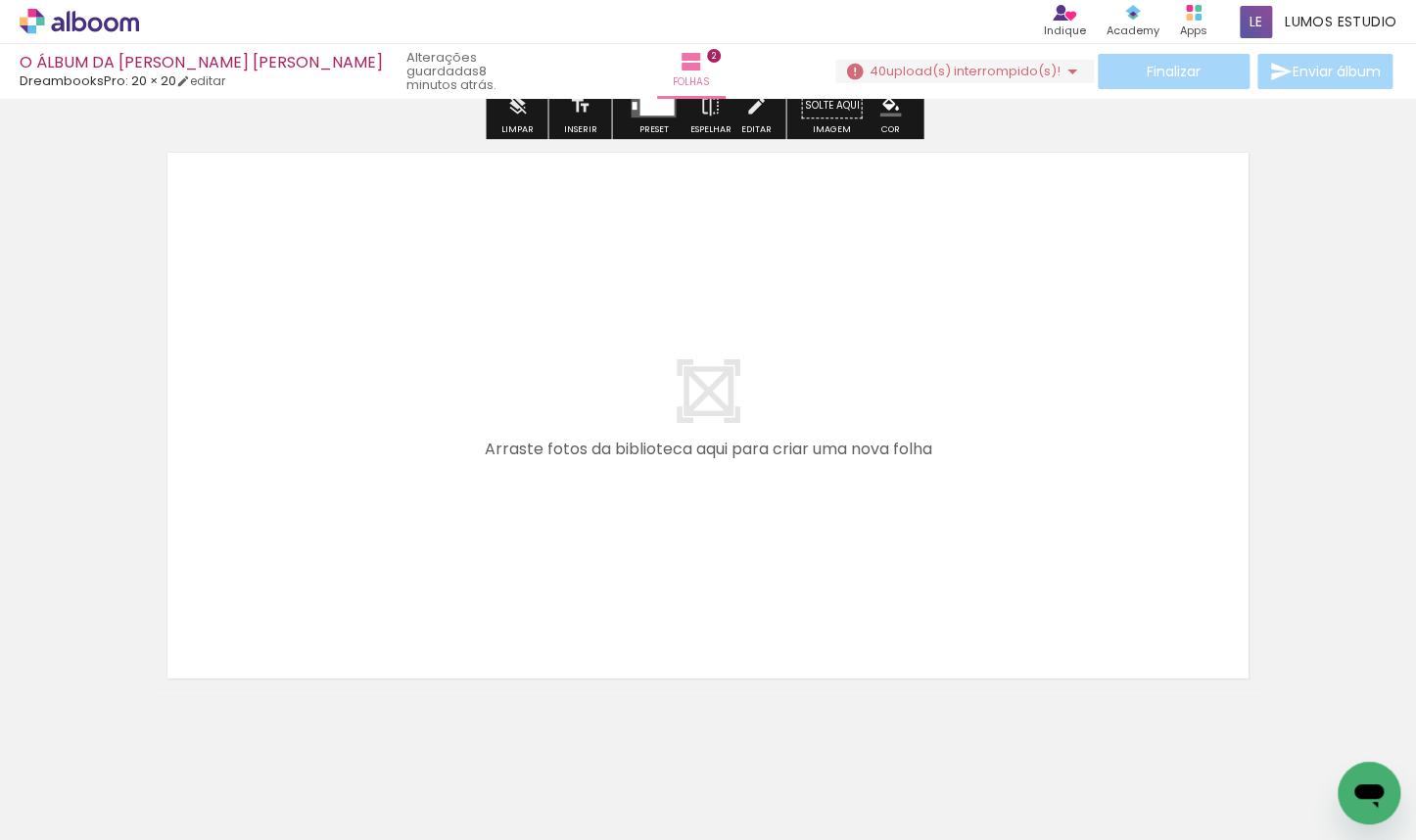 scroll, scrollTop: 1271, scrollLeft: 0, axis: vertical 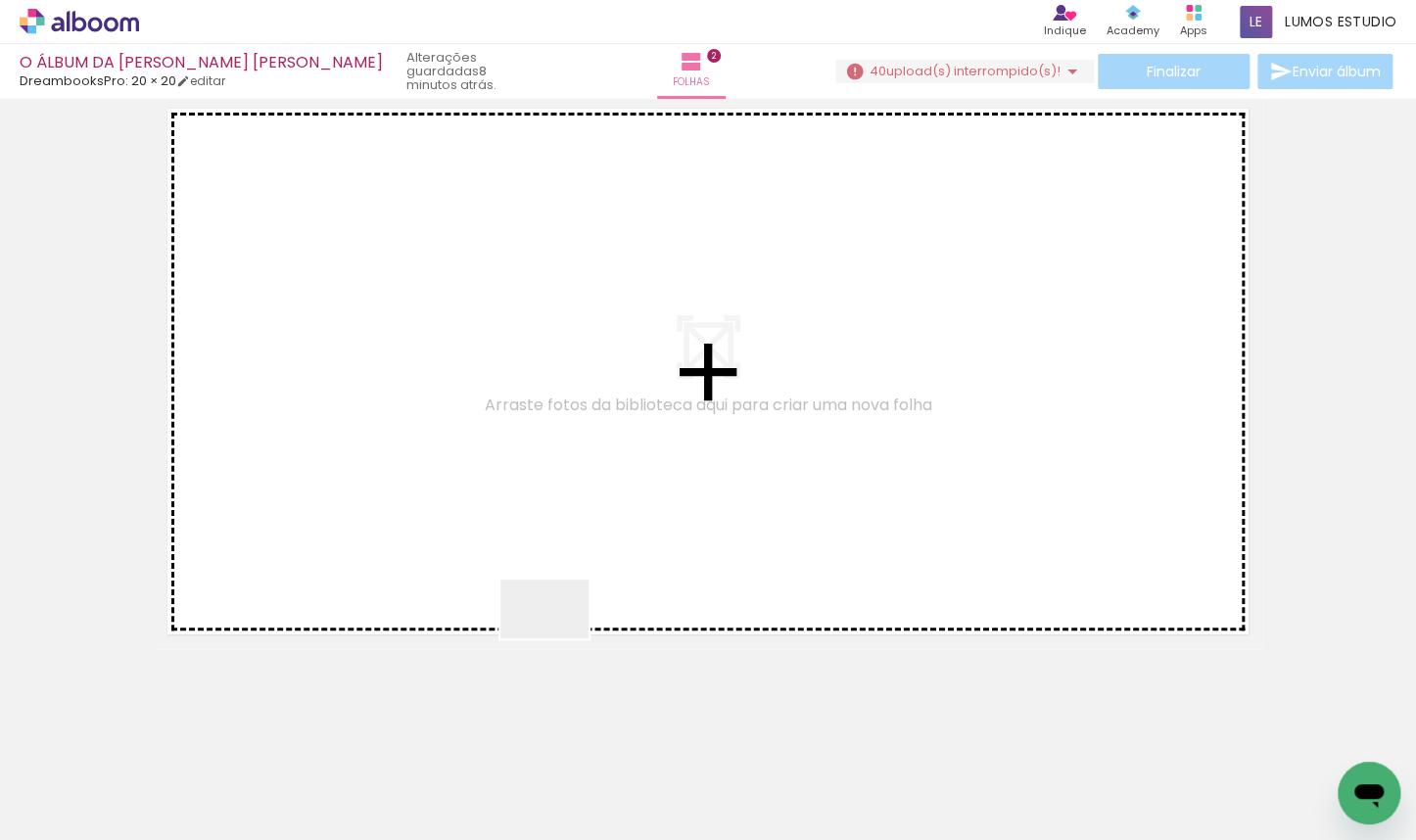 drag, startPoint x: 360, startPoint y: 803, endPoint x: 649, endPoint y: 556, distance: 380.17101 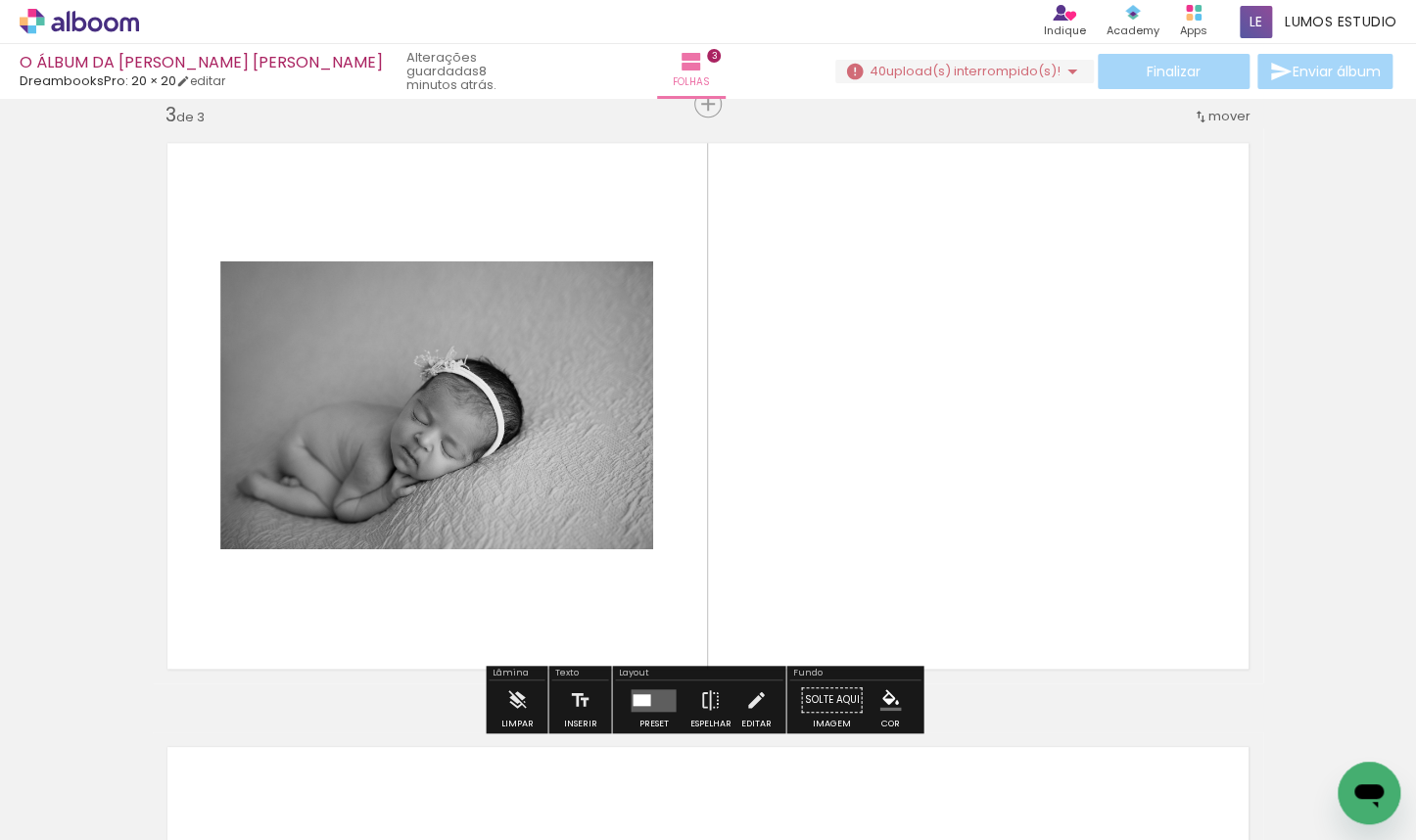 scroll, scrollTop: 1234, scrollLeft: 0, axis: vertical 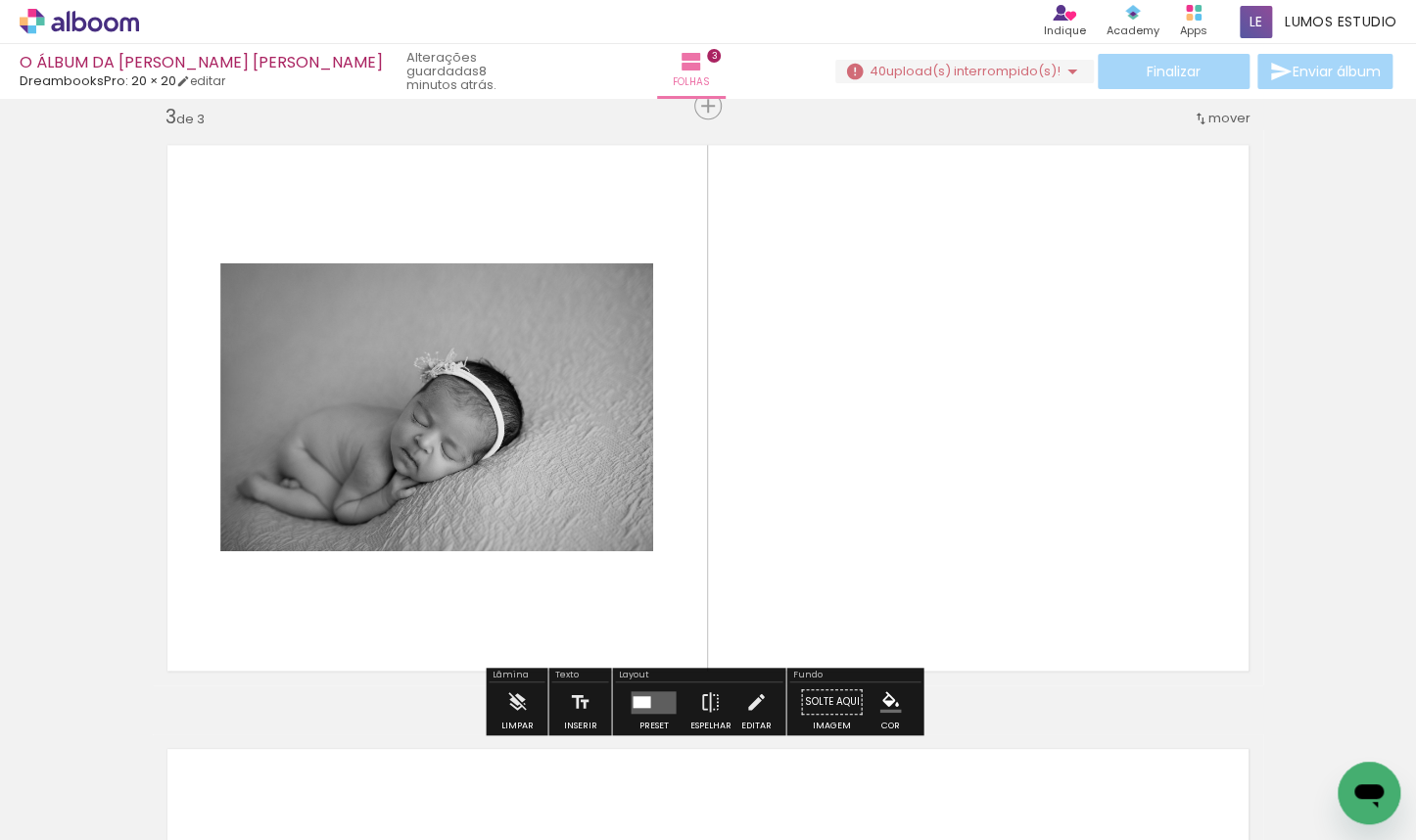 click at bounding box center (653, 701) 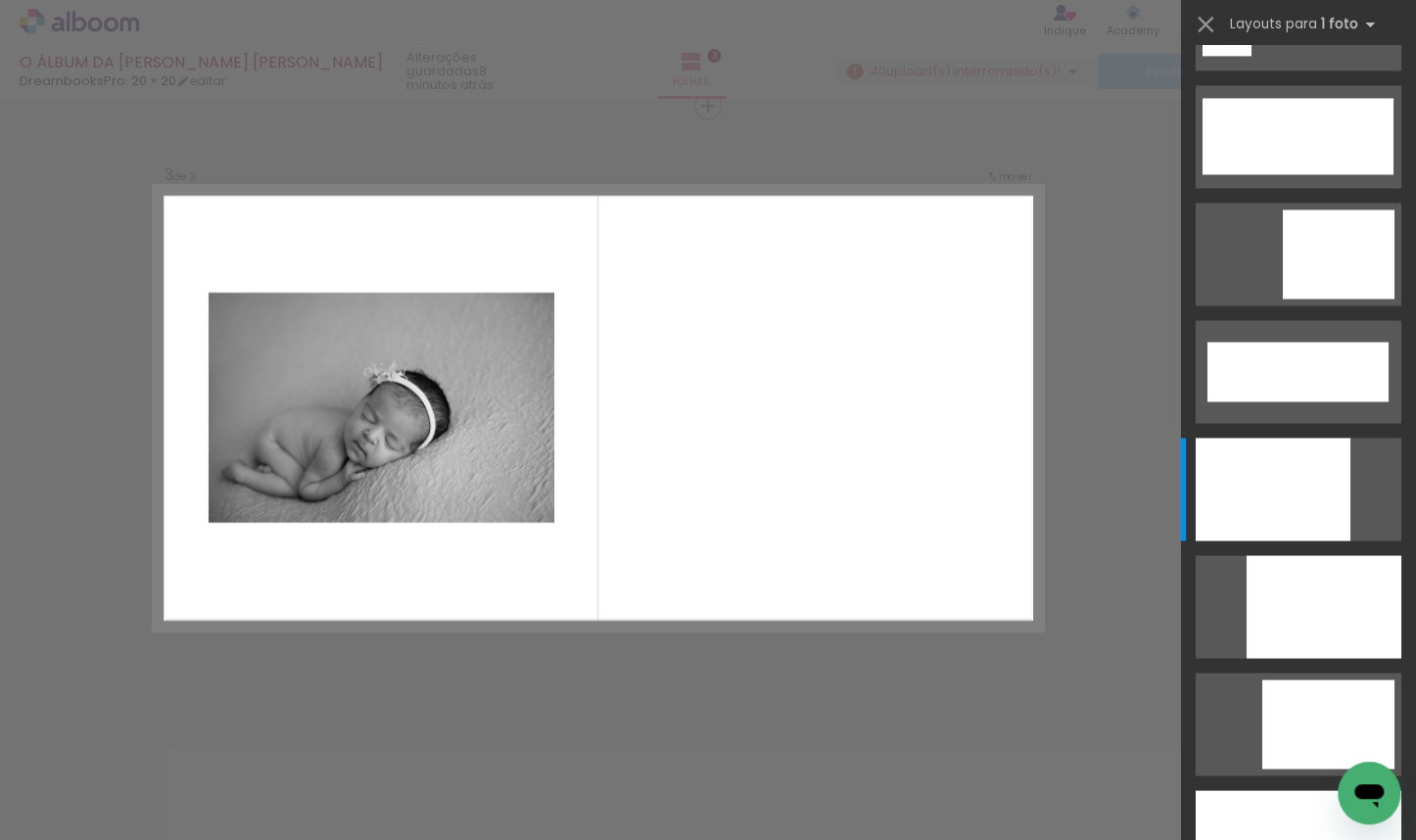 scroll, scrollTop: 0, scrollLeft: 0, axis: both 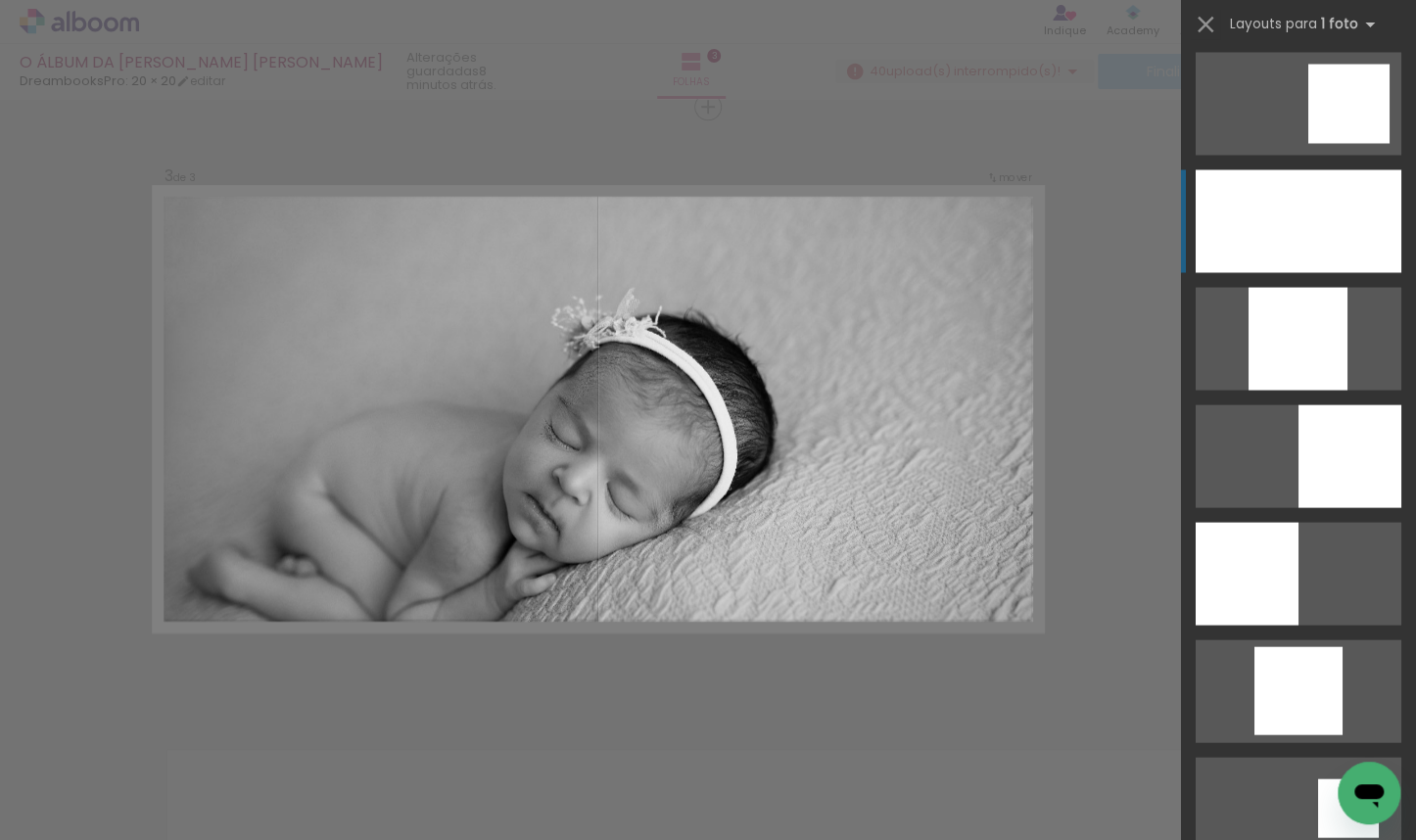click at bounding box center [1298, -367] 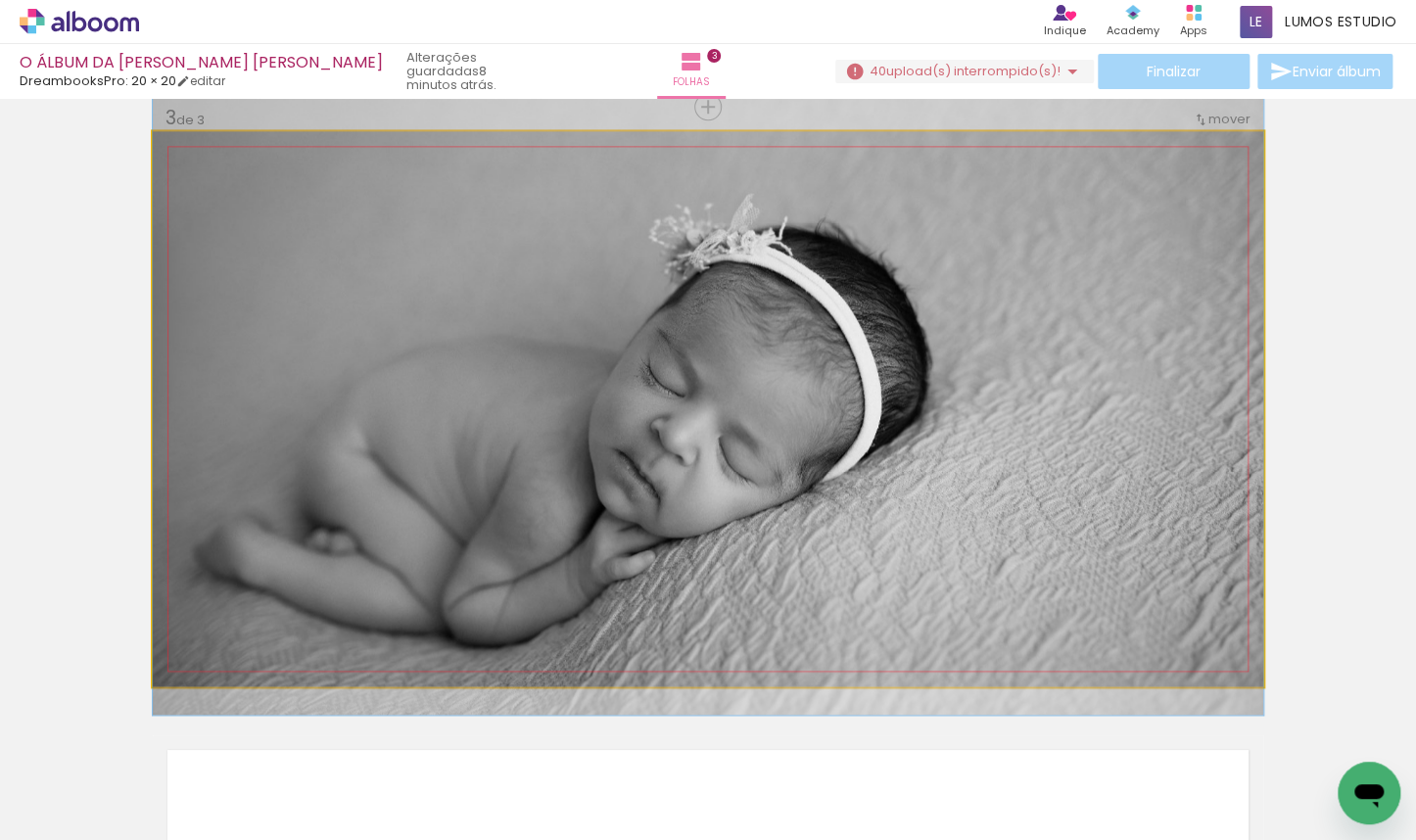 drag, startPoint x: 970, startPoint y: 517, endPoint x: 981, endPoint y: 453, distance: 64.9384 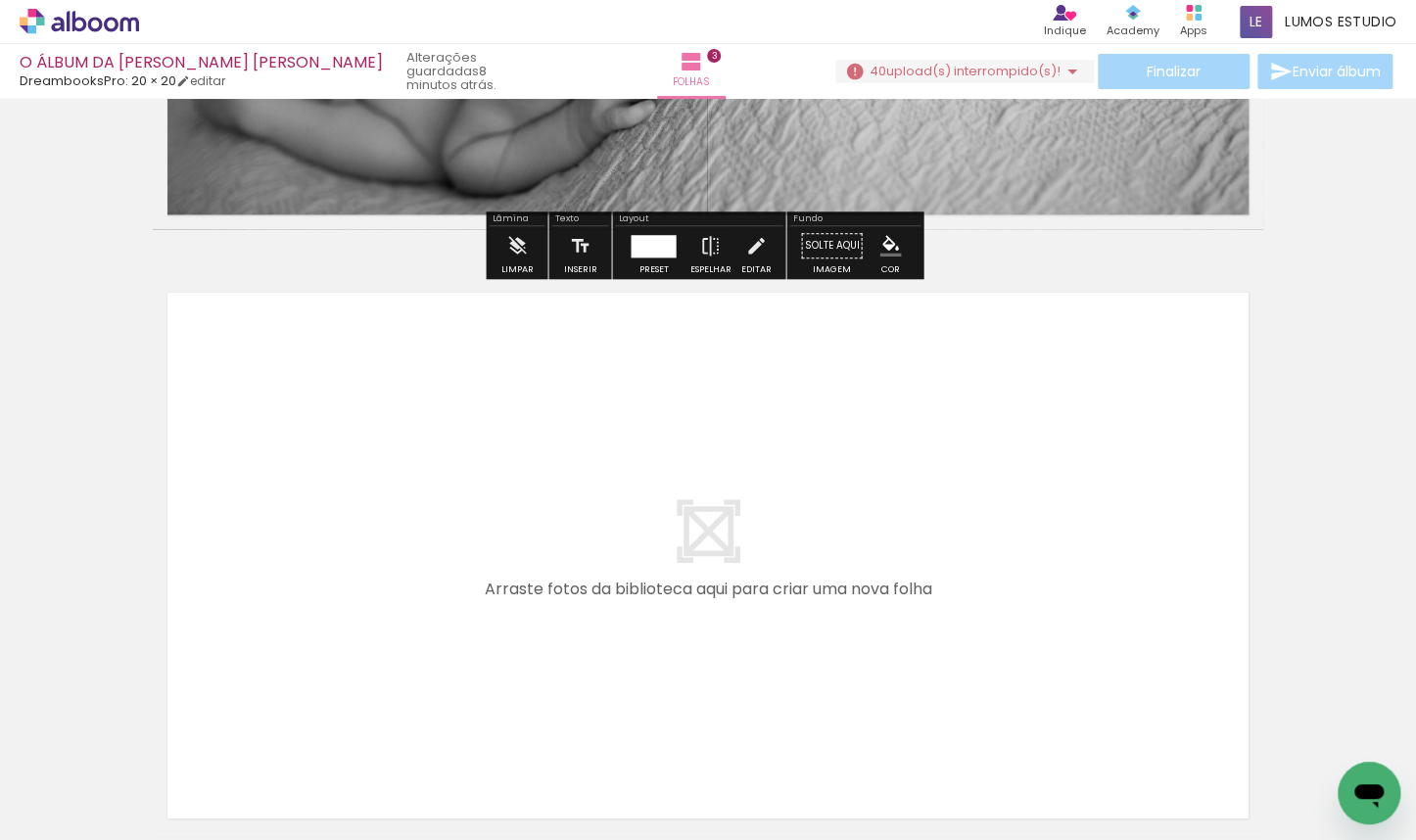 scroll, scrollTop: 1875, scrollLeft: 0, axis: vertical 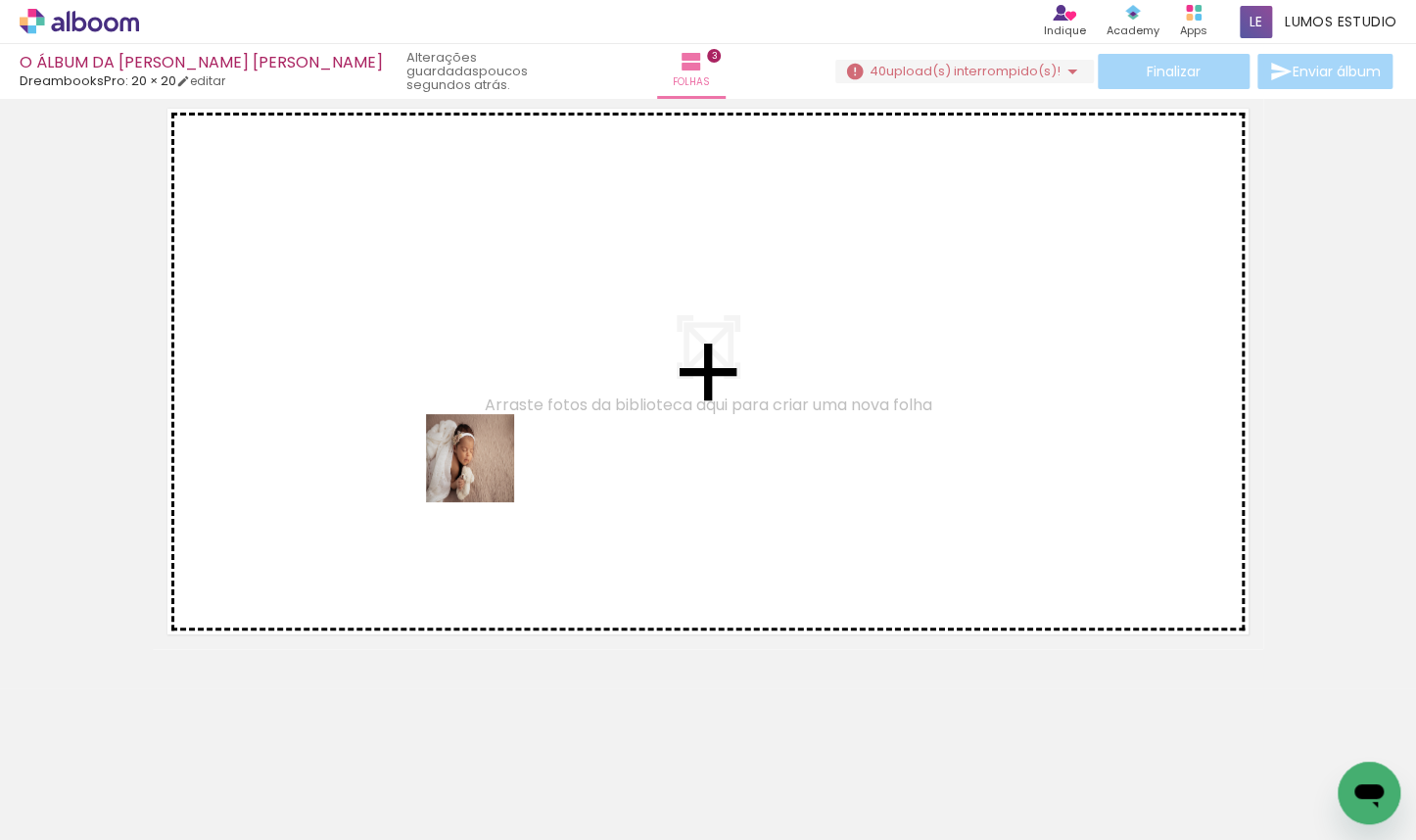 drag, startPoint x: 857, startPoint y: 736, endPoint x: 485, endPoint y: 473, distance: 455.58 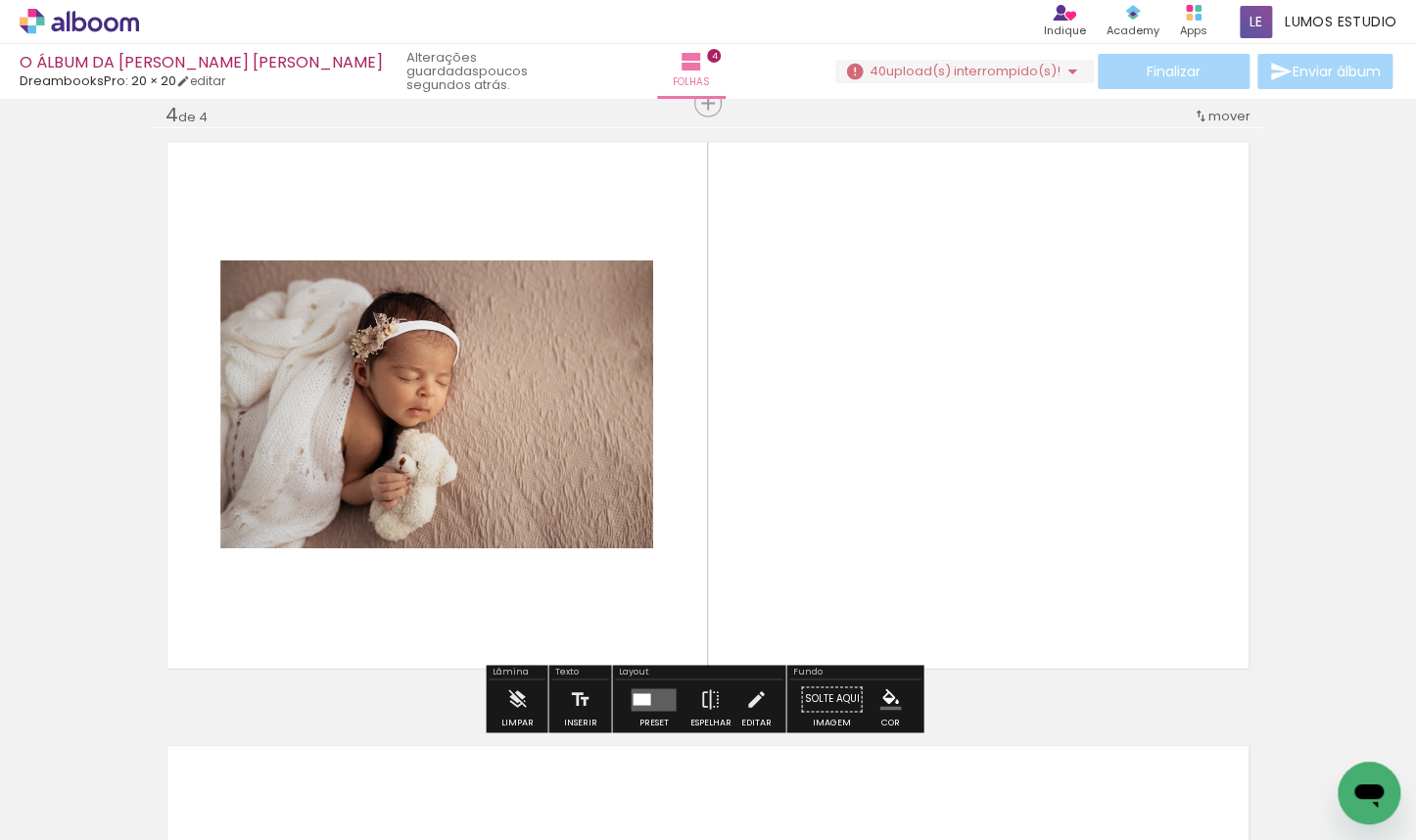 scroll, scrollTop: 1838, scrollLeft: 0, axis: vertical 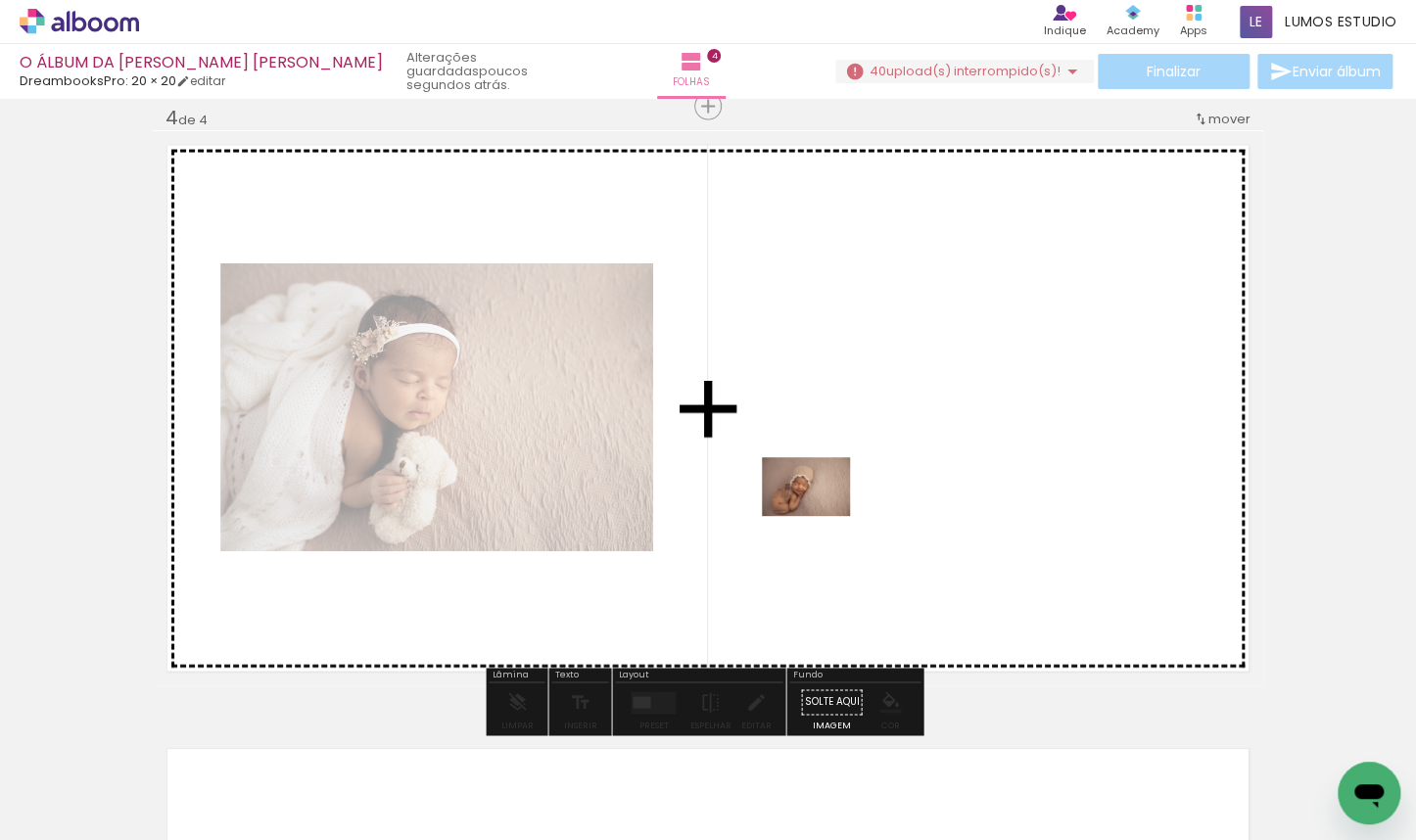 drag, startPoint x: 756, startPoint y: 776, endPoint x: 821, endPoint y: 516, distance: 268.00187 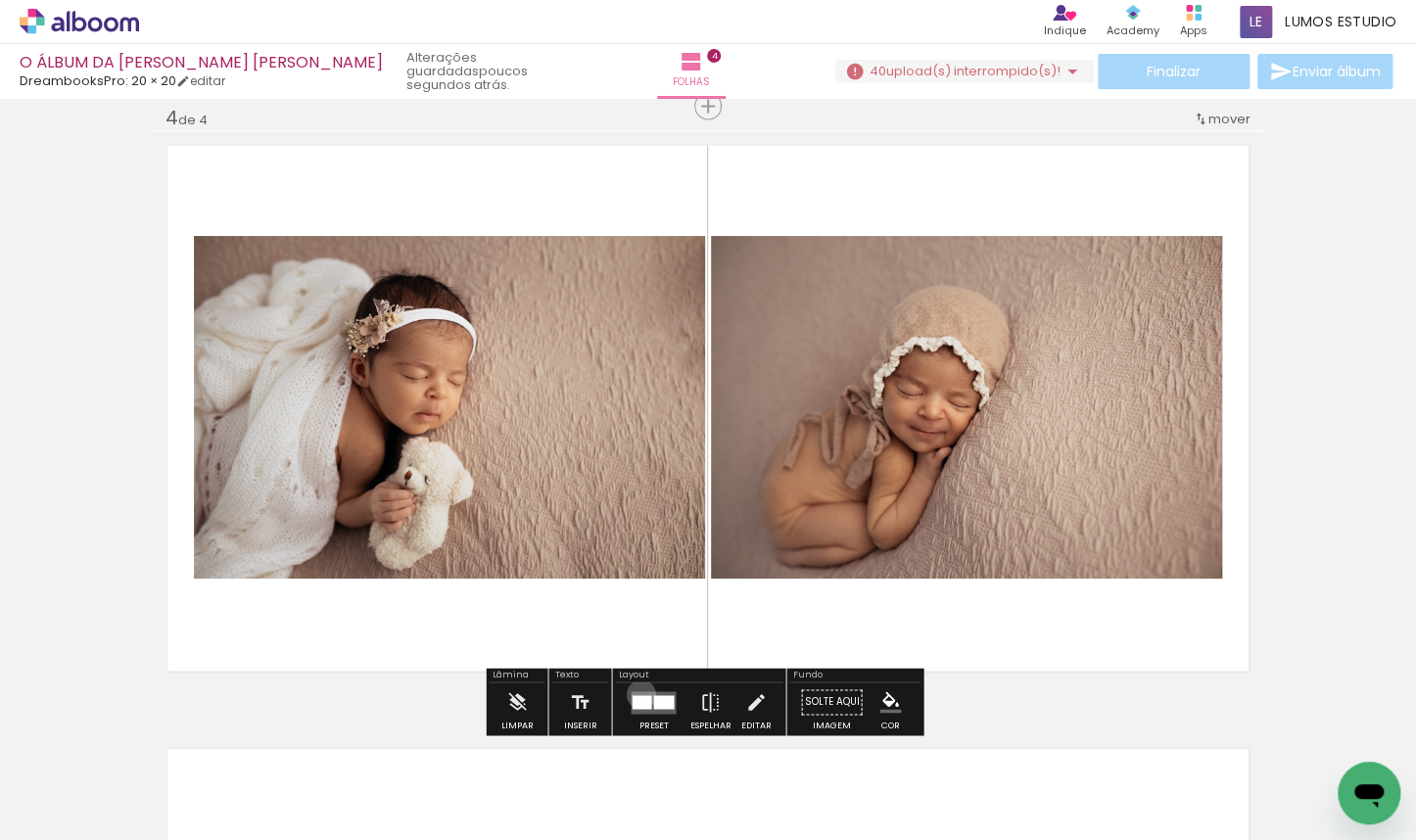 click at bounding box center (641, 701) 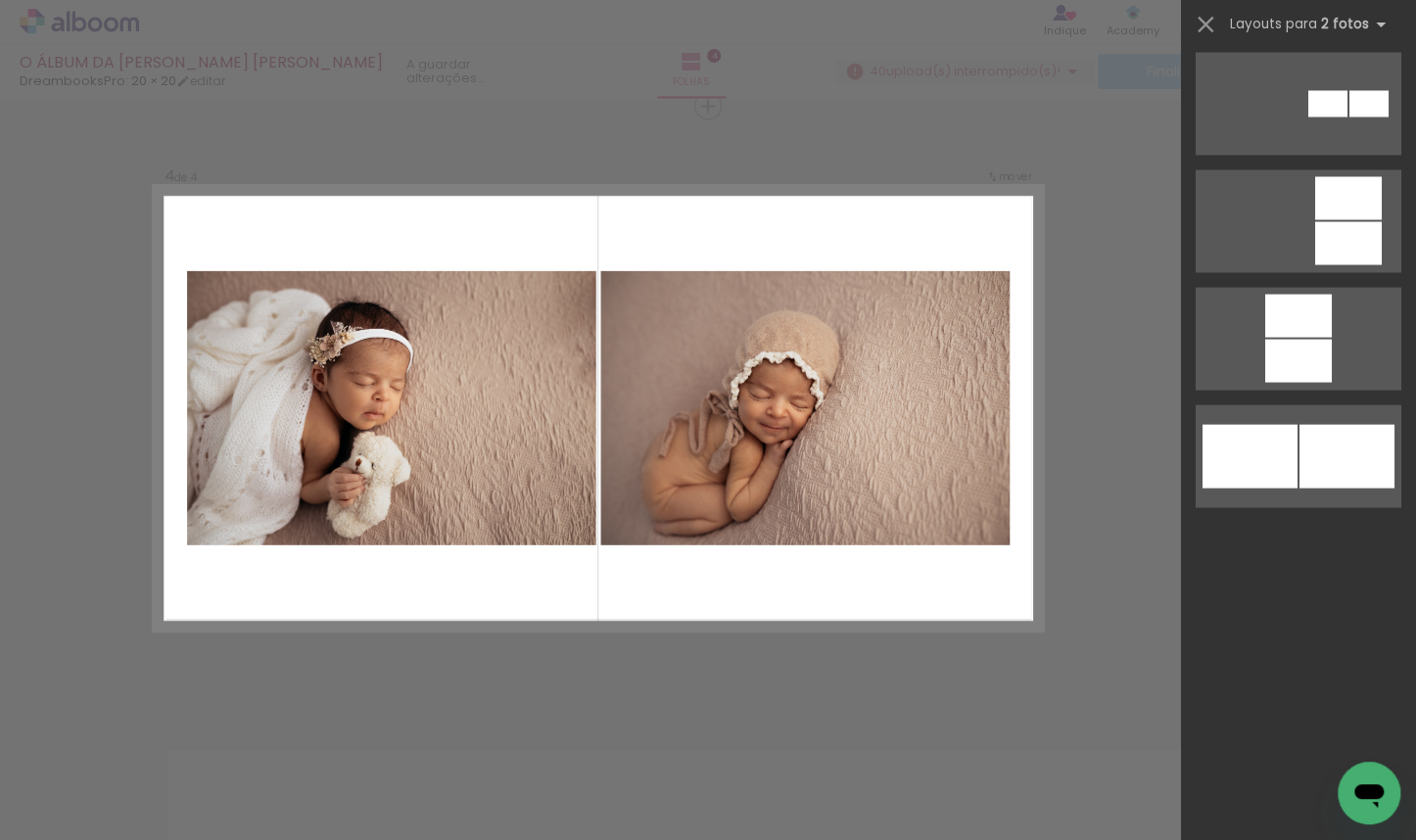 scroll, scrollTop: 0, scrollLeft: 0, axis: both 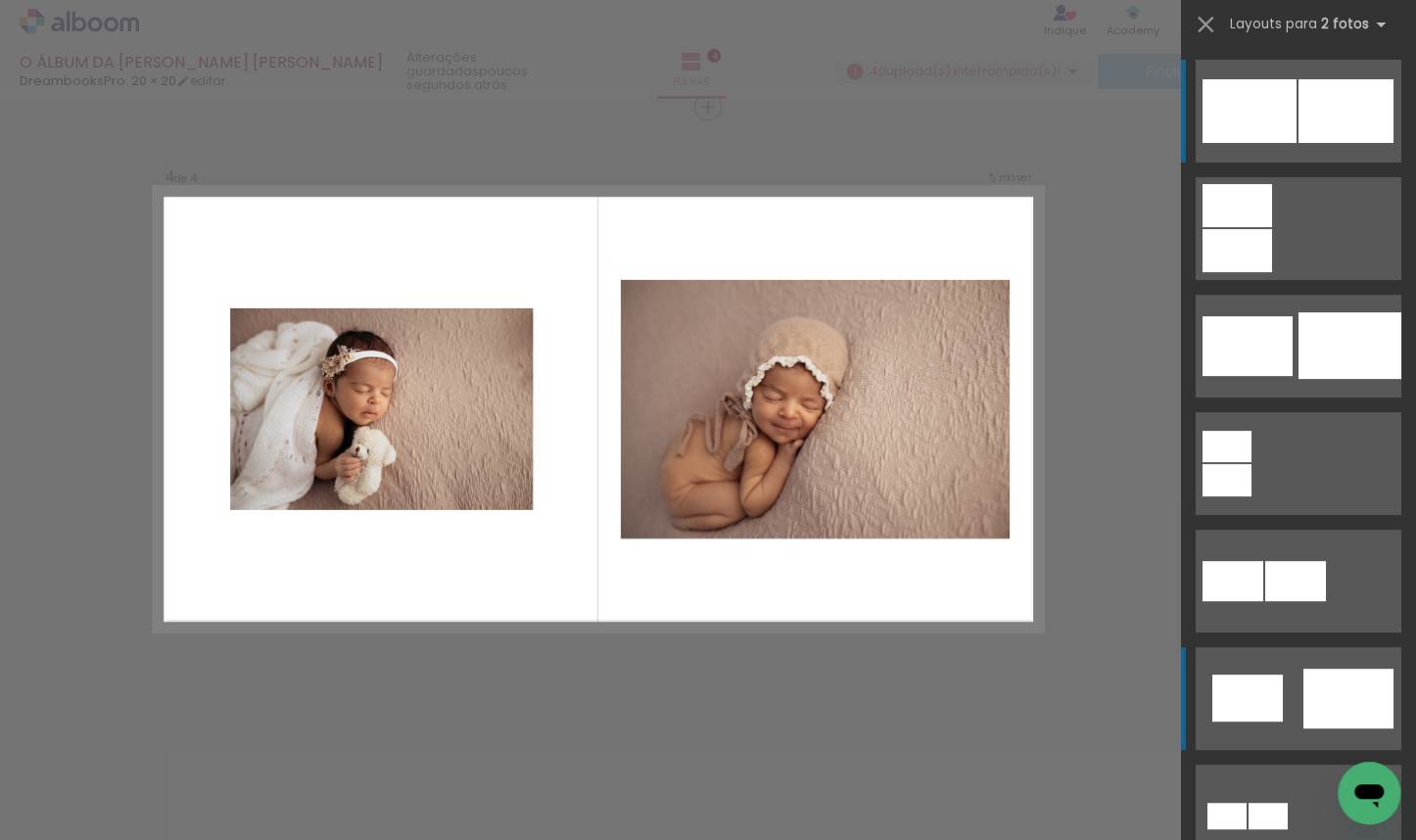 click at bounding box center [1237, 251] 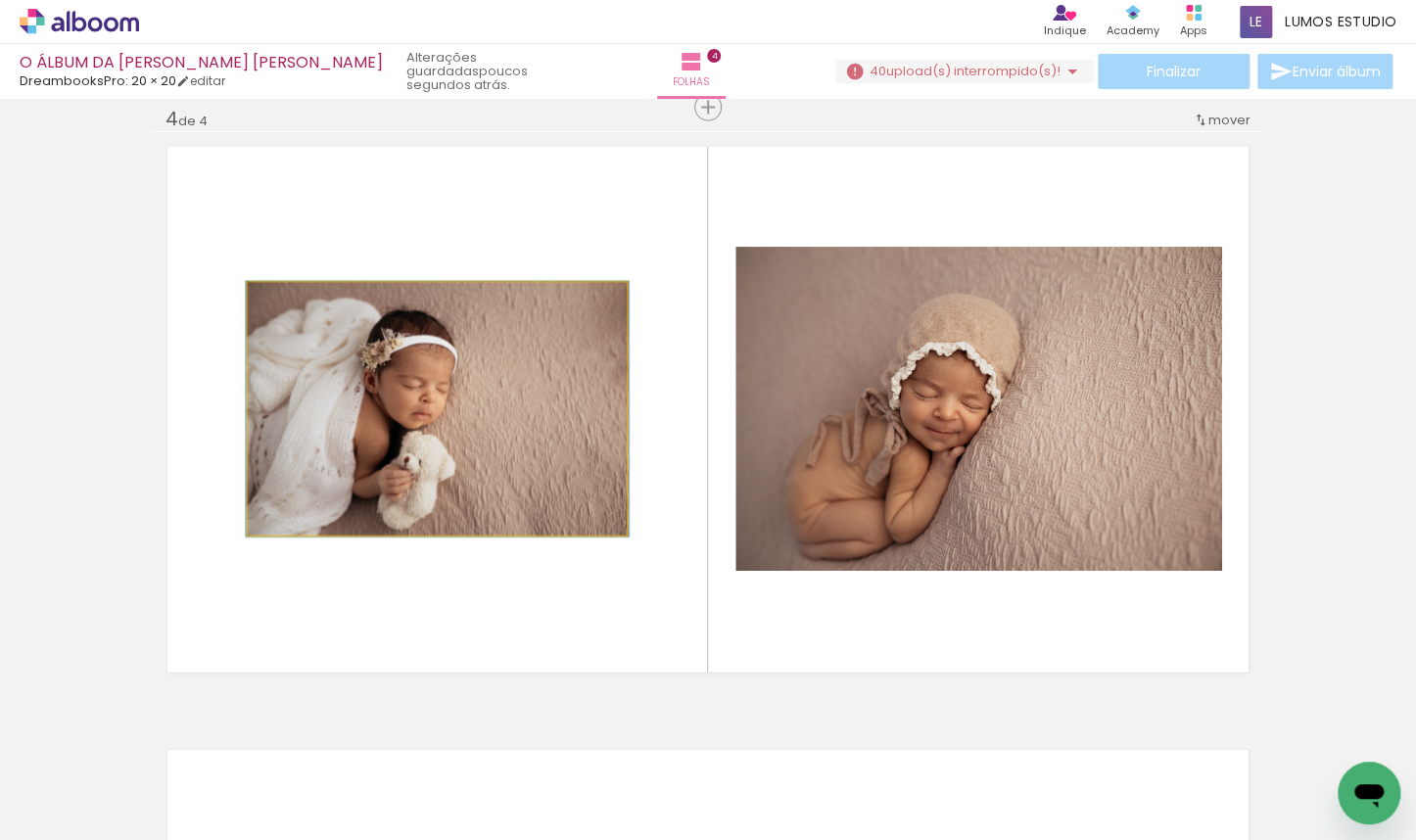 type on "101" 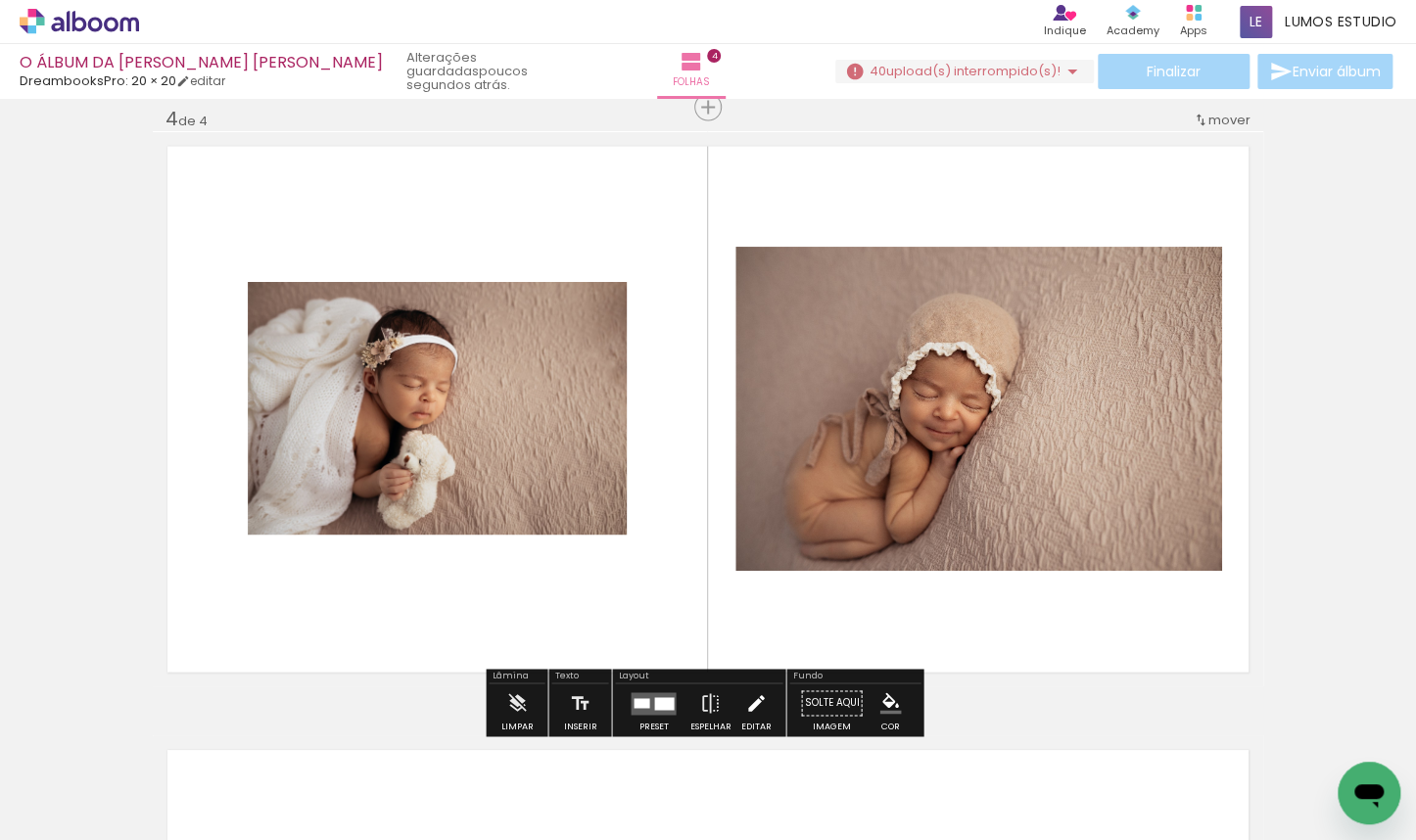 click at bounding box center [756, 703] 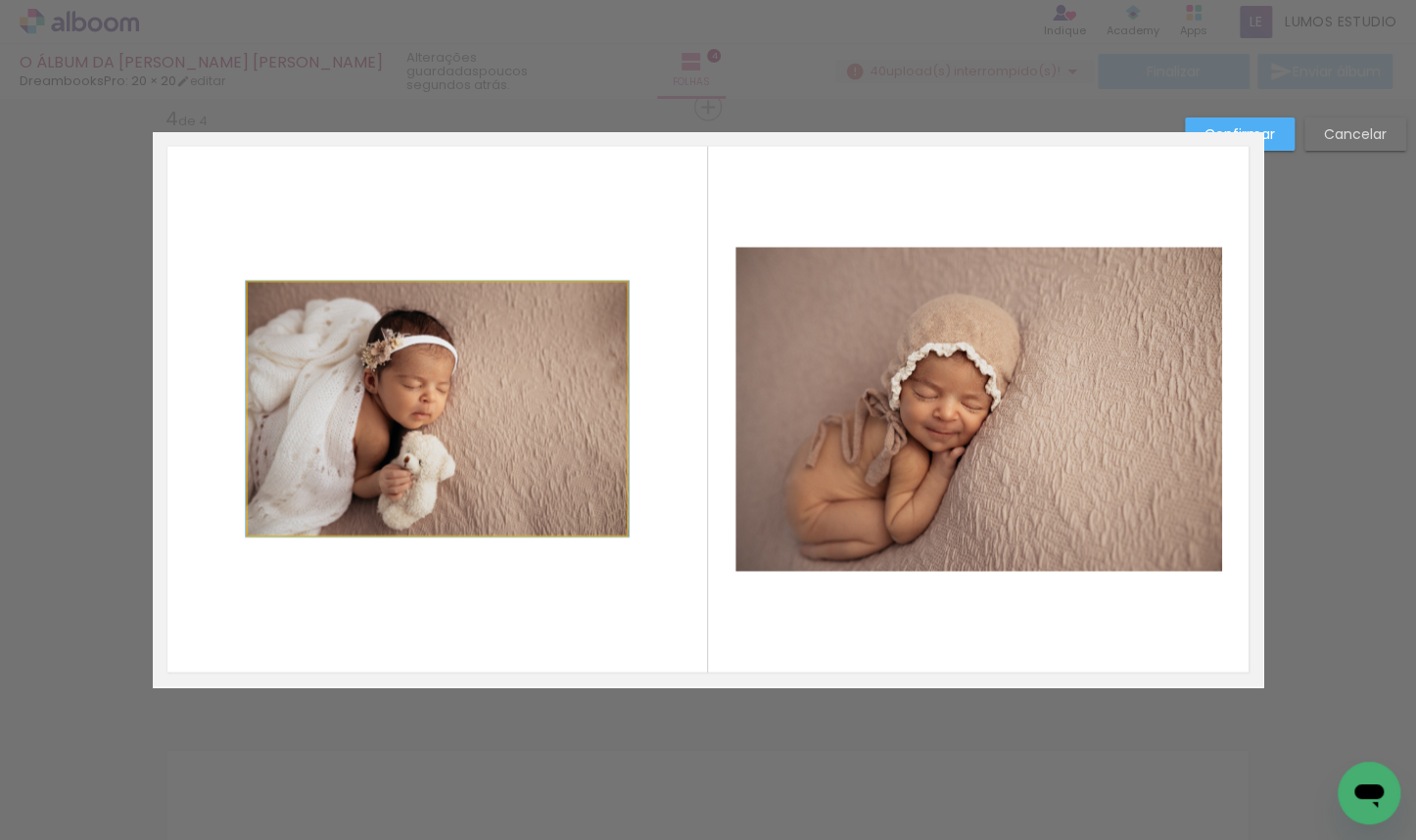 click 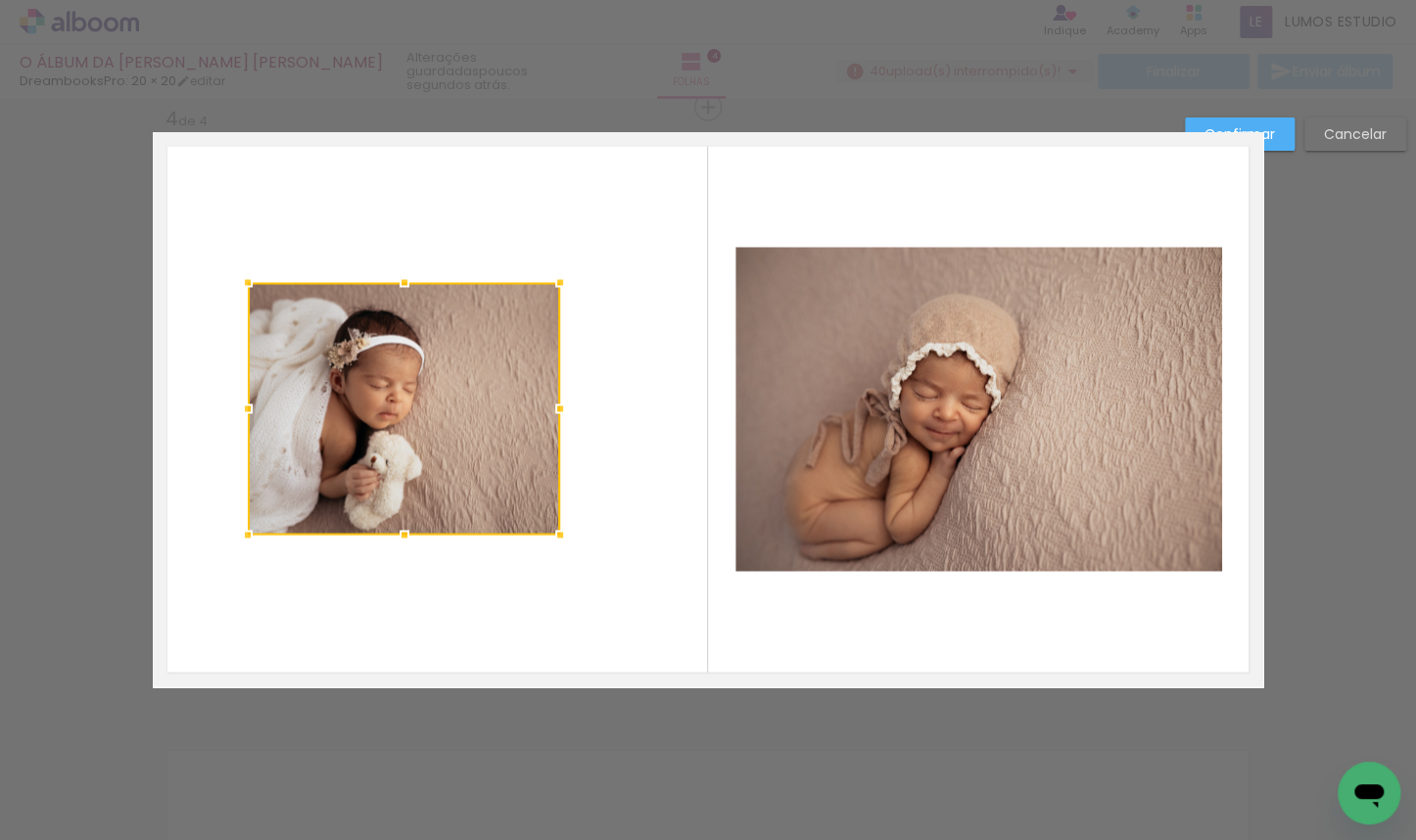 drag, startPoint x: 623, startPoint y: 407, endPoint x: 555, endPoint y: 419, distance: 69.050706 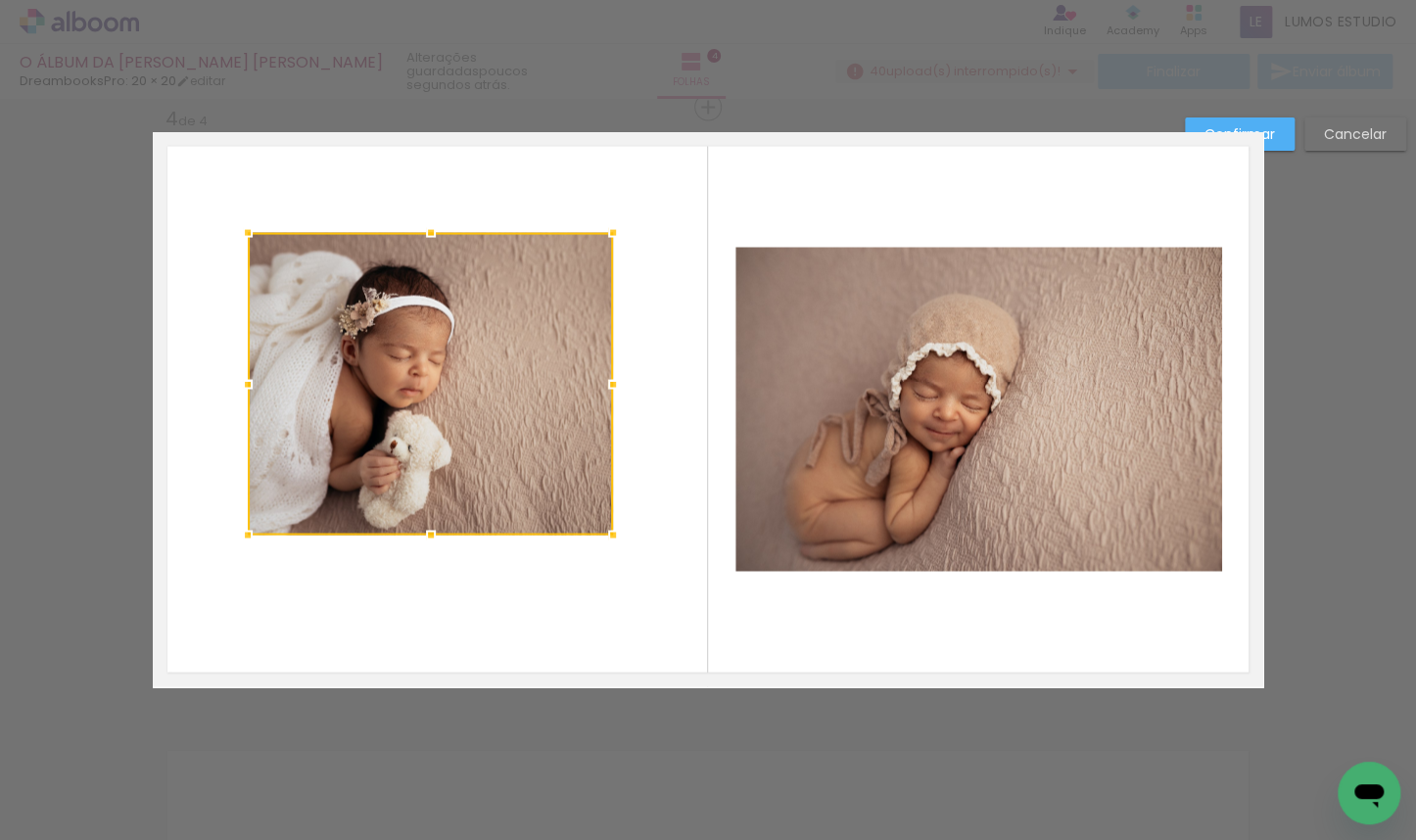 drag, startPoint x: 553, startPoint y: 278, endPoint x: 607, endPoint y: 228, distance: 73.59348 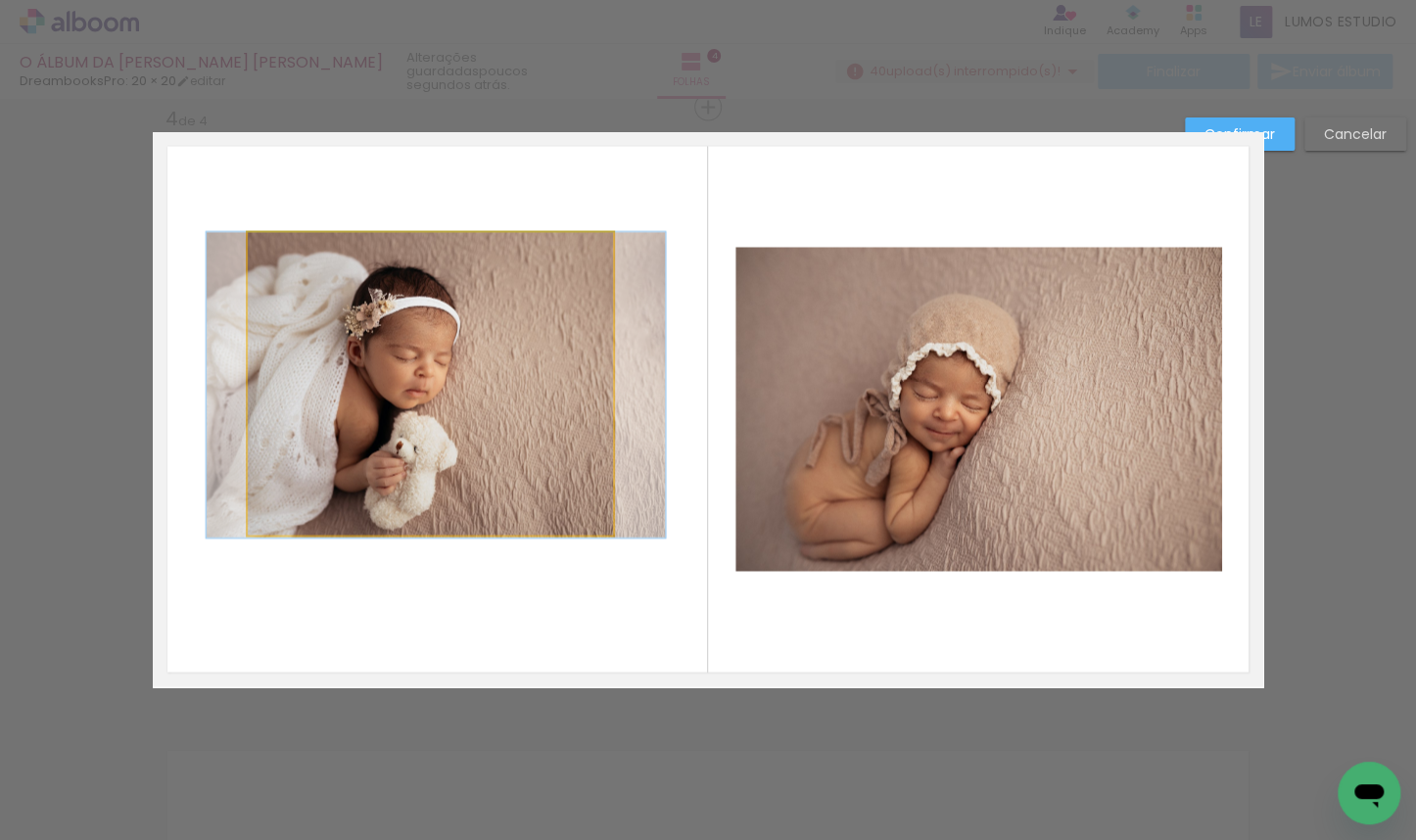 drag, startPoint x: 431, startPoint y: 341, endPoint x: 437, endPoint y: 372, distance: 31.57531 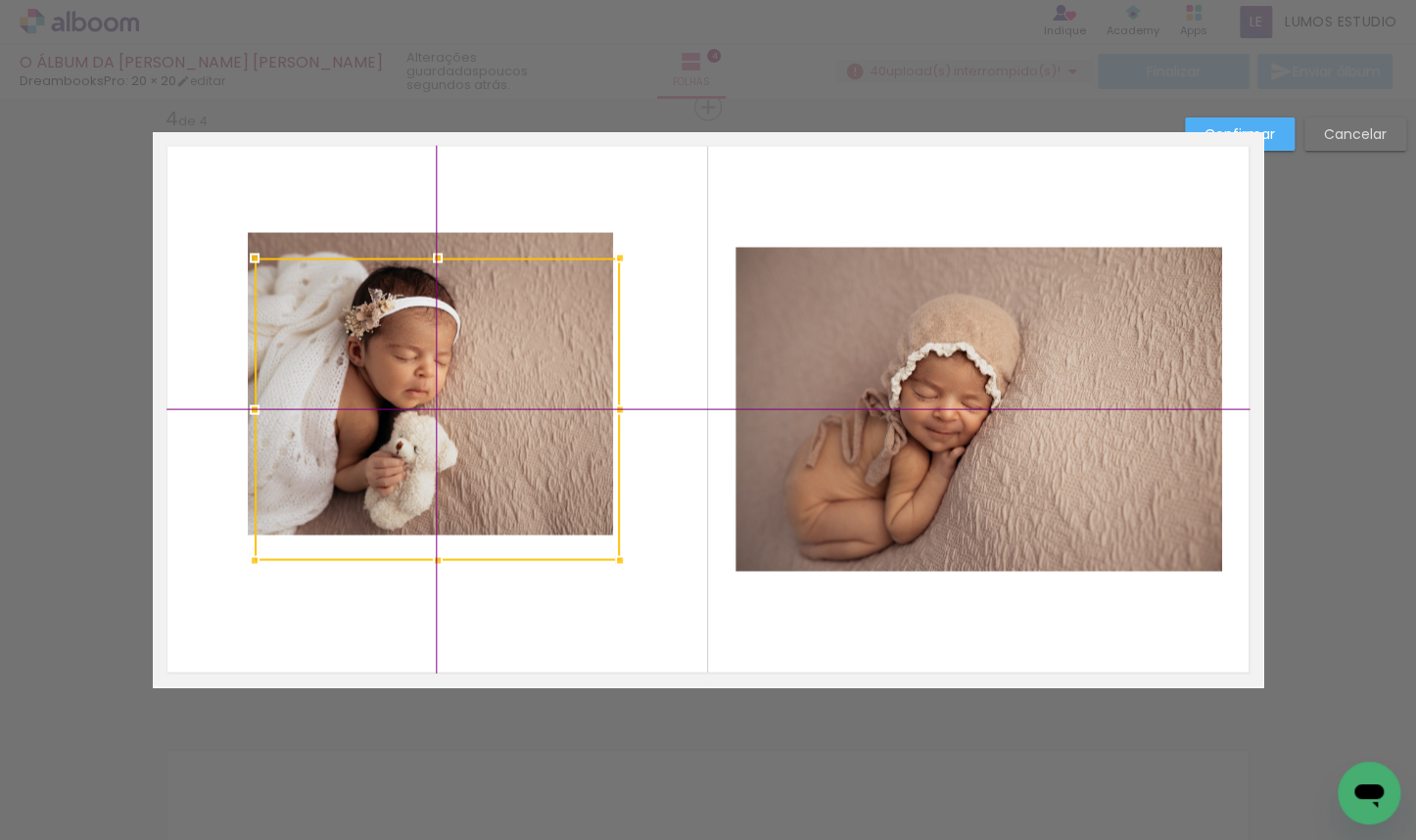 drag, startPoint x: 423, startPoint y: 358, endPoint x: 423, endPoint y: 370, distance: 12 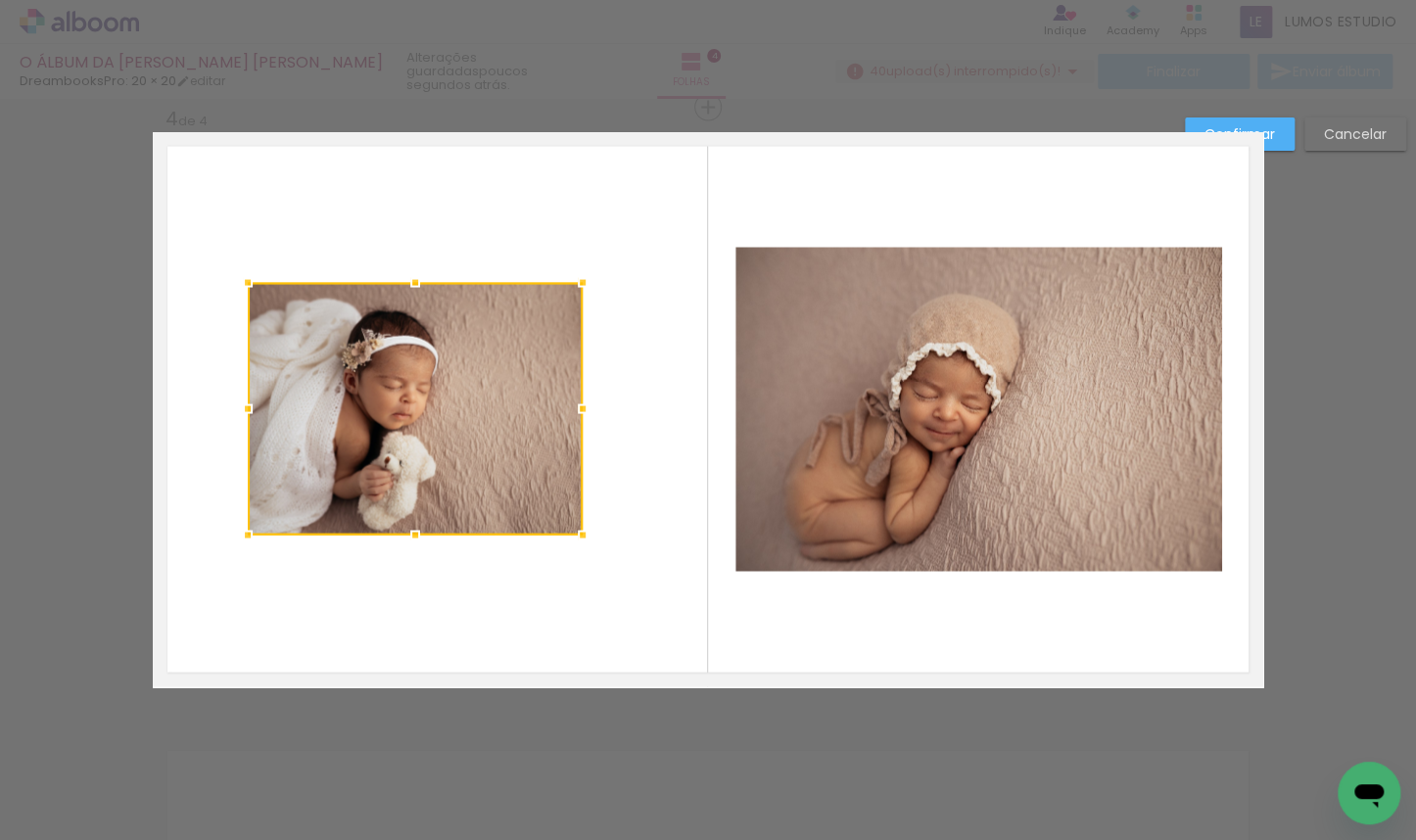 drag, startPoint x: 618, startPoint y: 408, endPoint x: 576, endPoint y: 416, distance: 42.755117 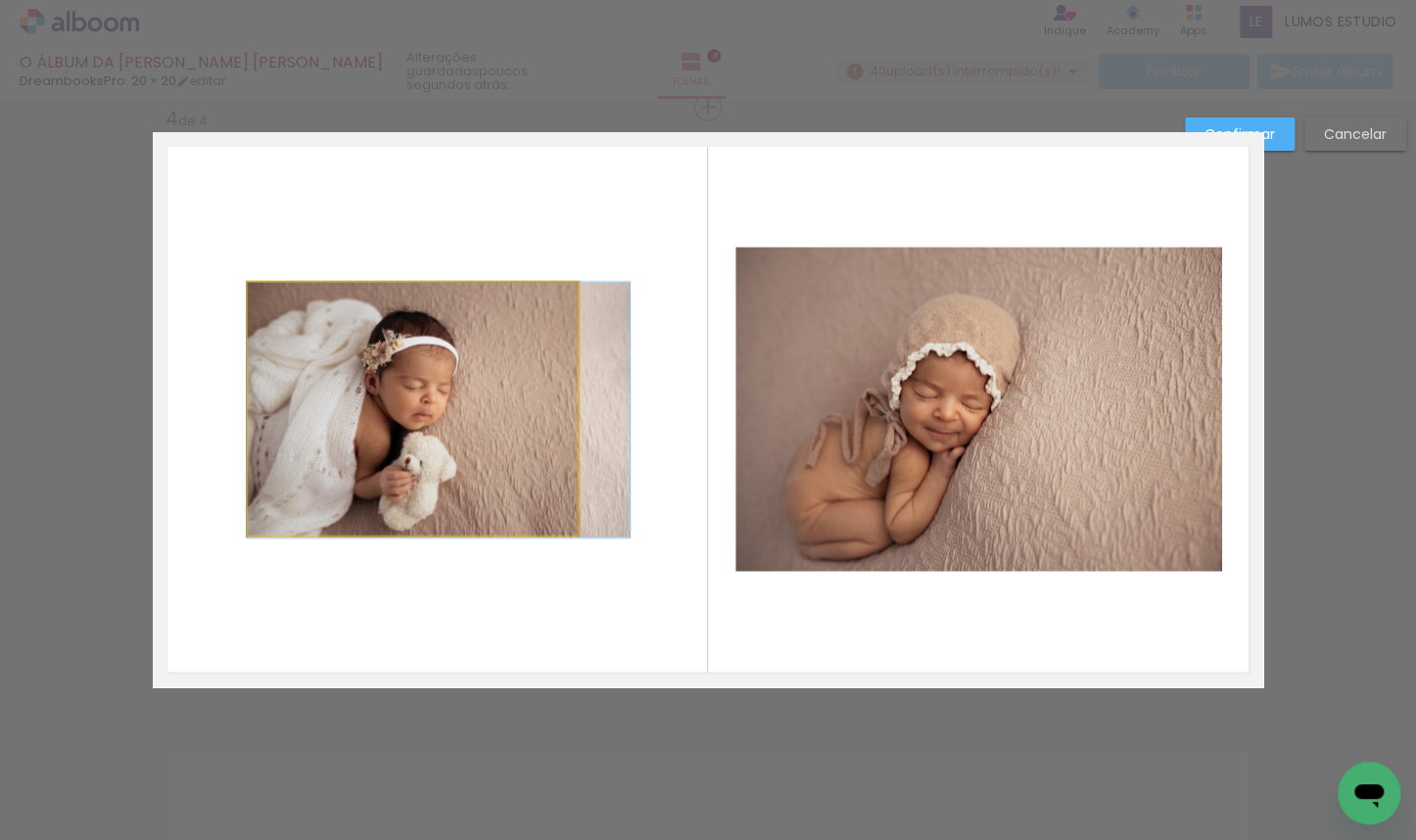 drag, startPoint x: 417, startPoint y: 407, endPoint x: 441, endPoint y: 411, distance: 24.33105 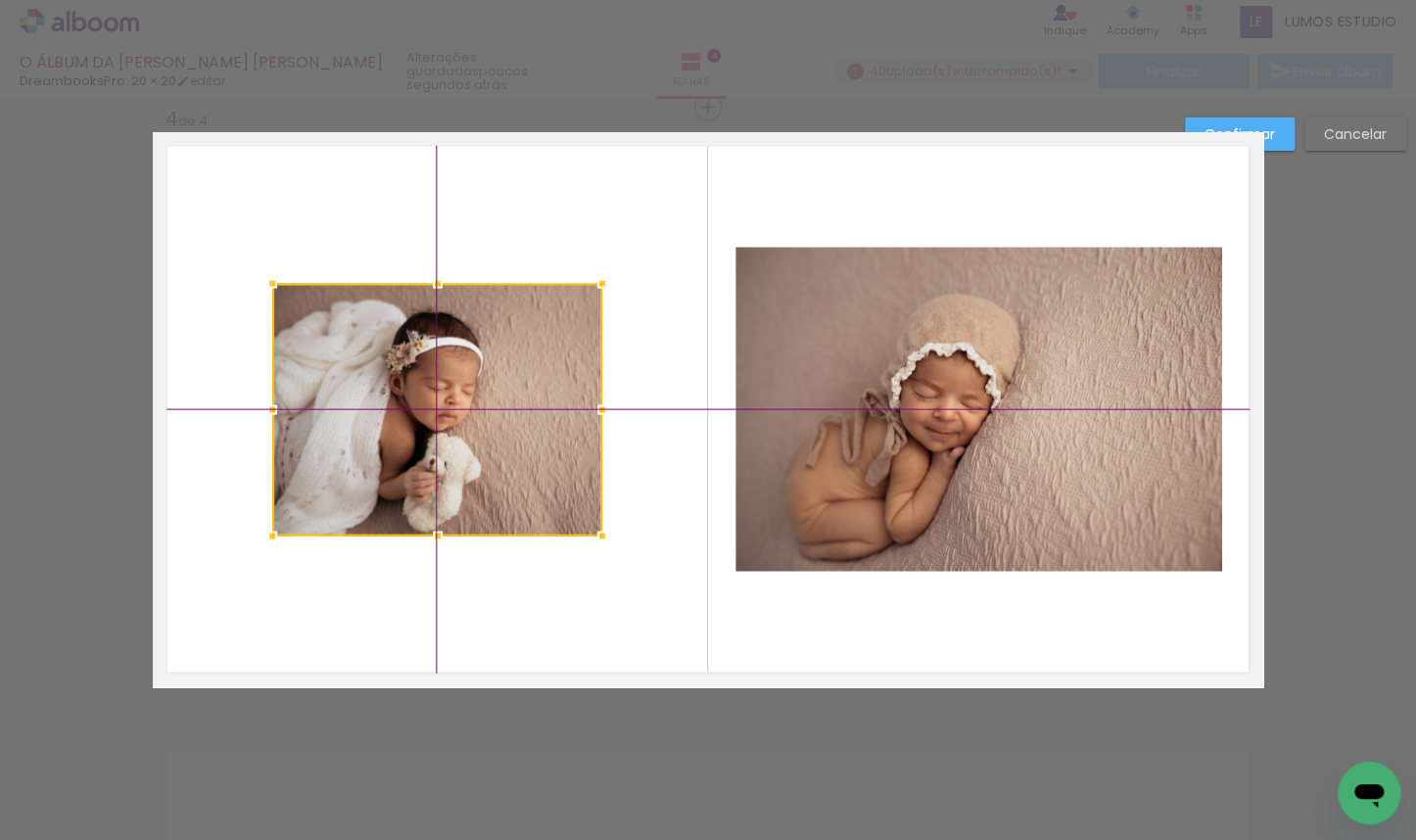 drag, startPoint x: 427, startPoint y: 404, endPoint x: 438, endPoint y: 411, distance: 13.038405 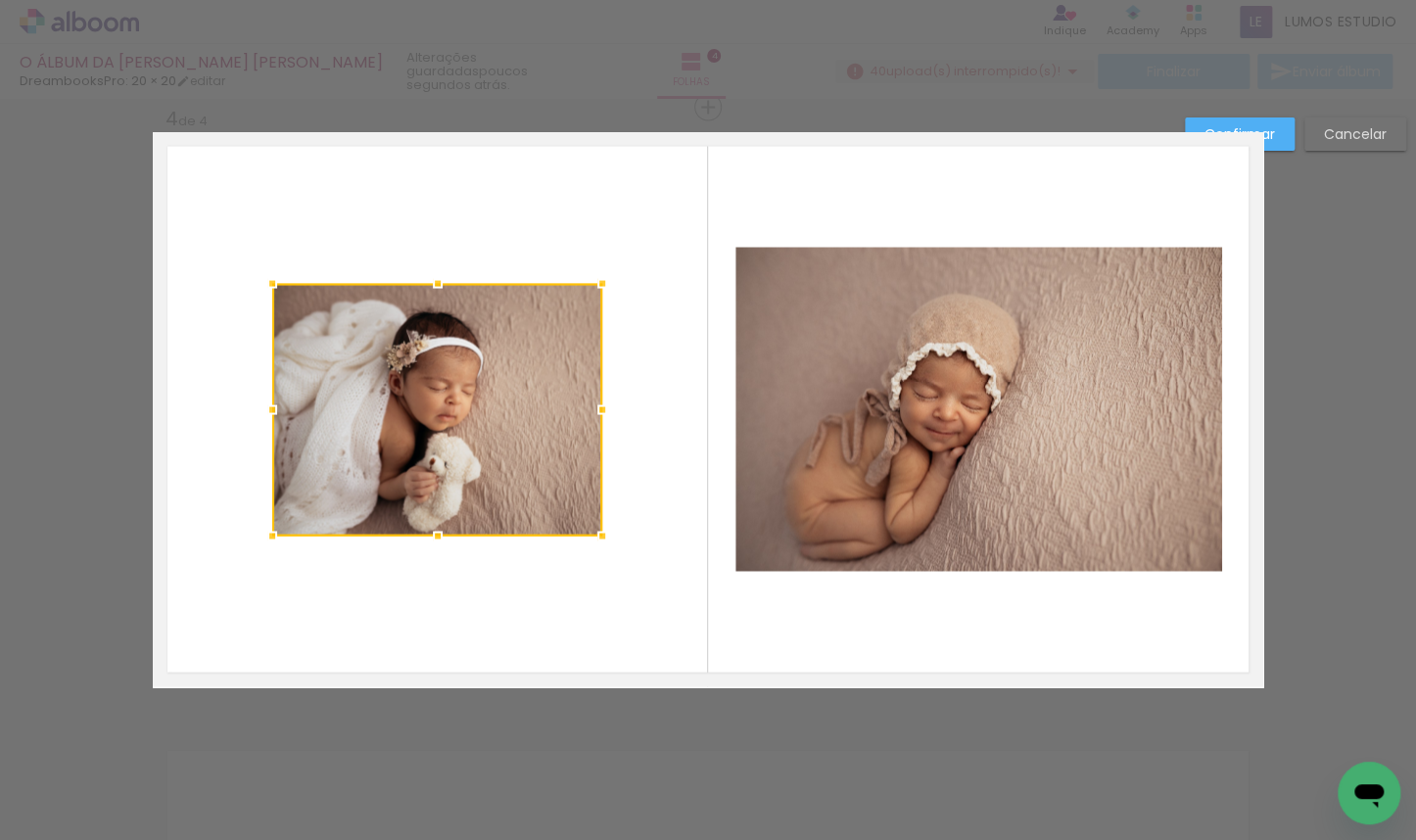 click on "Confirmar" at bounding box center (0, 0) 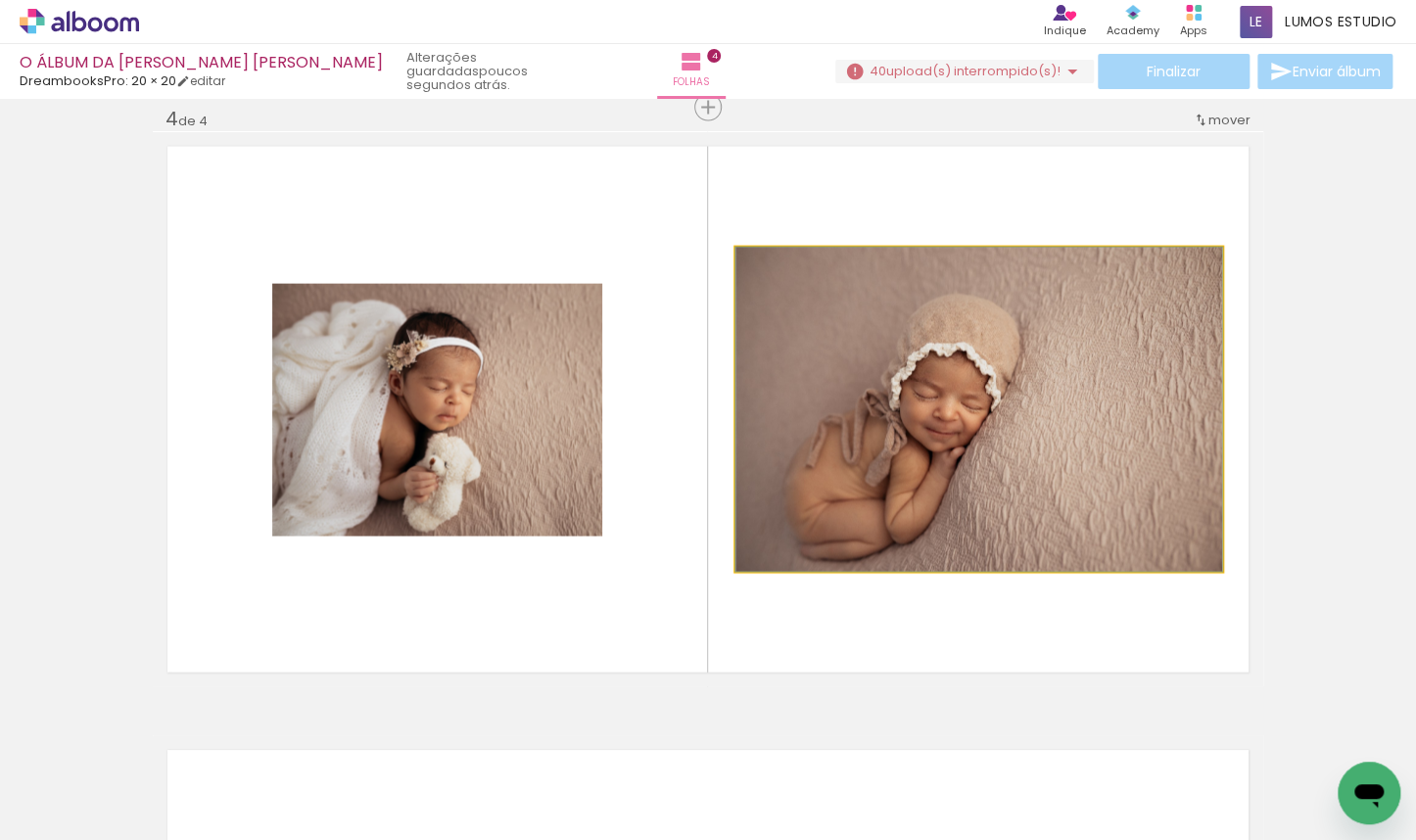 click 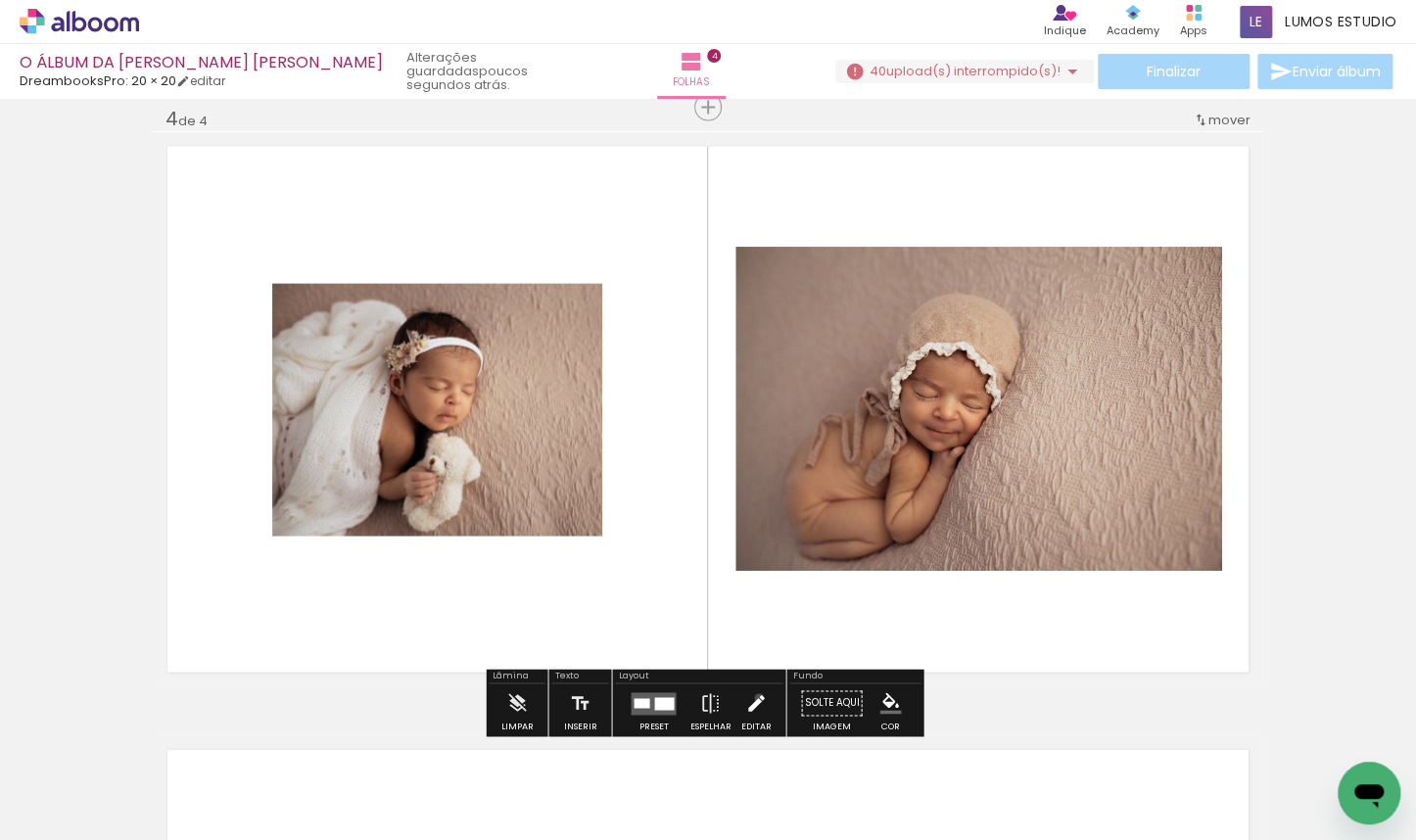 click at bounding box center (756, 703) 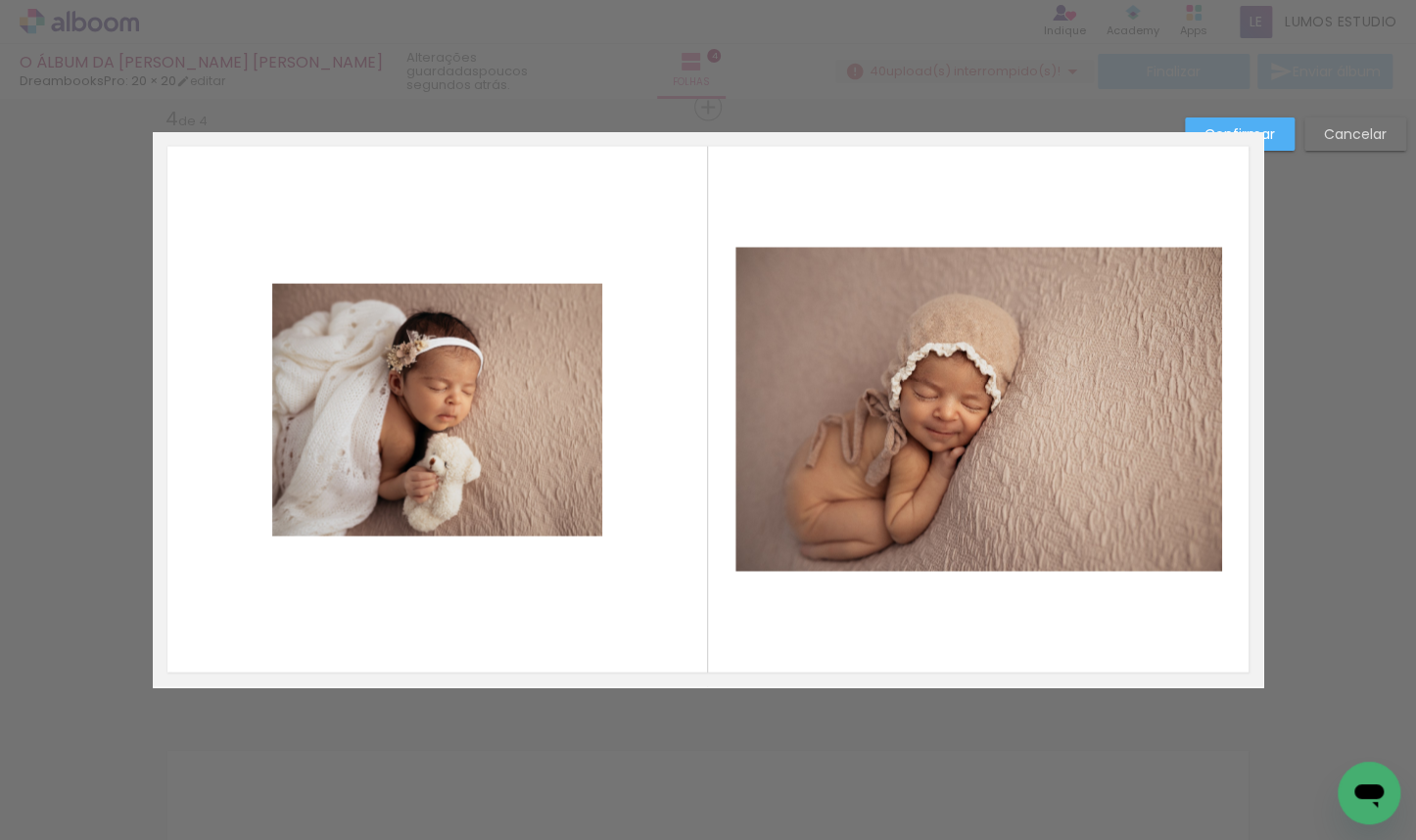 click 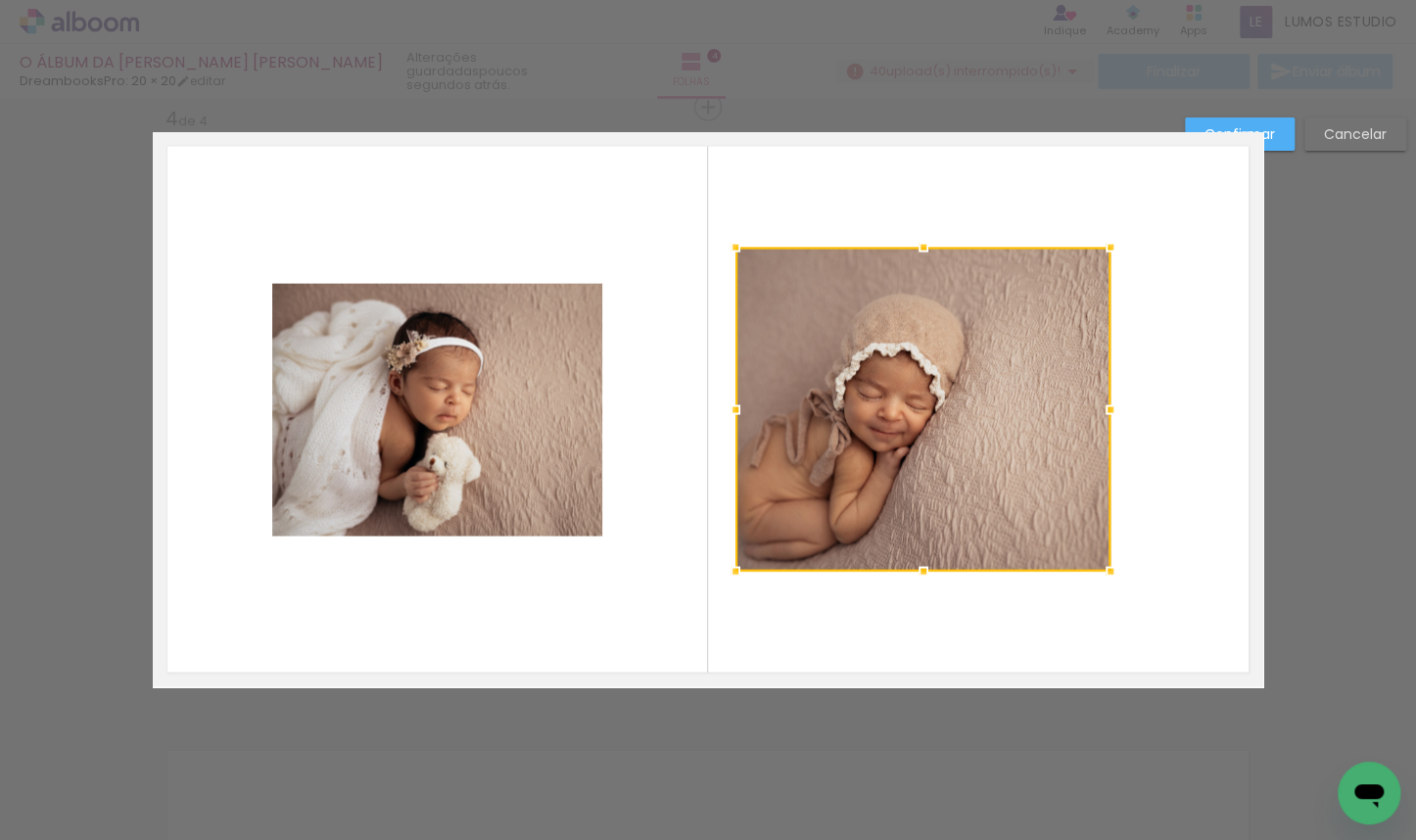 drag, startPoint x: 1214, startPoint y: 407, endPoint x: 1116, endPoint y: 416, distance: 98.4124 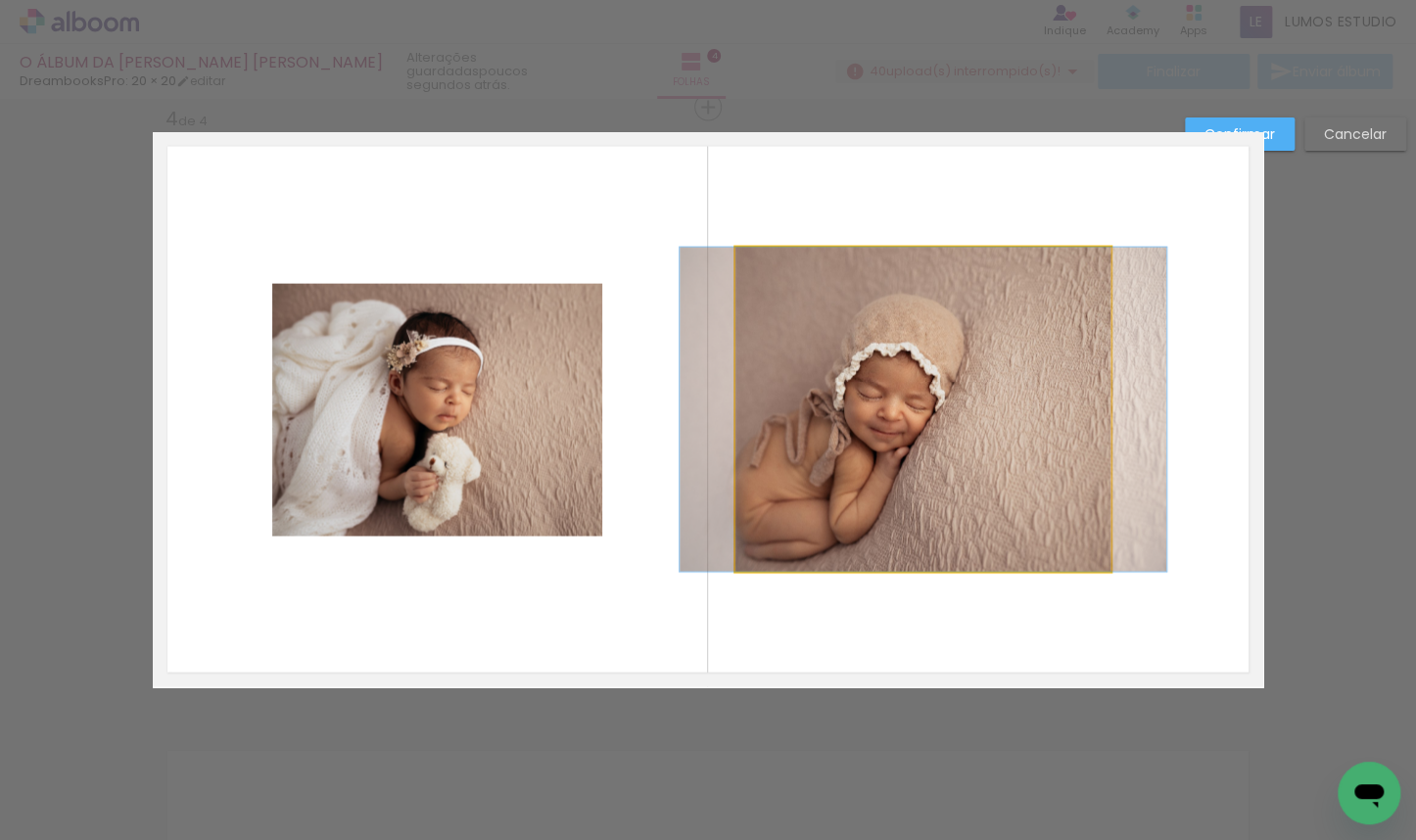 click 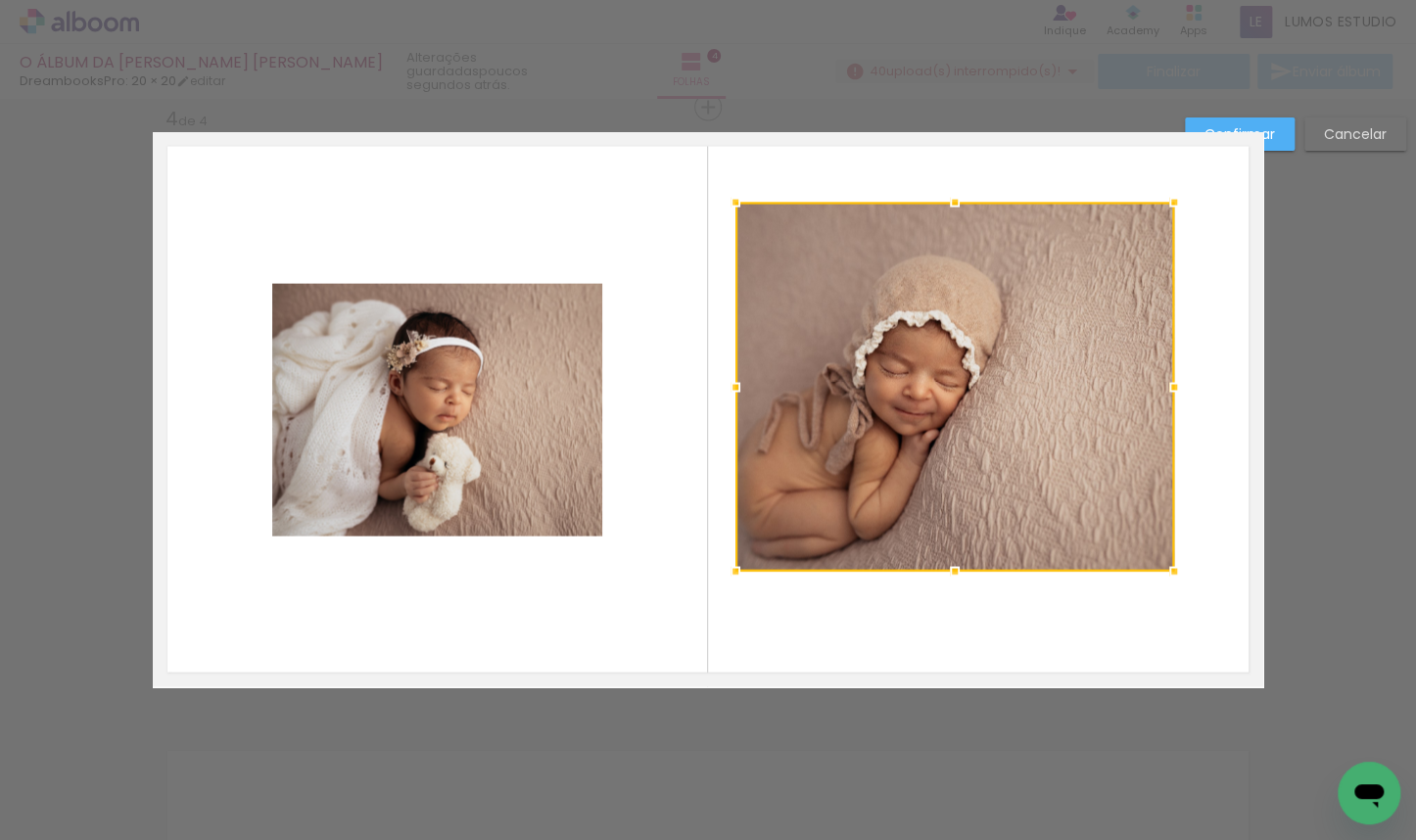 drag, startPoint x: 1098, startPoint y: 245, endPoint x: 1161, endPoint y: 200, distance: 77.420927 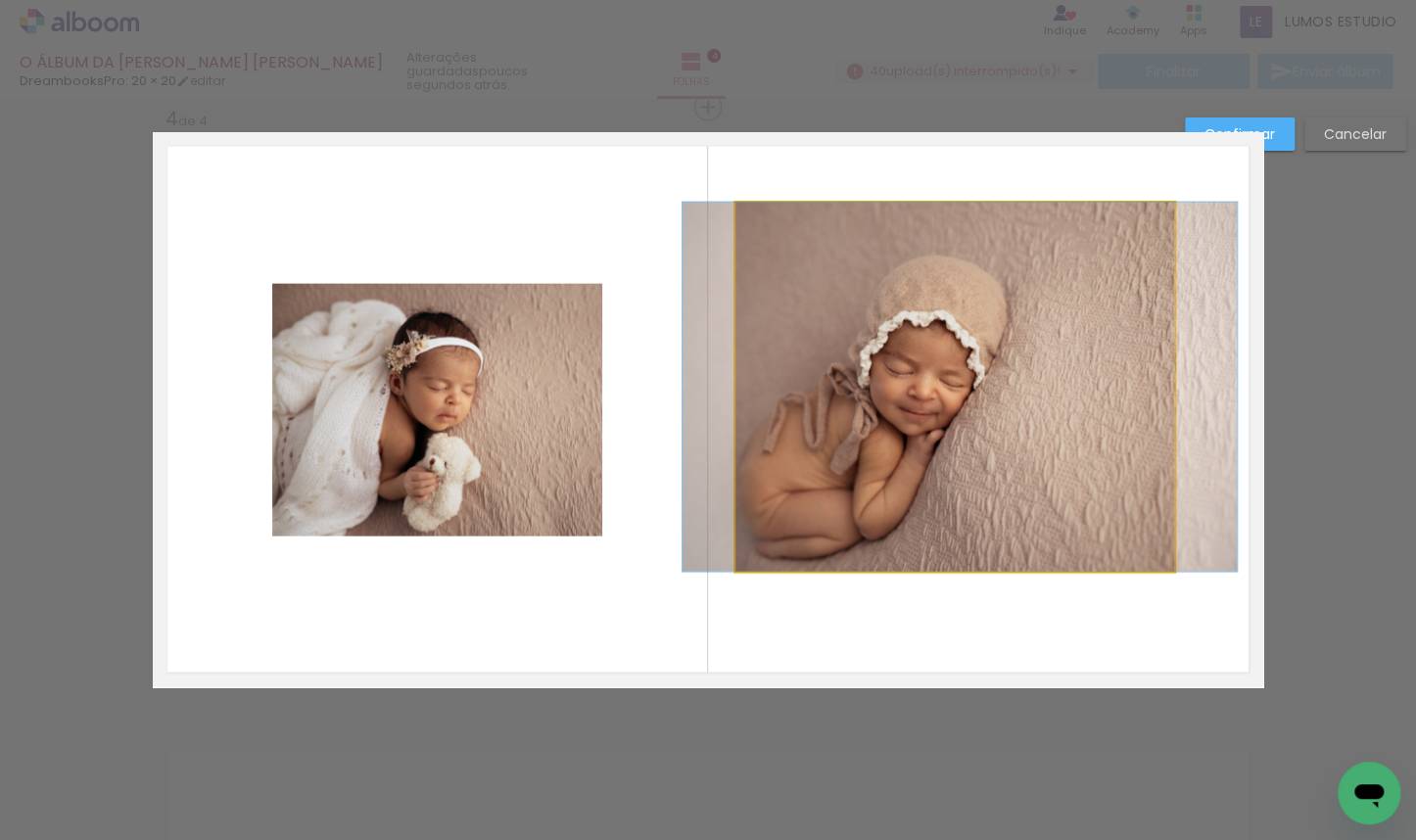 drag, startPoint x: 959, startPoint y: 328, endPoint x: 964, endPoint y: 360, distance: 32.38827 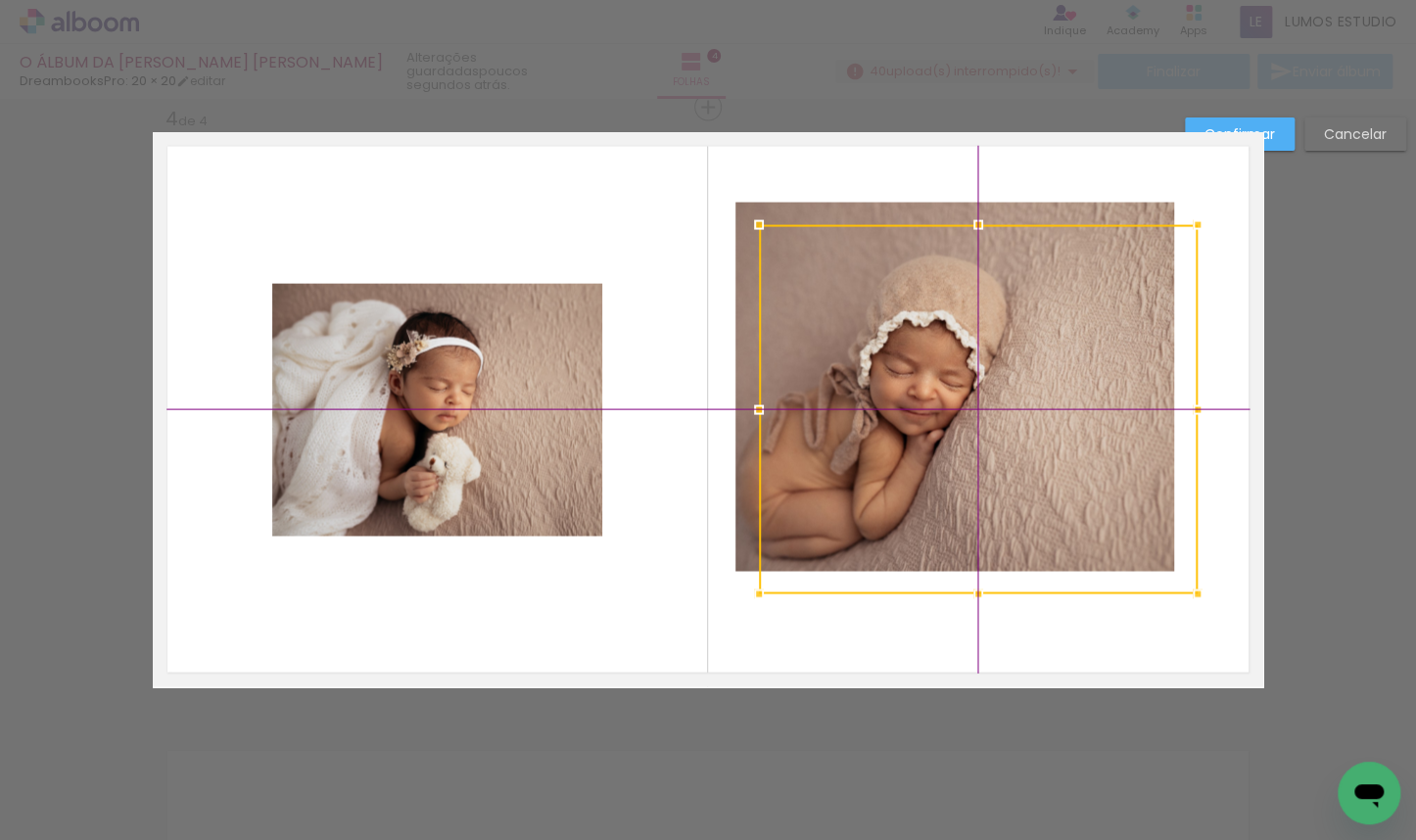 drag, startPoint x: 957, startPoint y: 356, endPoint x: 957, endPoint y: 372, distance: 16 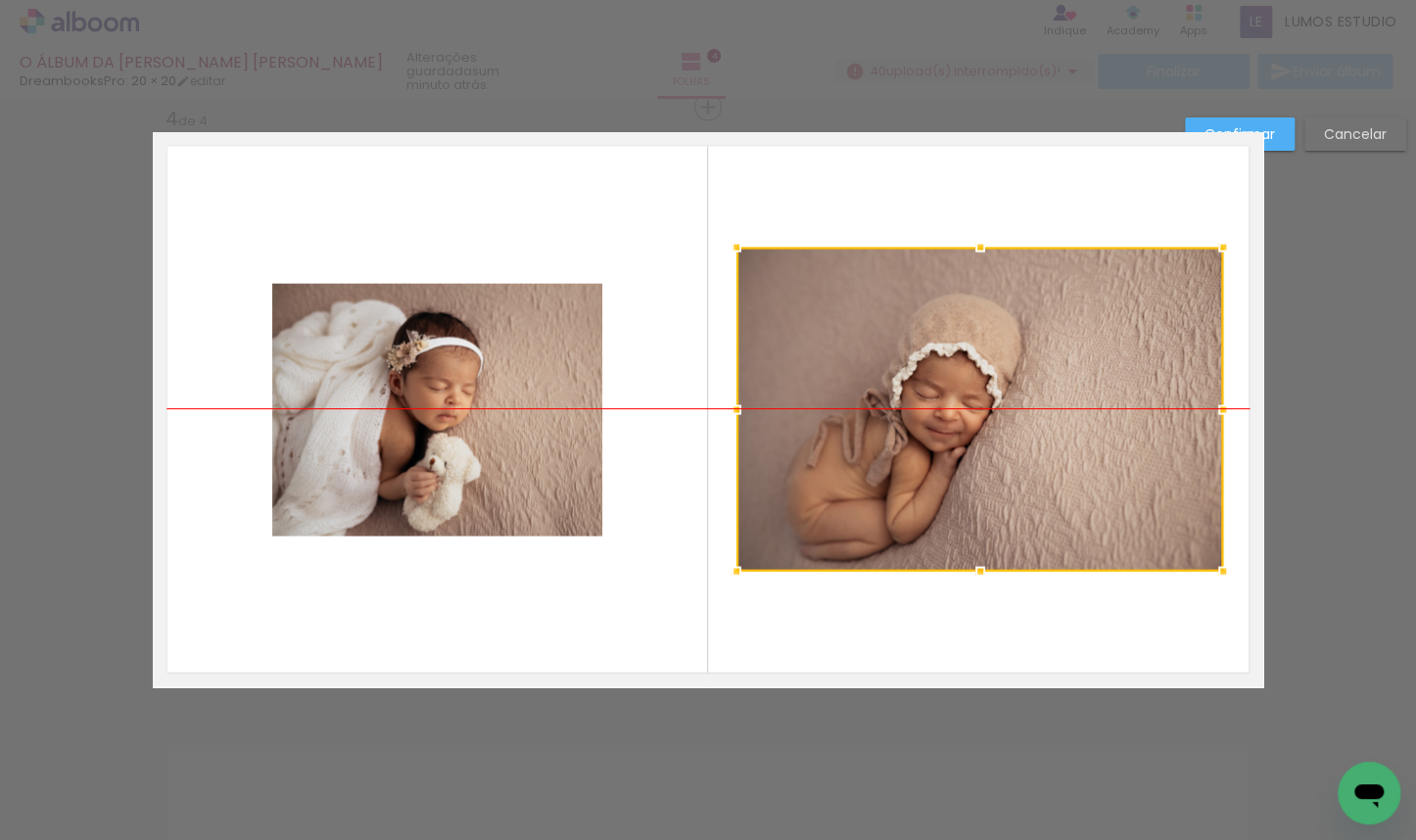 click at bounding box center [979, 408] 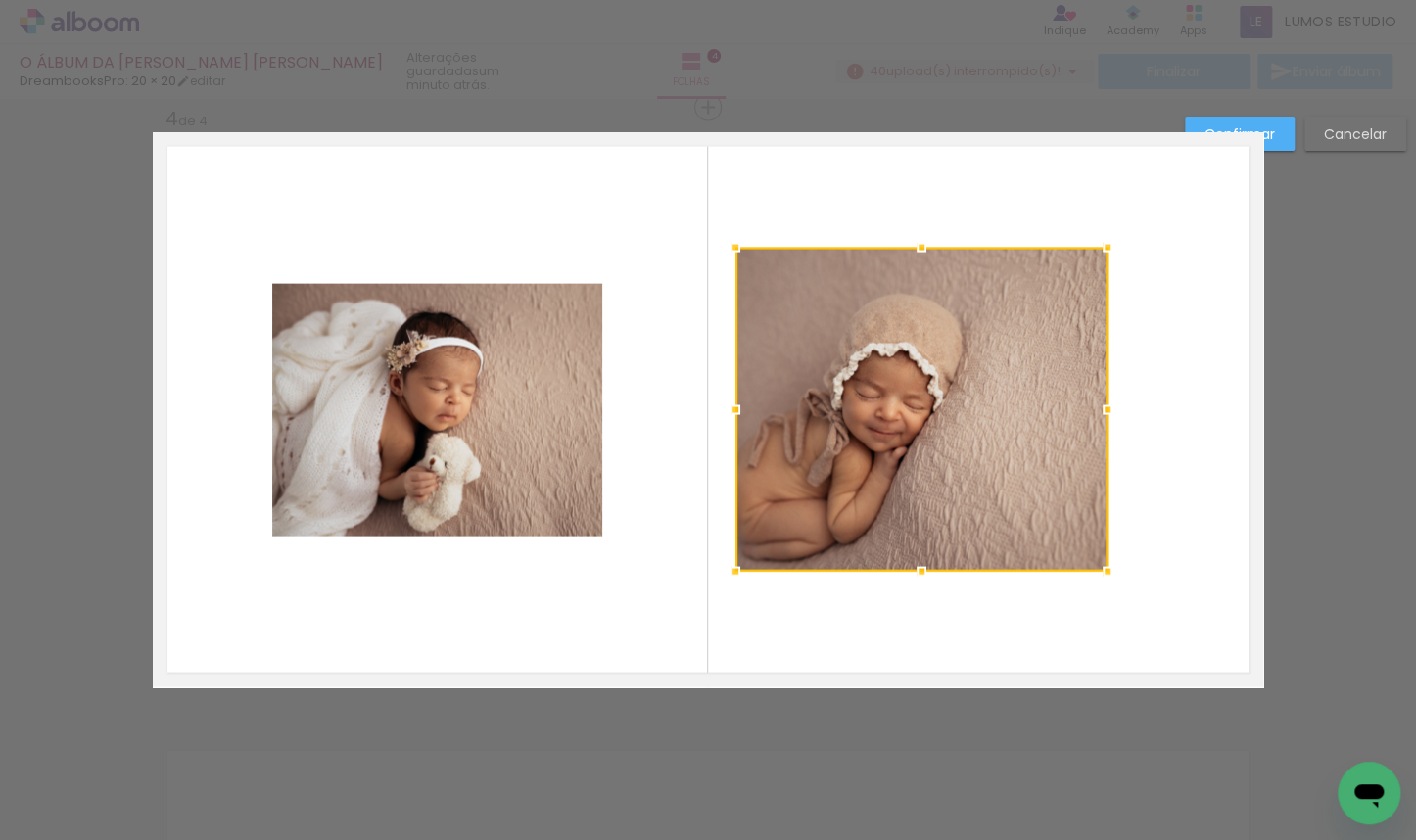 drag, startPoint x: 1206, startPoint y: 407, endPoint x: 1092, endPoint y: 408, distance: 114.00439 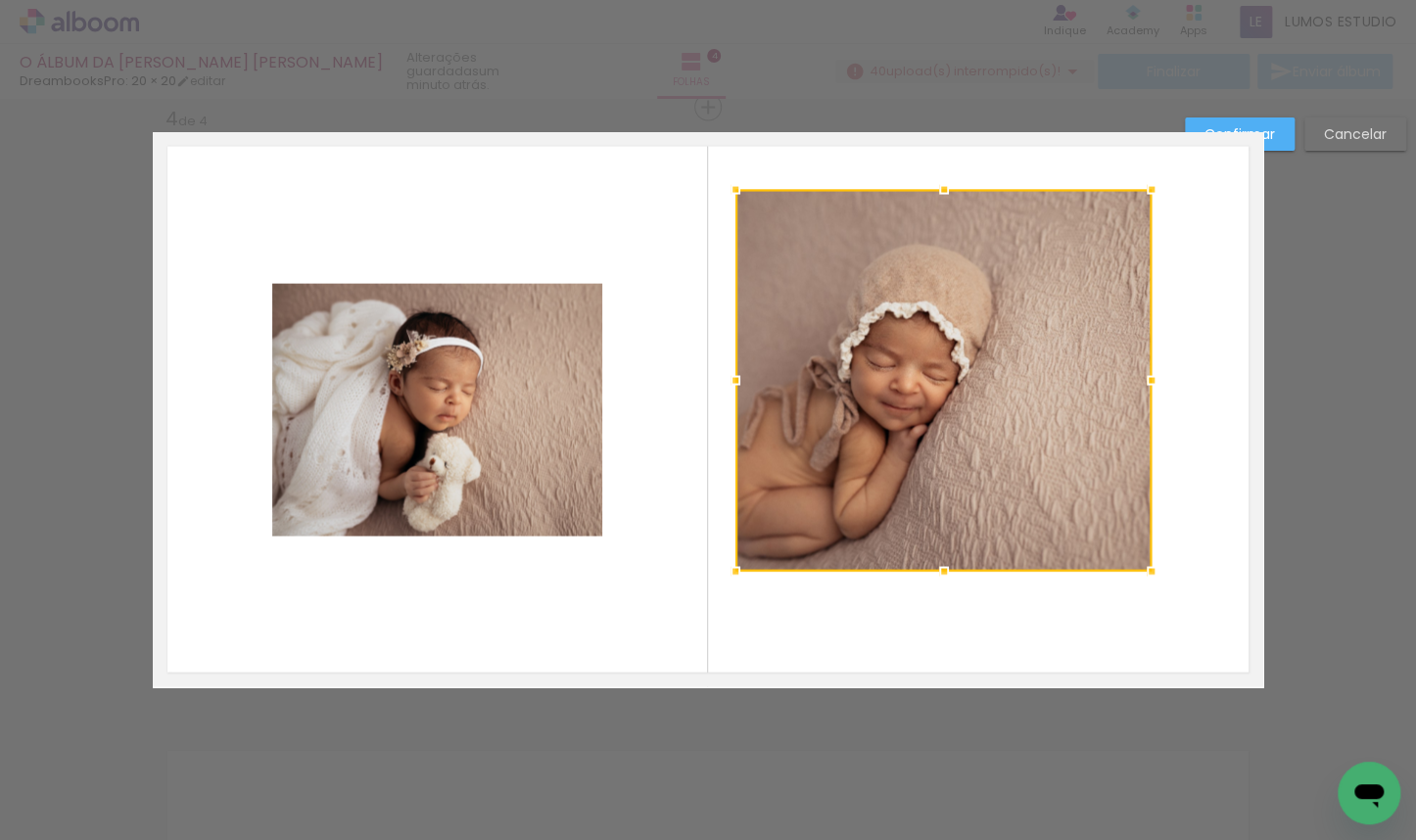 drag, startPoint x: 1102, startPoint y: 250, endPoint x: 1146, endPoint y: 192, distance: 72.8011 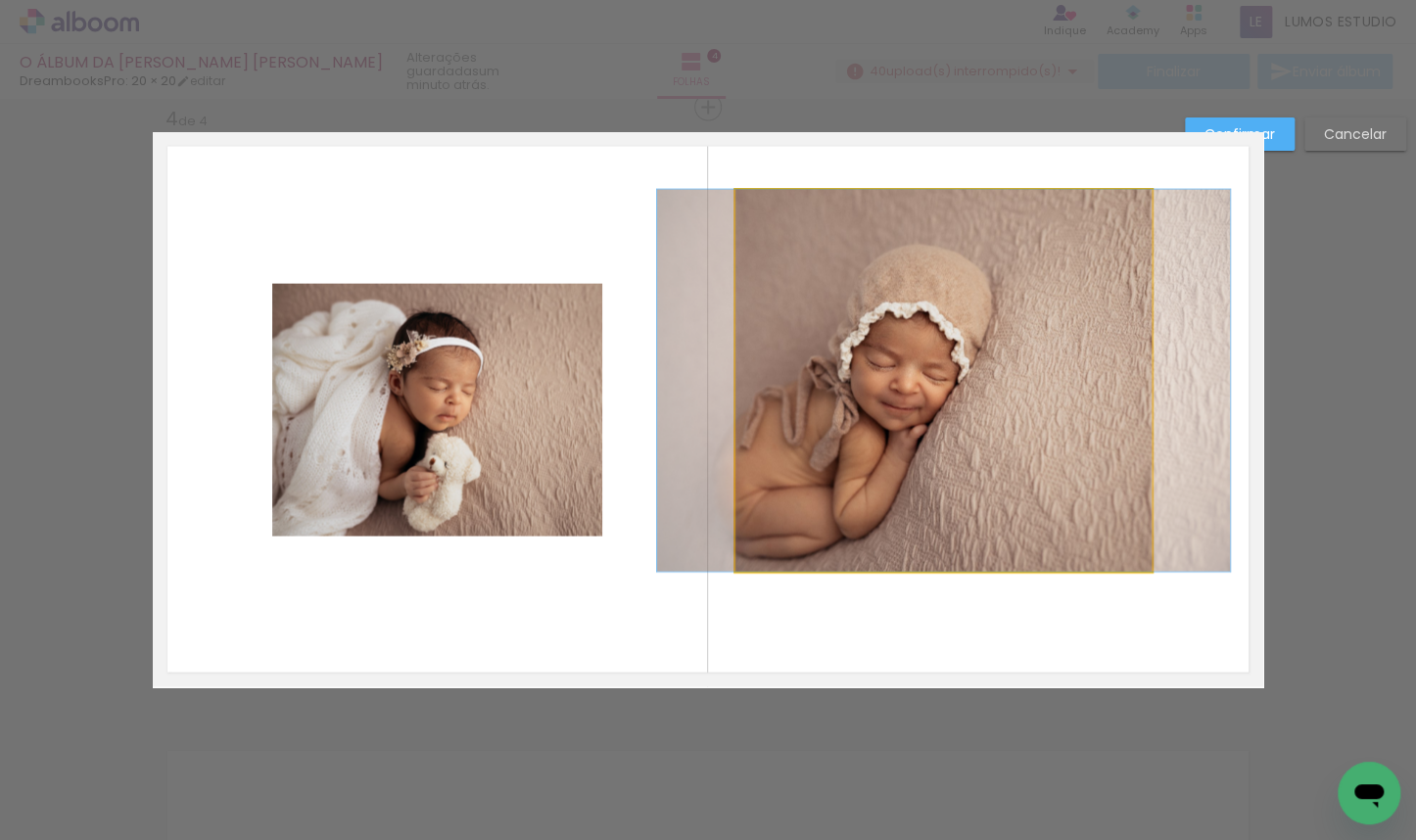 click 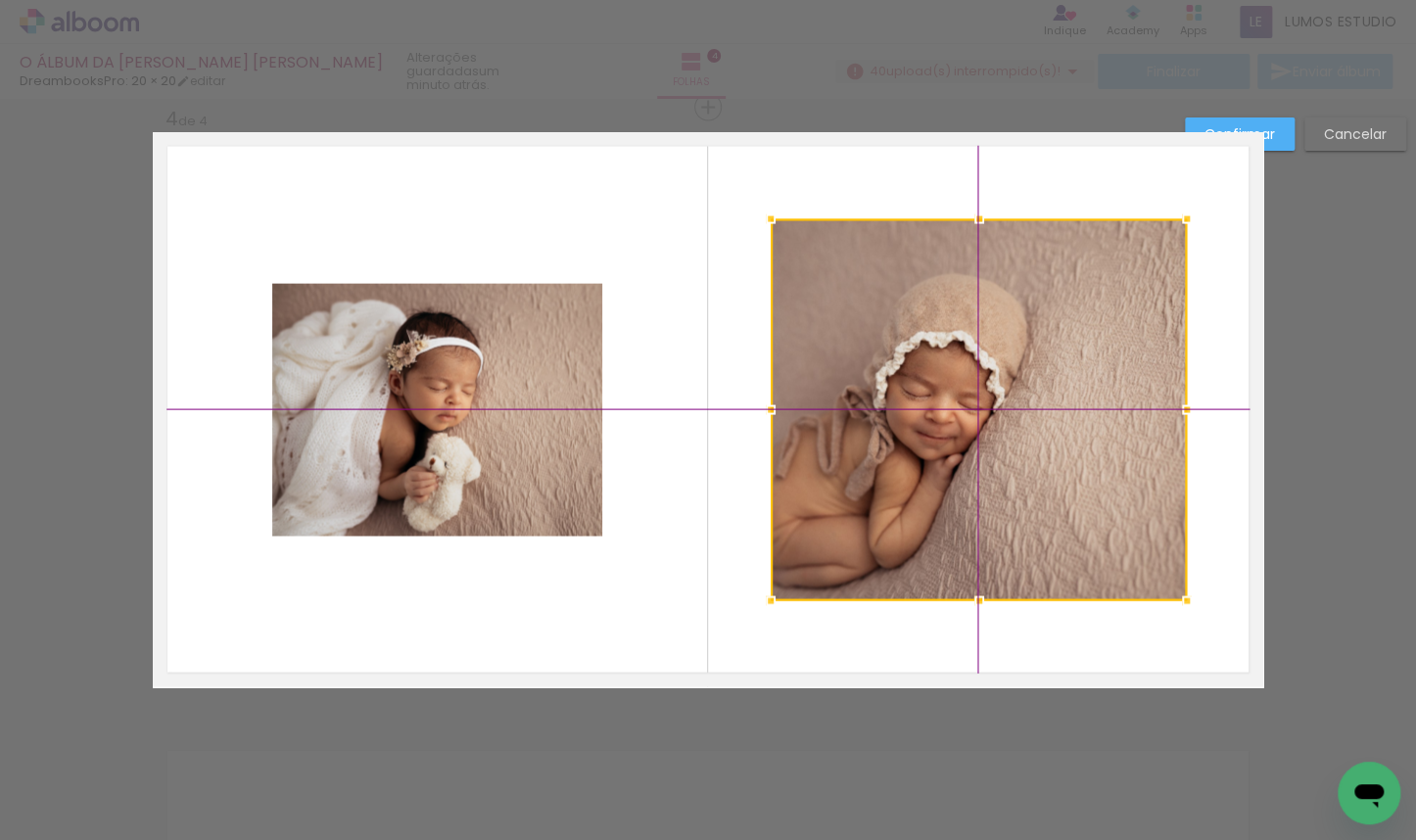 drag, startPoint x: 945, startPoint y: 361, endPoint x: 954, endPoint y: 380, distance: 21.023796 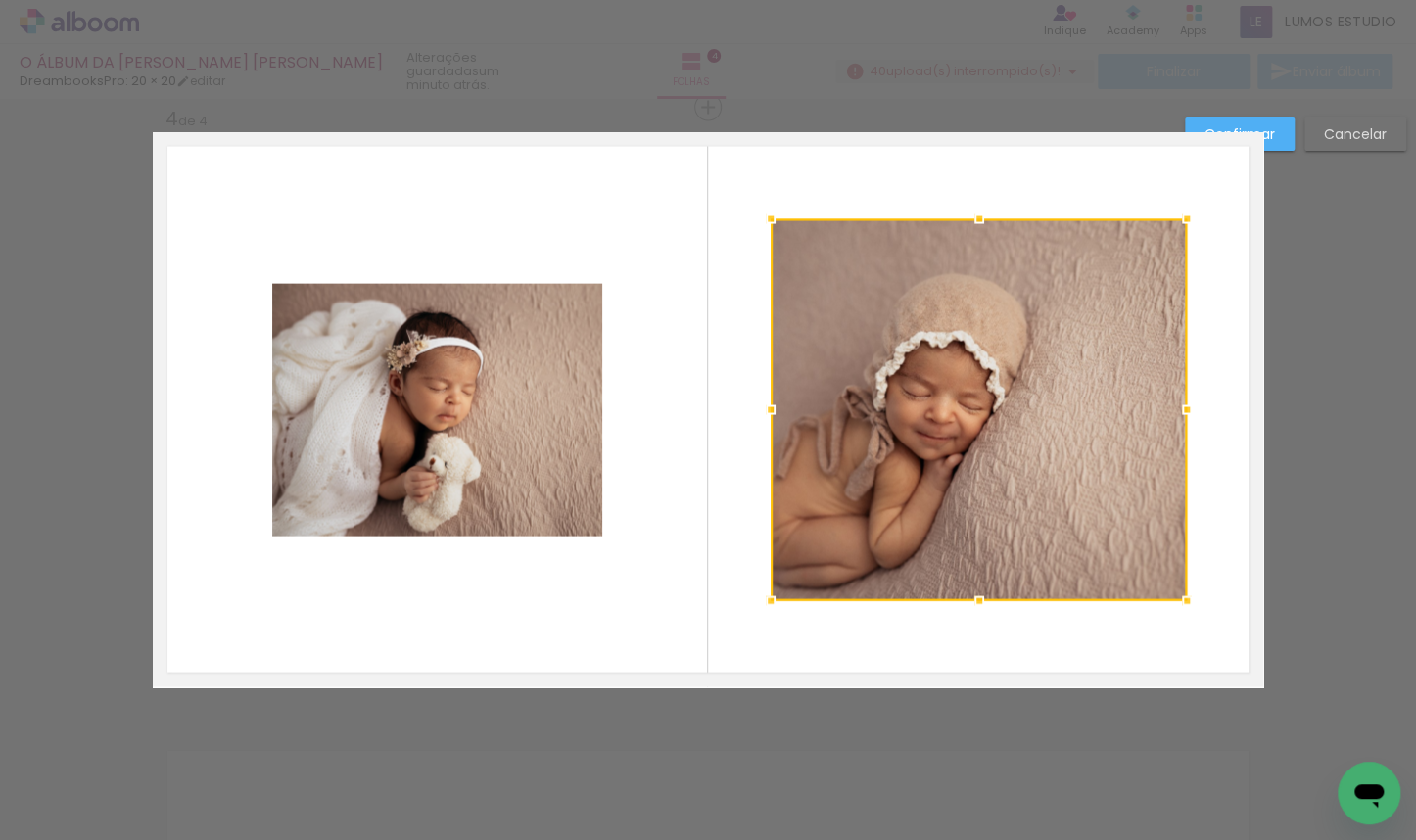 click on "Confirmar" at bounding box center [0, 0] 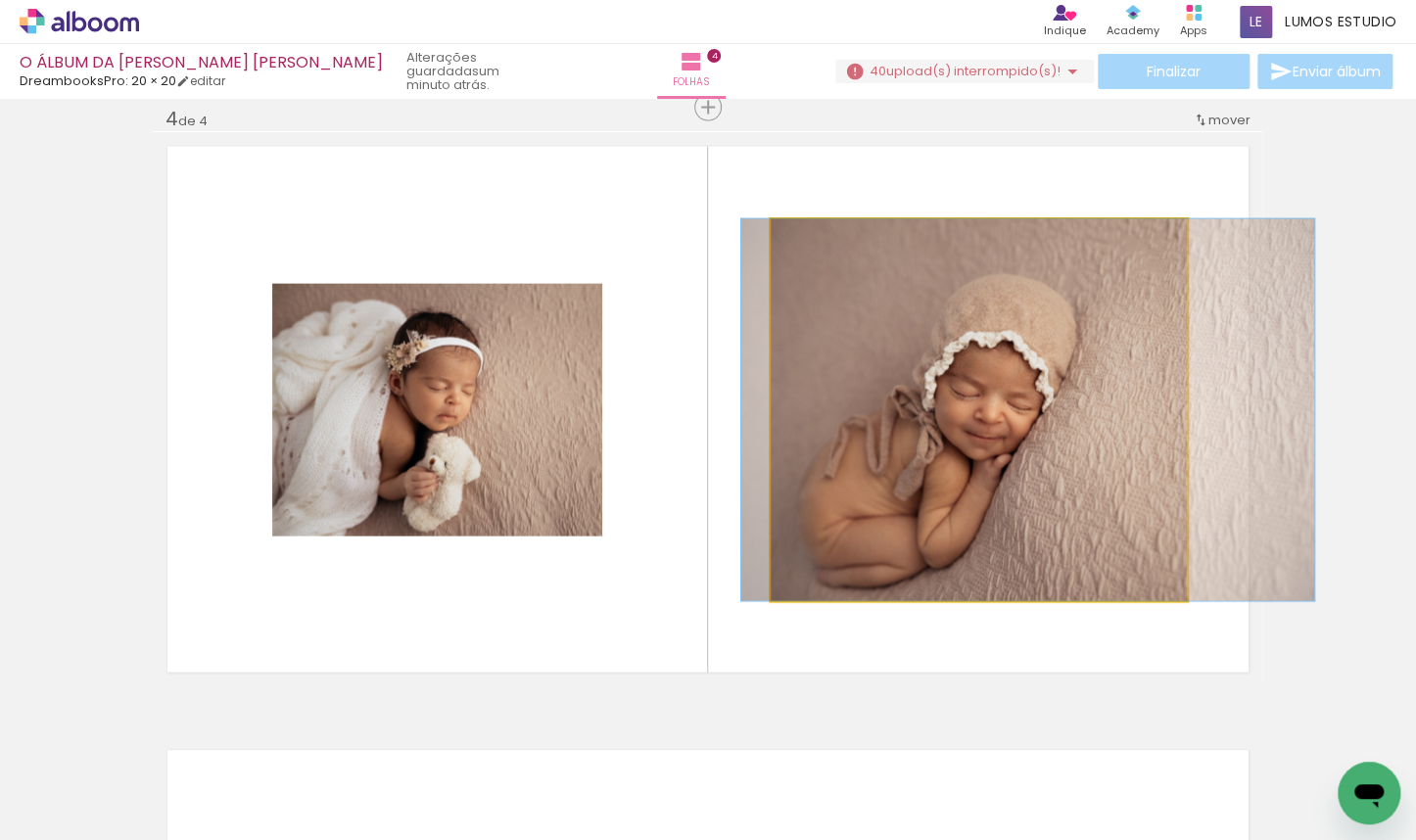 drag, startPoint x: 983, startPoint y: 397, endPoint x: 1032, endPoint y: 396, distance: 49.010203 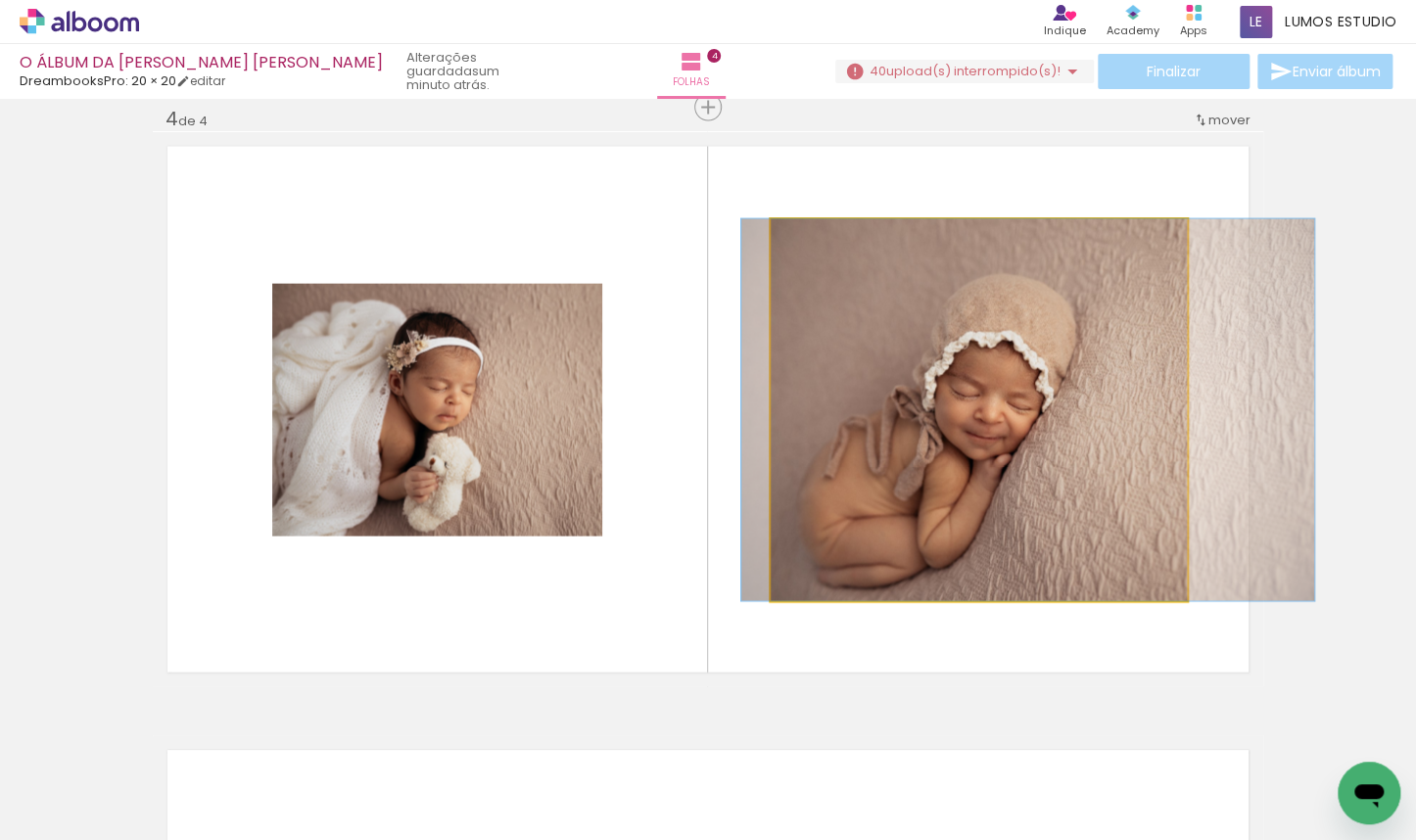 click 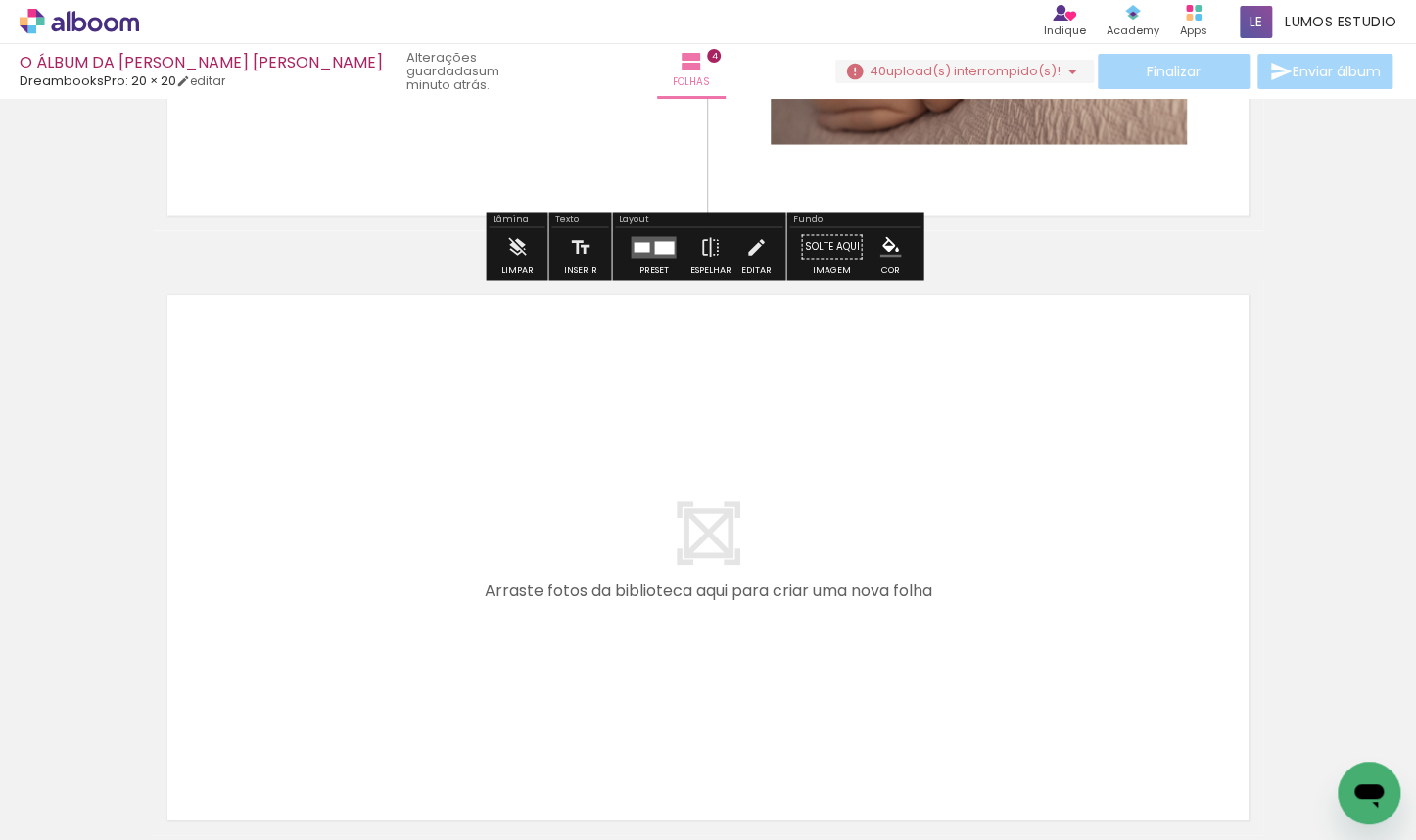 scroll, scrollTop: 2479, scrollLeft: 0, axis: vertical 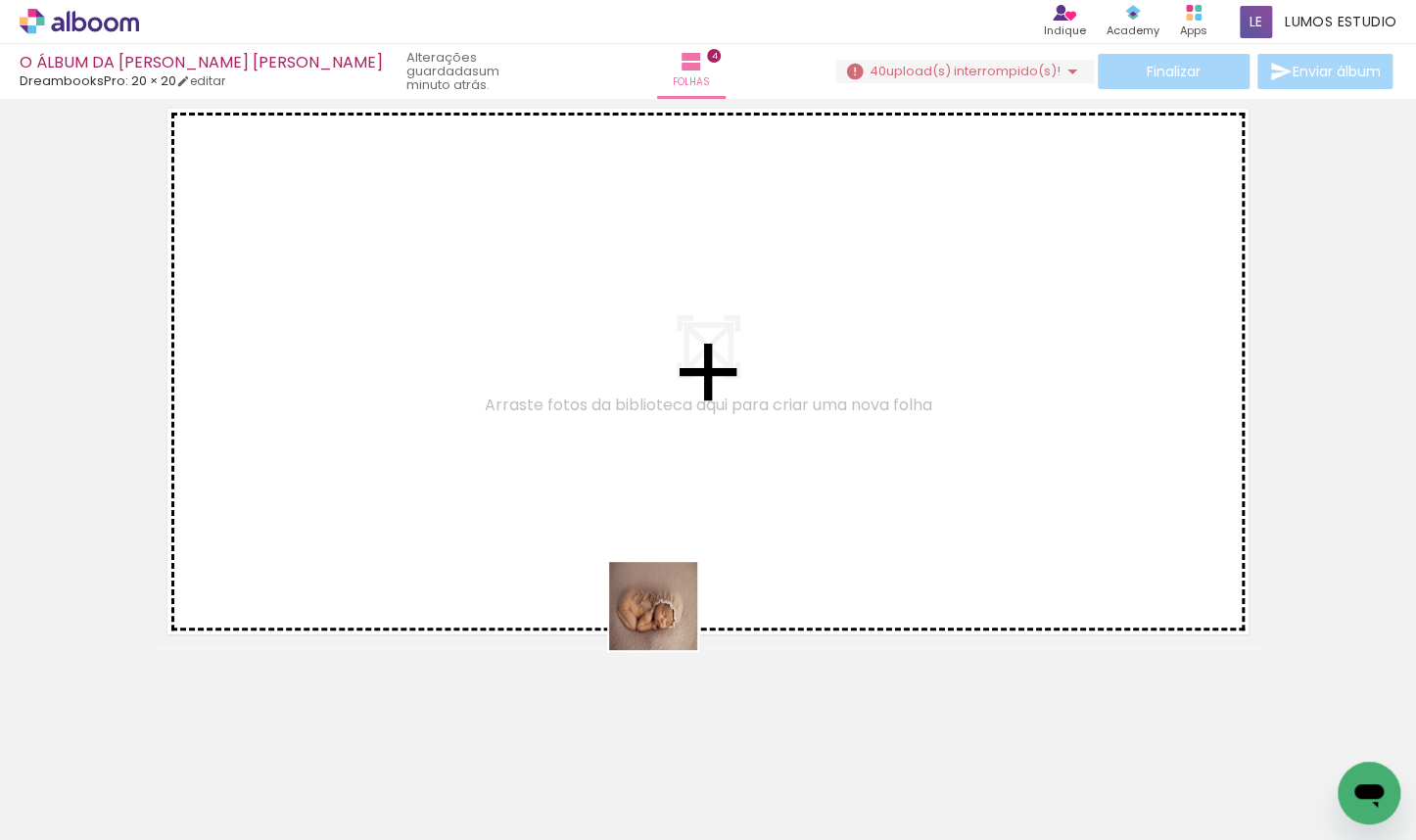 drag, startPoint x: 649, startPoint y: 788, endPoint x: 668, endPoint y: 526, distance: 262.68803 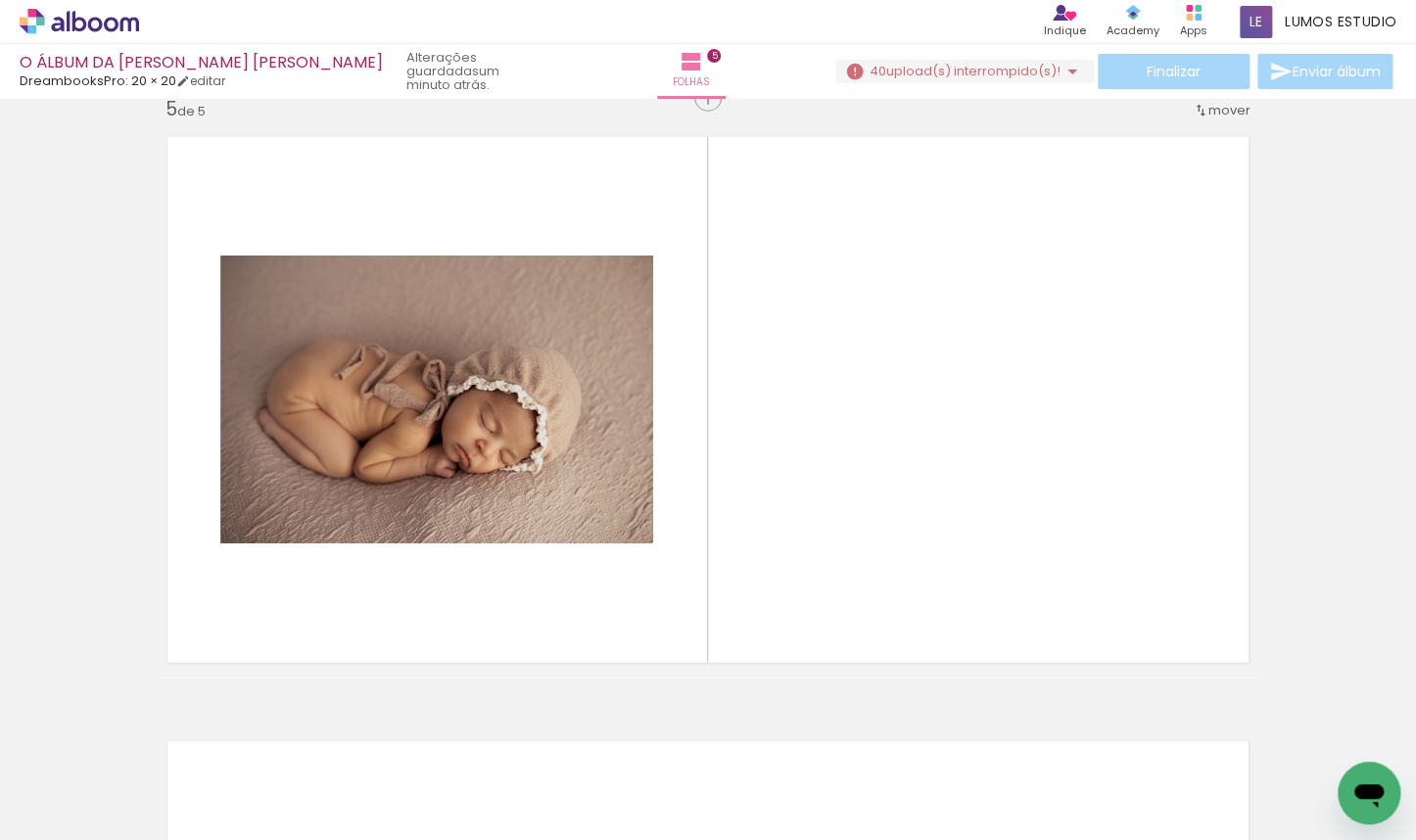 scroll, scrollTop: 2442, scrollLeft: 0, axis: vertical 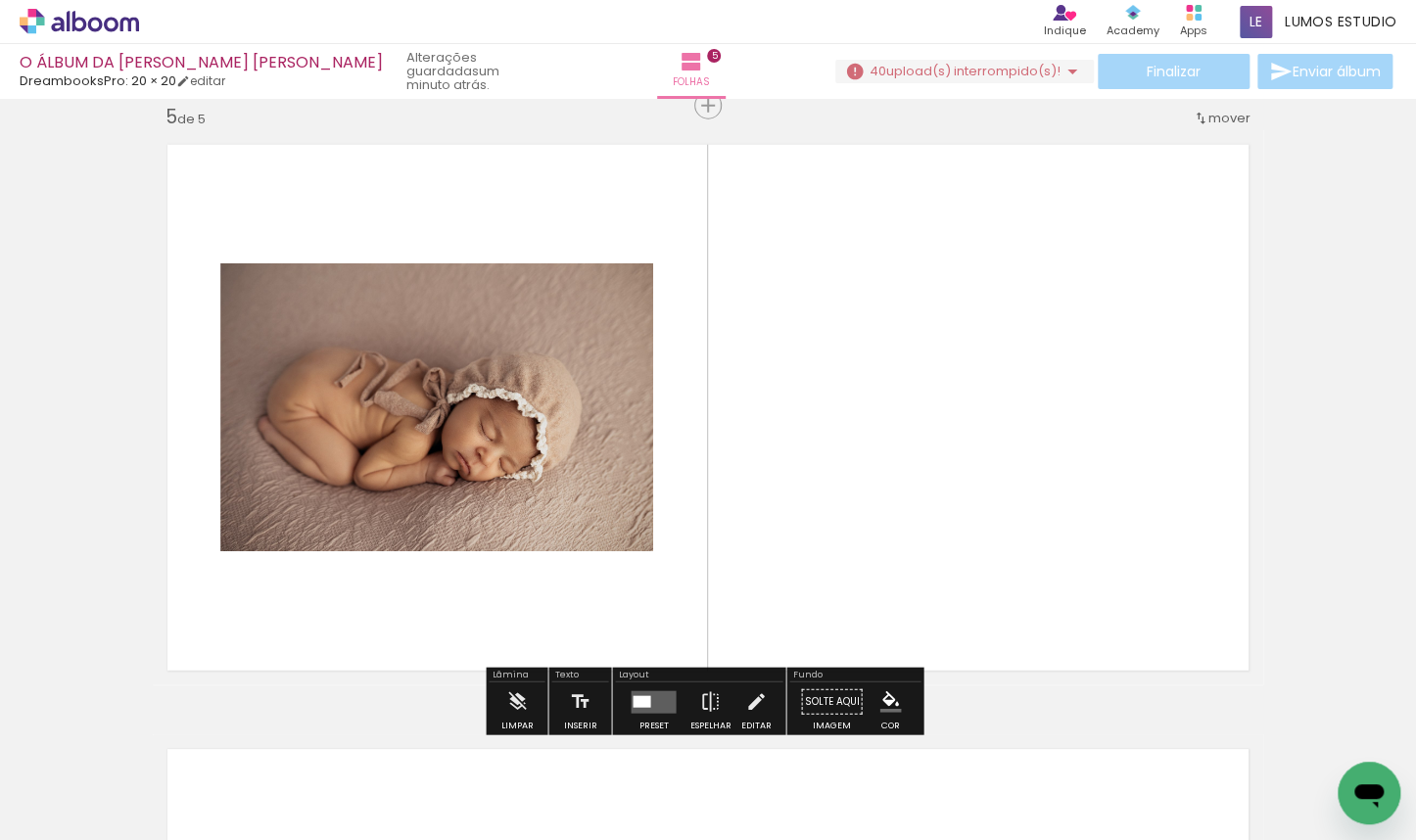 click at bounding box center (641, 701) 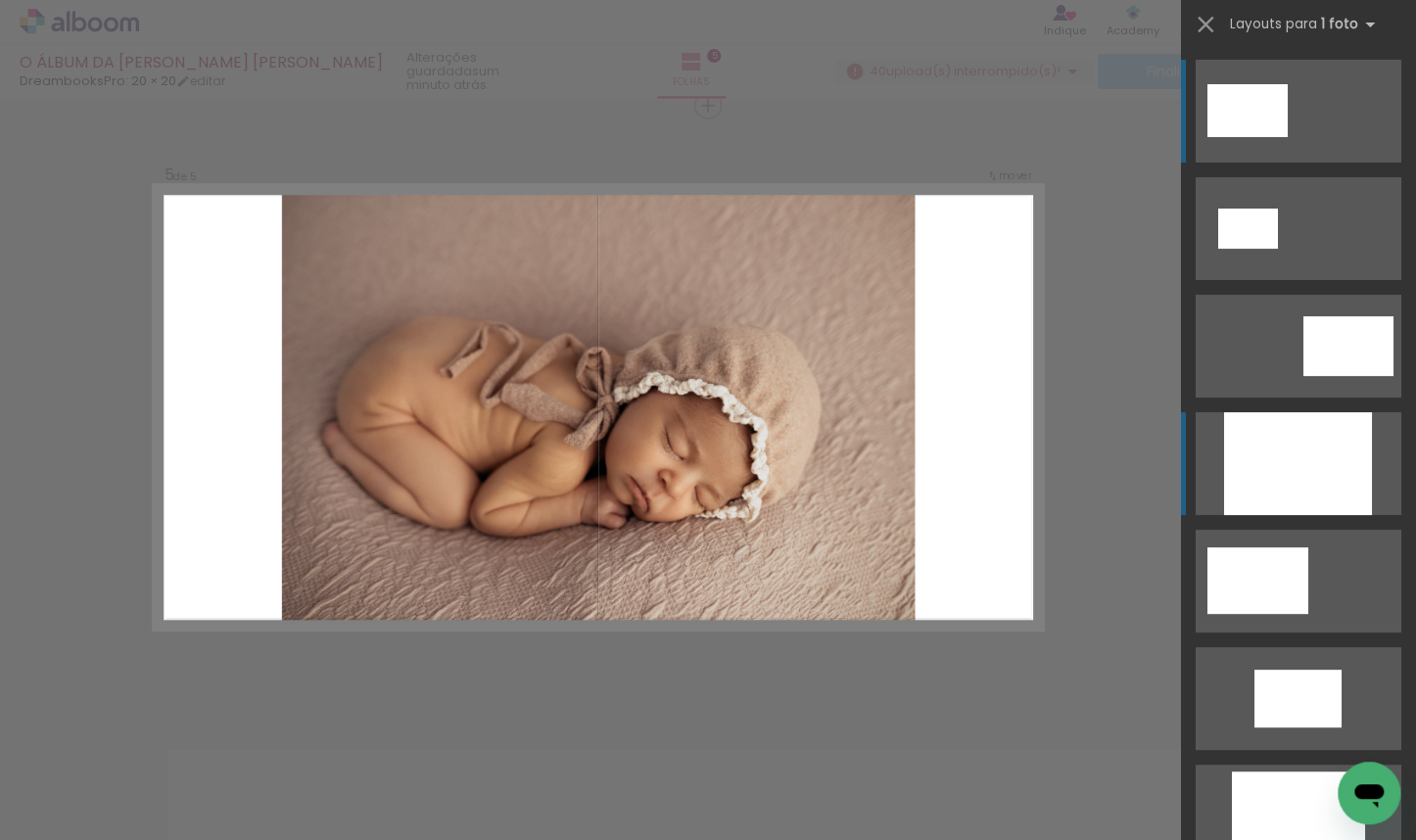 click at bounding box center [1298, 463] 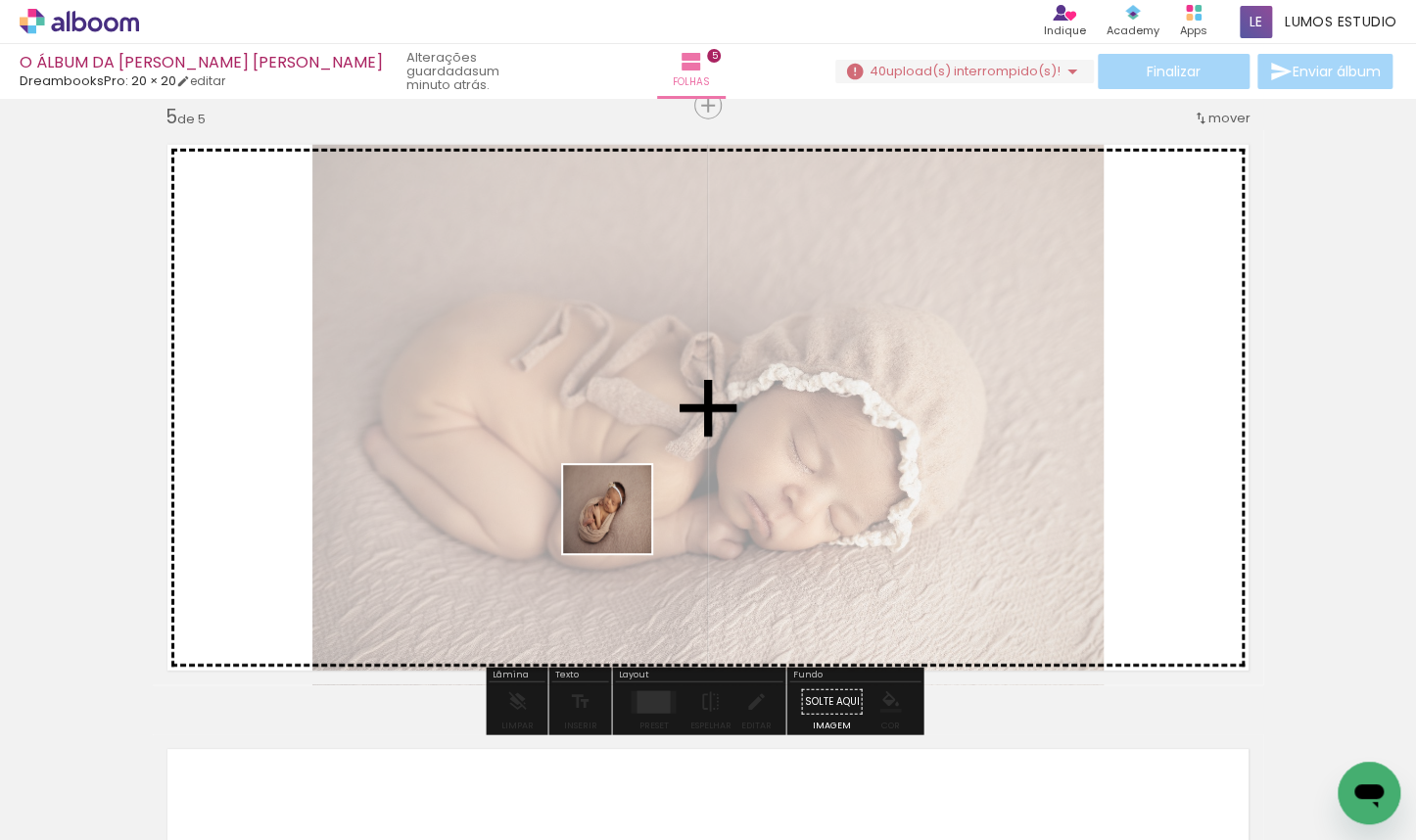 drag, startPoint x: 445, startPoint y: 795, endPoint x: 623, endPoint y: 521, distance: 326.7415 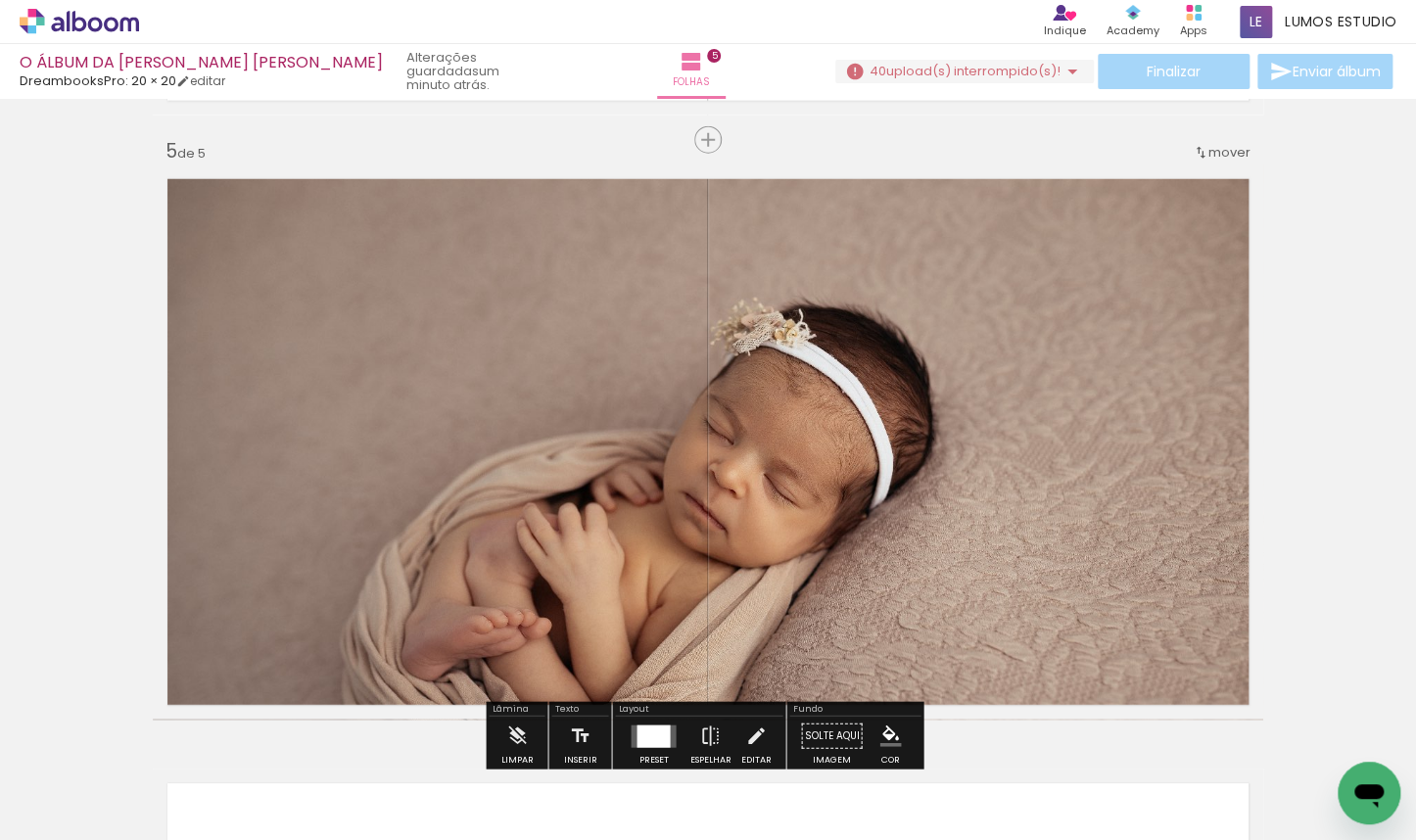 scroll, scrollTop: 2508, scrollLeft: 0, axis: vertical 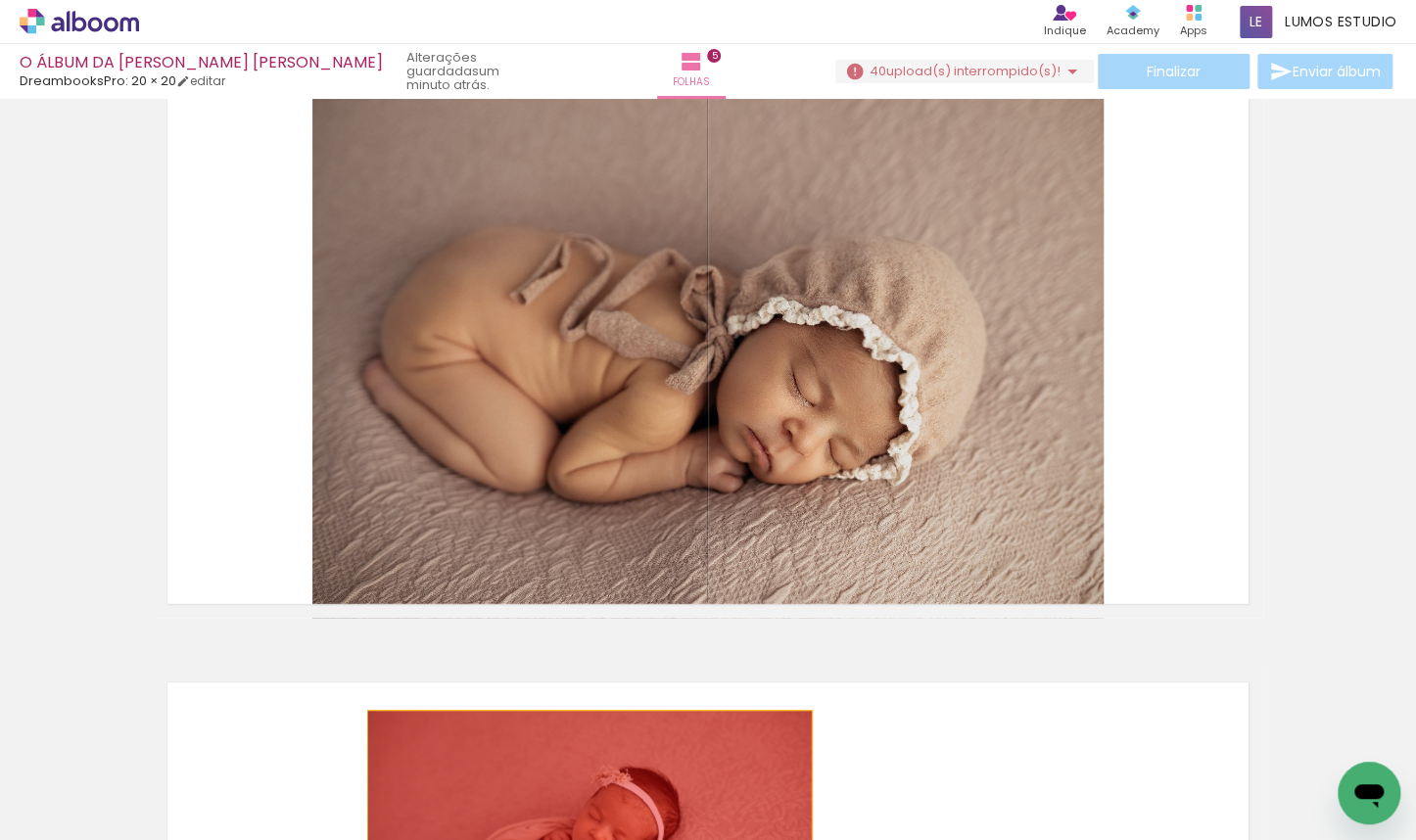 drag, startPoint x: 661, startPoint y: 504, endPoint x: 584, endPoint y: 822, distance: 327.18955 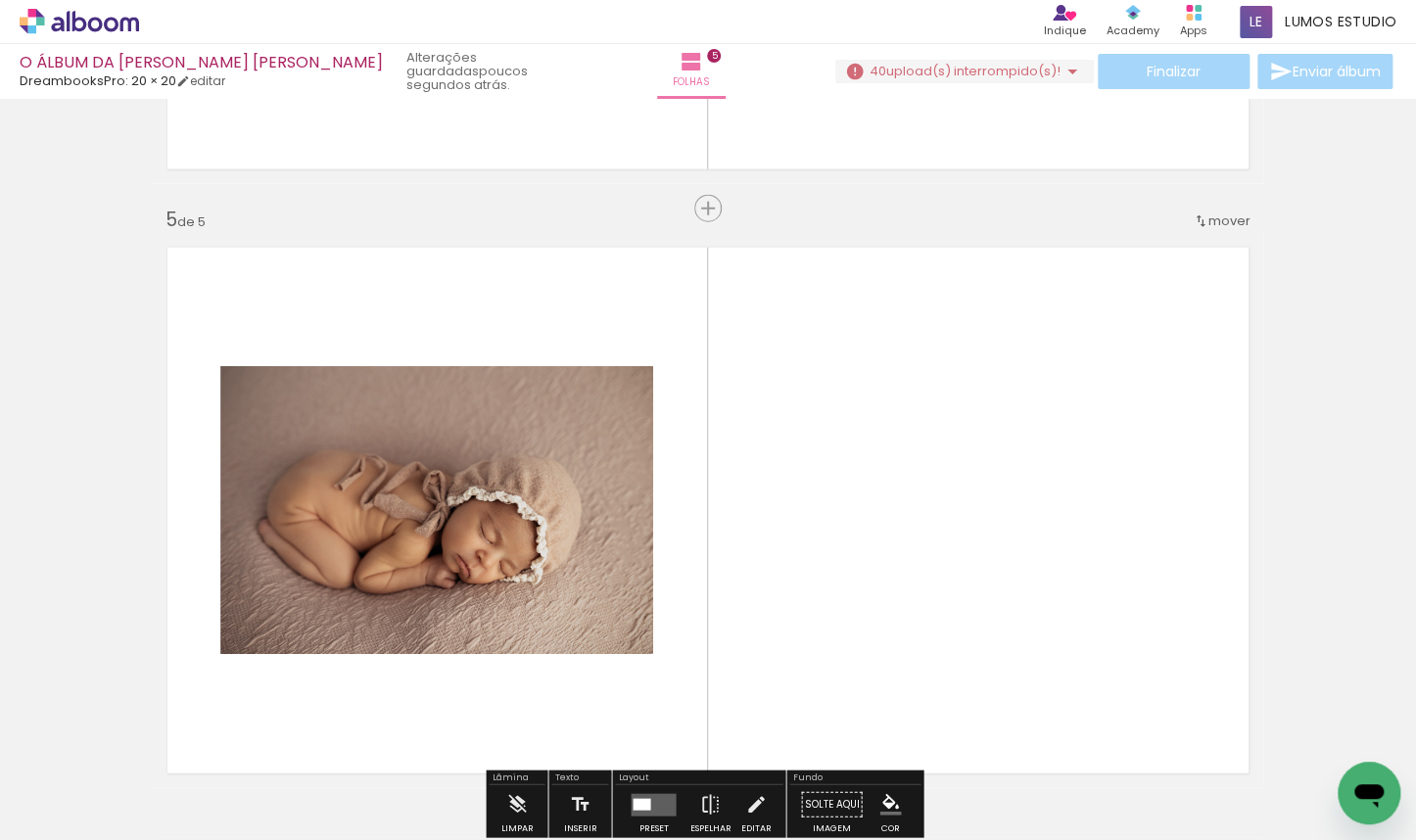 scroll, scrollTop: 2413, scrollLeft: 0, axis: vertical 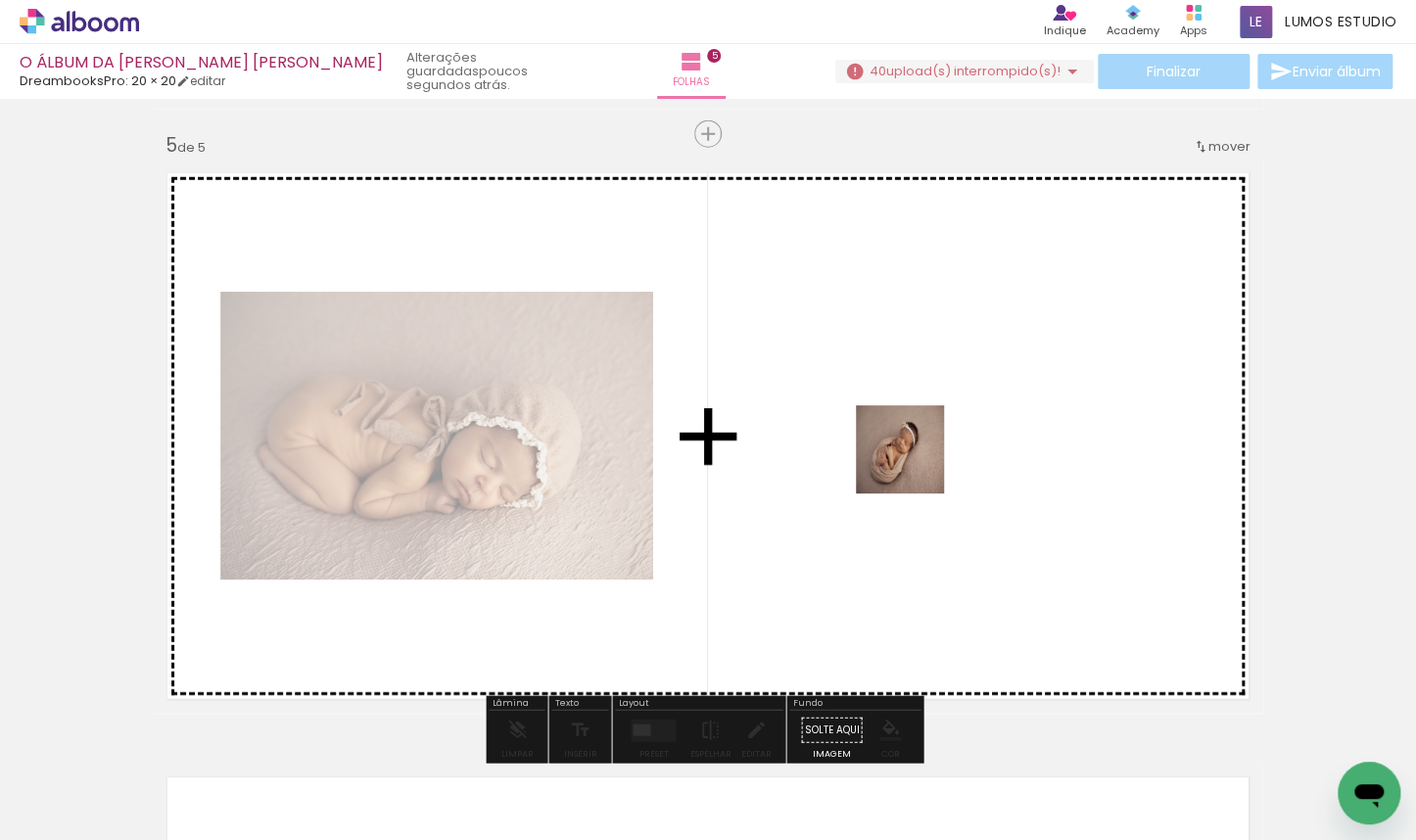drag, startPoint x: 431, startPoint y: 762, endPoint x: 915, endPoint y: 464, distance: 568.3837 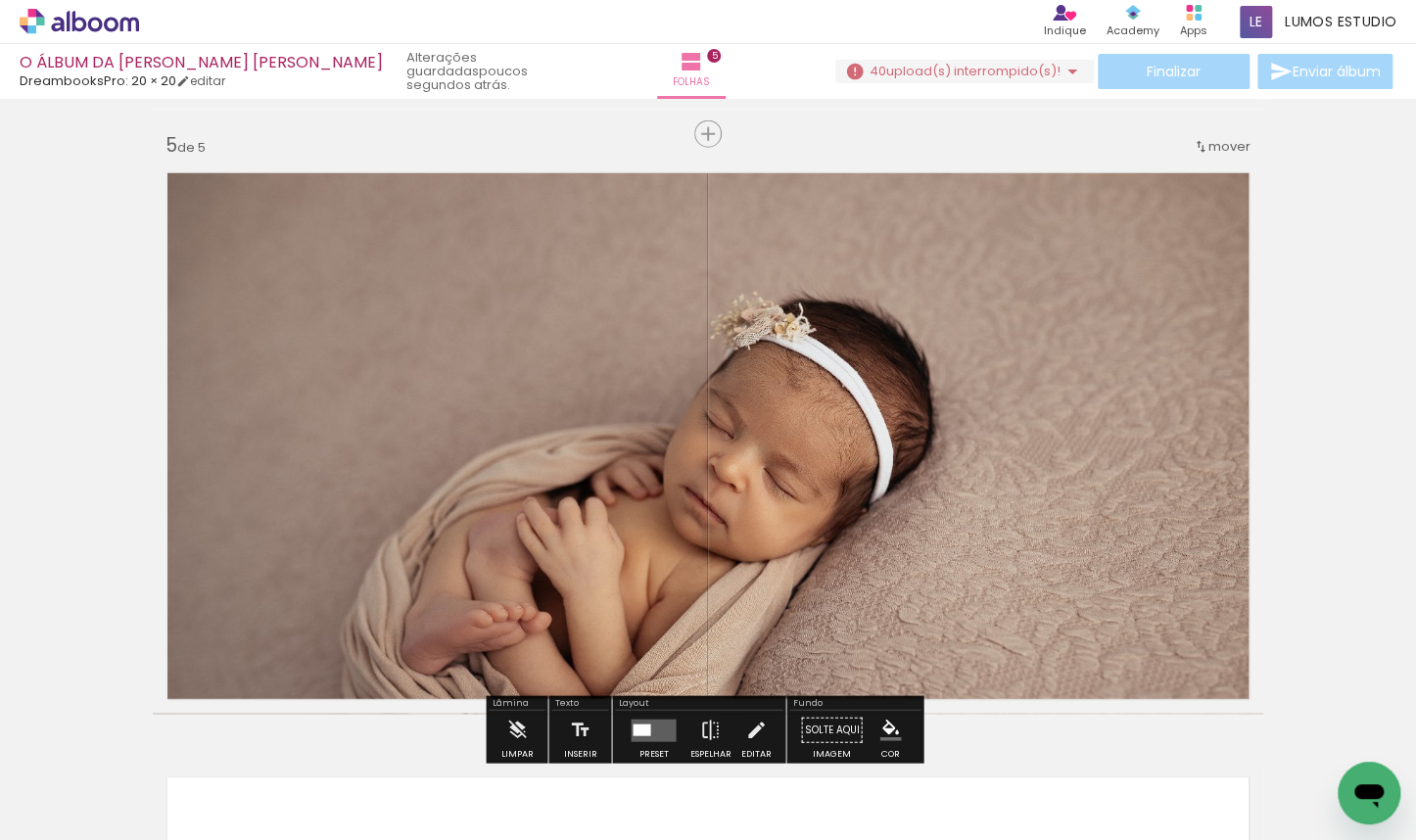 drag, startPoint x: 357, startPoint y: 785, endPoint x: 427, endPoint y: 730, distance: 89.022469 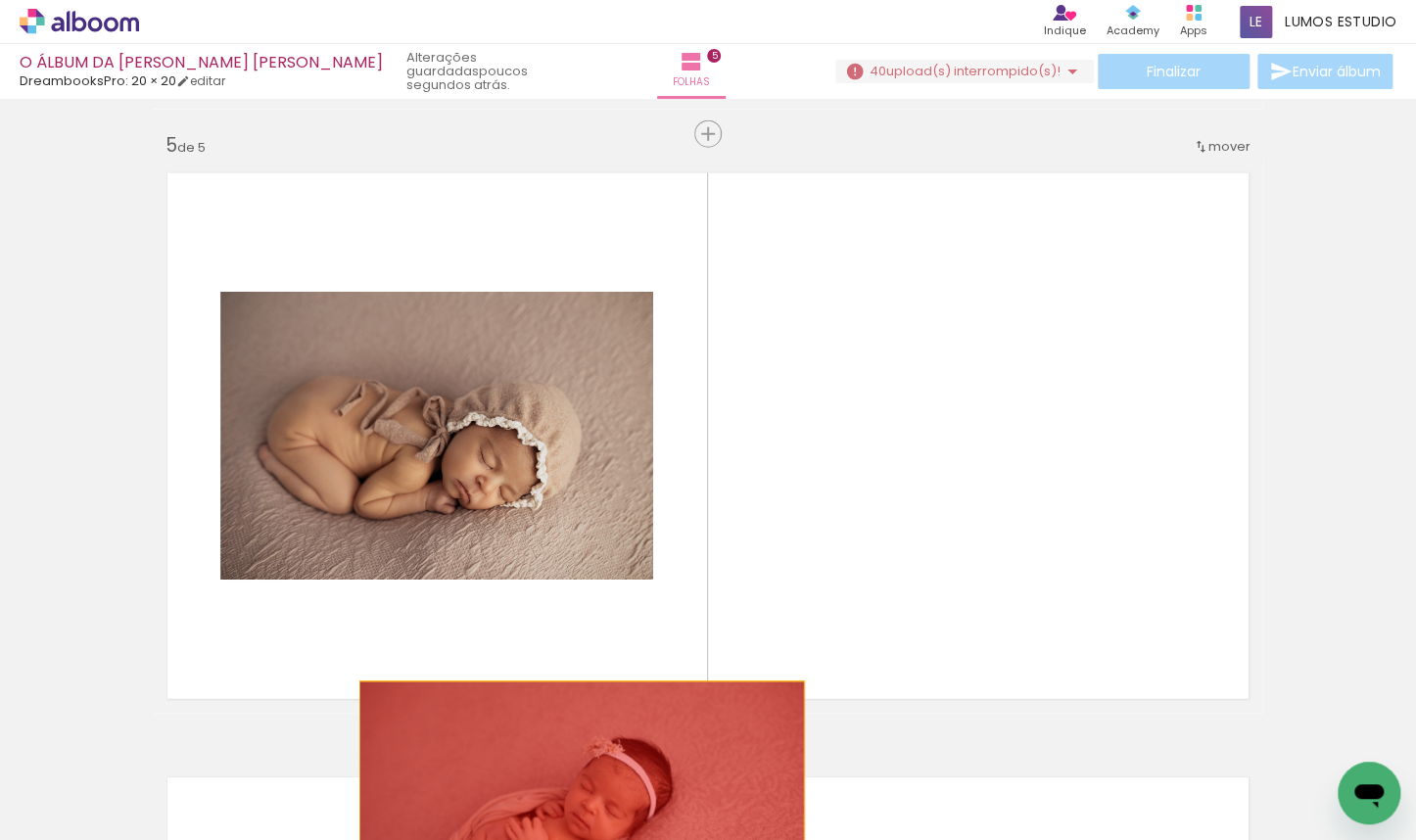 drag, startPoint x: 603, startPoint y: 572, endPoint x: 575, endPoint y: 797, distance: 226.73553 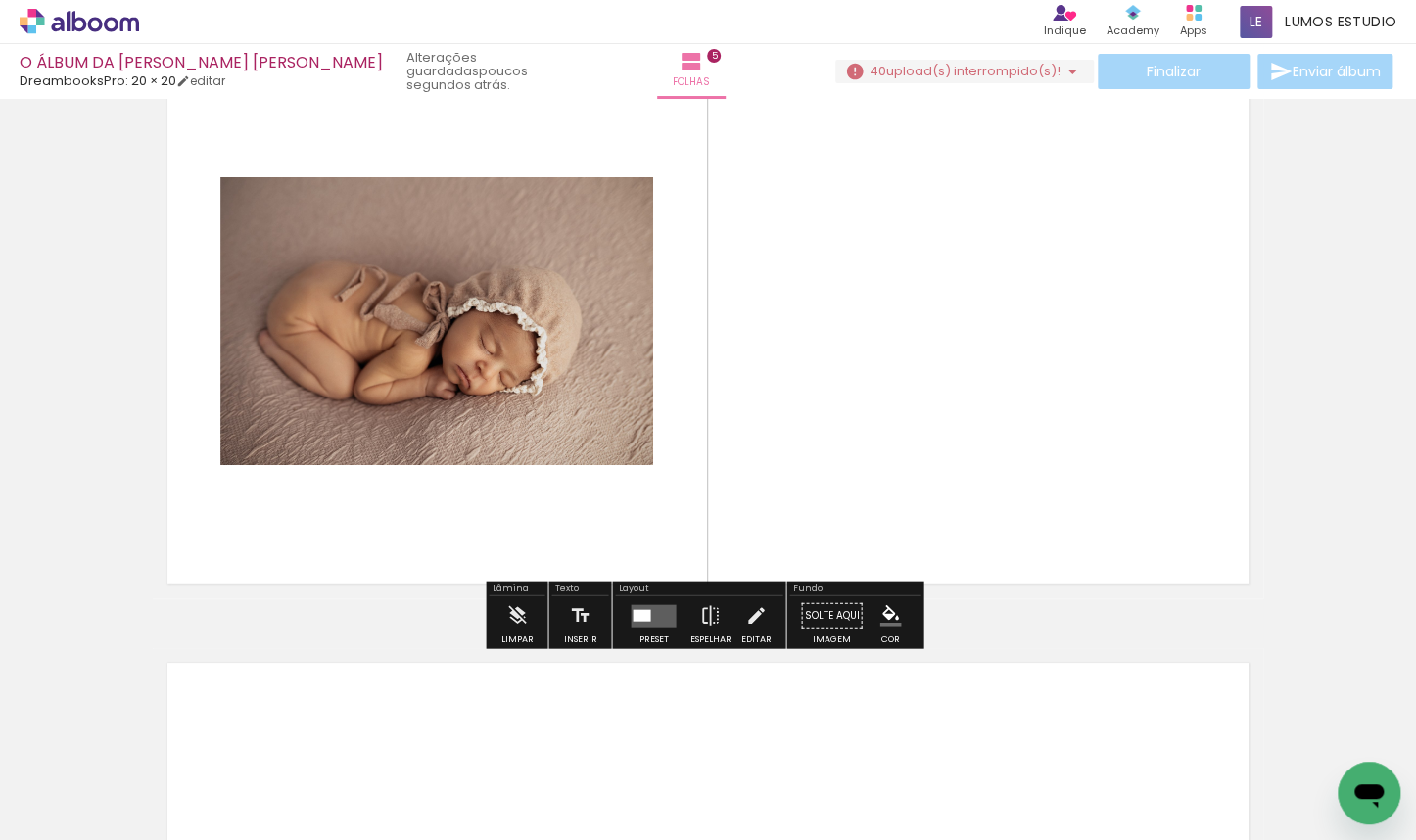 scroll, scrollTop: 2592, scrollLeft: 0, axis: vertical 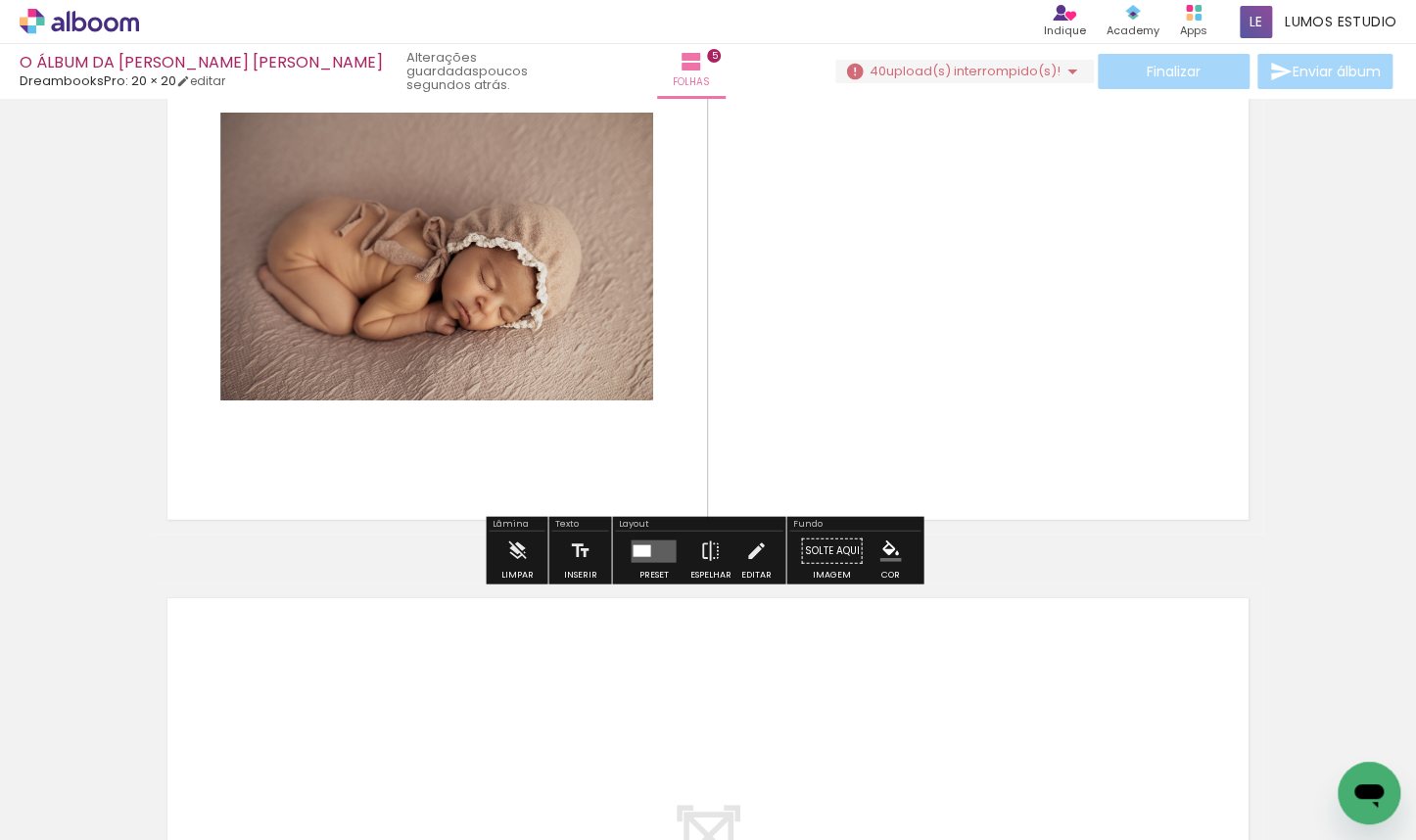 click at bounding box center (653, 550) 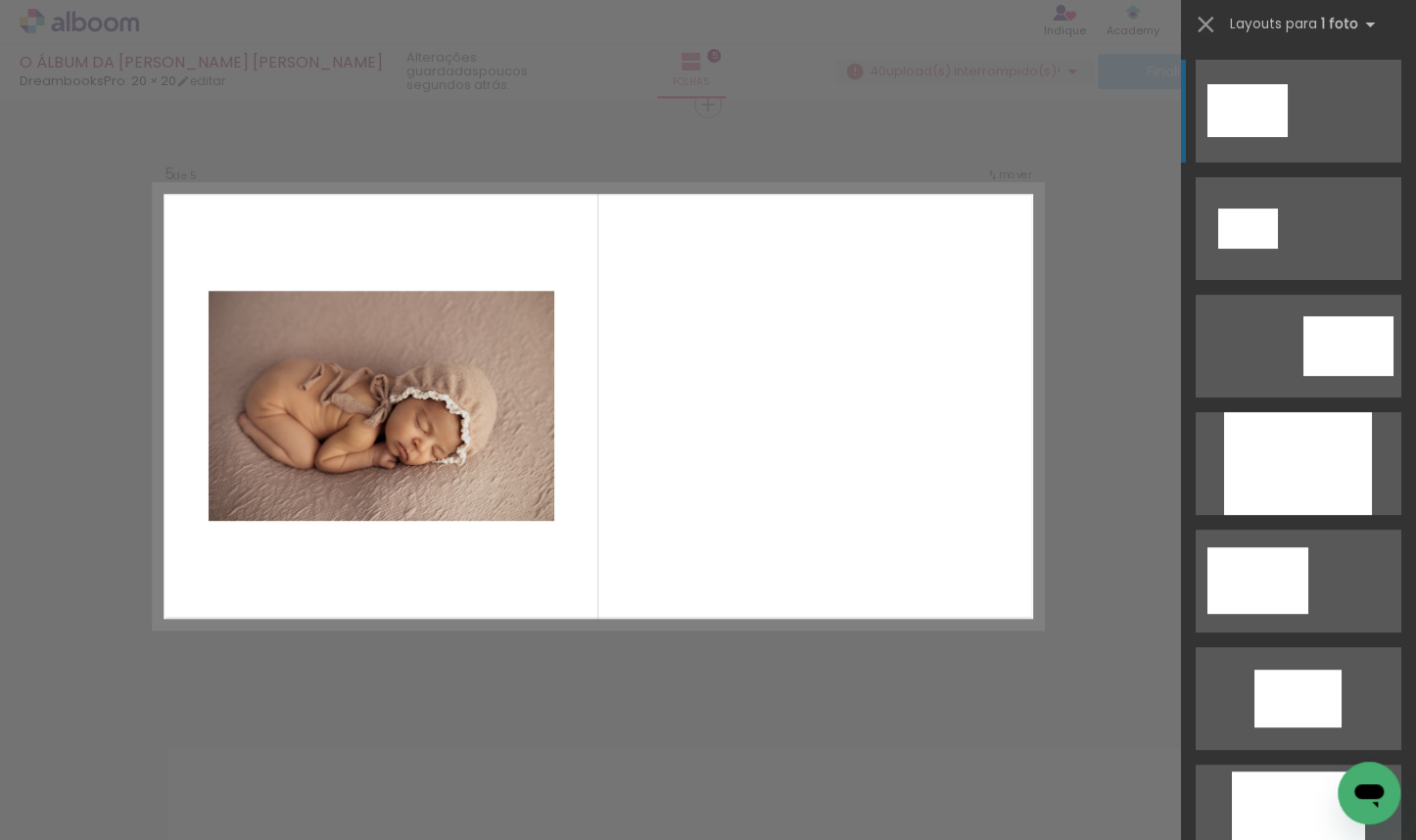 scroll, scrollTop: 2442, scrollLeft: 0, axis: vertical 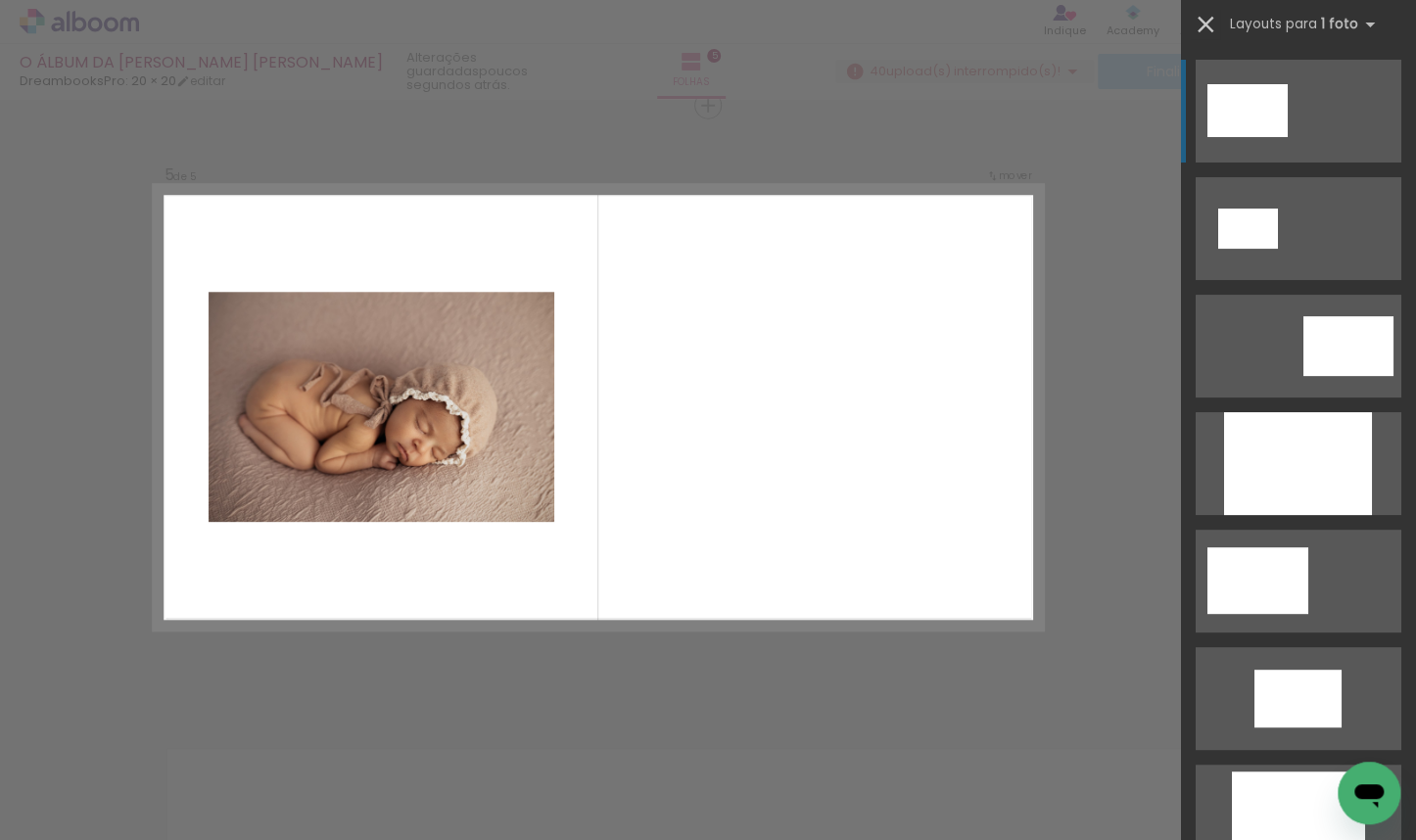 click at bounding box center (1205, 24) 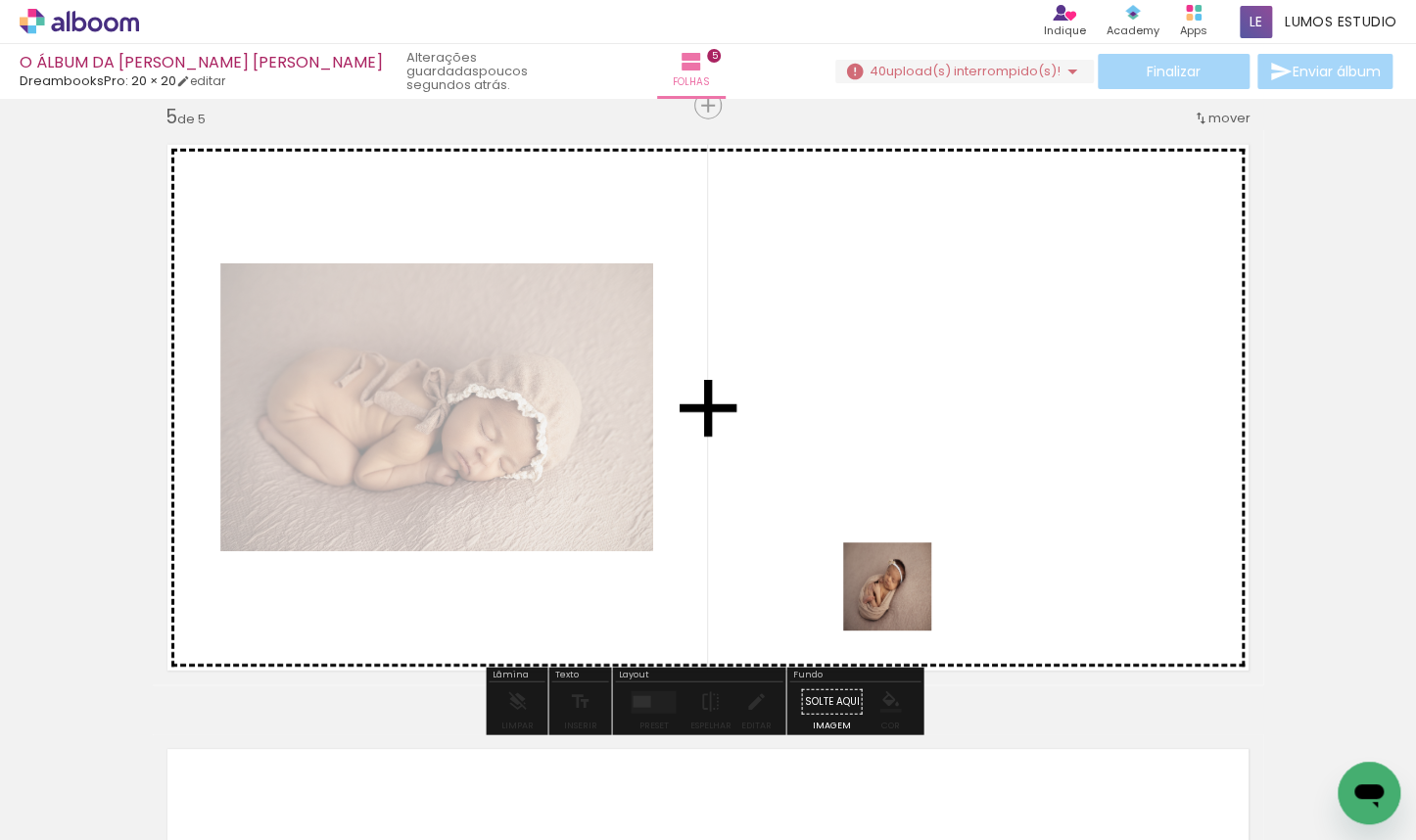 drag, startPoint x: 430, startPoint y: 779, endPoint x: 941, endPoint y: 535, distance: 566.266 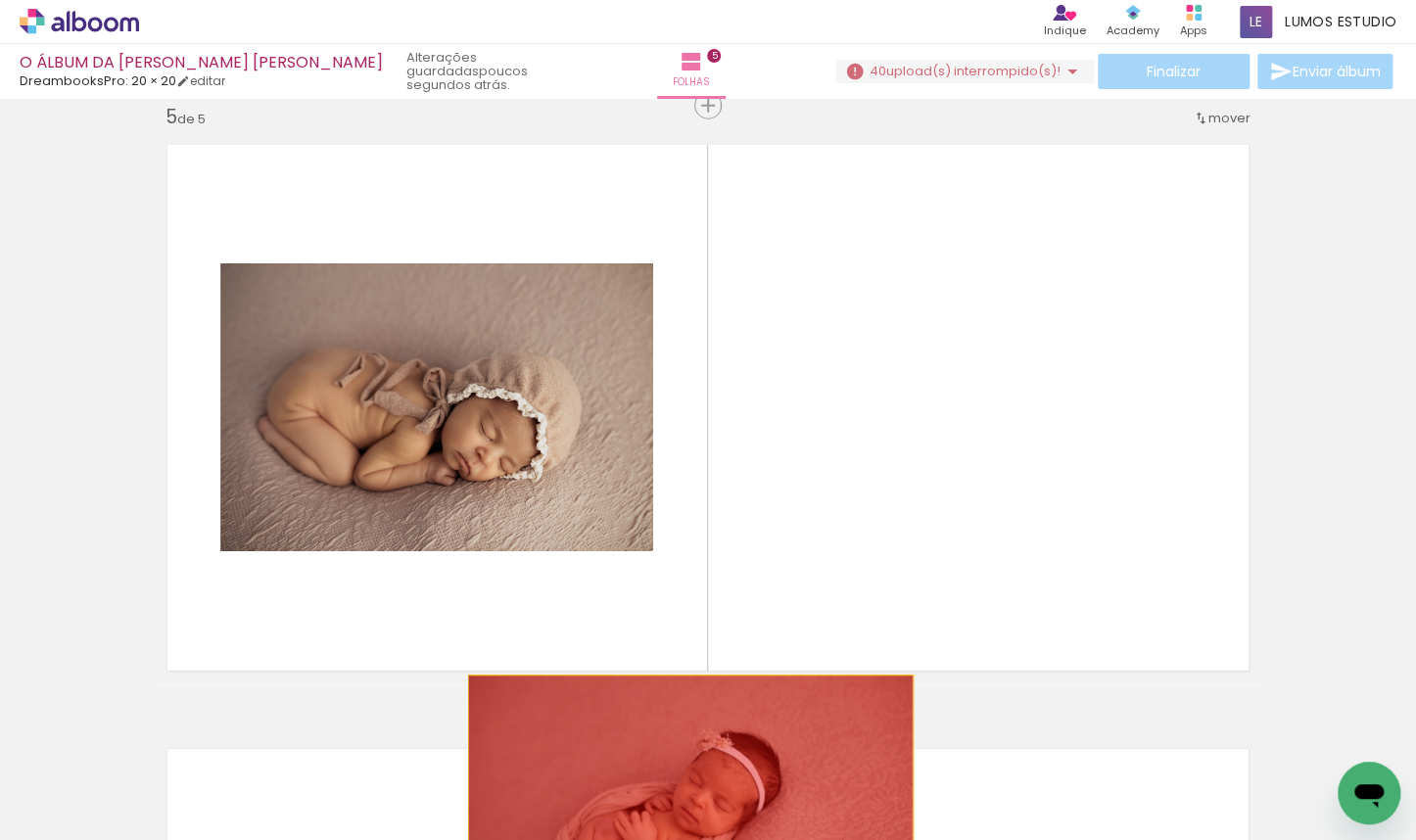 drag, startPoint x: 905, startPoint y: 428, endPoint x: 683, endPoint y: 791, distance: 425.50323 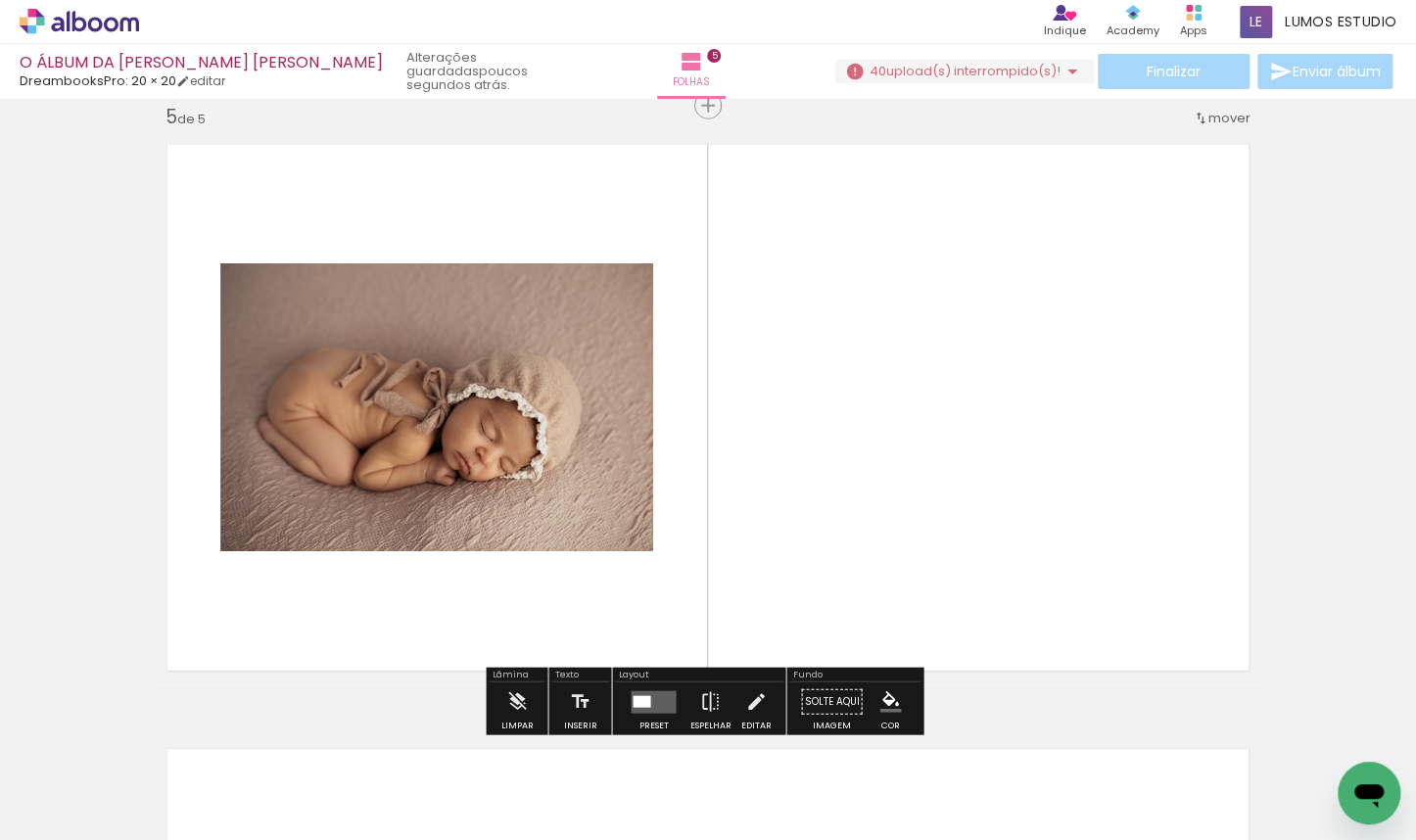 click 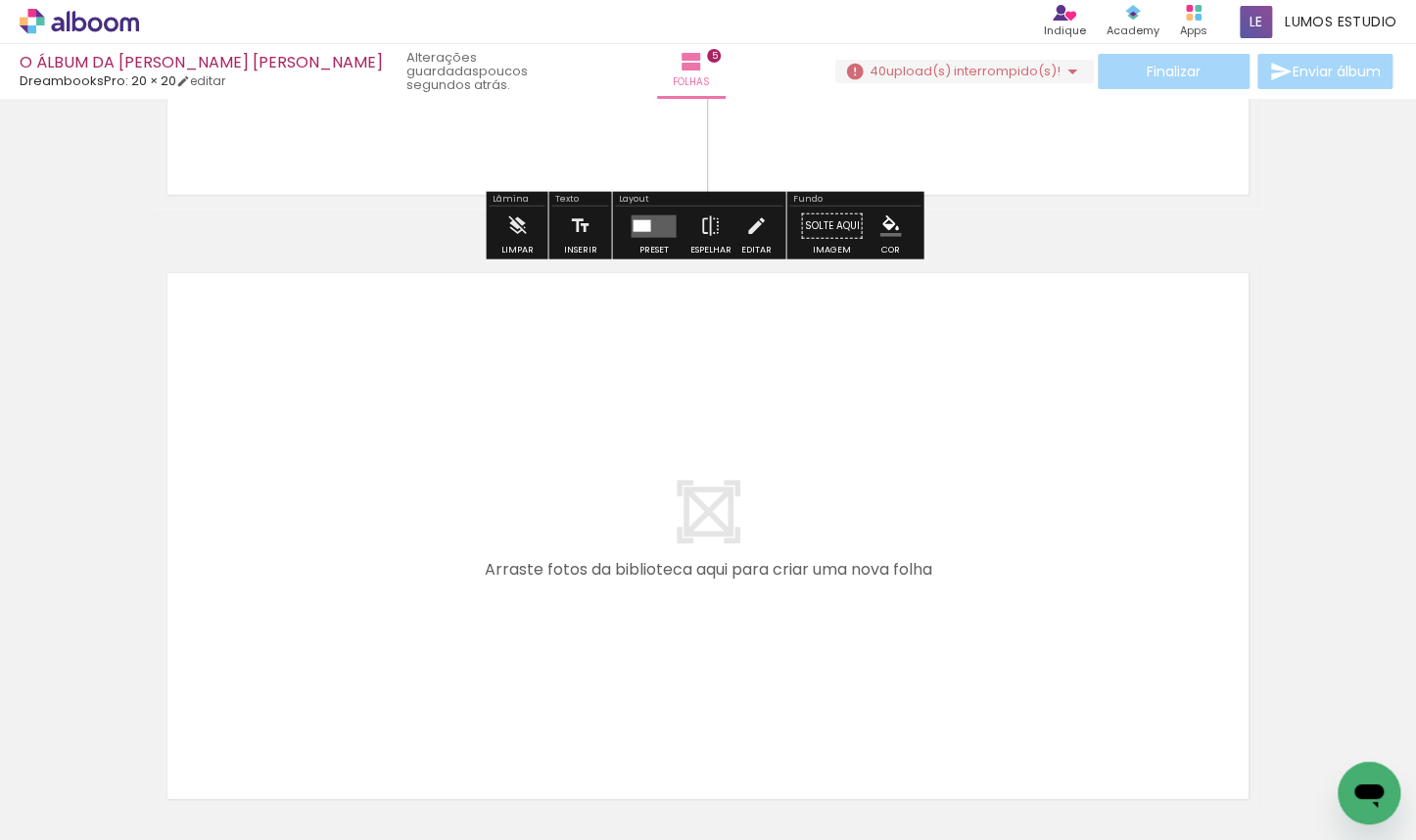 drag, startPoint x: 348, startPoint y: 784, endPoint x: 623, endPoint y: 575, distance: 345.40701 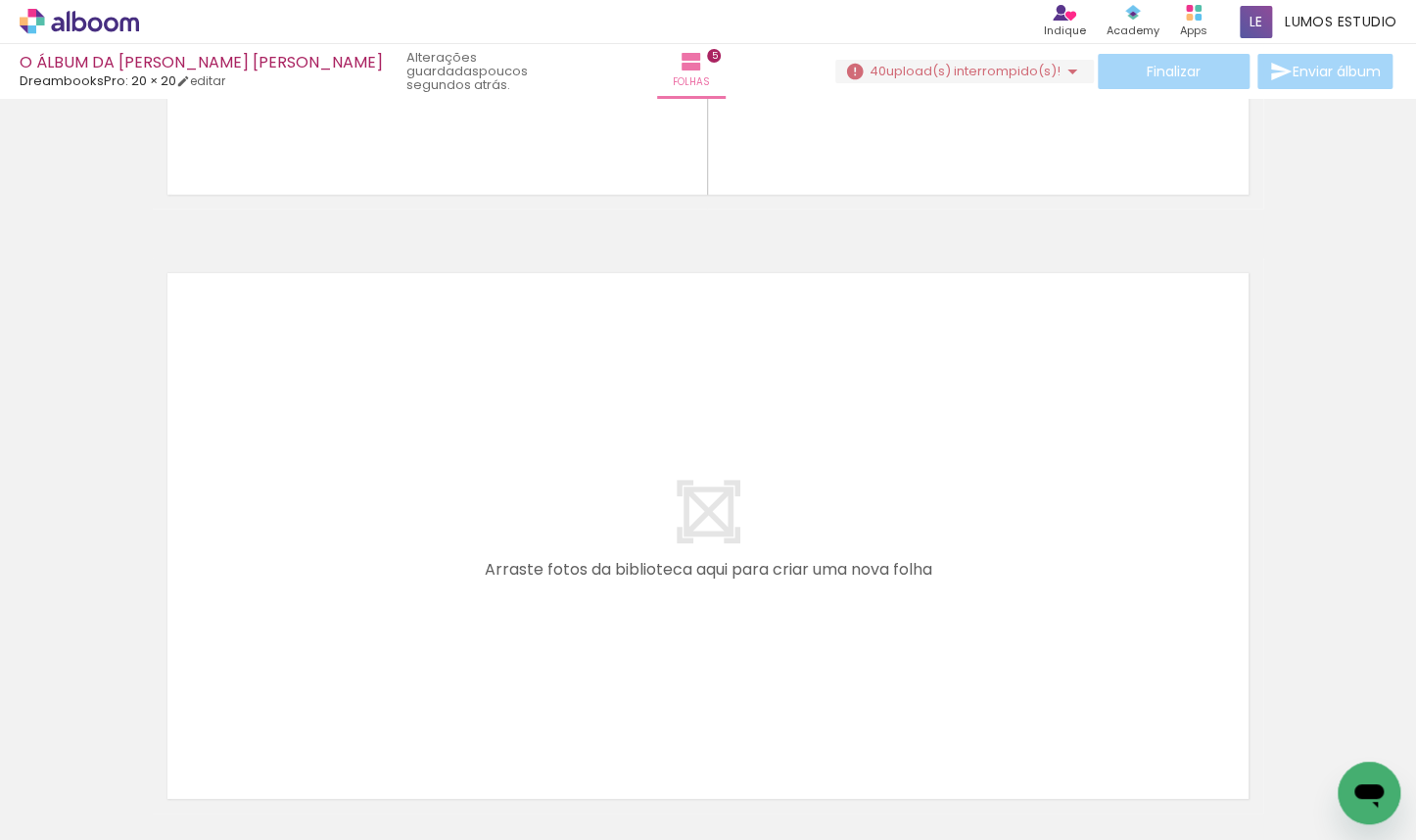 drag, startPoint x: 327, startPoint y: 778, endPoint x: 662, endPoint y: 603, distance: 377.95502 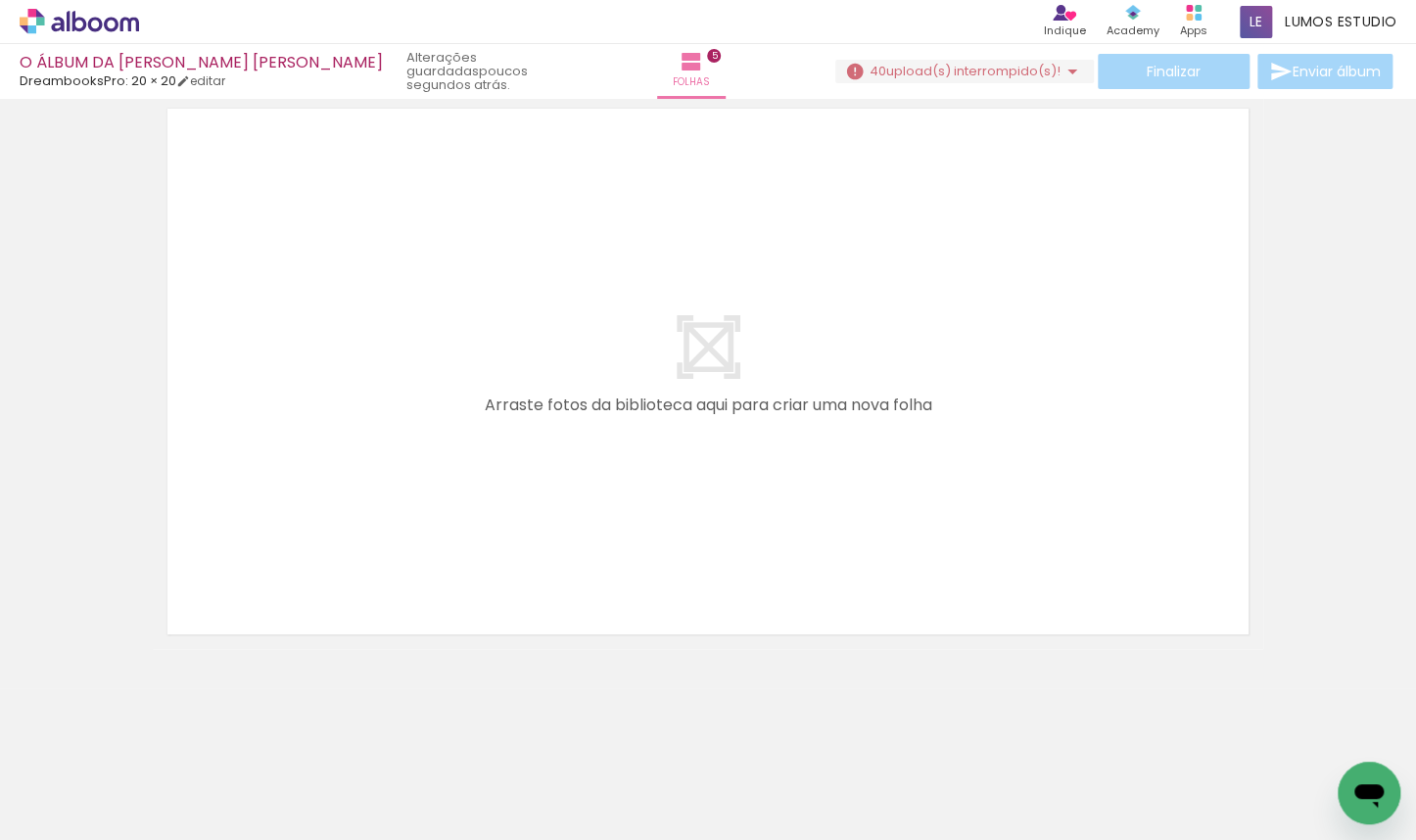 drag, startPoint x: 313, startPoint y: 777, endPoint x: 361, endPoint y: 697, distance: 93.29523 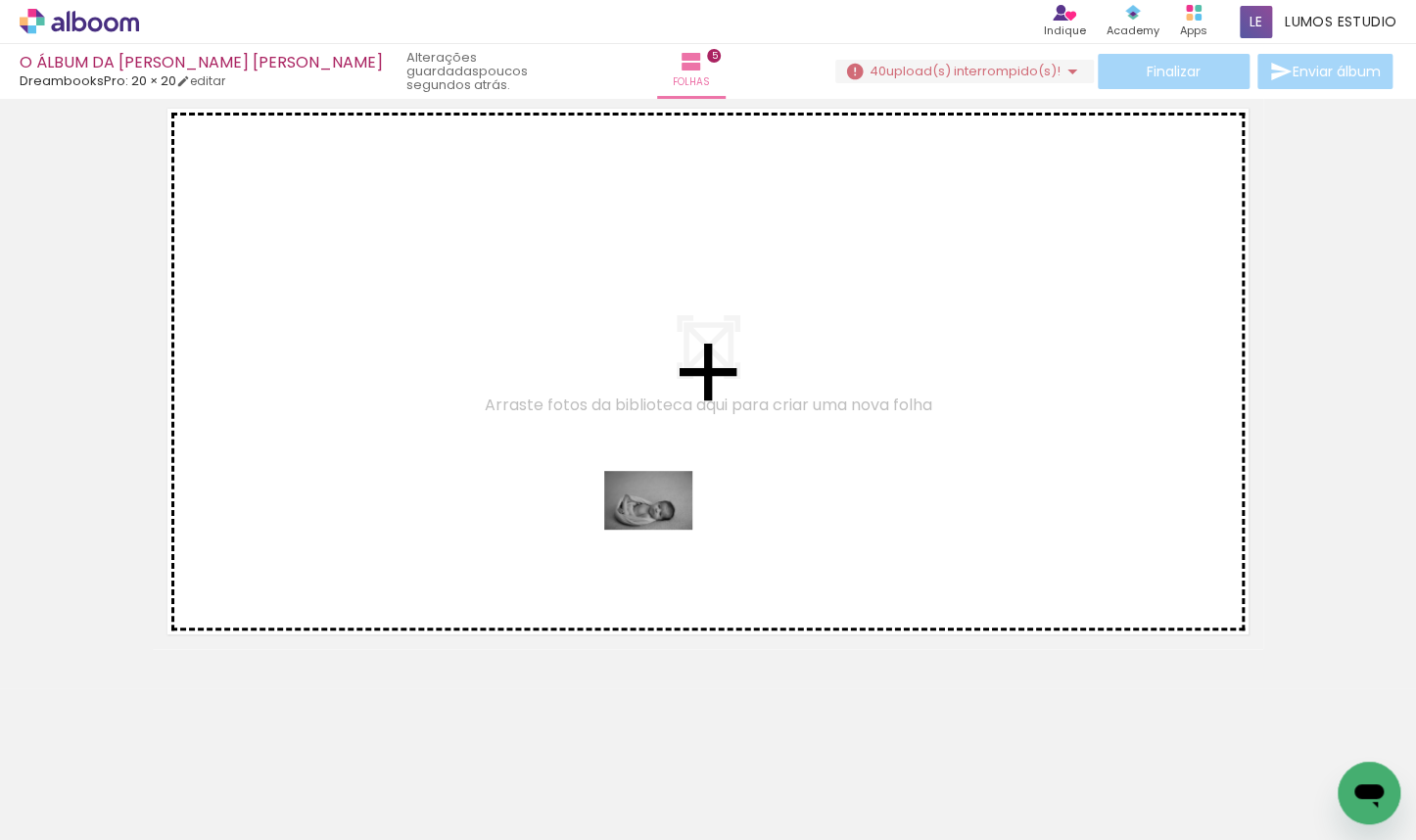 drag, startPoint x: 224, startPoint y: 766, endPoint x: 663, endPoint y: 530, distance: 498.41449 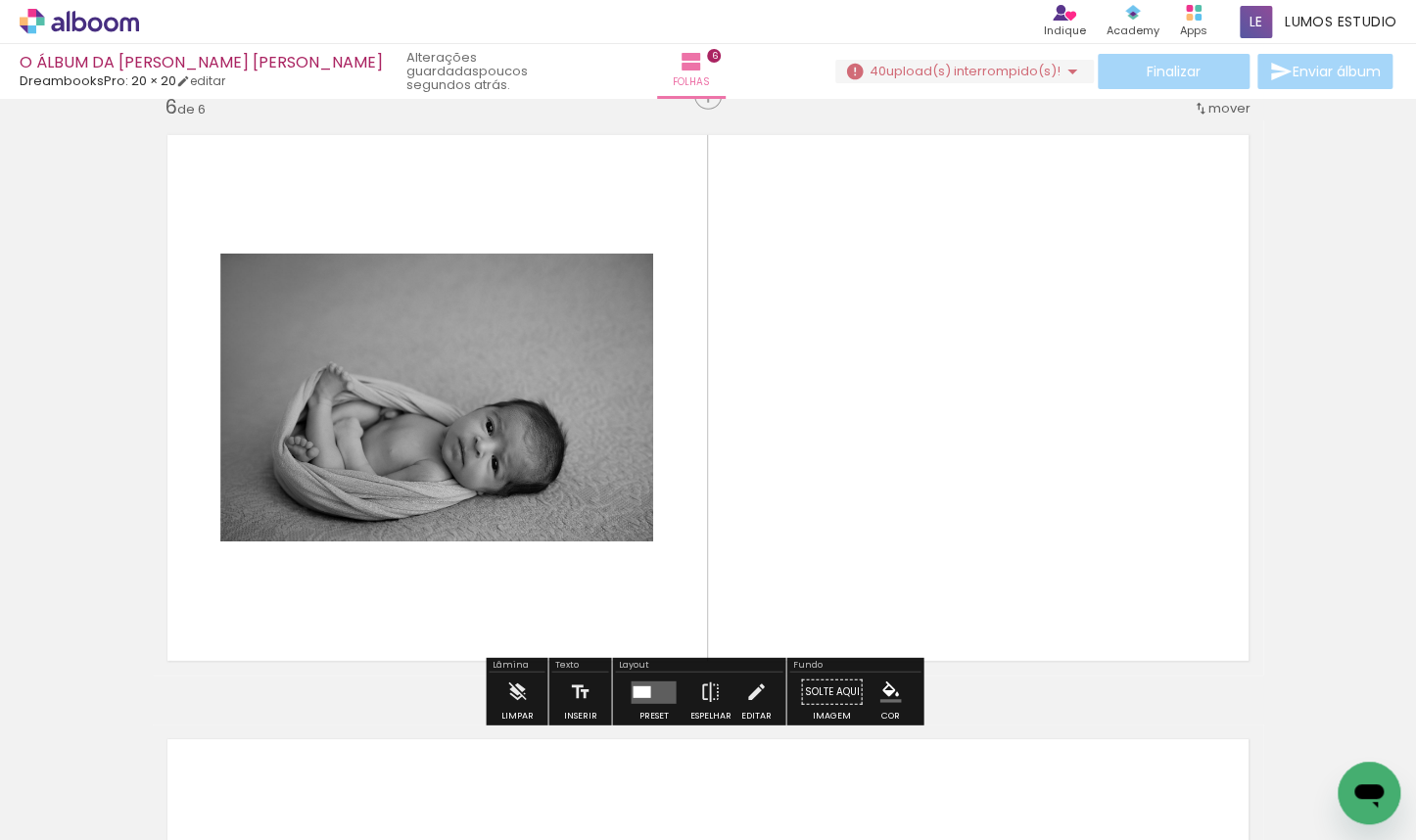 scroll, scrollTop: 3045, scrollLeft: 0, axis: vertical 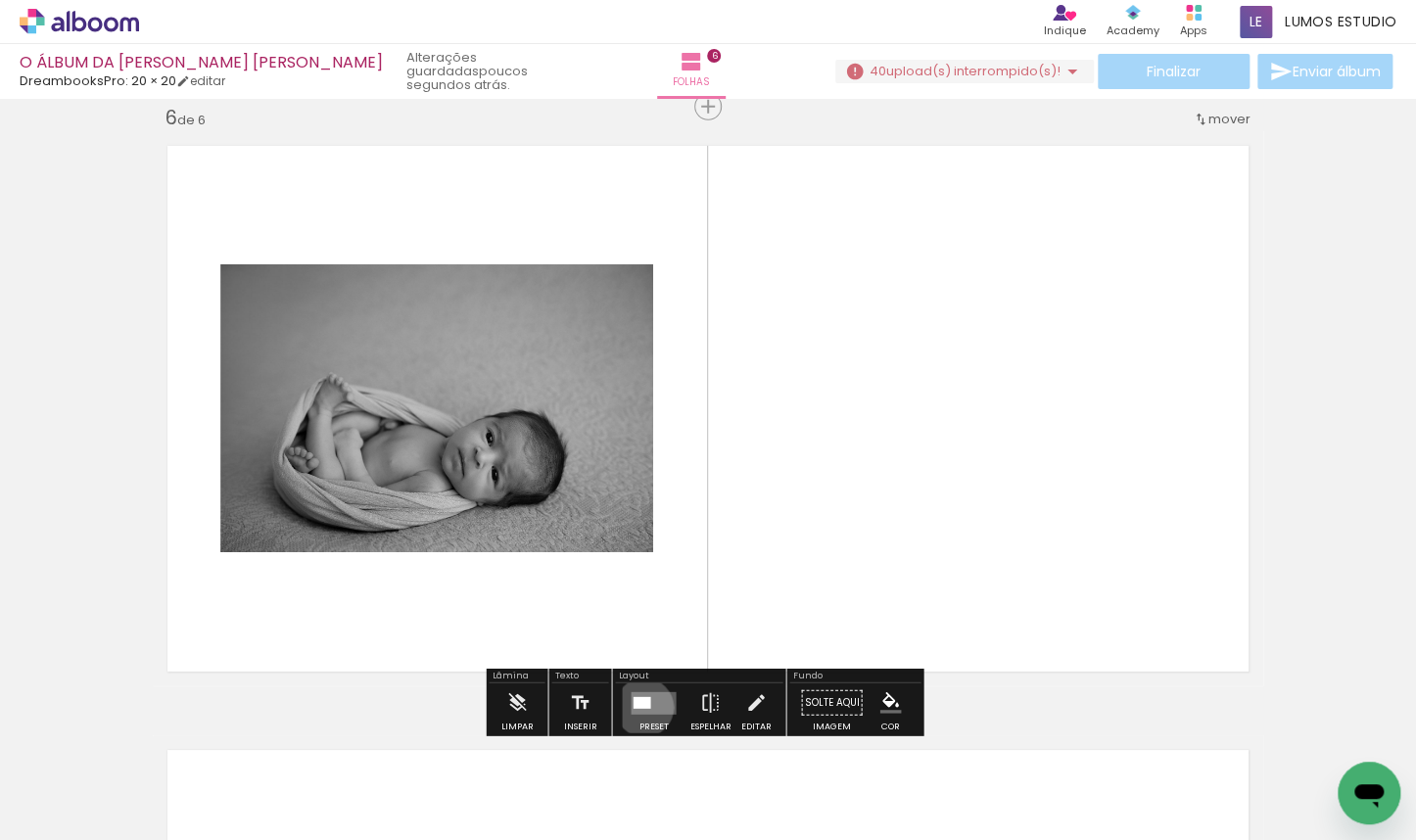 click at bounding box center [641, 702] 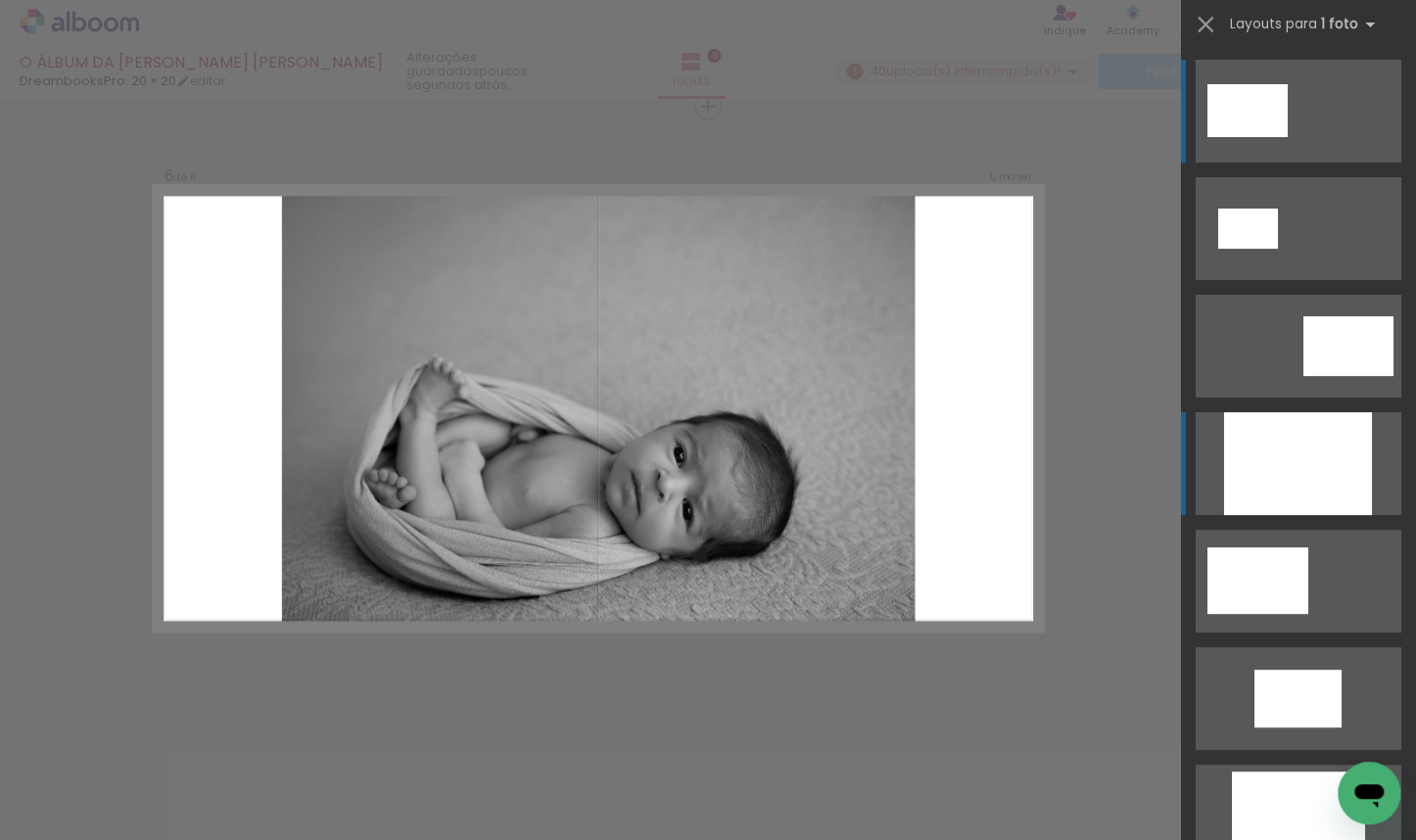 scroll, scrollTop: 3046, scrollLeft: 0, axis: vertical 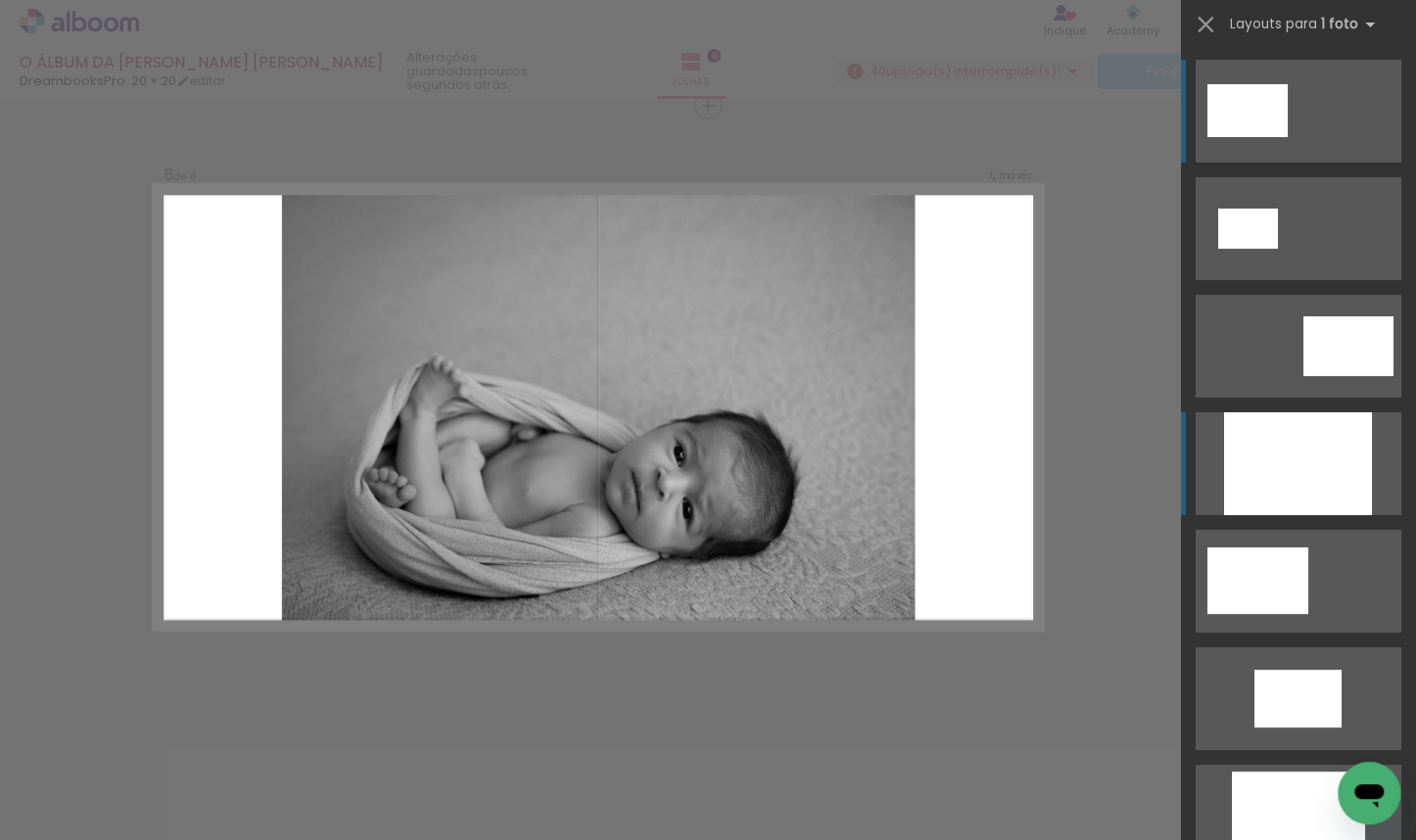click at bounding box center (1298, 463) 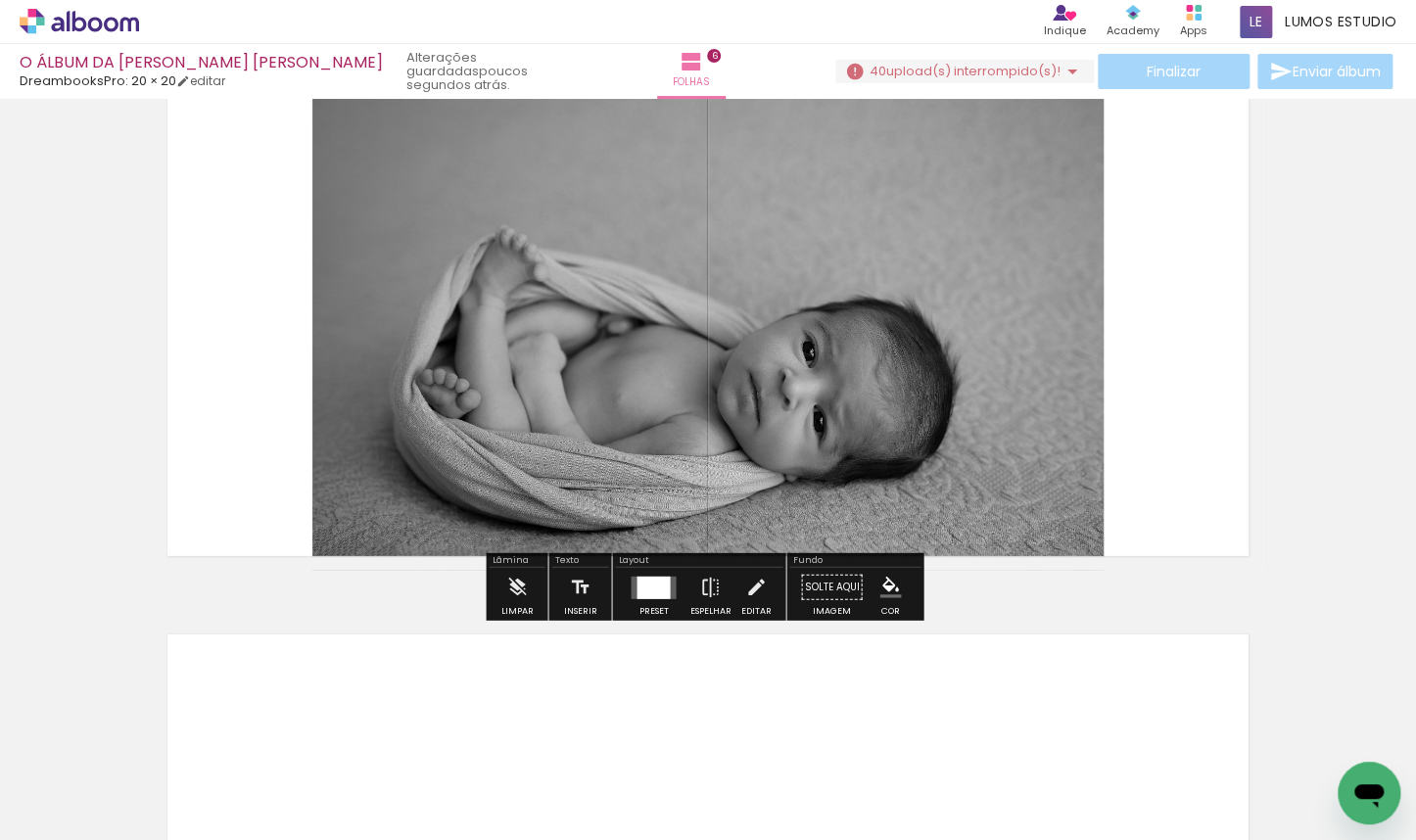 scroll, scrollTop: 3221, scrollLeft: 0, axis: vertical 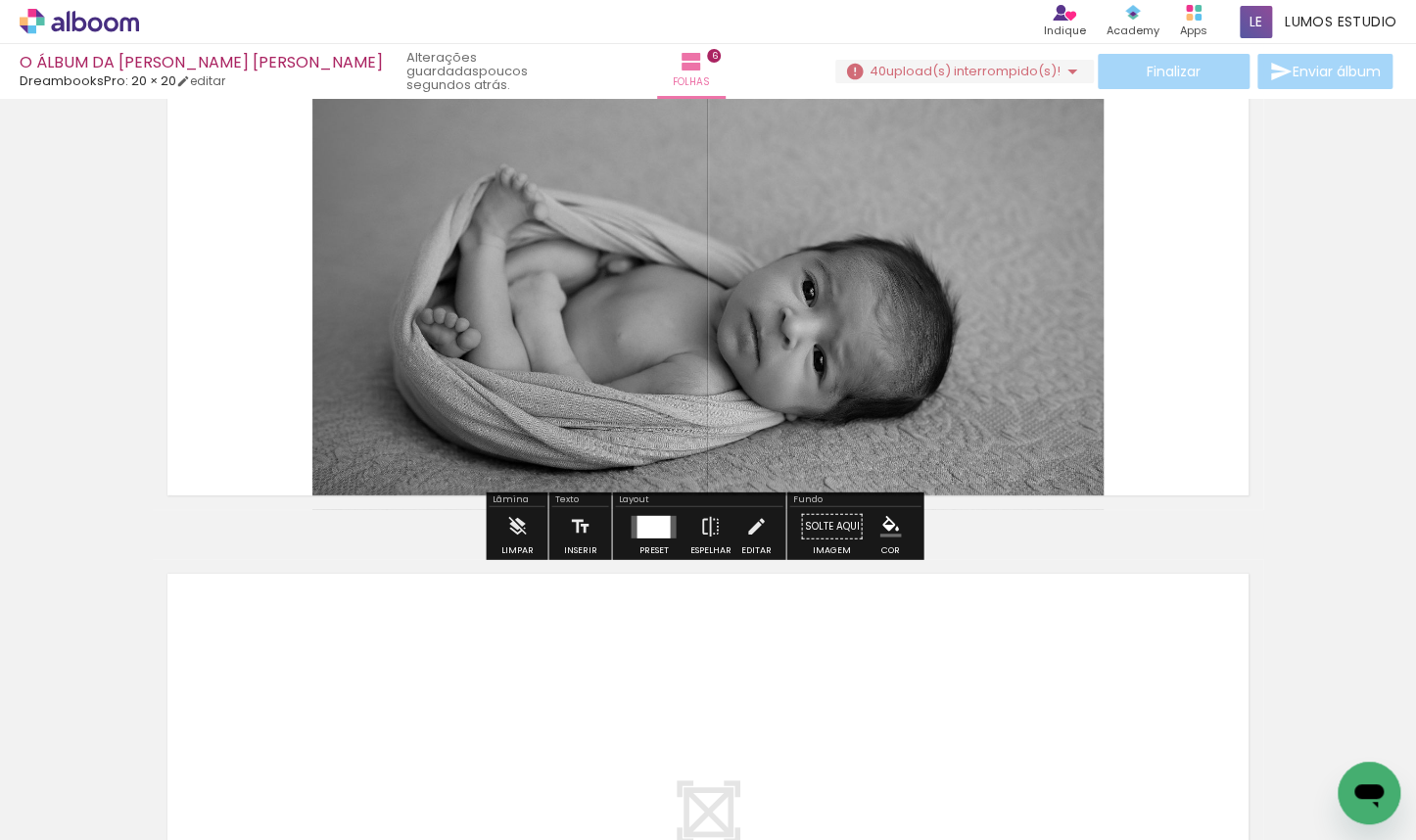click at bounding box center [653, 526] 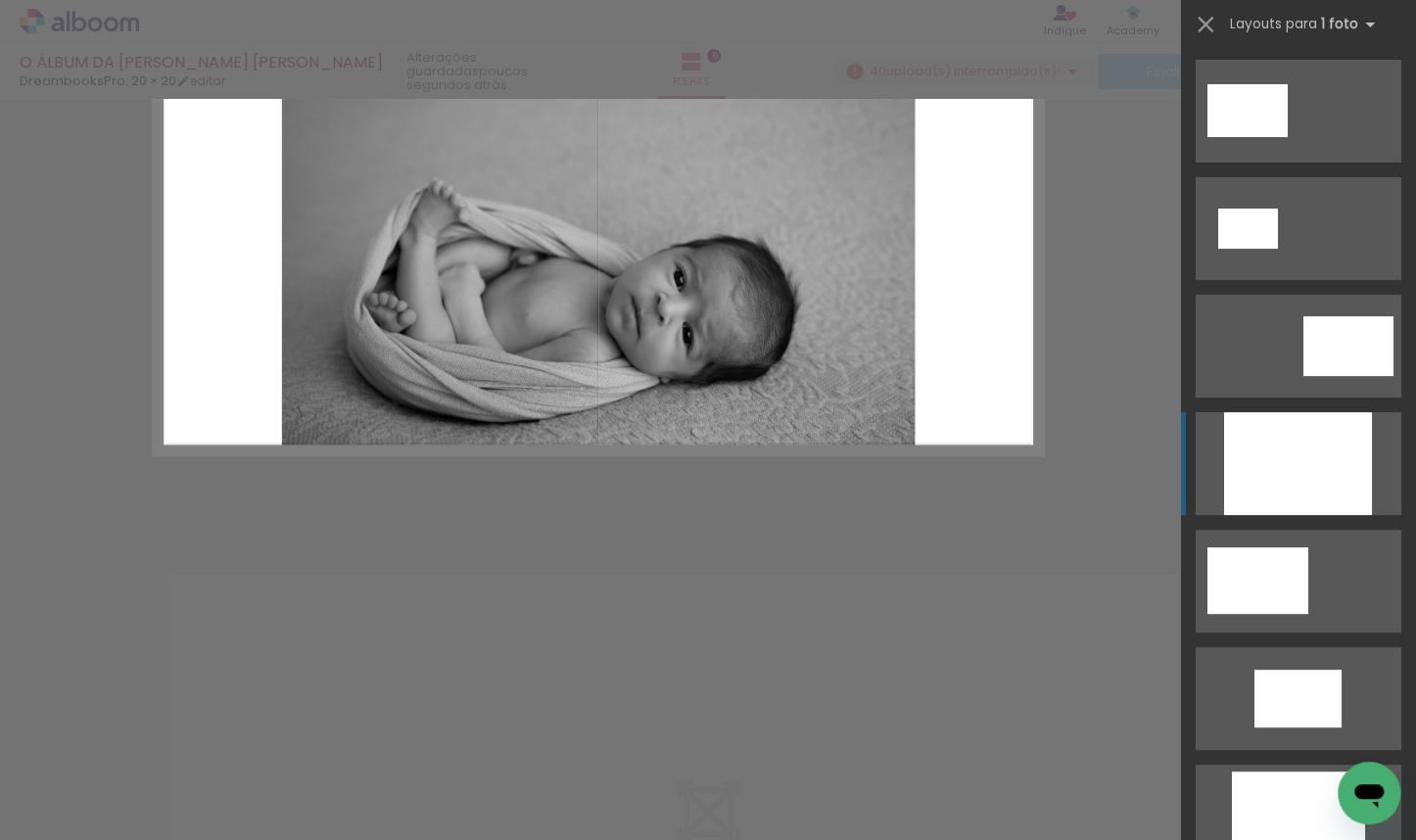 scroll, scrollTop: 352, scrollLeft: 0, axis: vertical 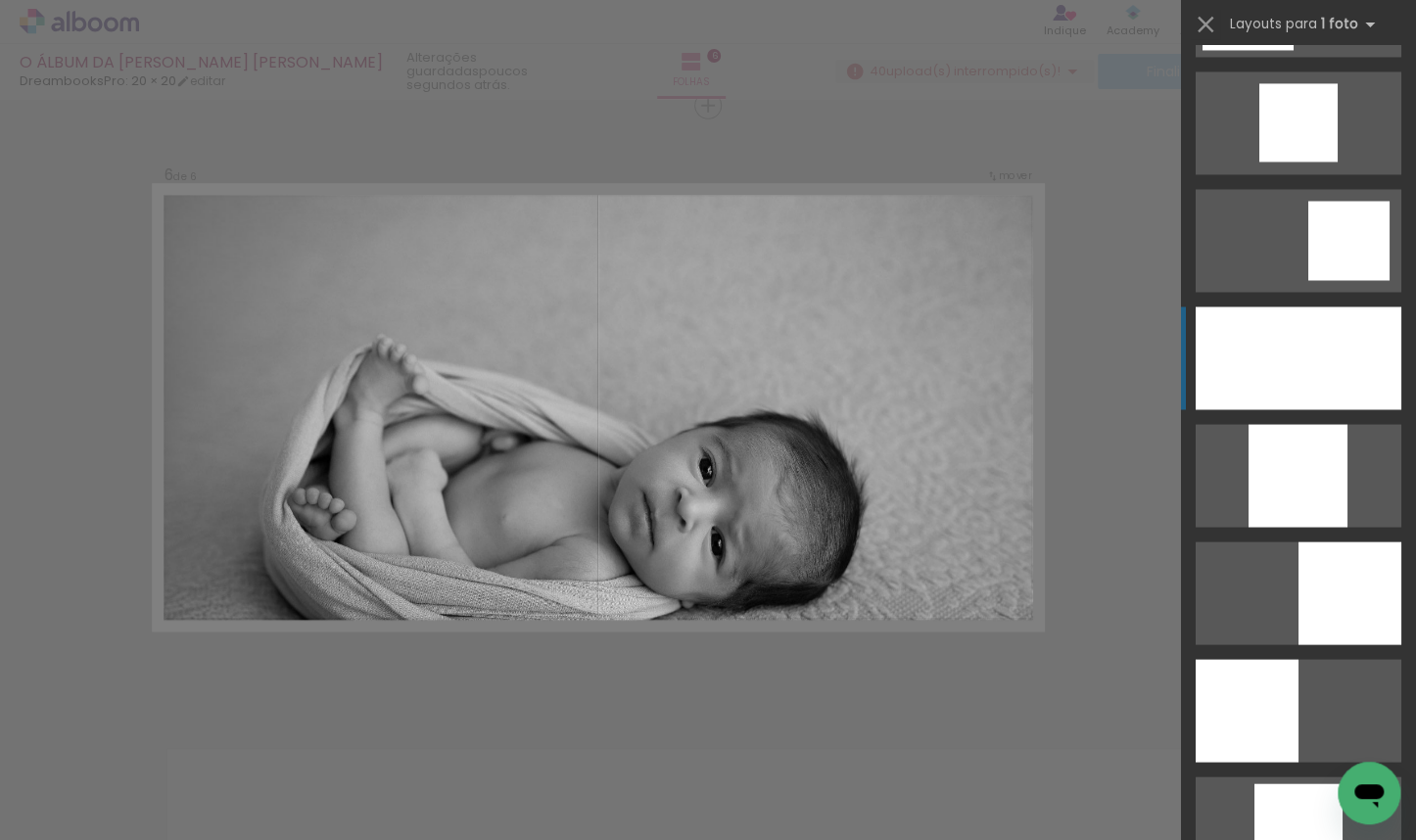 click at bounding box center (1298, -11195) 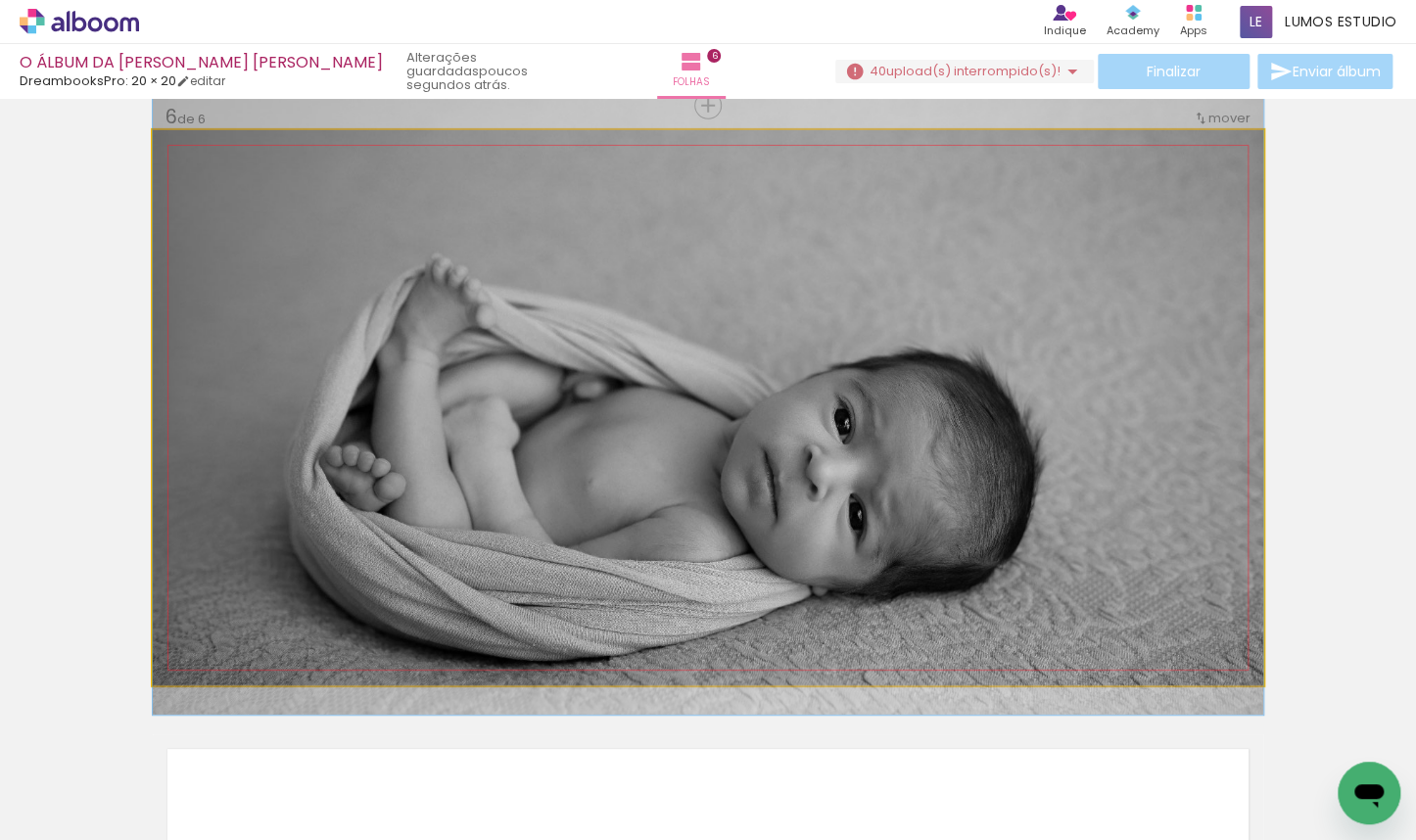 drag, startPoint x: 828, startPoint y: 560, endPoint x: 848, endPoint y: 497, distance: 66.098411 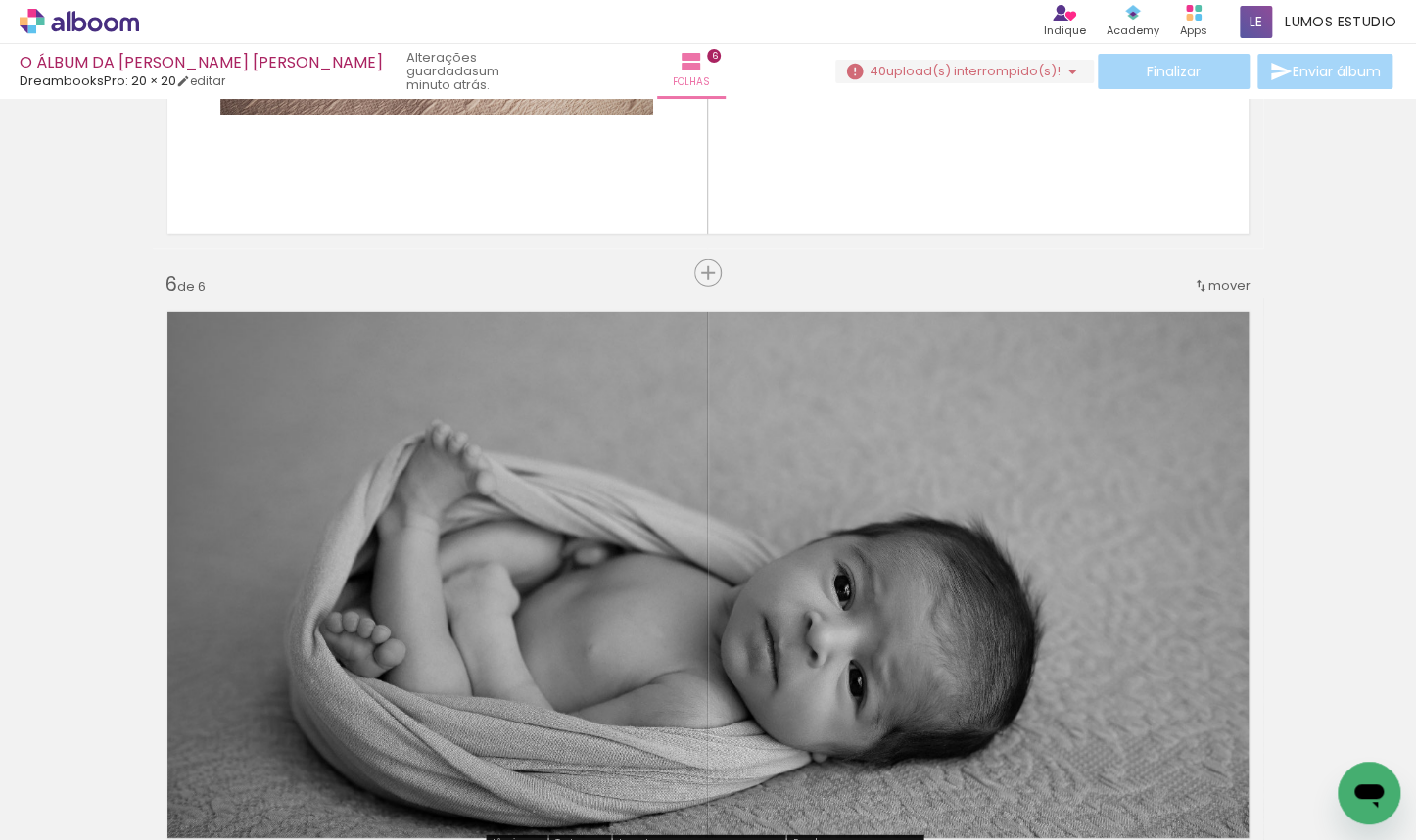 scroll, scrollTop: 2505, scrollLeft: 0, axis: vertical 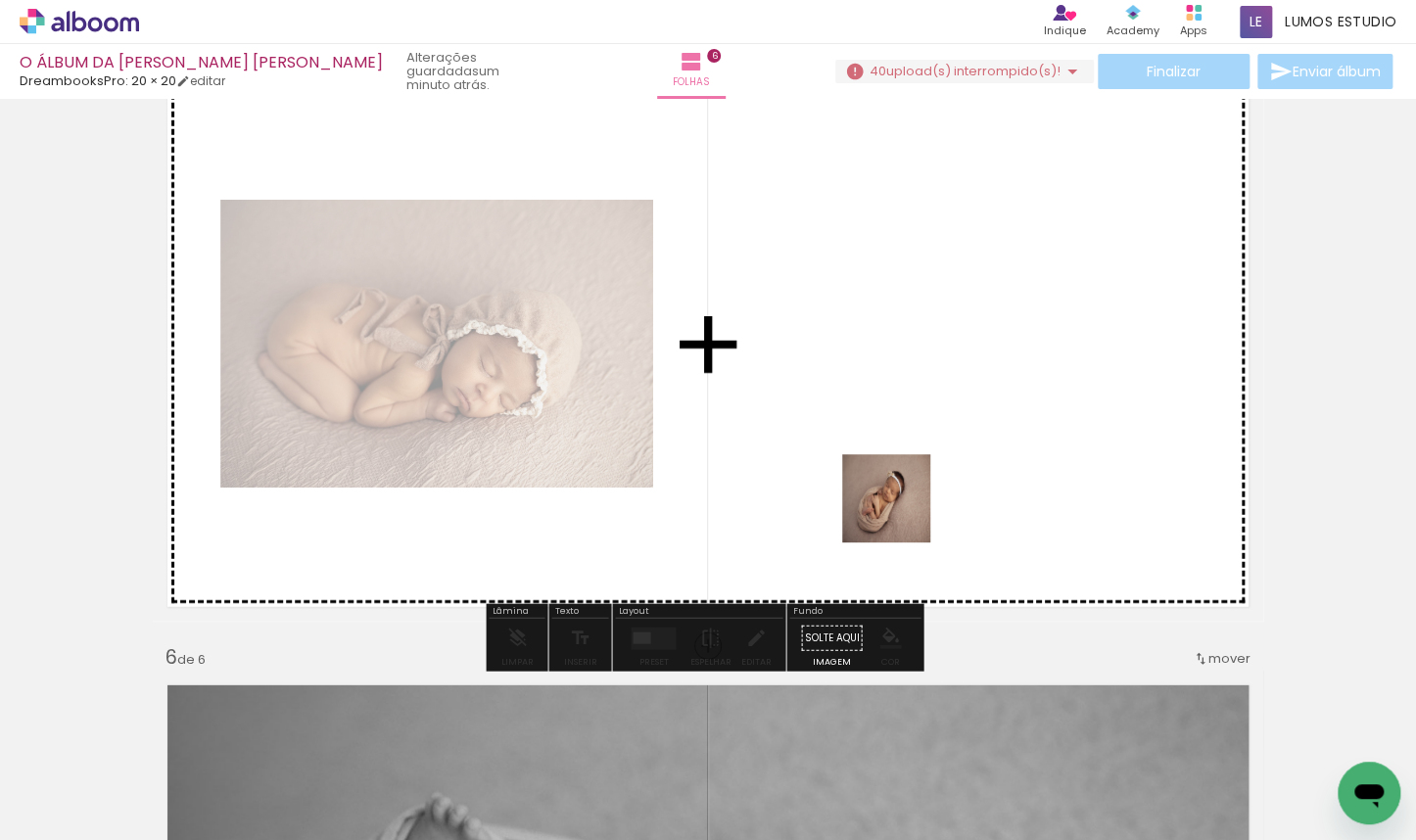 drag, startPoint x: 452, startPoint y: 771, endPoint x: 901, endPoint y: 513, distance: 517.8465 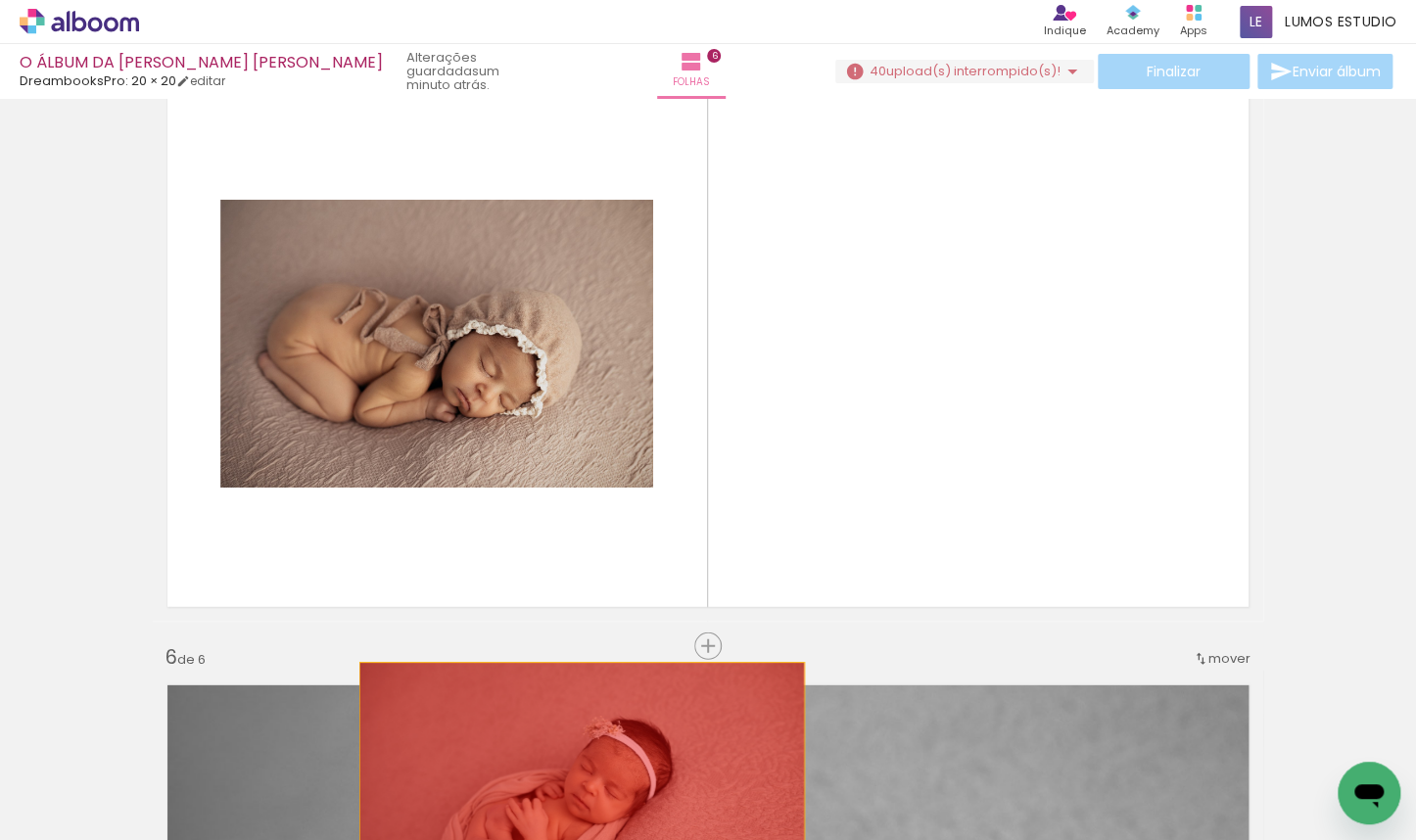 drag, startPoint x: 900, startPoint y: 440, endPoint x: 576, endPoint y: 774, distance: 465.33 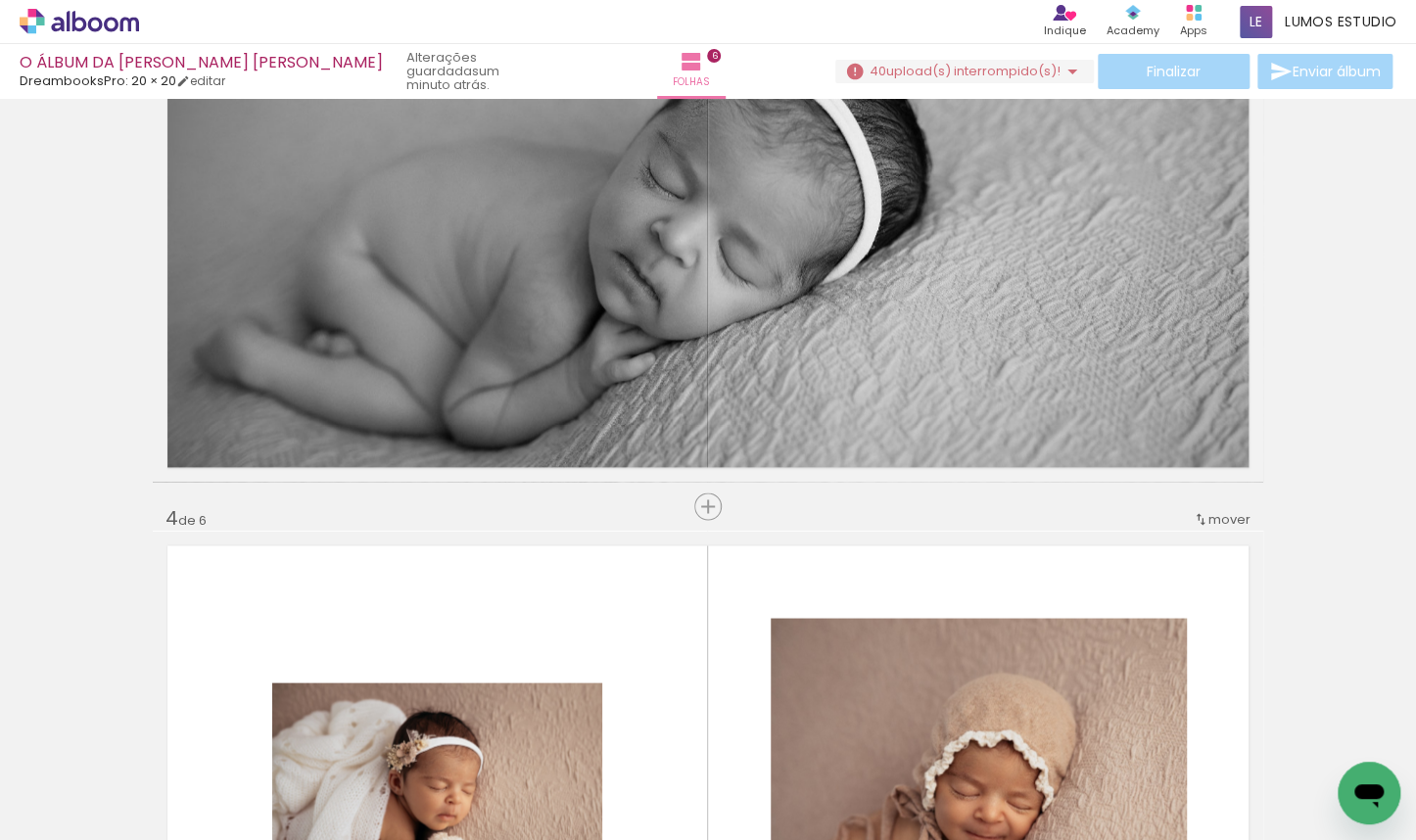 scroll, scrollTop: 1608, scrollLeft: 0, axis: vertical 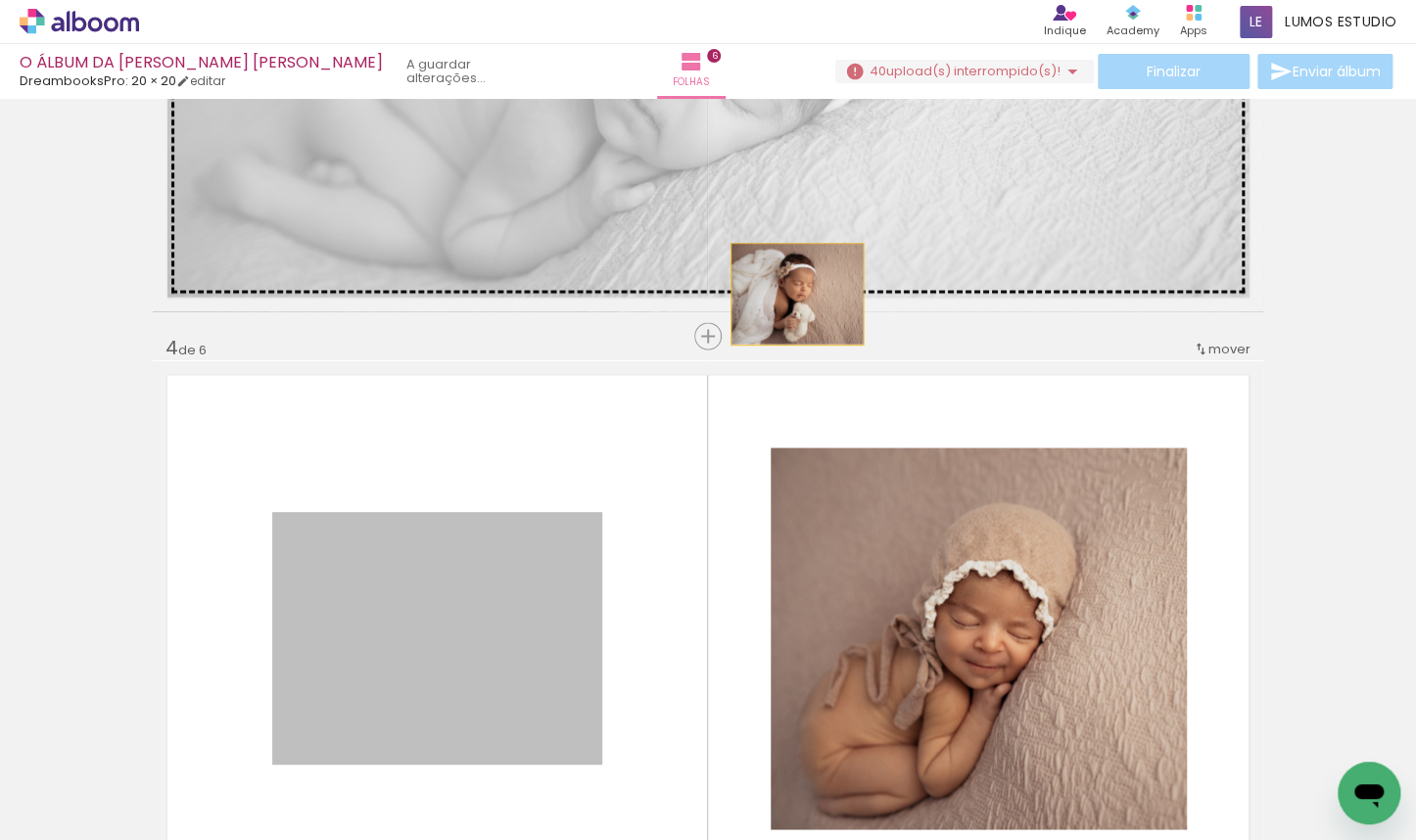 drag, startPoint x: 510, startPoint y: 640, endPoint x: 791, endPoint y: 294, distance: 445.732 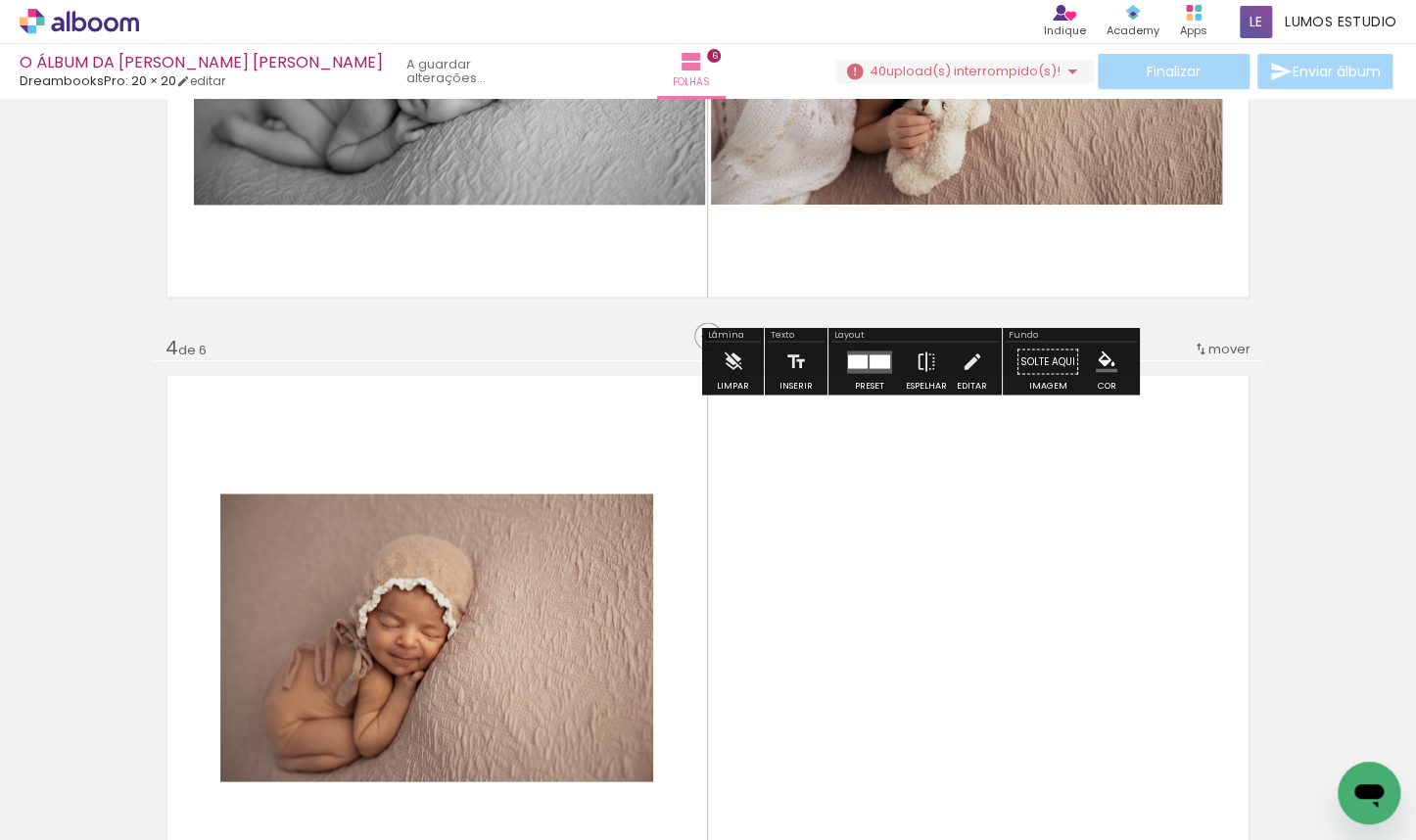 click at bounding box center [708, -1175] 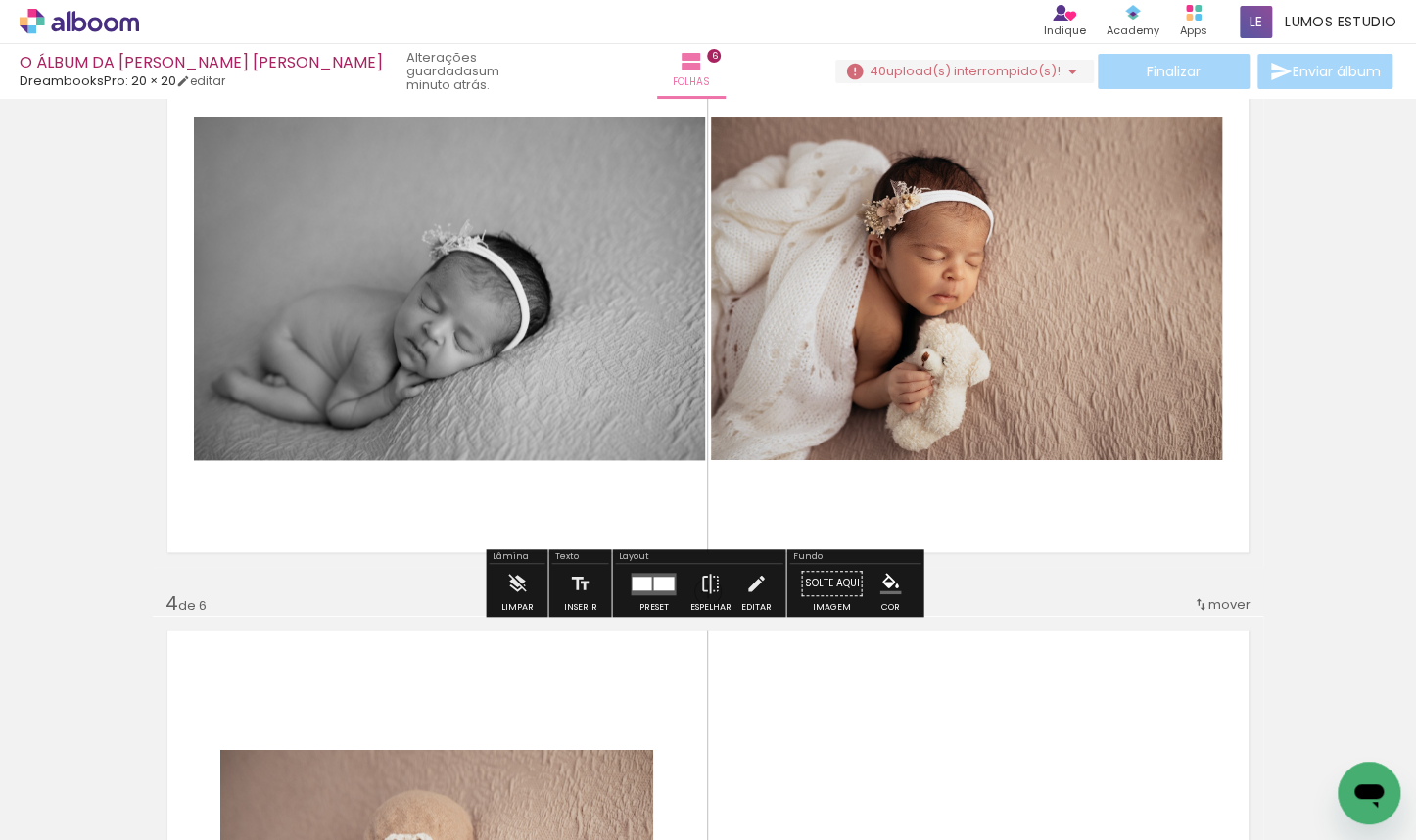 scroll, scrollTop: 1401, scrollLeft: 0, axis: vertical 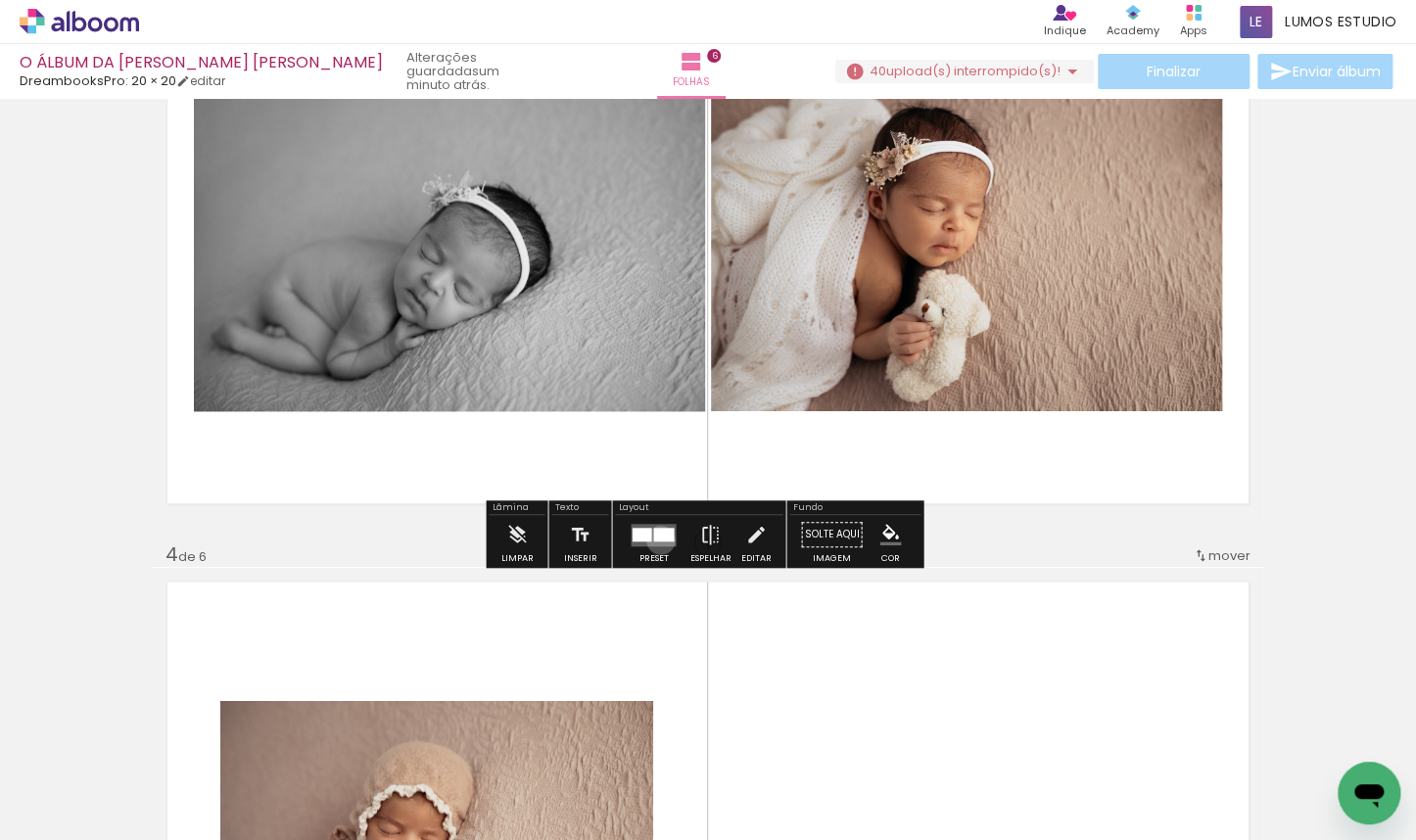 click at bounding box center [663, 534] 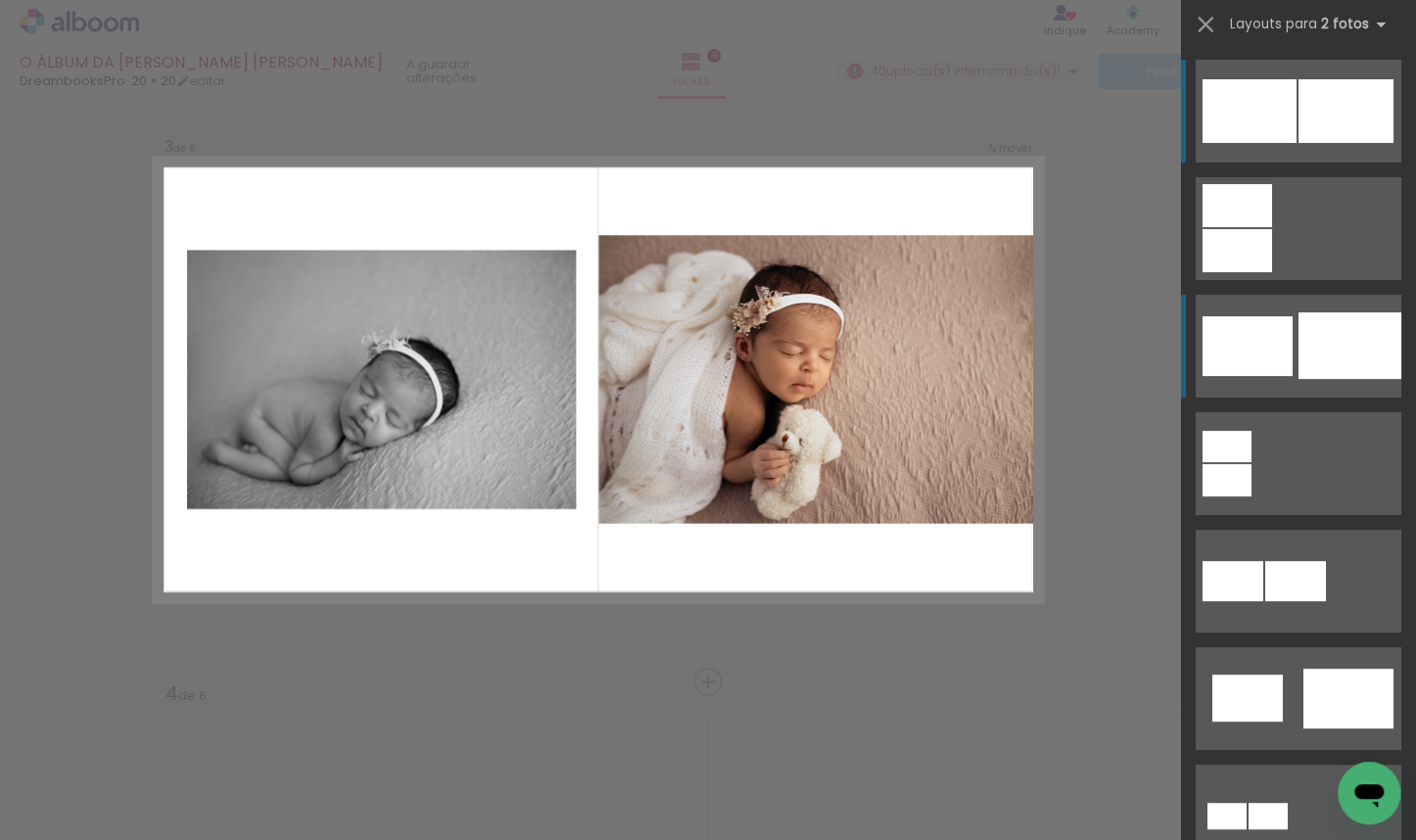 scroll, scrollTop: 1234, scrollLeft: 0, axis: vertical 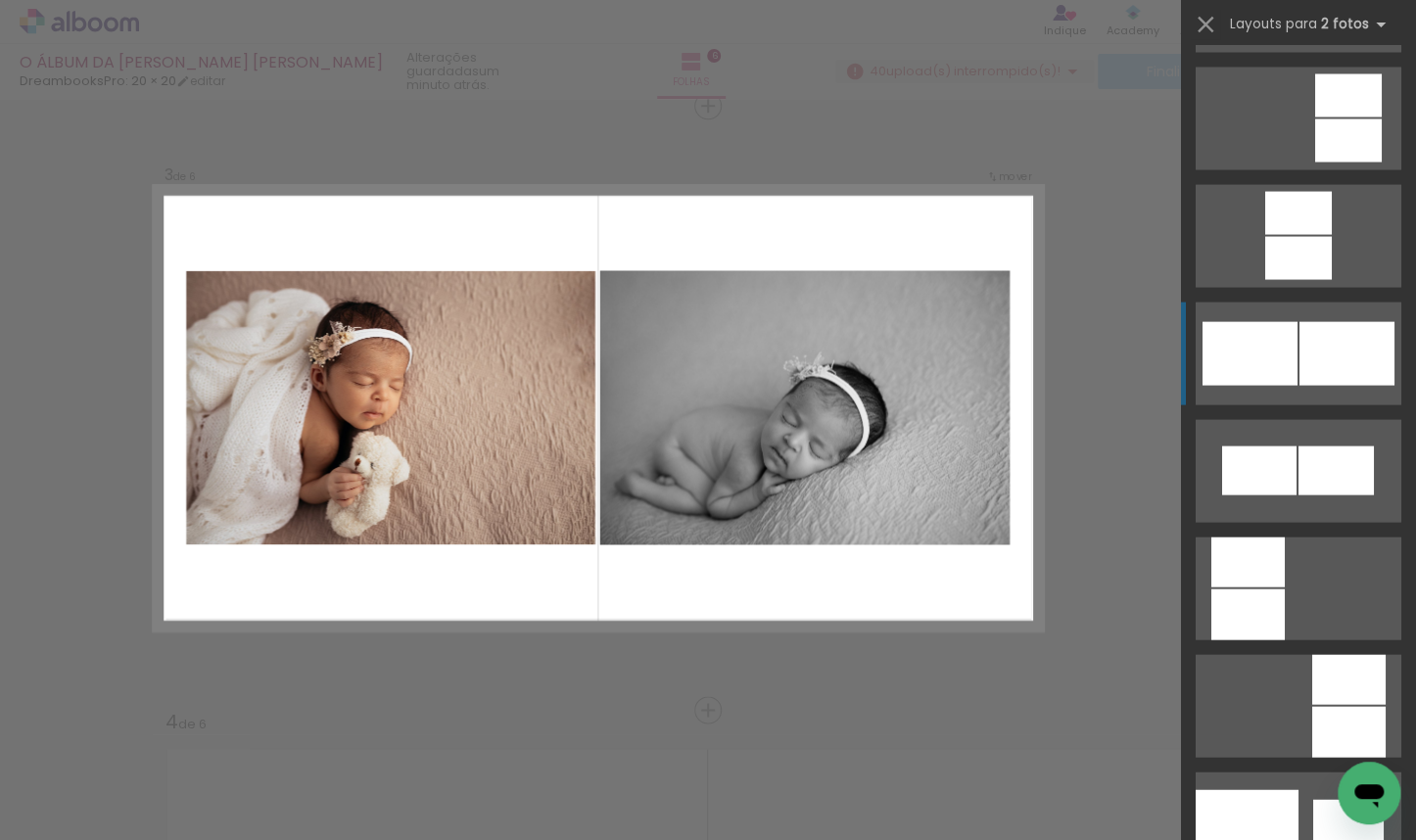 click at bounding box center [1248, 561] 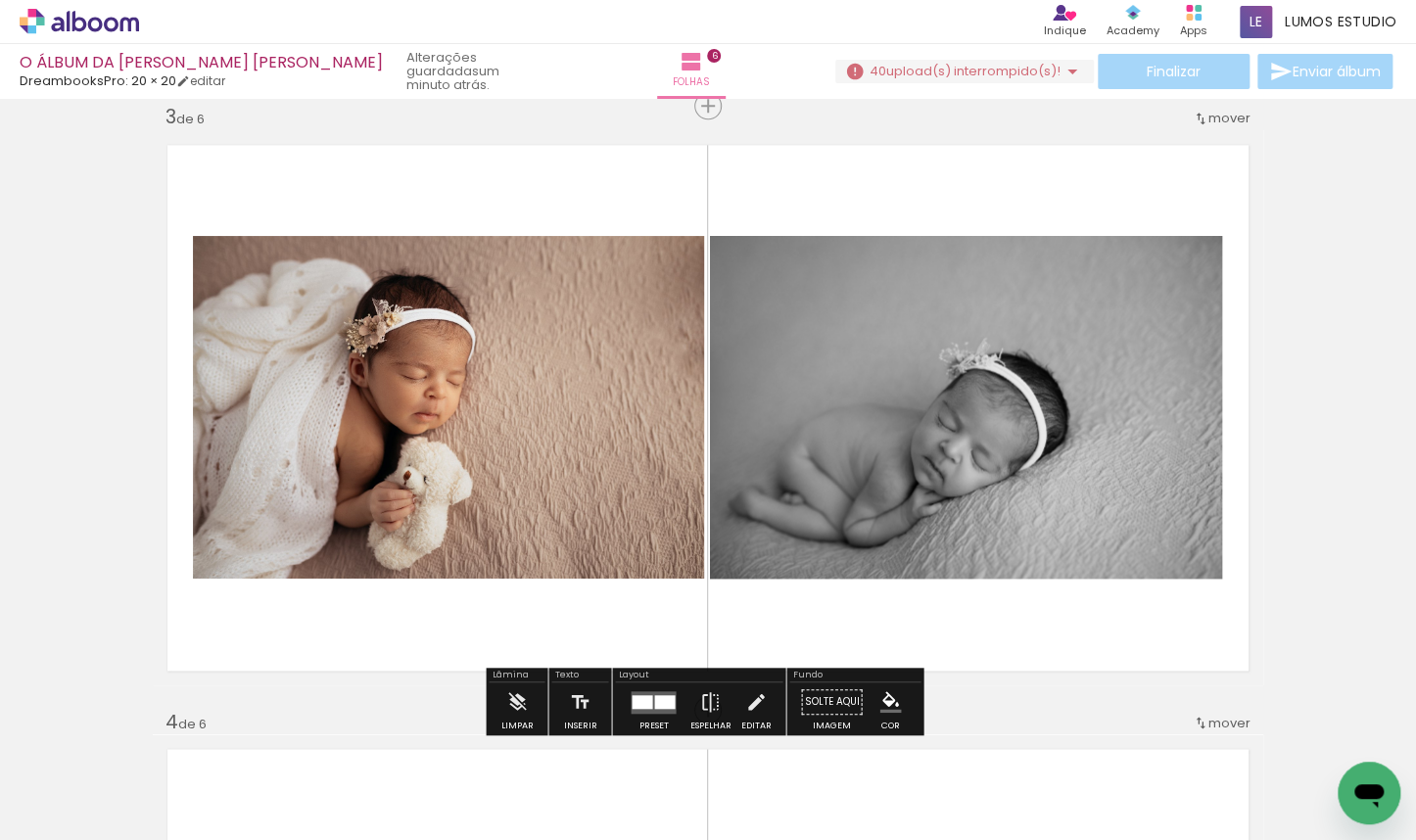 click on "P&B" at bounding box center [0, 0] 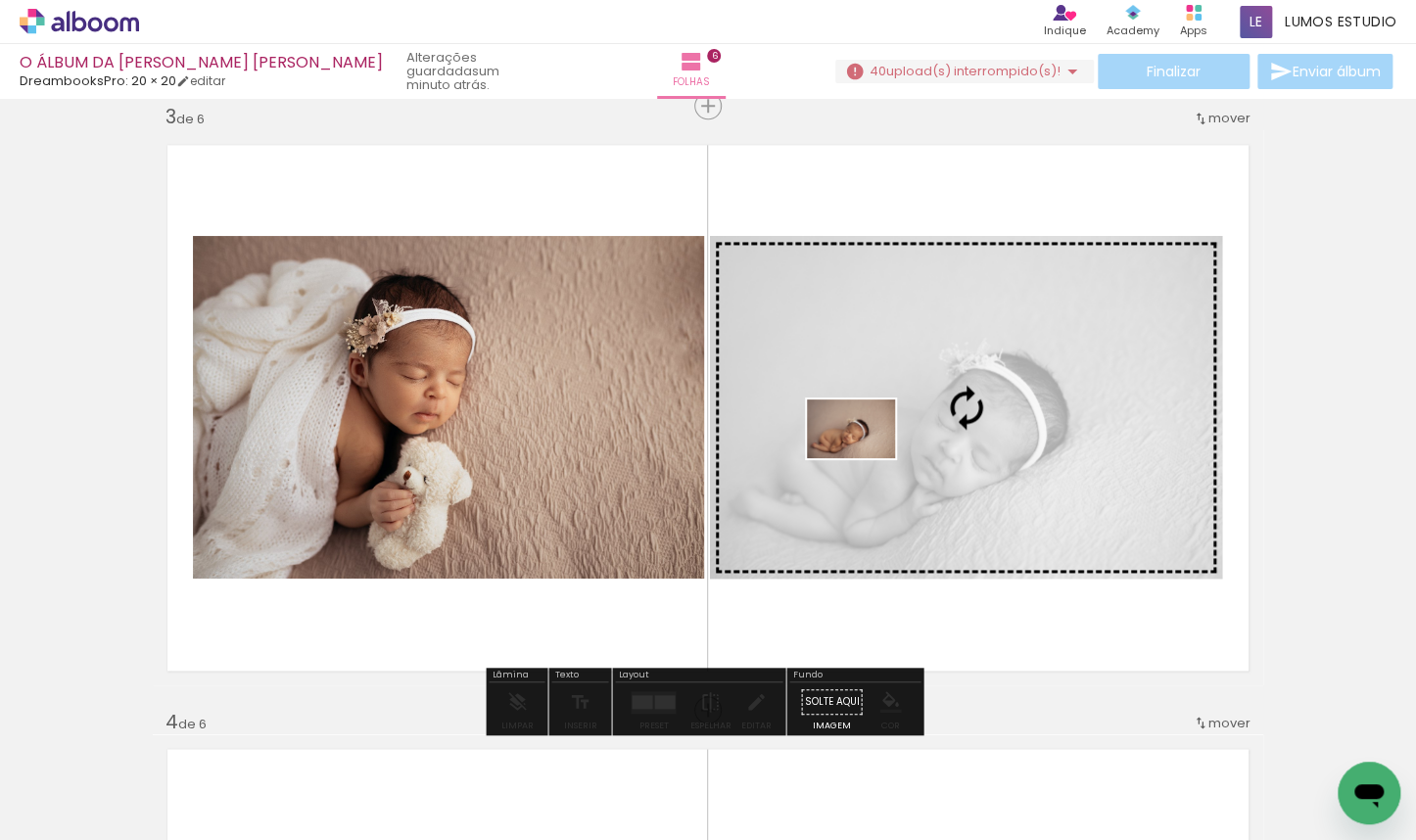 drag, startPoint x: 1081, startPoint y: 764, endPoint x: 866, endPoint y: 458, distance: 373.9799 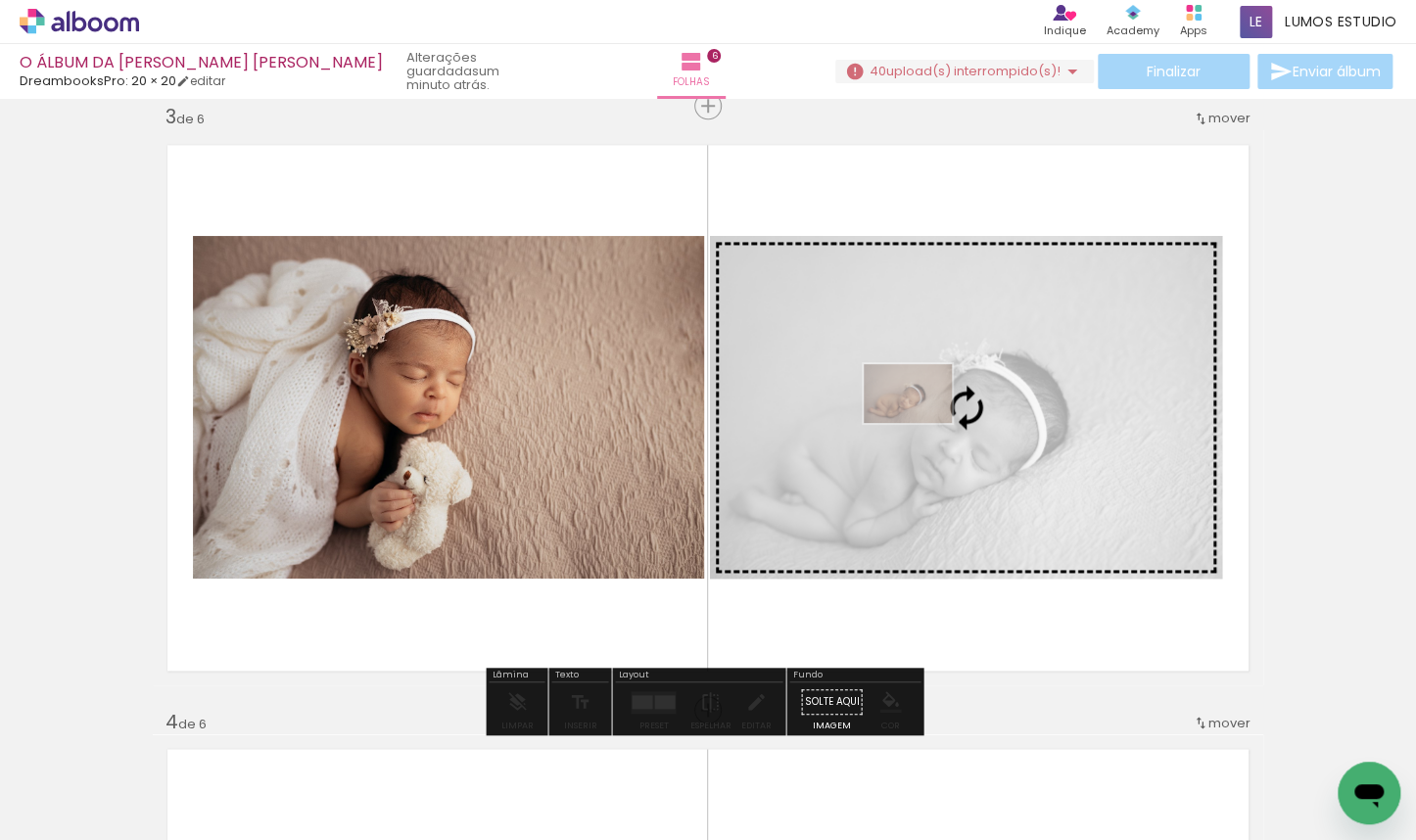 drag, startPoint x: 1082, startPoint y: 799, endPoint x: 922, endPoint y: 423, distance: 408.62697 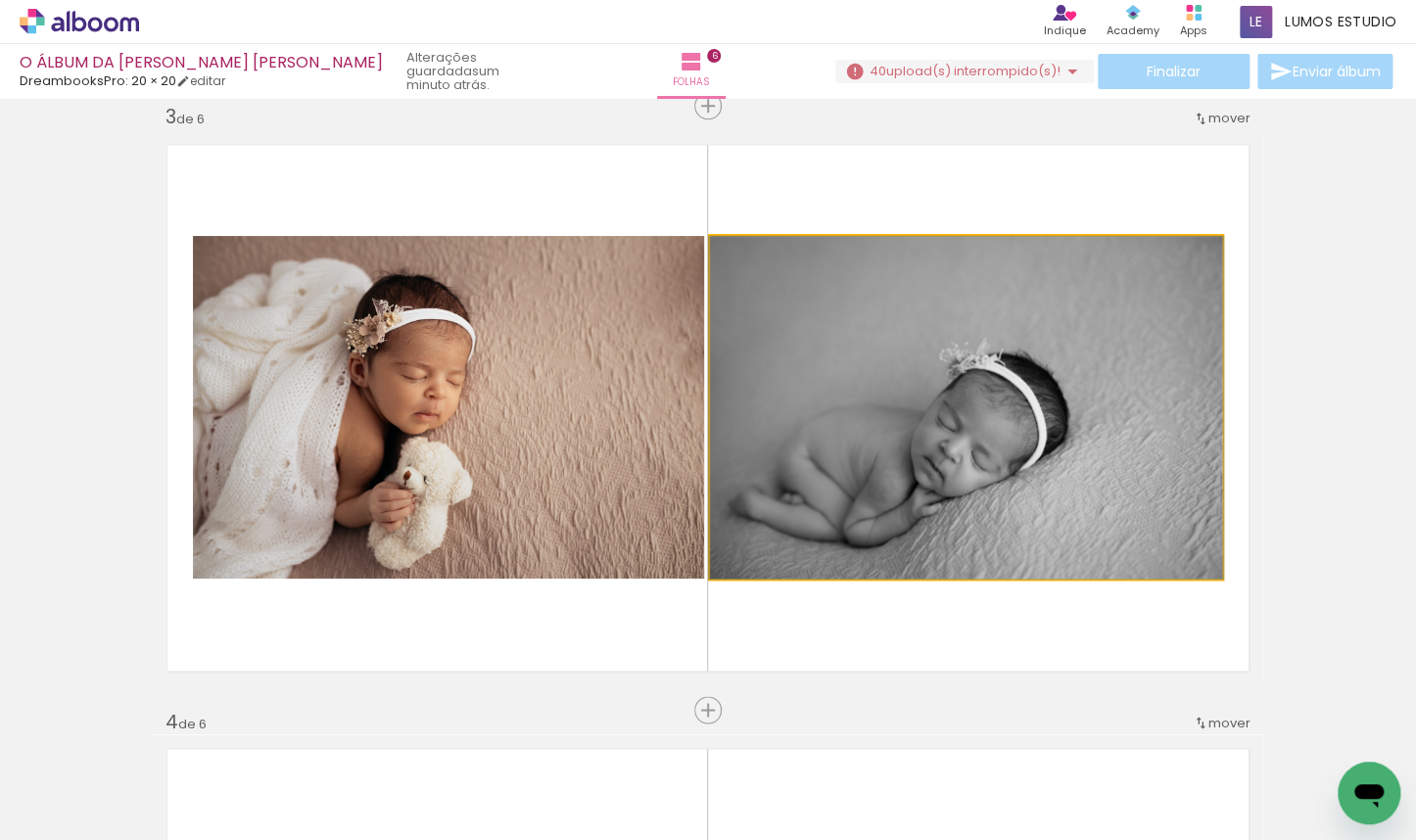 click 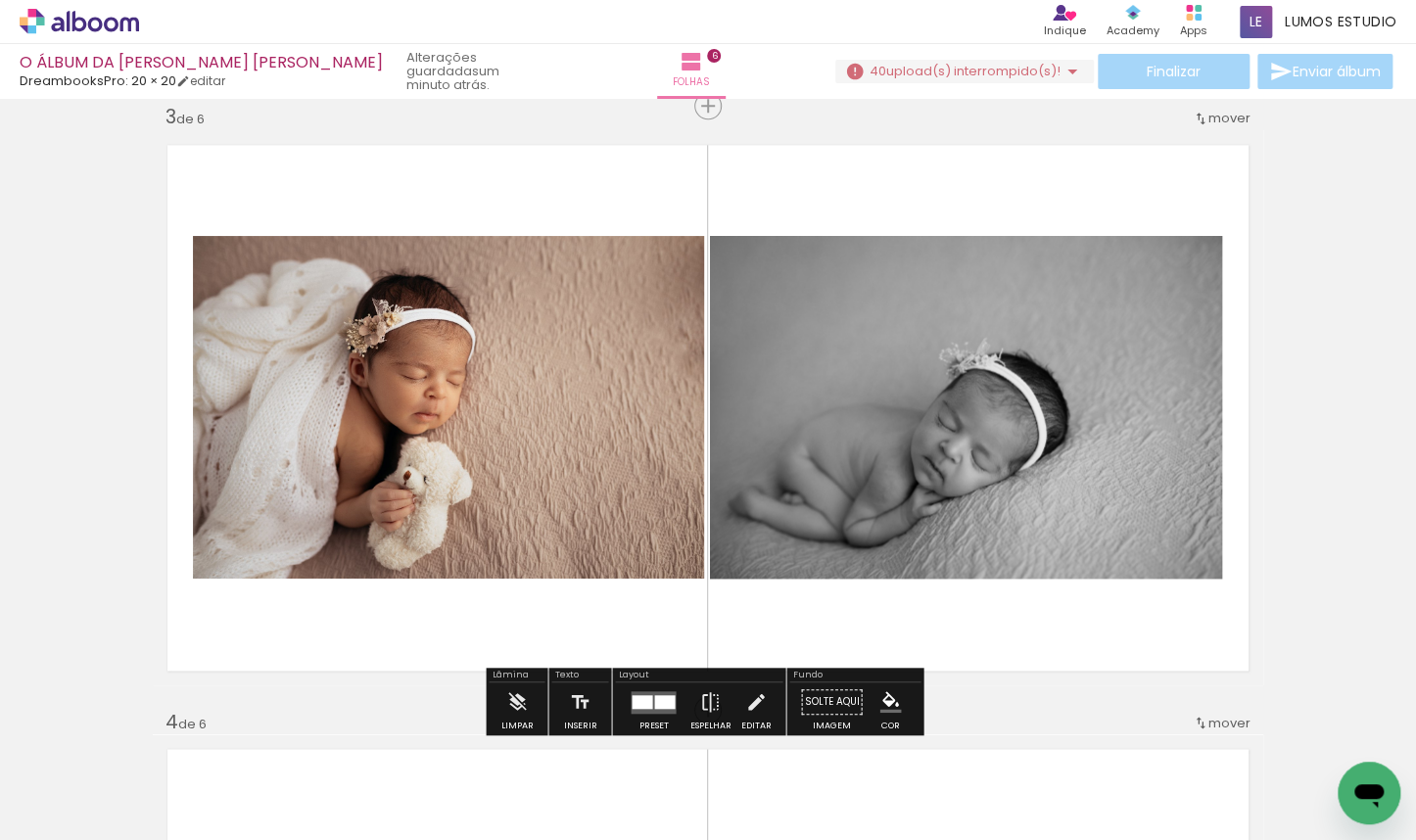 click 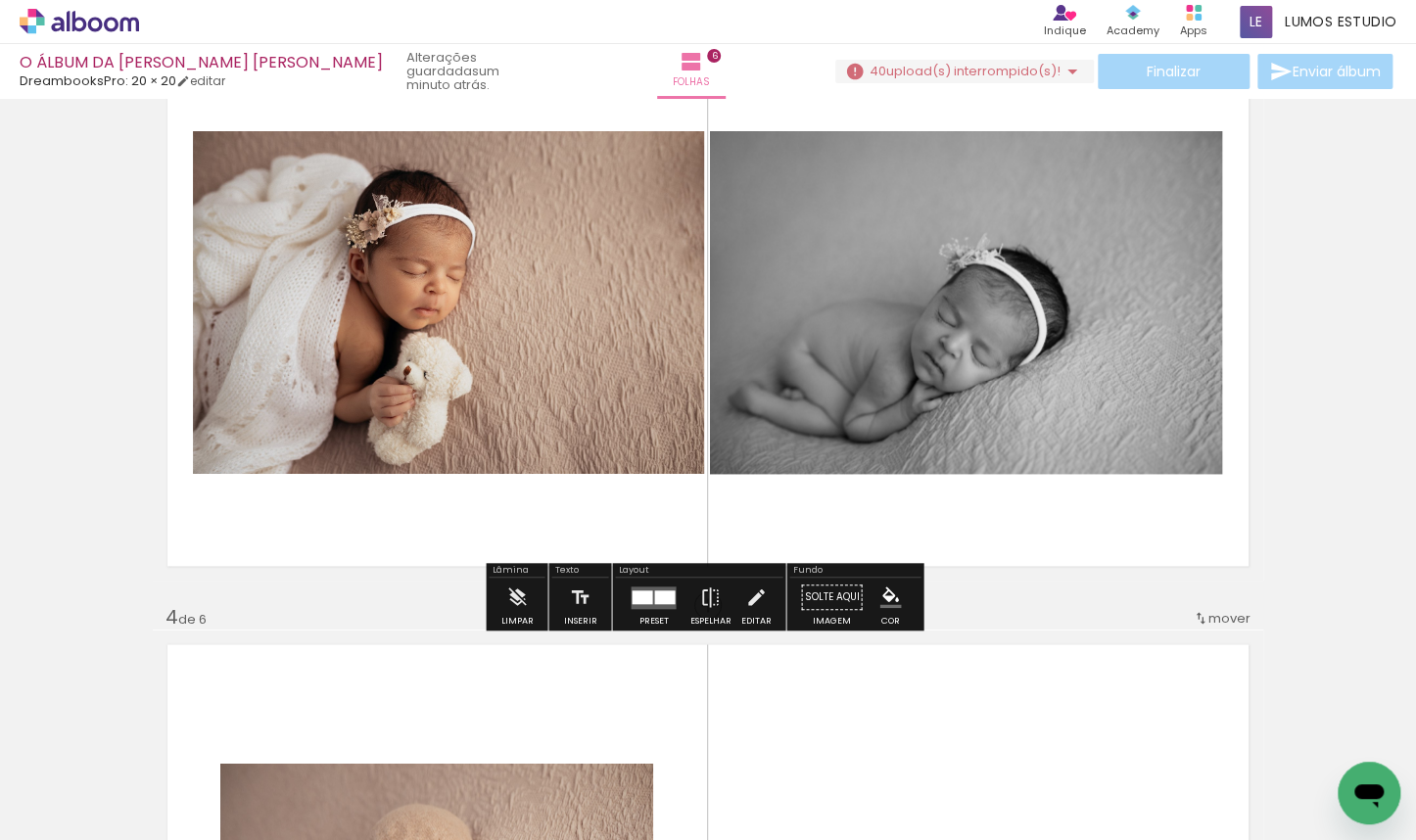 click 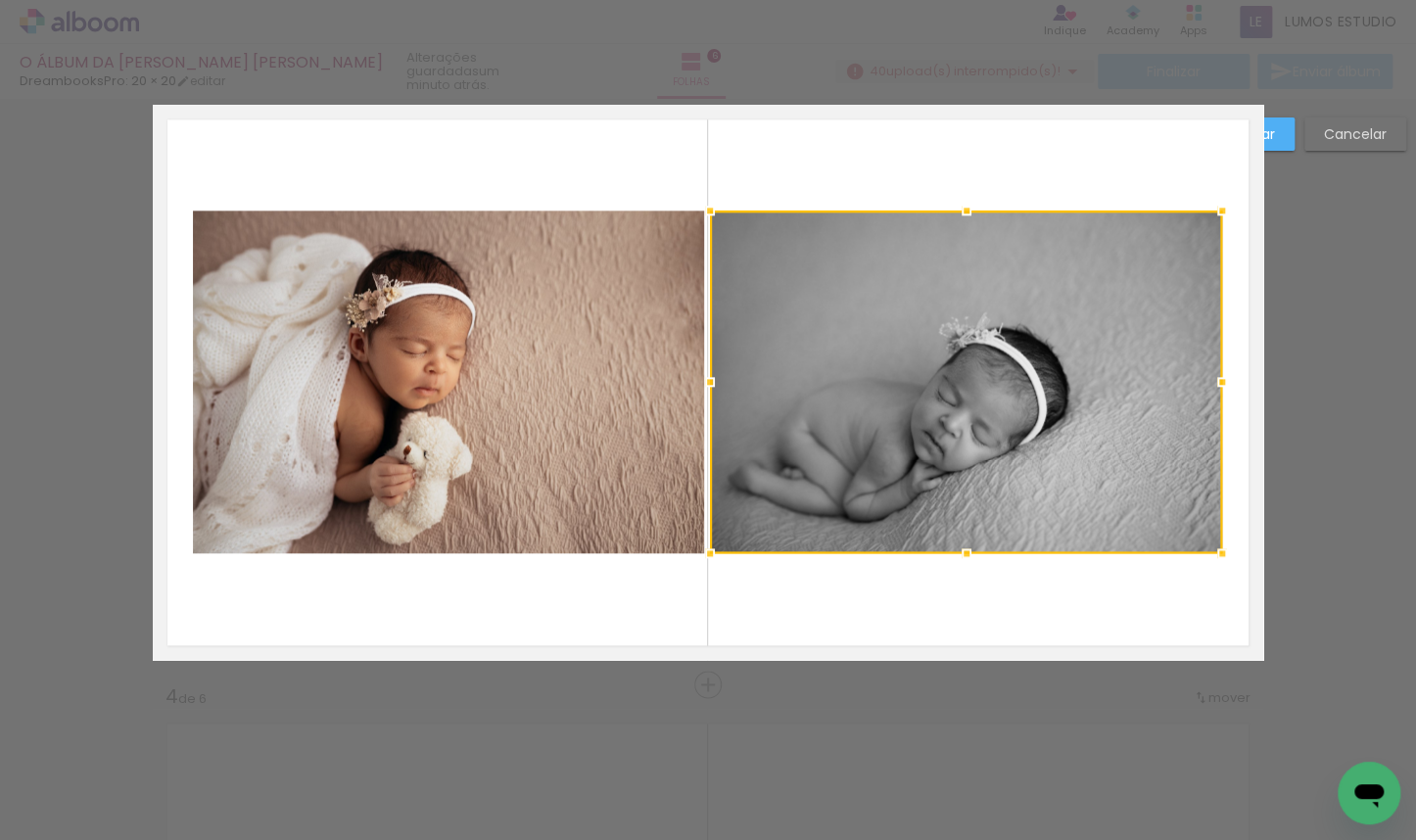scroll, scrollTop: 1234, scrollLeft: 0, axis: vertical 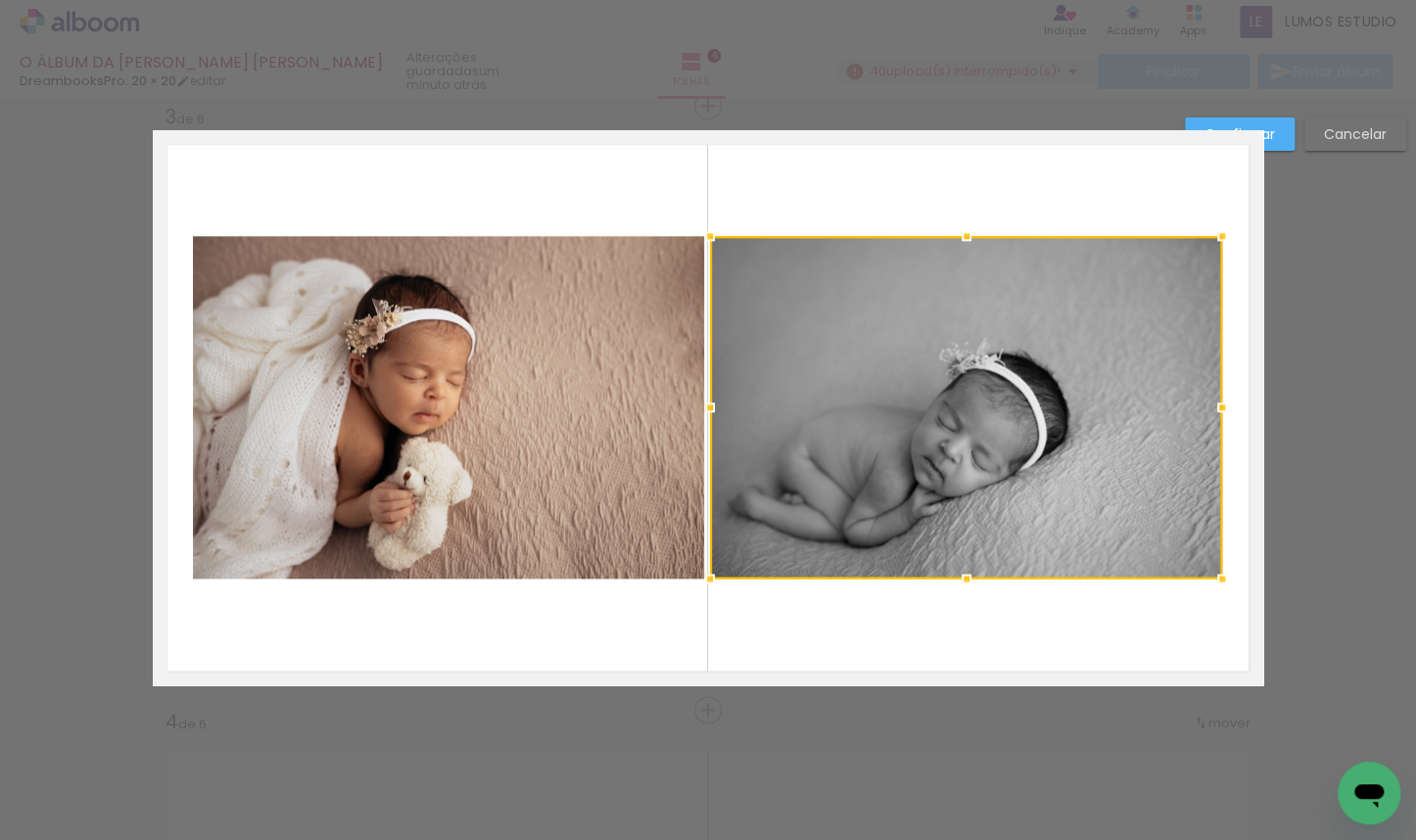 click on "Confirmar" at bounding box center [0, 0] 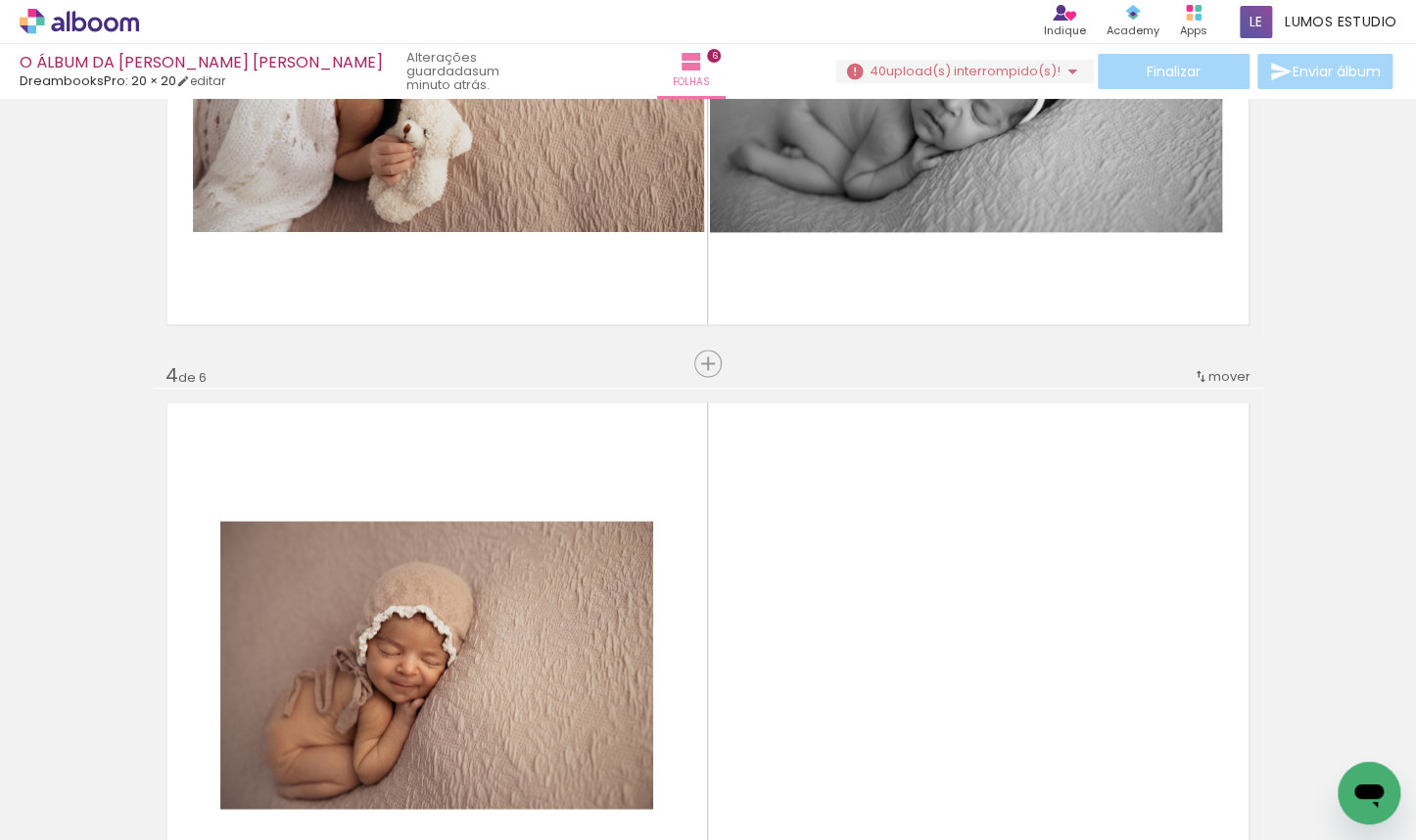 scroll, scrollTop: 1476, scrollLeft: 0, axis: vertical 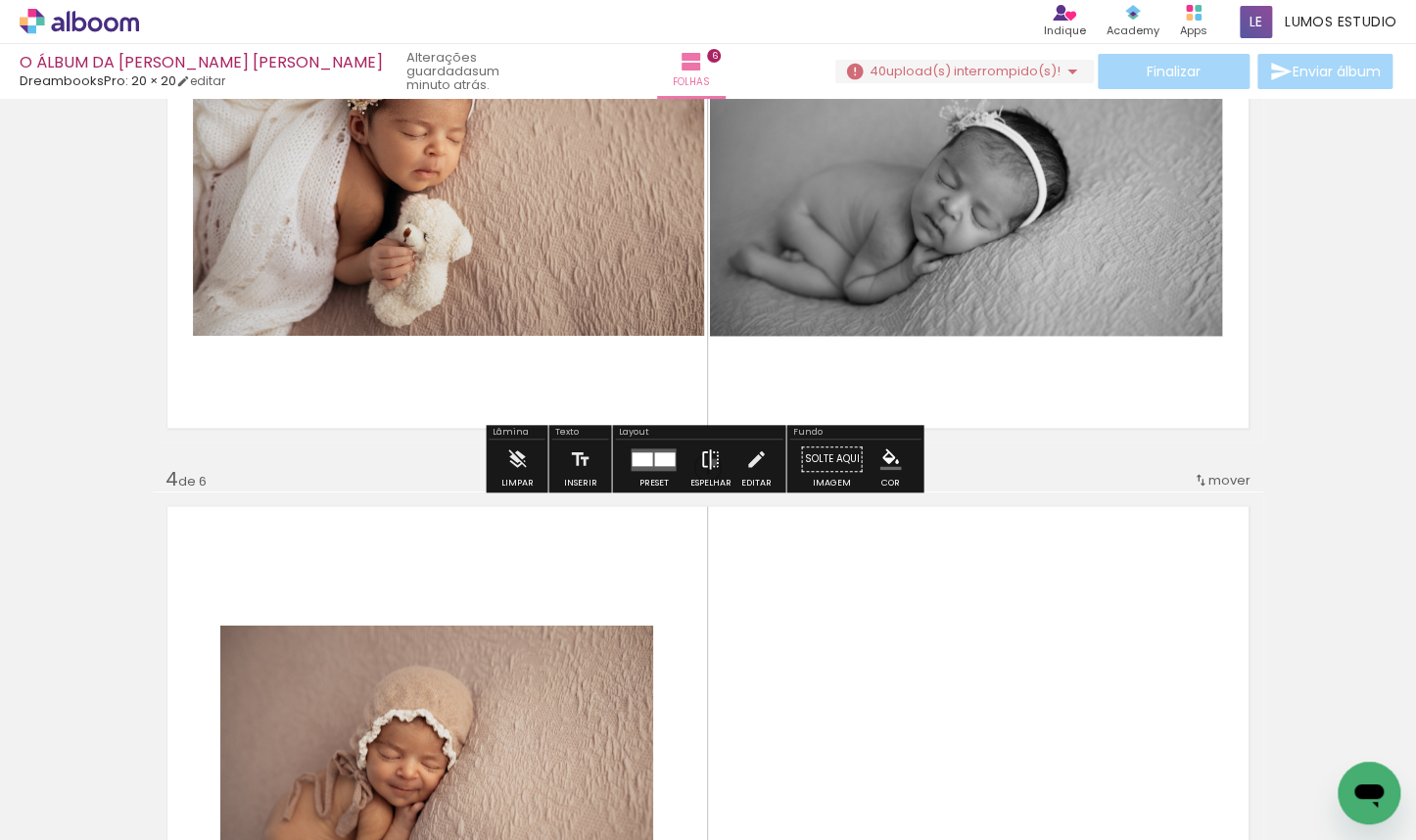 click at bounding box center (710, 459) 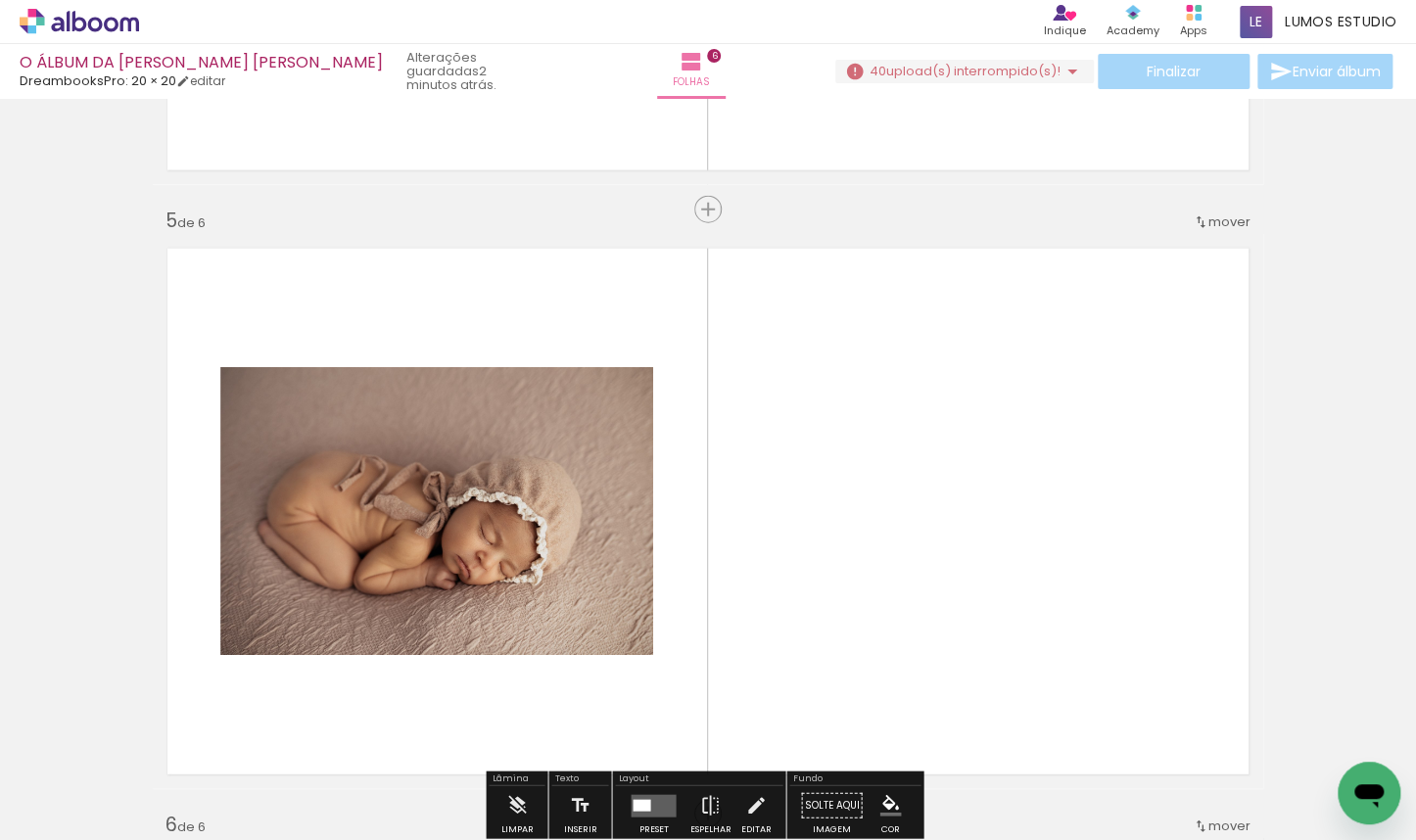 scroll, scrollTop: 2222, scrollLeft: 0, axis: vertical 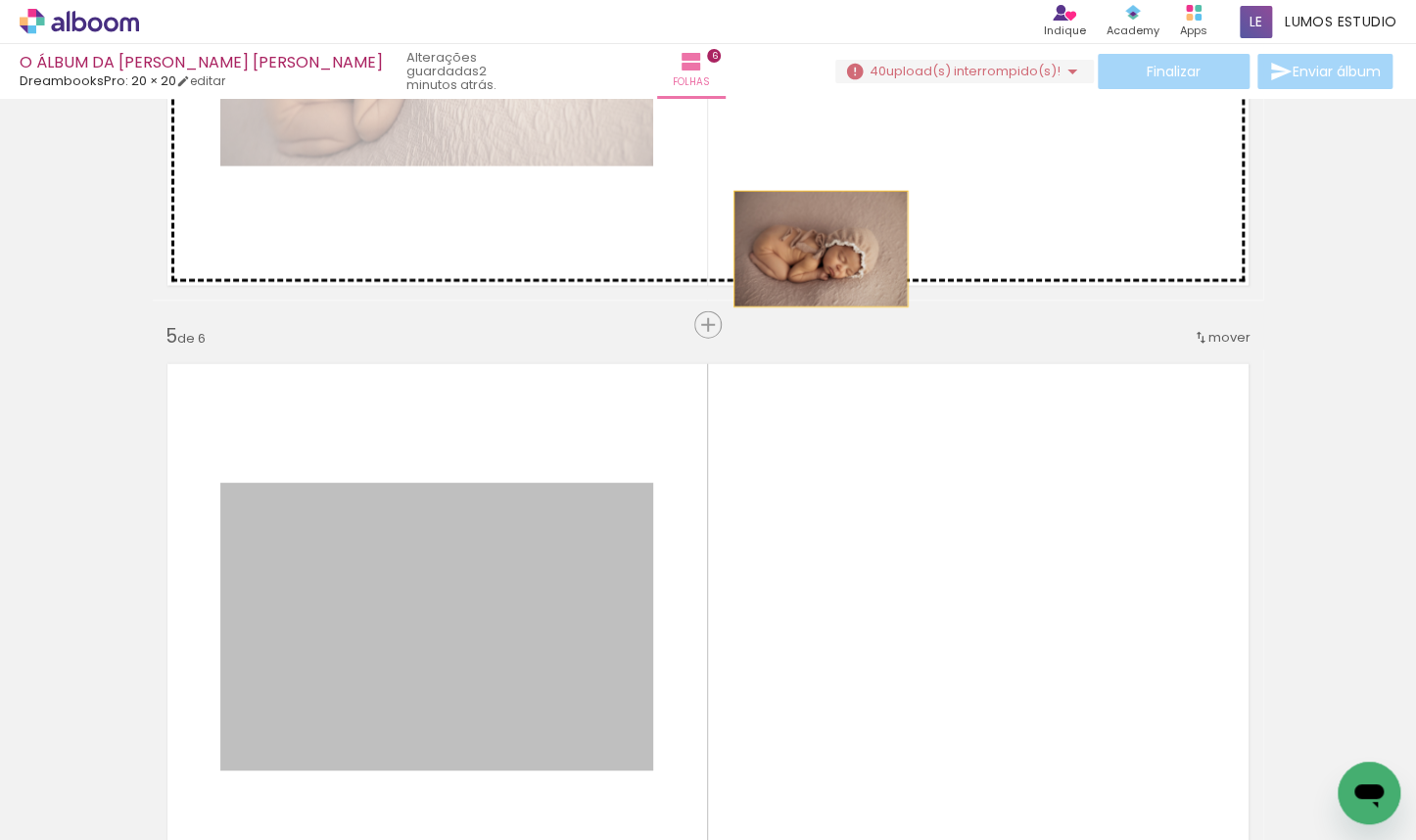 drag, startPoint x: 532, startPoint y: 604, endPoint x: 815, endPoint y: 250, distance: 453.2163 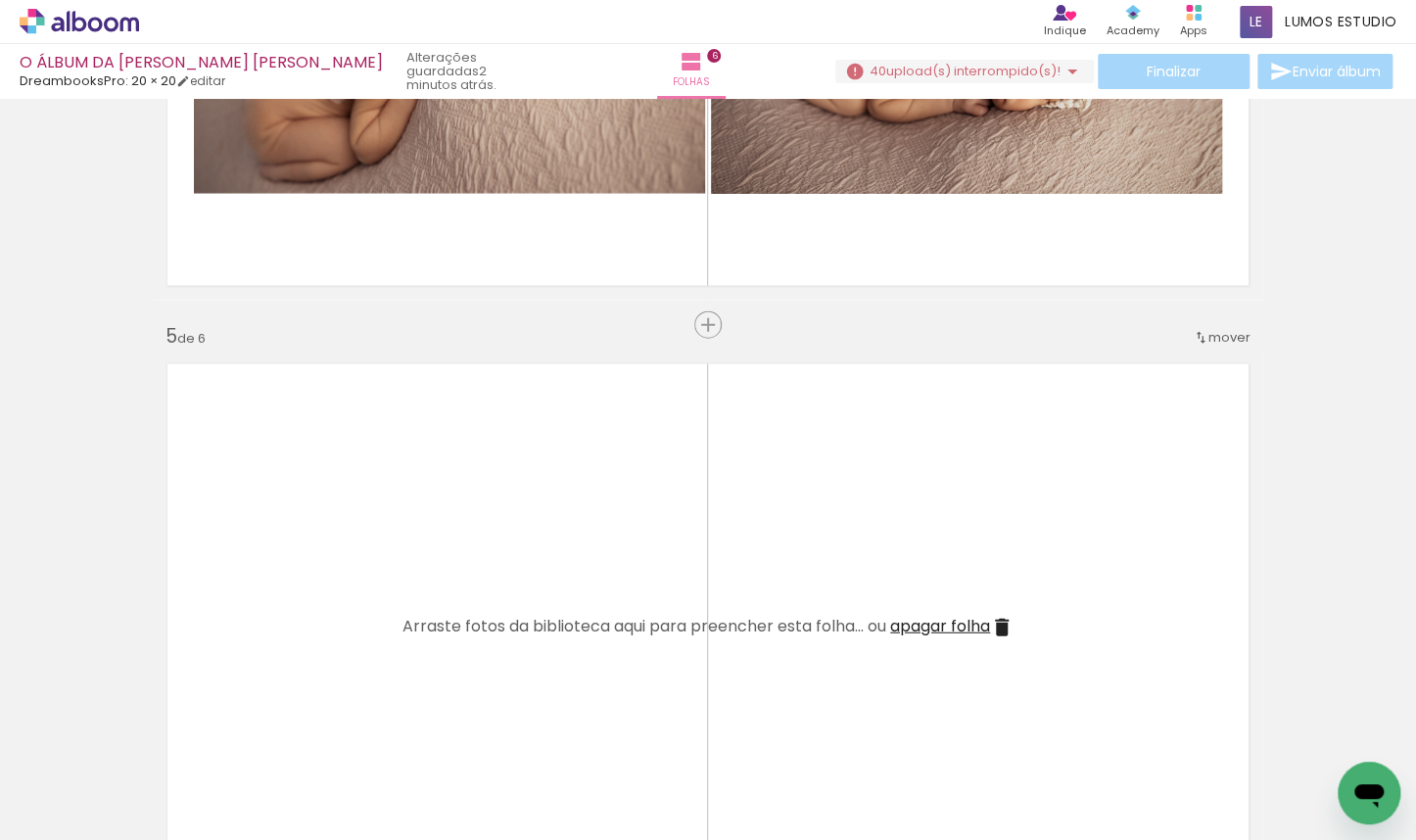 click on "apagar folha" at bounding box center [940, 626] 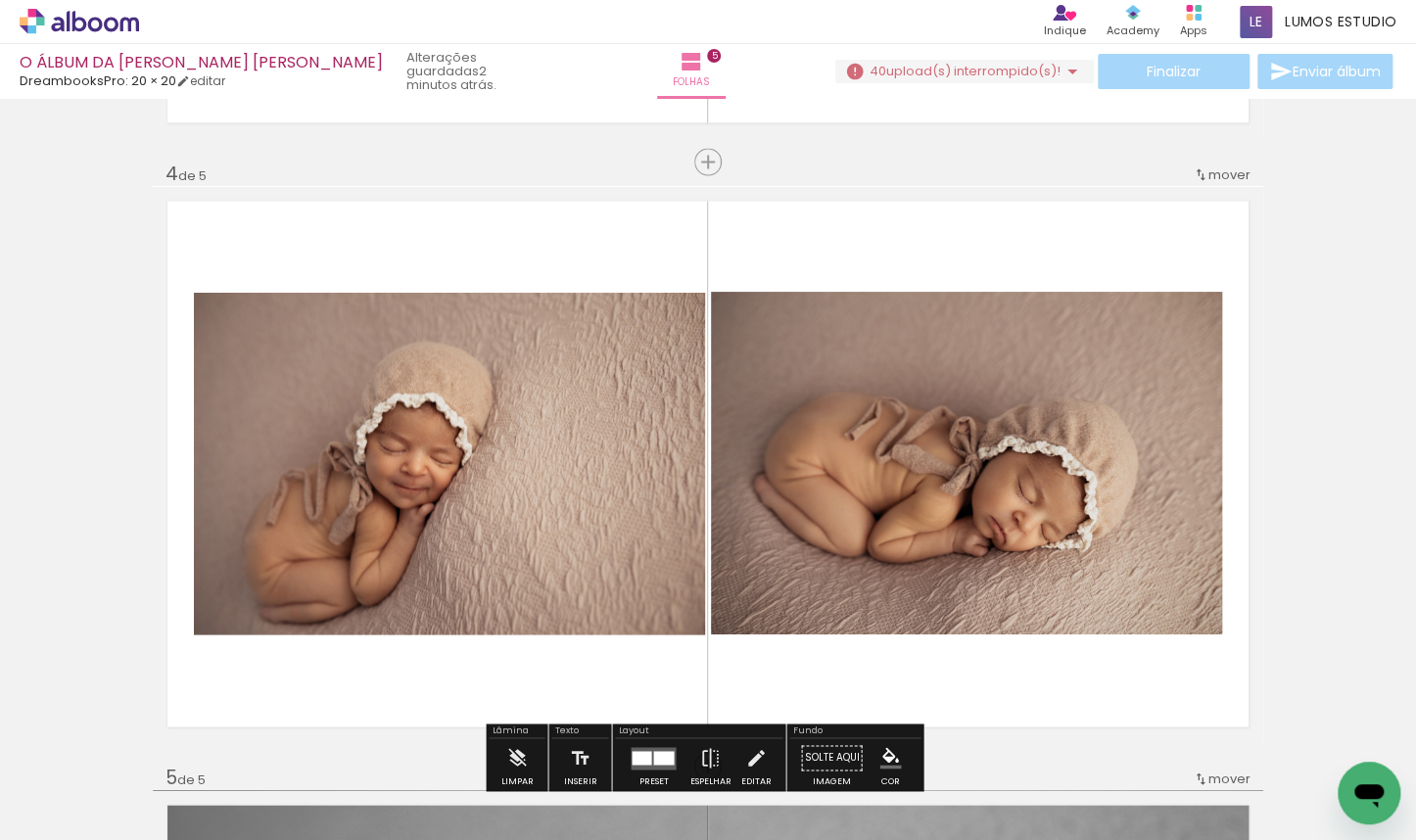 scroll, scrollTop: 1843, scrollLeft: 0, axis: vertical 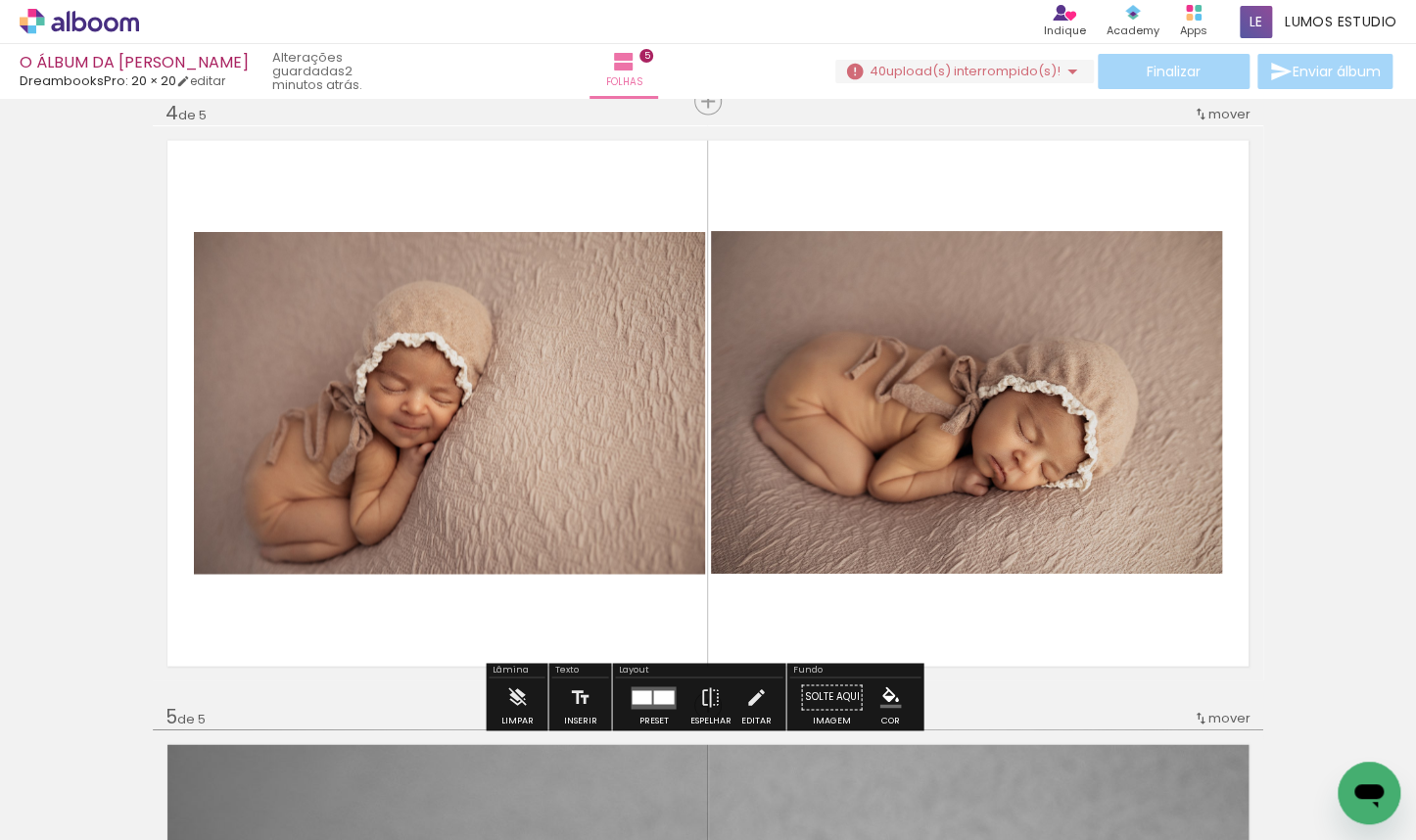 click on "P&B" at bounding box center [0, 0] 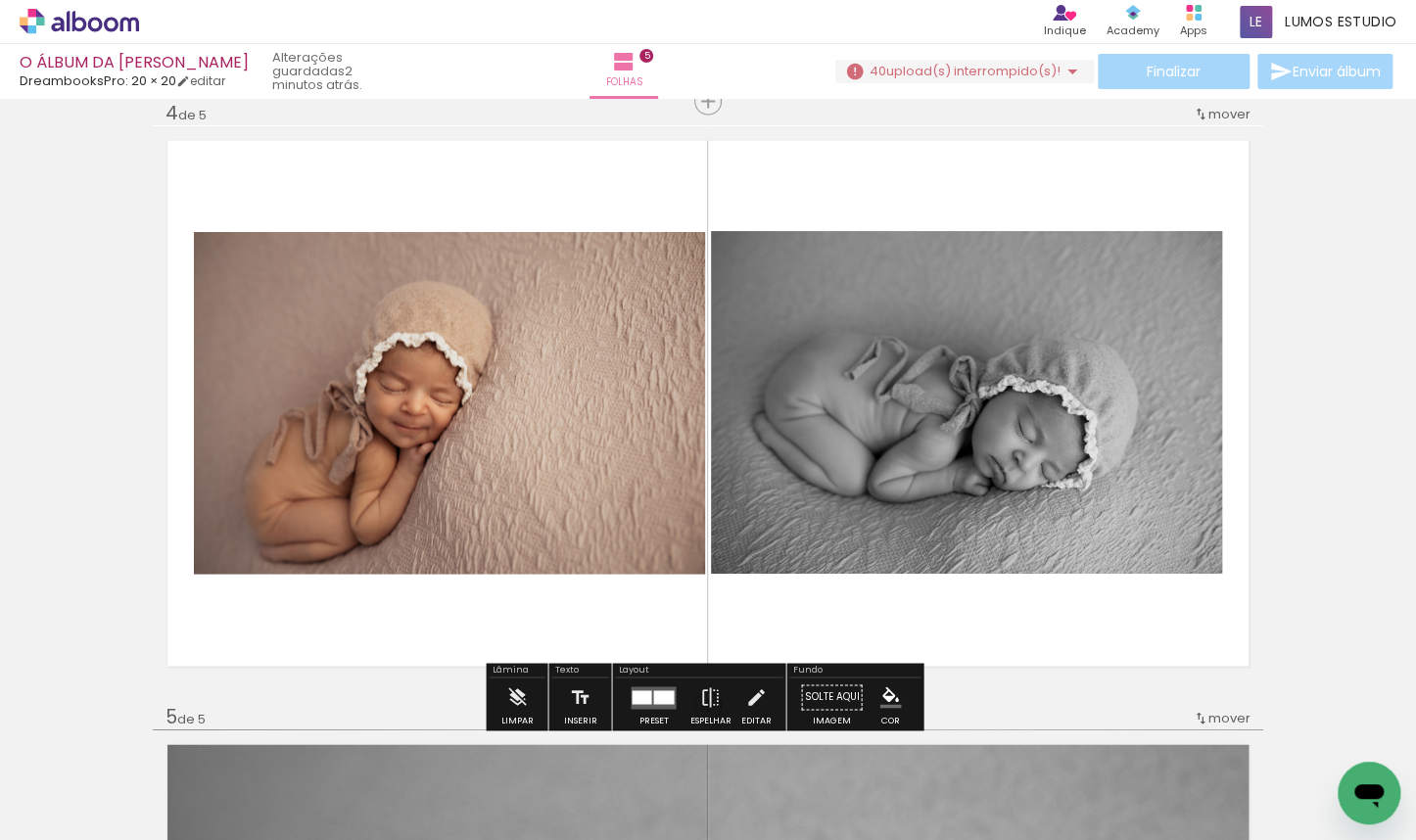 click on "P&B" at bounding box center [0, 0] 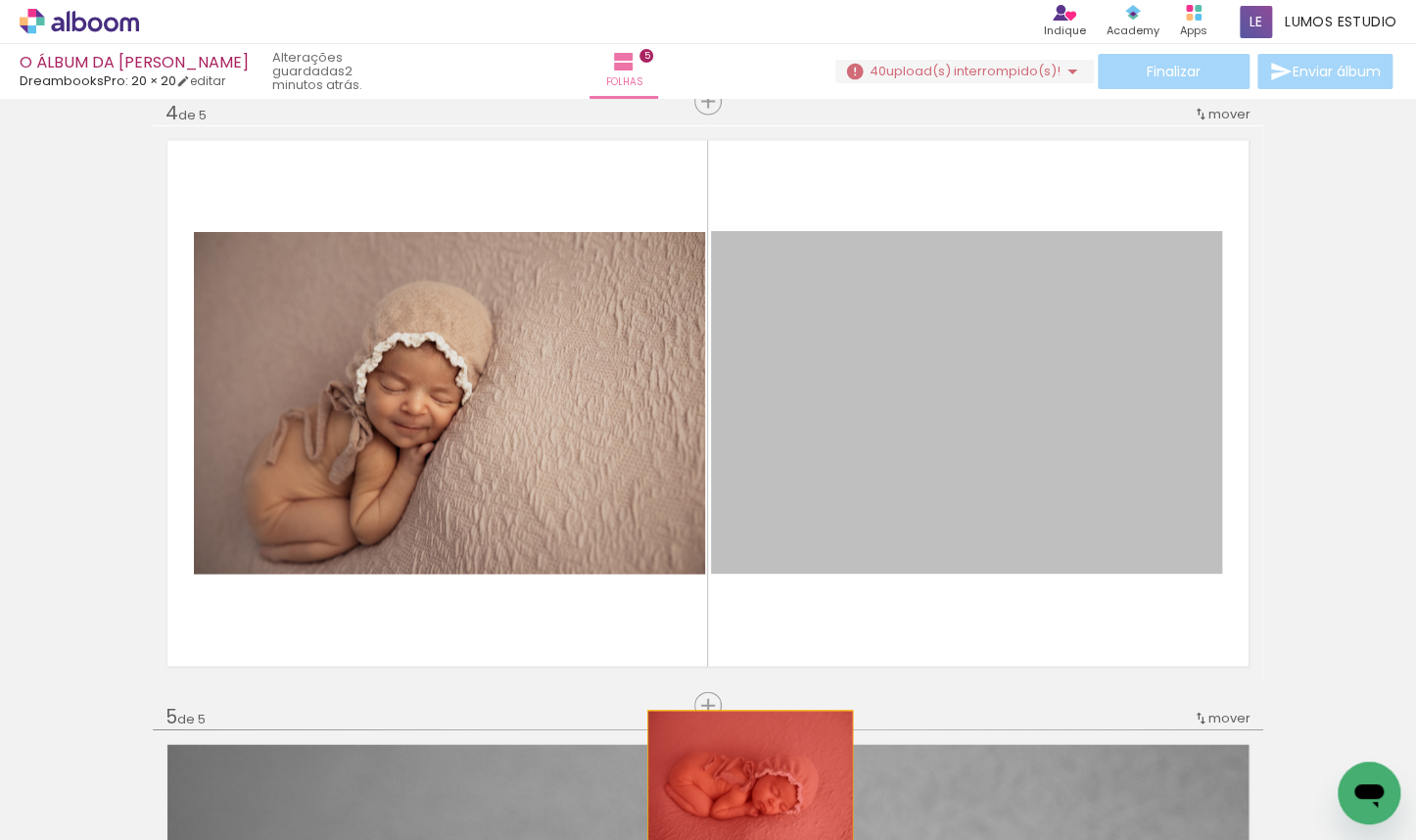 drag, startPoint x: 900, startPoint y: 345, endPoint x: 744, endPoint y: 779, distance: 461.18543 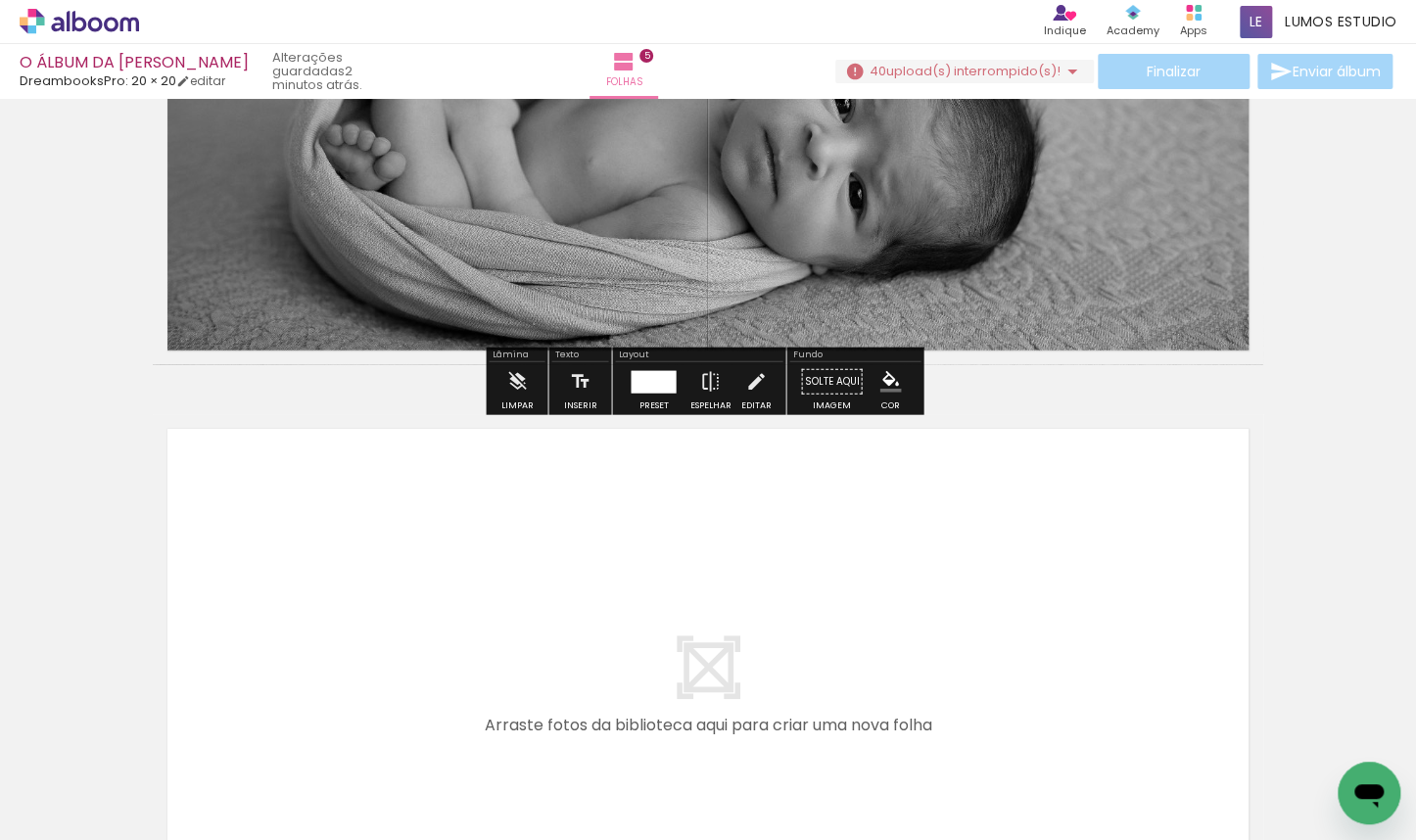 scroll, scrollTop: 1930, scrollLeft: 0, axis: vertical 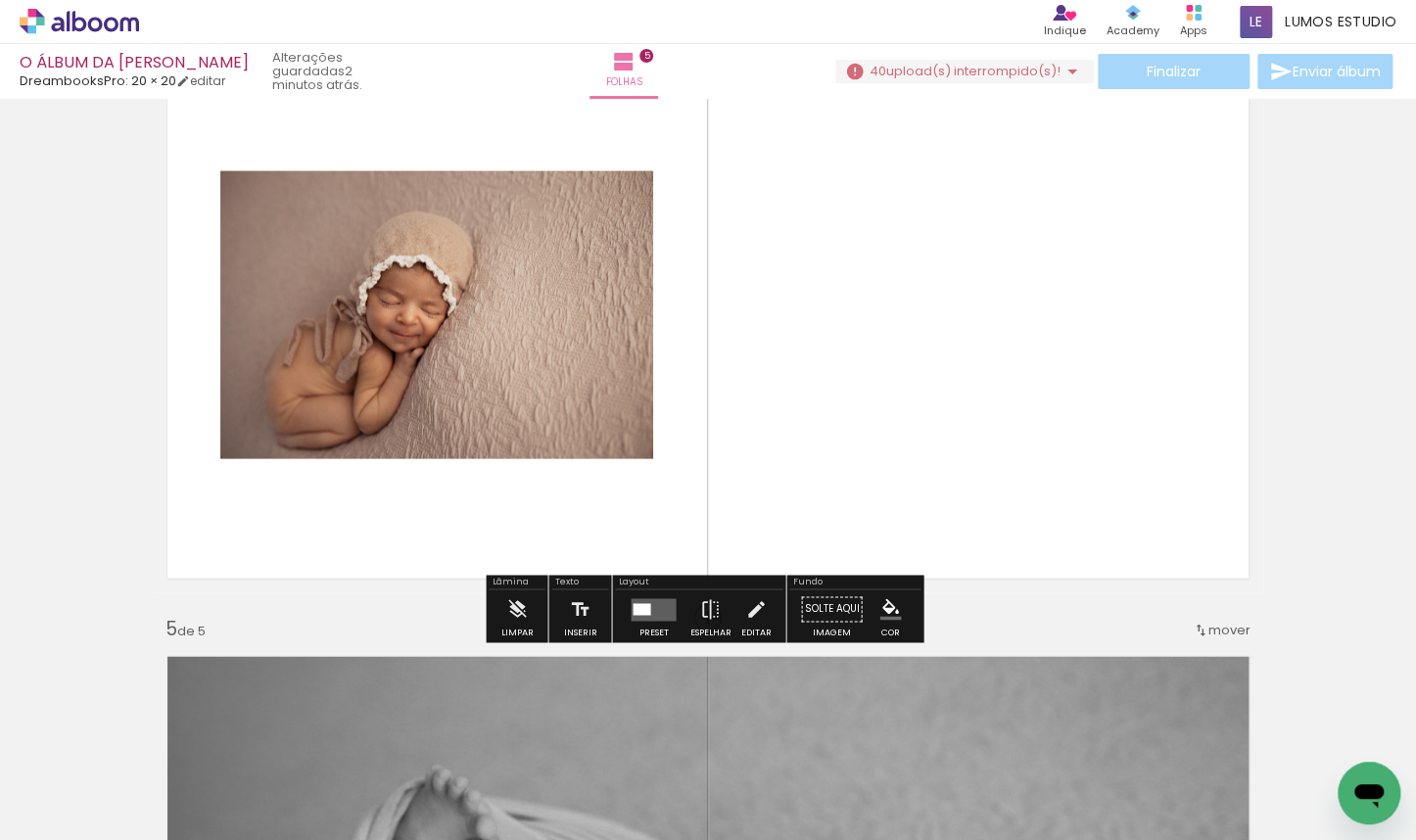 click at bounding box center [653, 610] 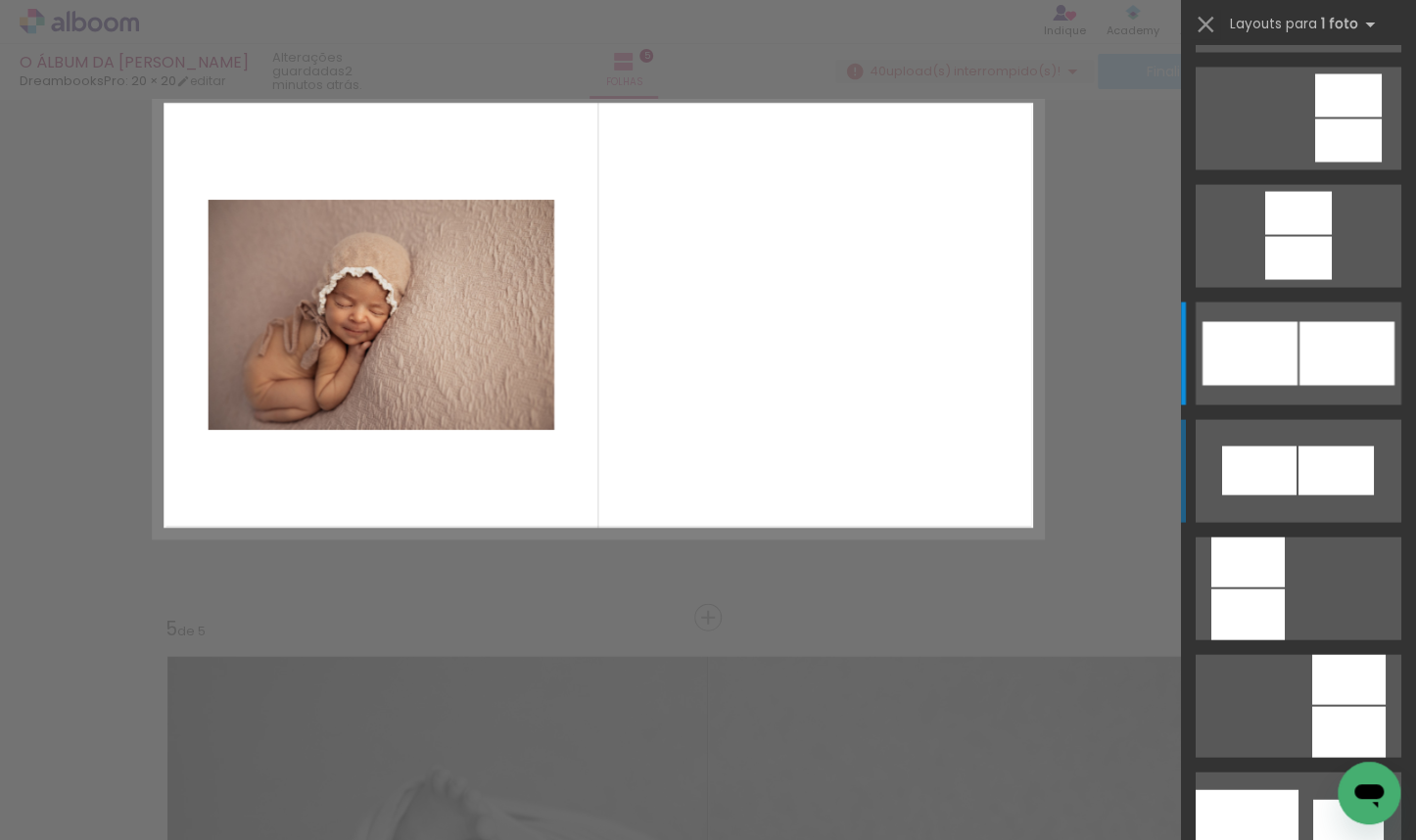 scroll, scrollTop: 0, scrollLeft: 0, axis: both 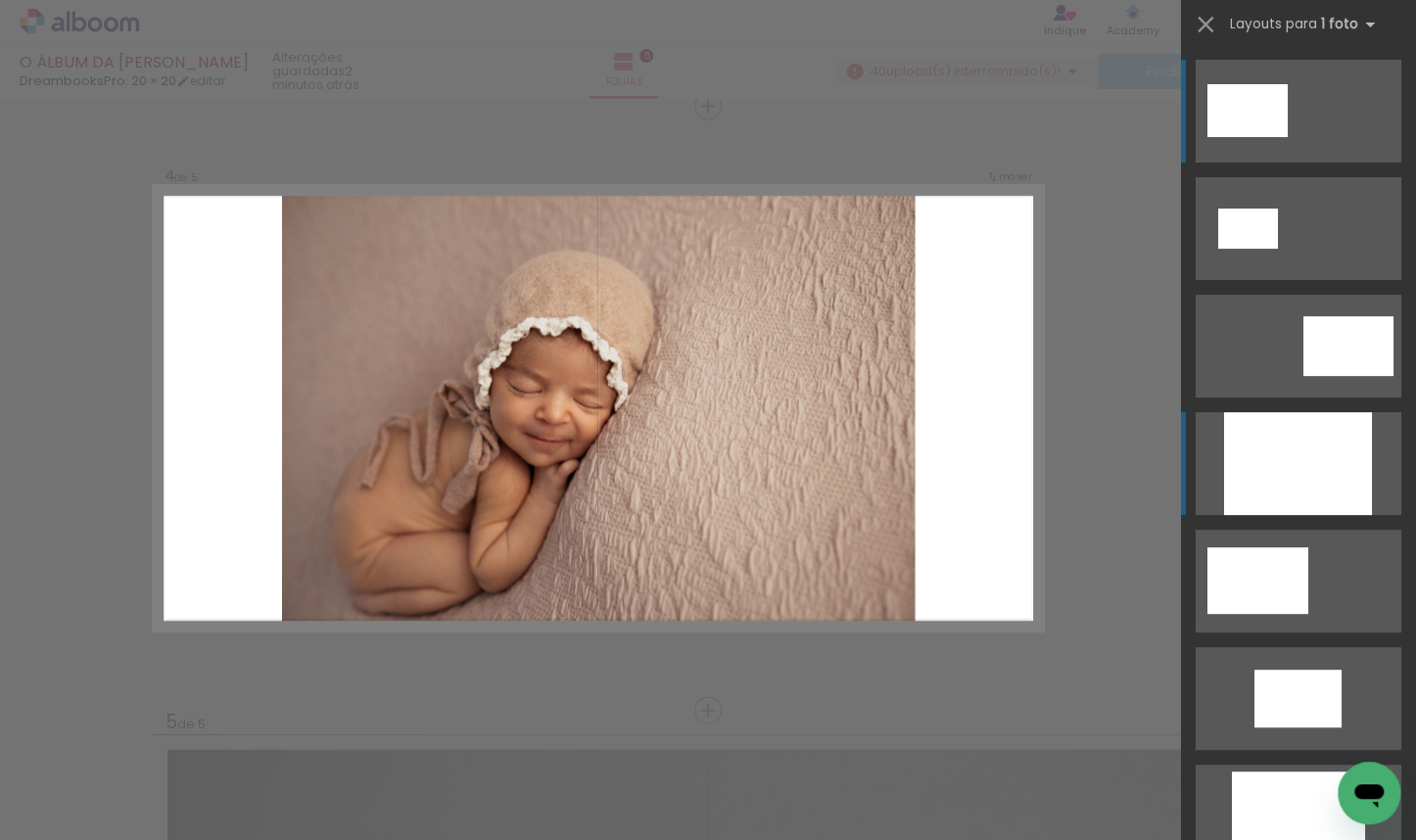 click at bounding box center [1298, 1285] 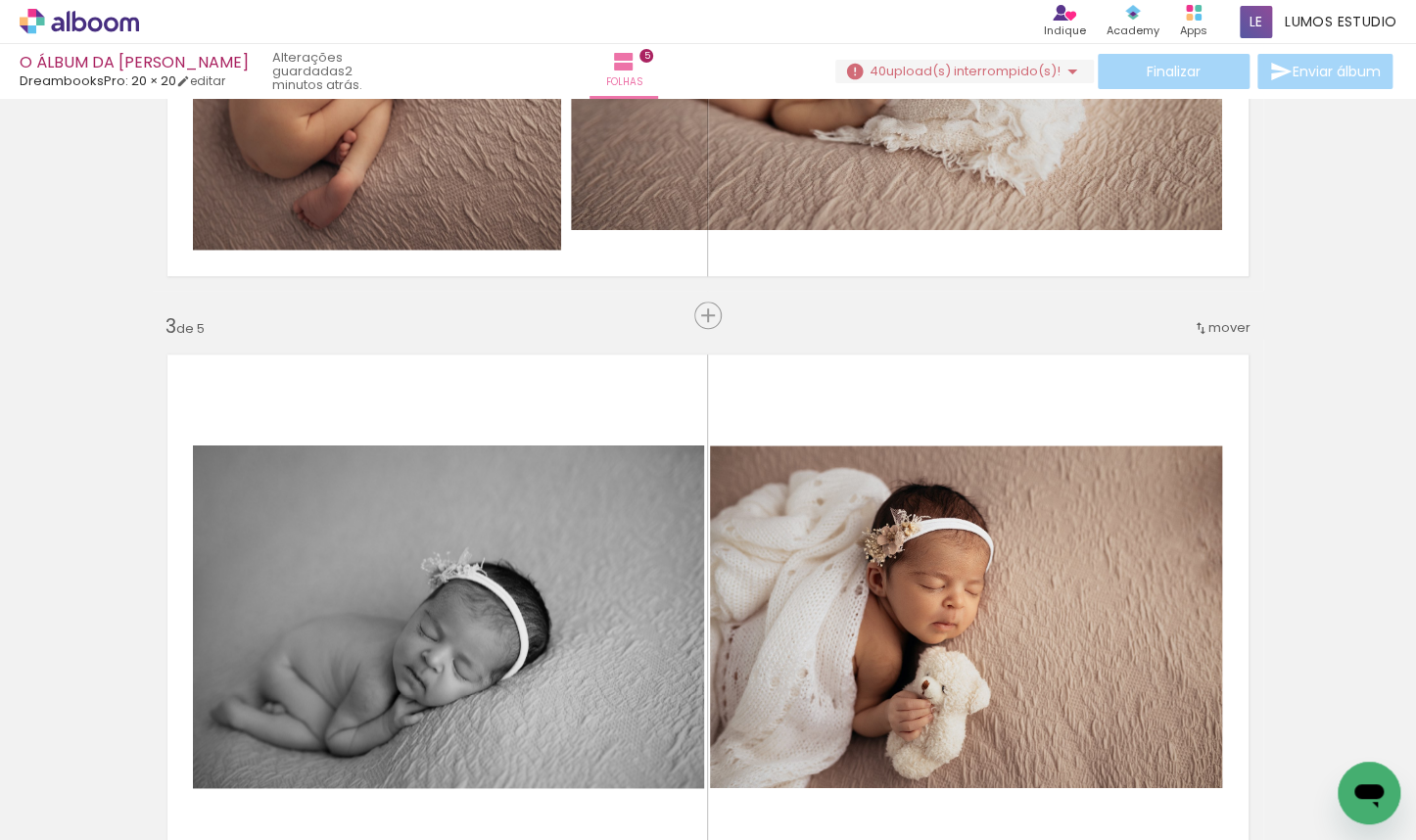 scroll, scrollTop: 1140, scrollLeft: 0, axis: vertical 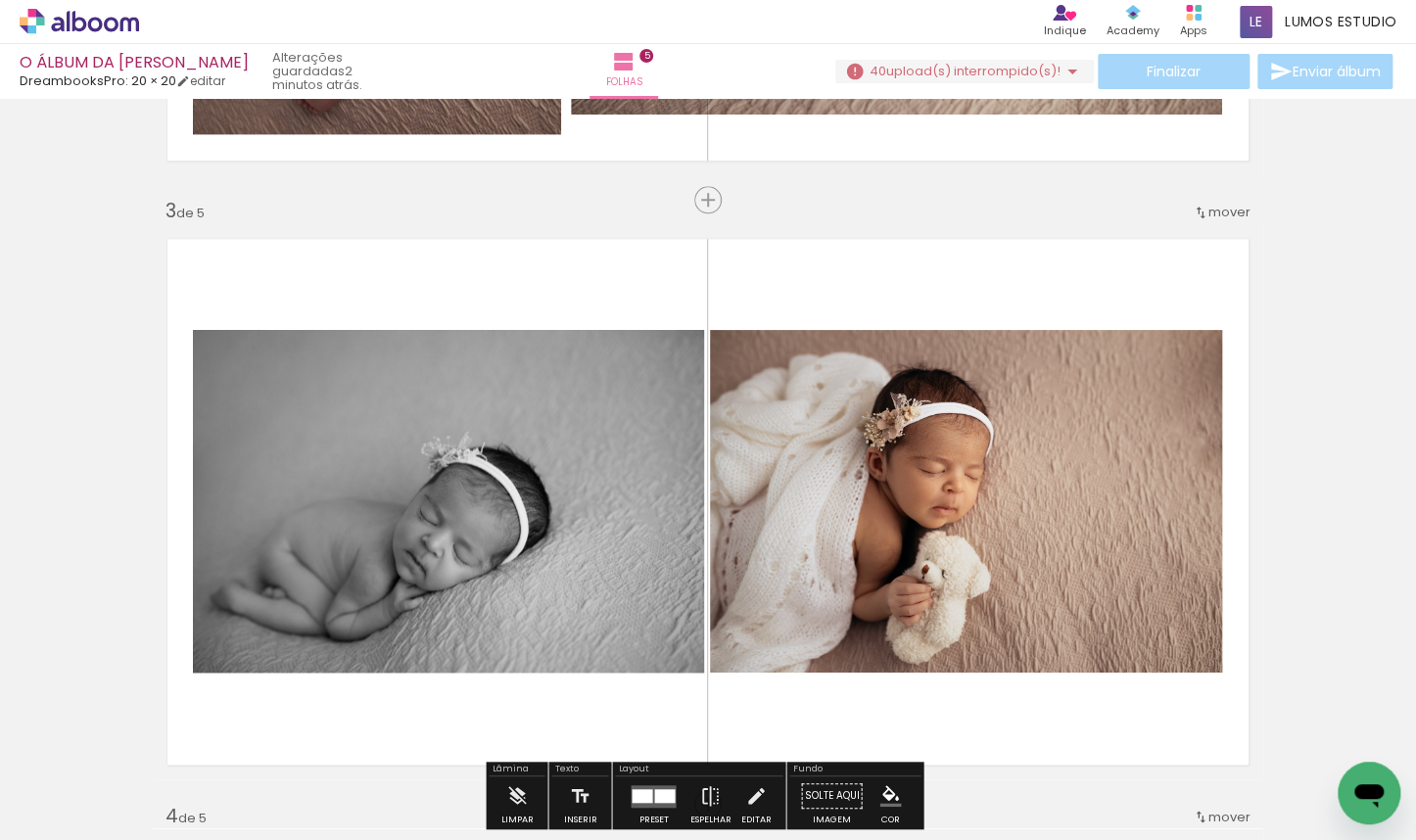 click on "P&B" at bounding box center [0, 0] 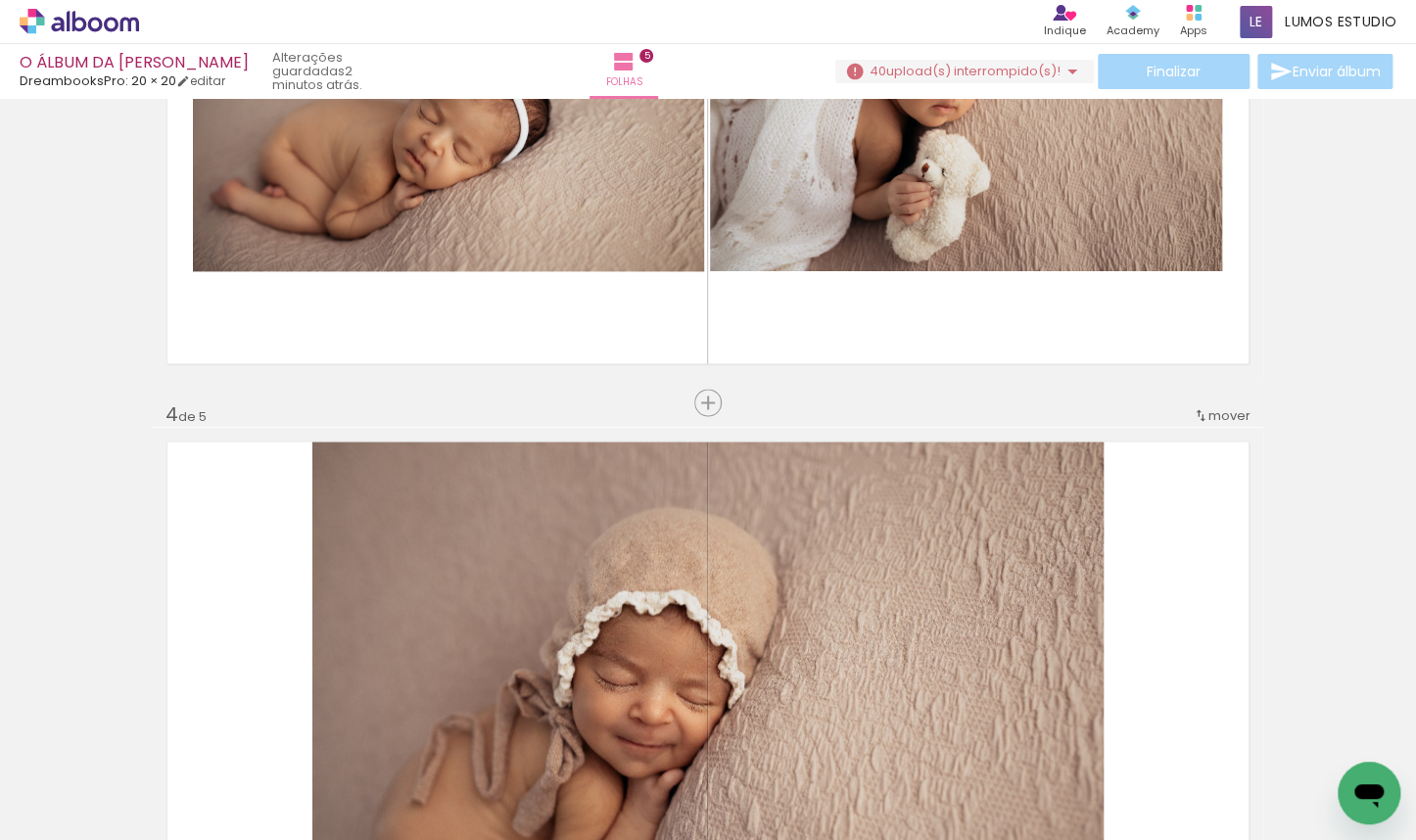 scroll, scrollTop: 1192, scrollLeft: 0, axis: vertical 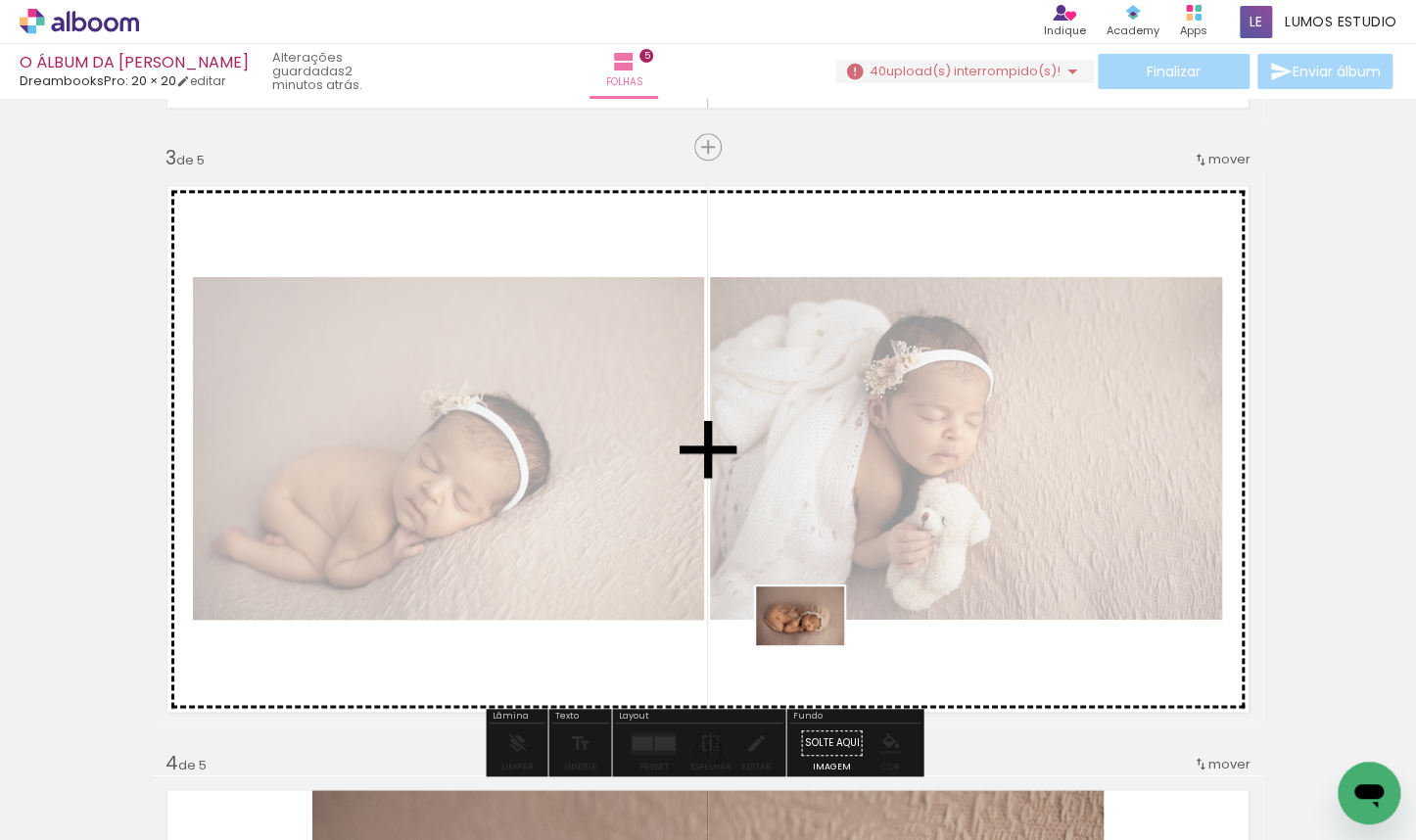drag, startPoint x: 678, startPoint y: 764, endPoint x: 843, endPoint y: 612, distance: 224.34126 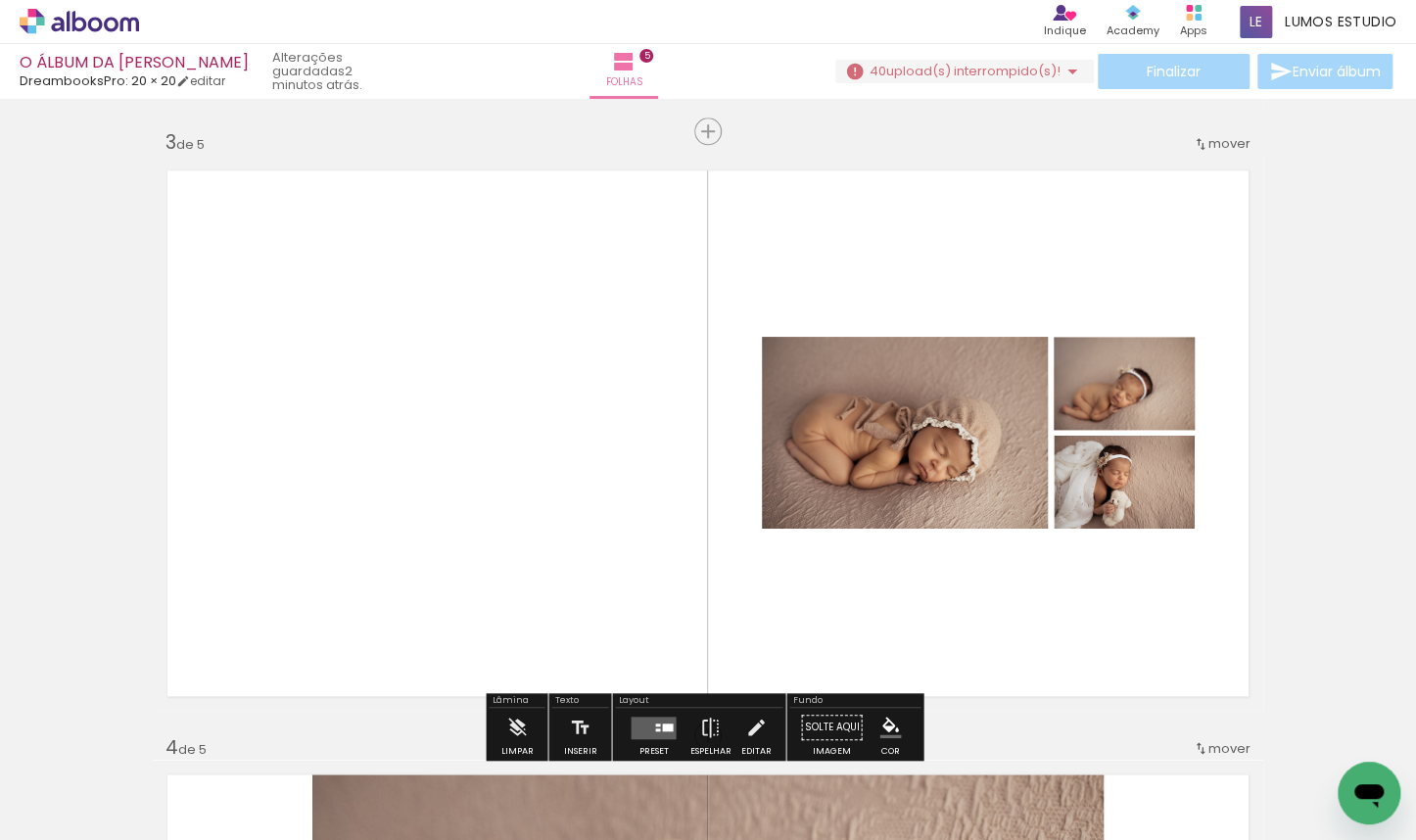 scroll, scrollTop: 1258, scrollLeft: 0, axis: vertical 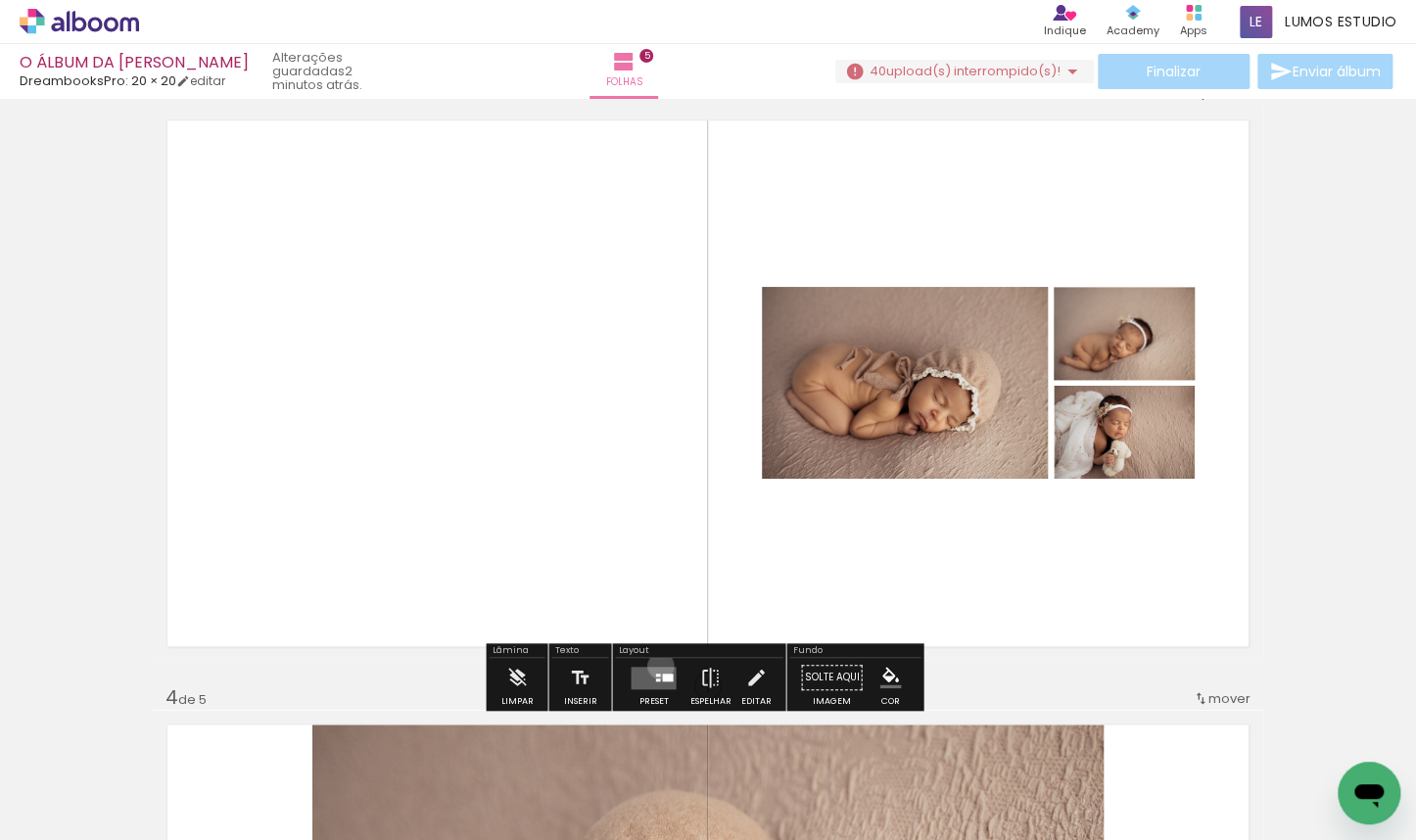 click at bounding box center (653, 677) 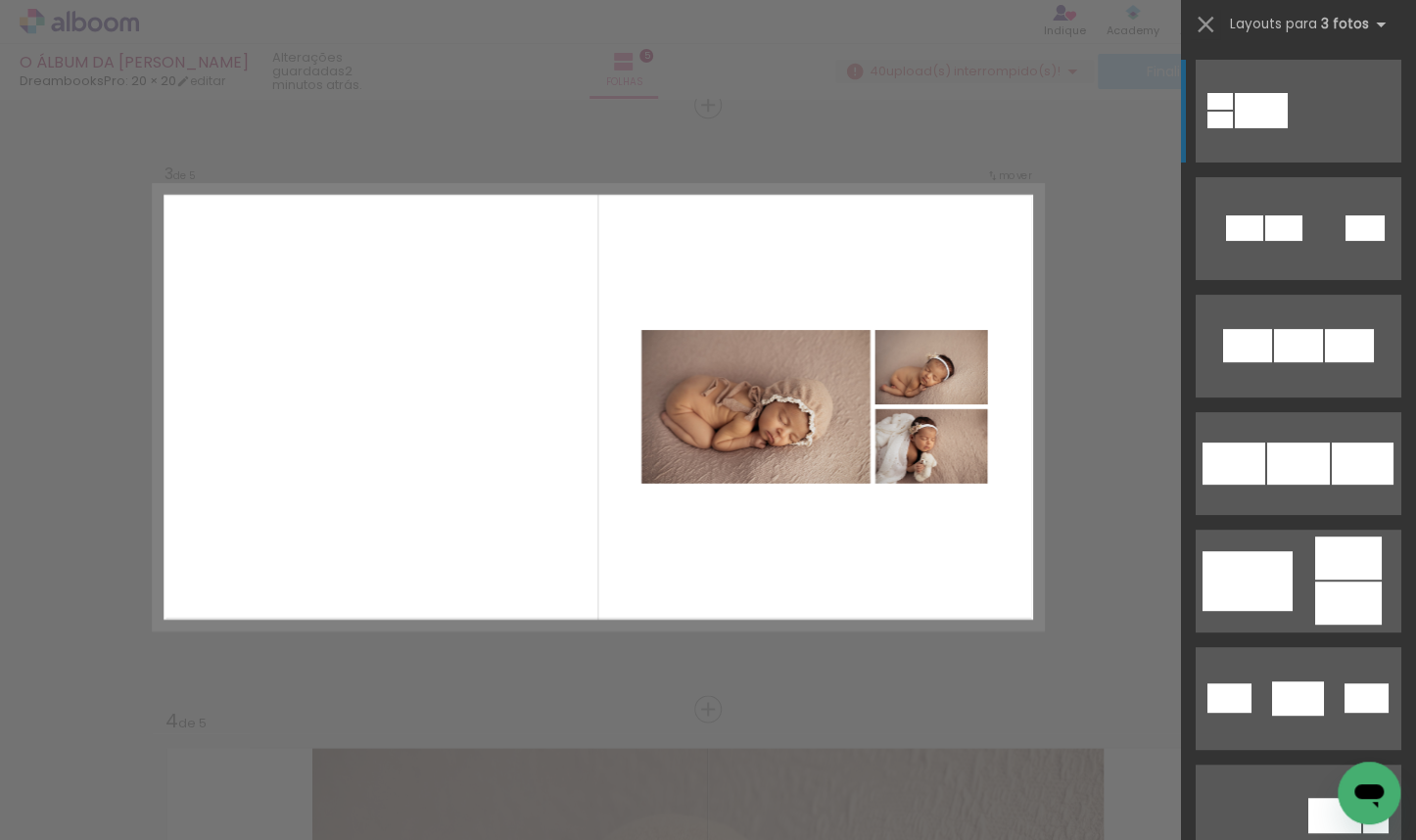 scroll, scrollTop: 1233, scrollLeft: 0, axis: vertical 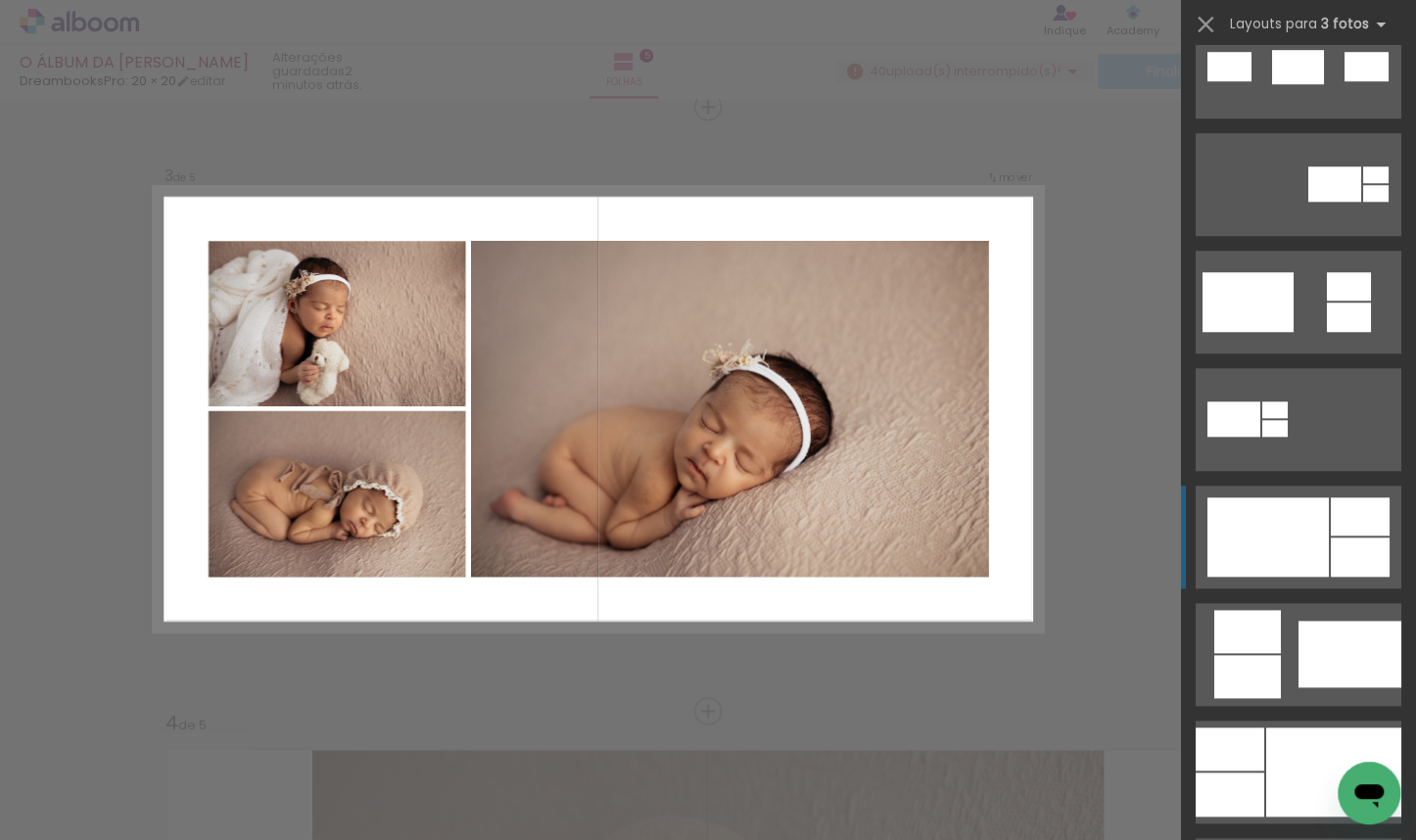 click at bounding box center (1284, -403) 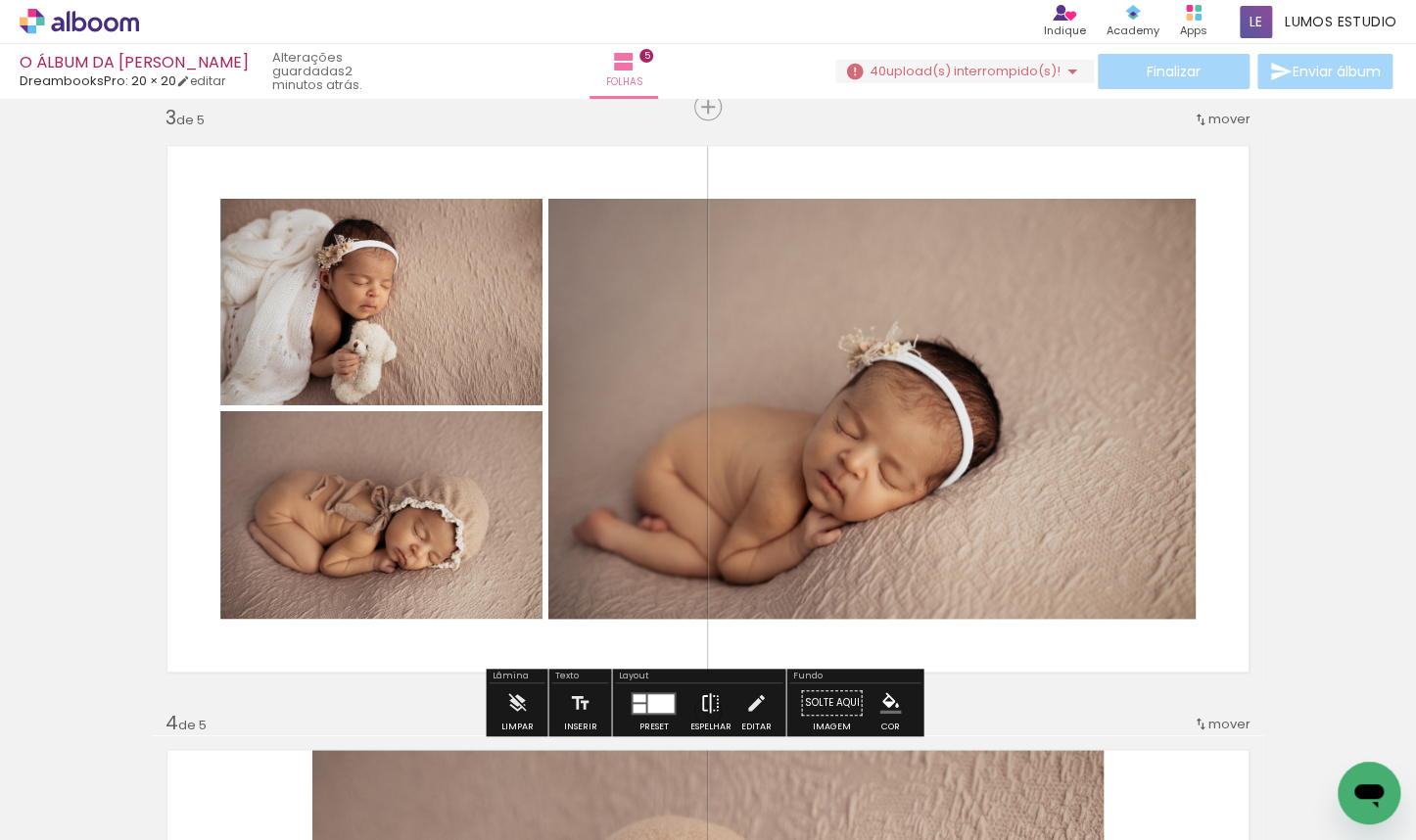 click on "Espelhar" at bounding box center [710, 708] 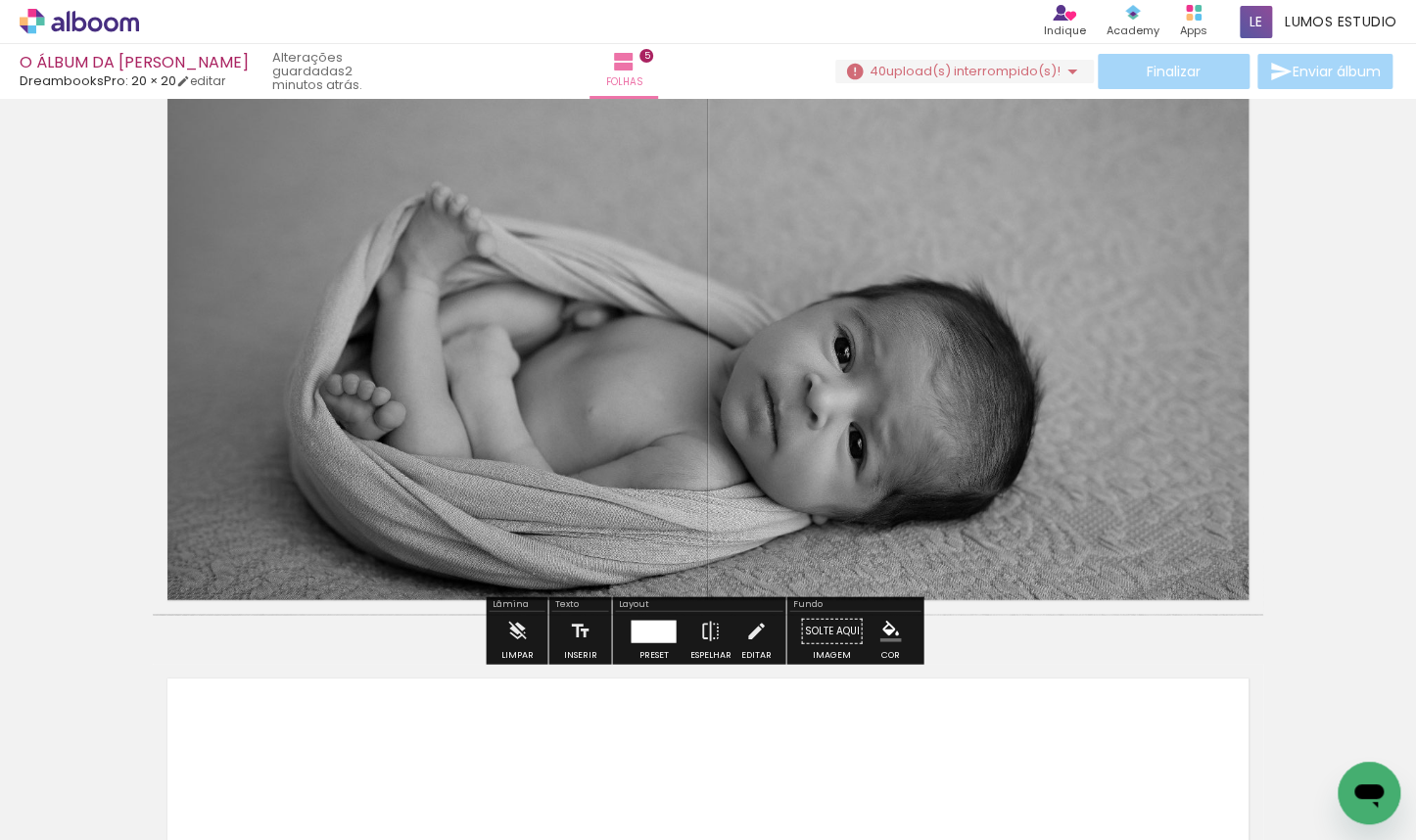 scroll, scrollTop: 2515, scrollLeft: 0, axis: vertical 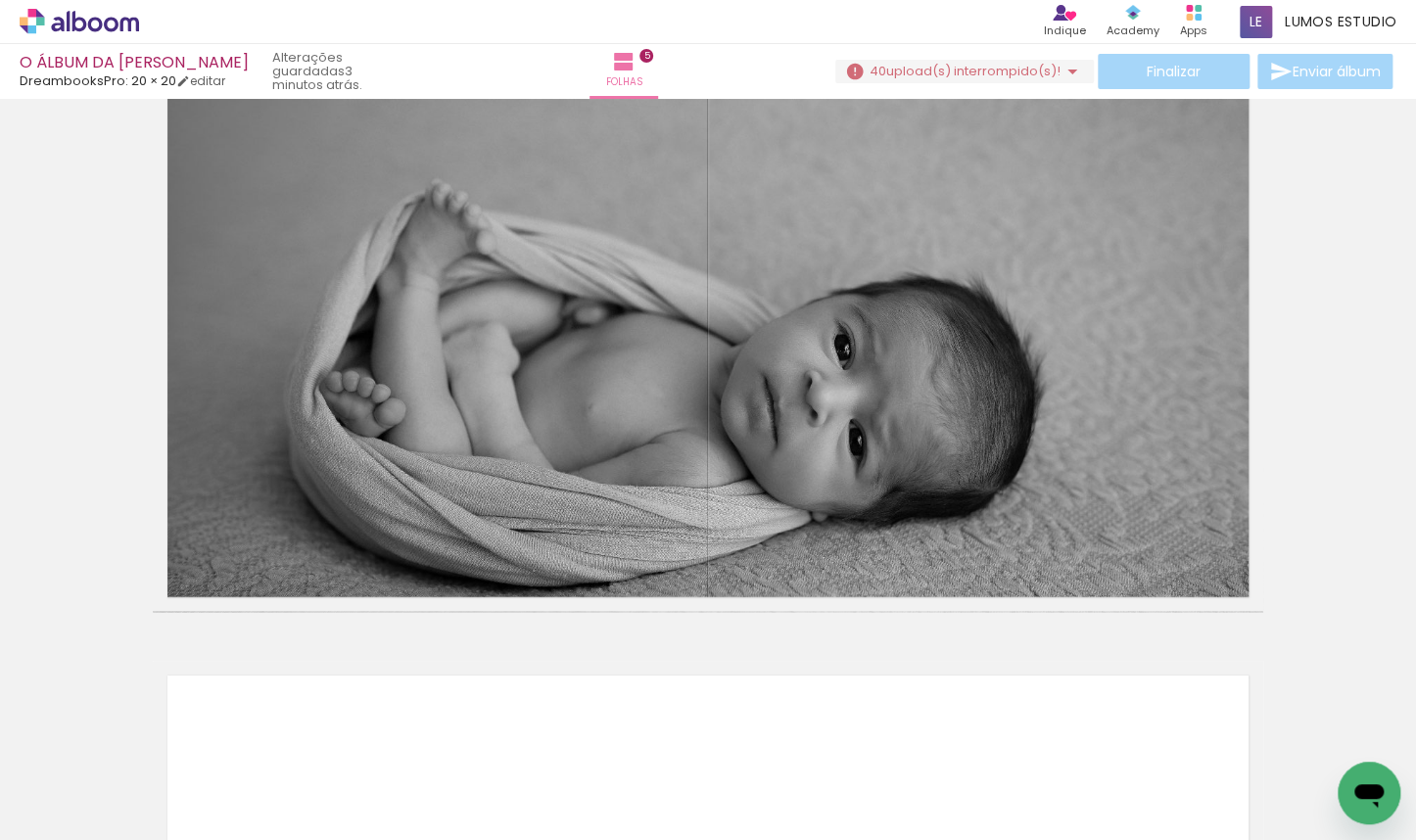 drag, startPoint x: 462, startPoint y: 831, endPoint x: 764, endPoint y: 834, distance: 302.0149 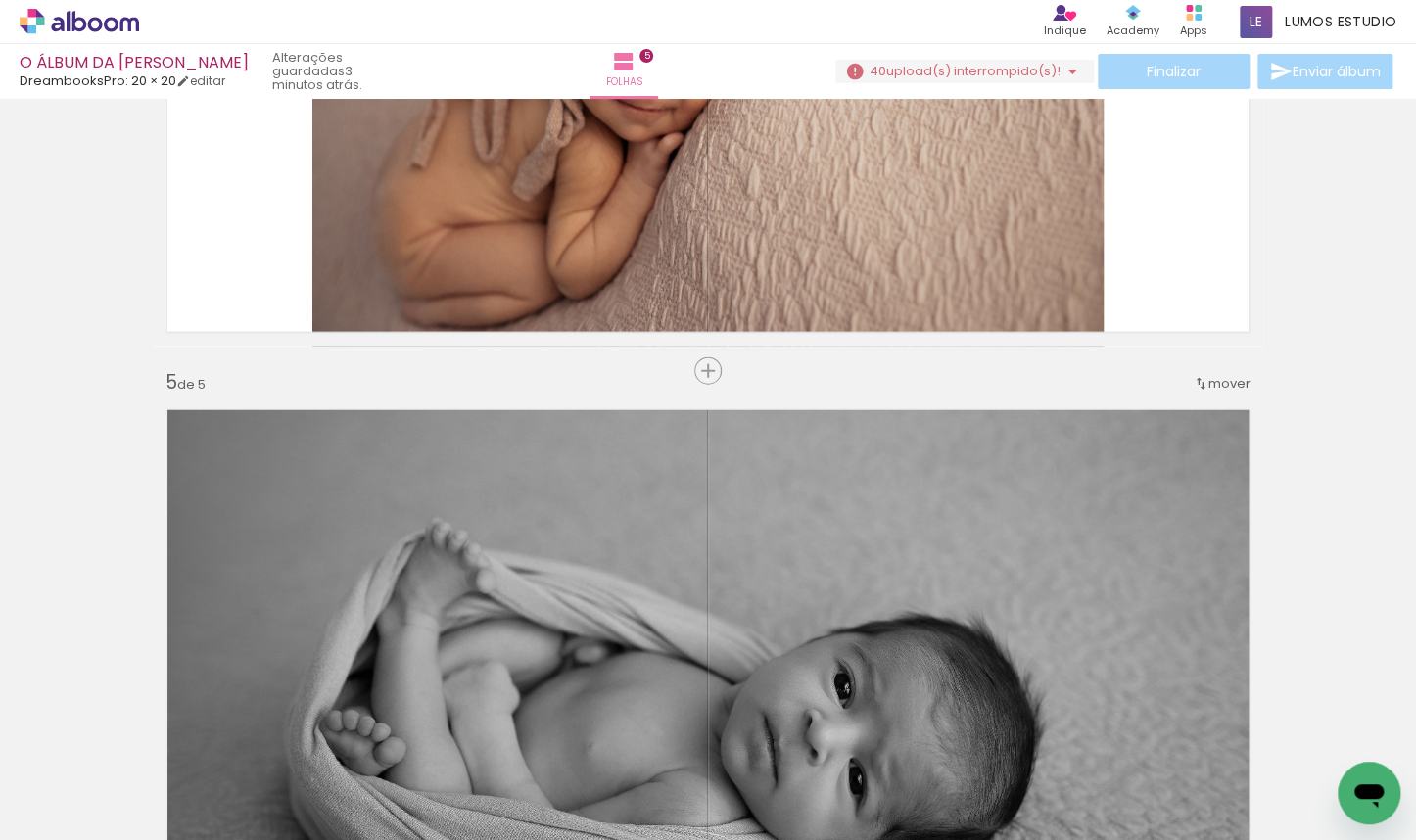 scroll, scrollTop: 2534, scrollLeft: 0, axis: vertical 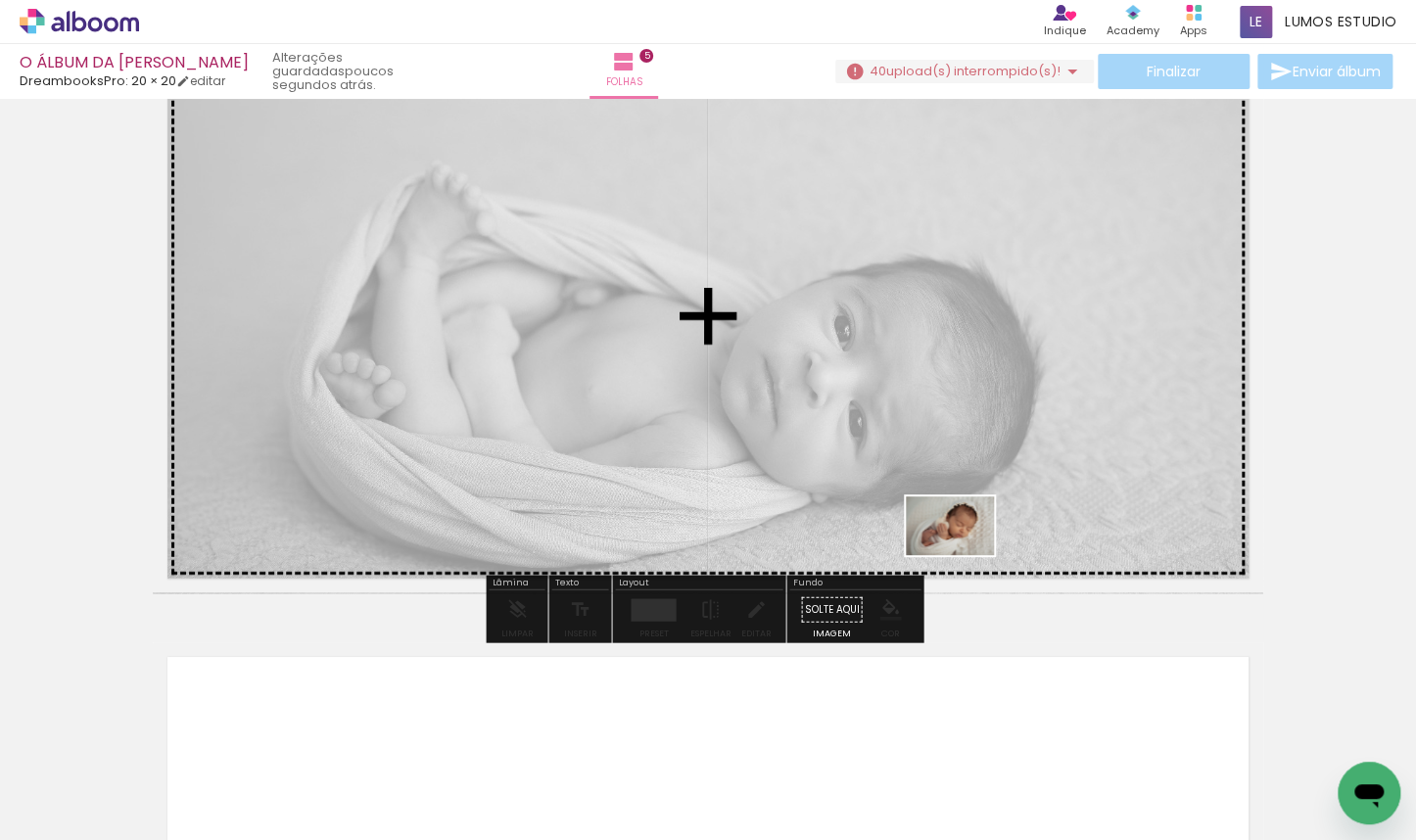 drag, startPoint x: 1015, startPoint y: 785, endPoint x: 965, endPoint y: 556, distance: 234.39497 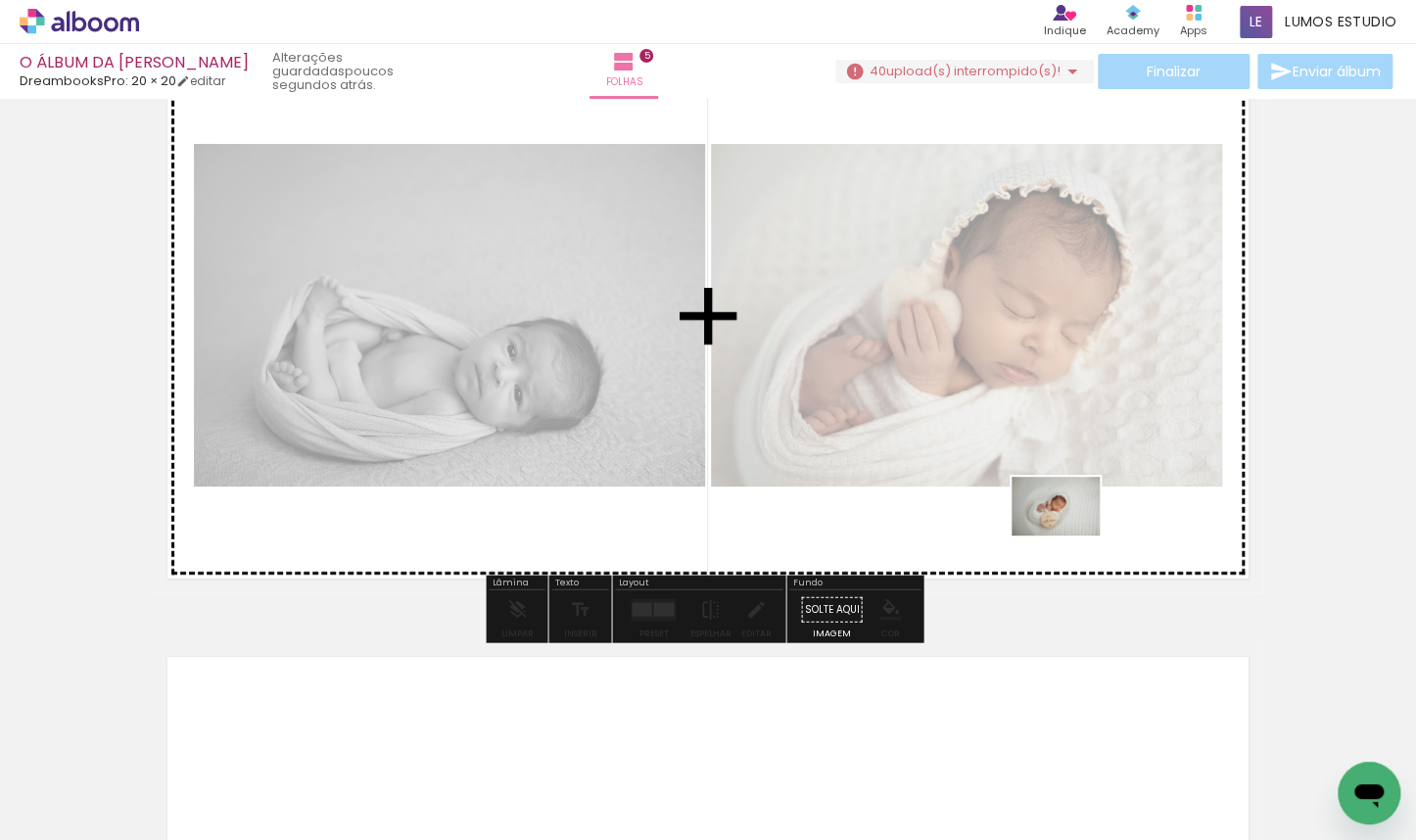 drag, startPoint x: 1123, startPoint y: 779, endPoint x: 1070, endPoint y: 536, distance: 248.71269 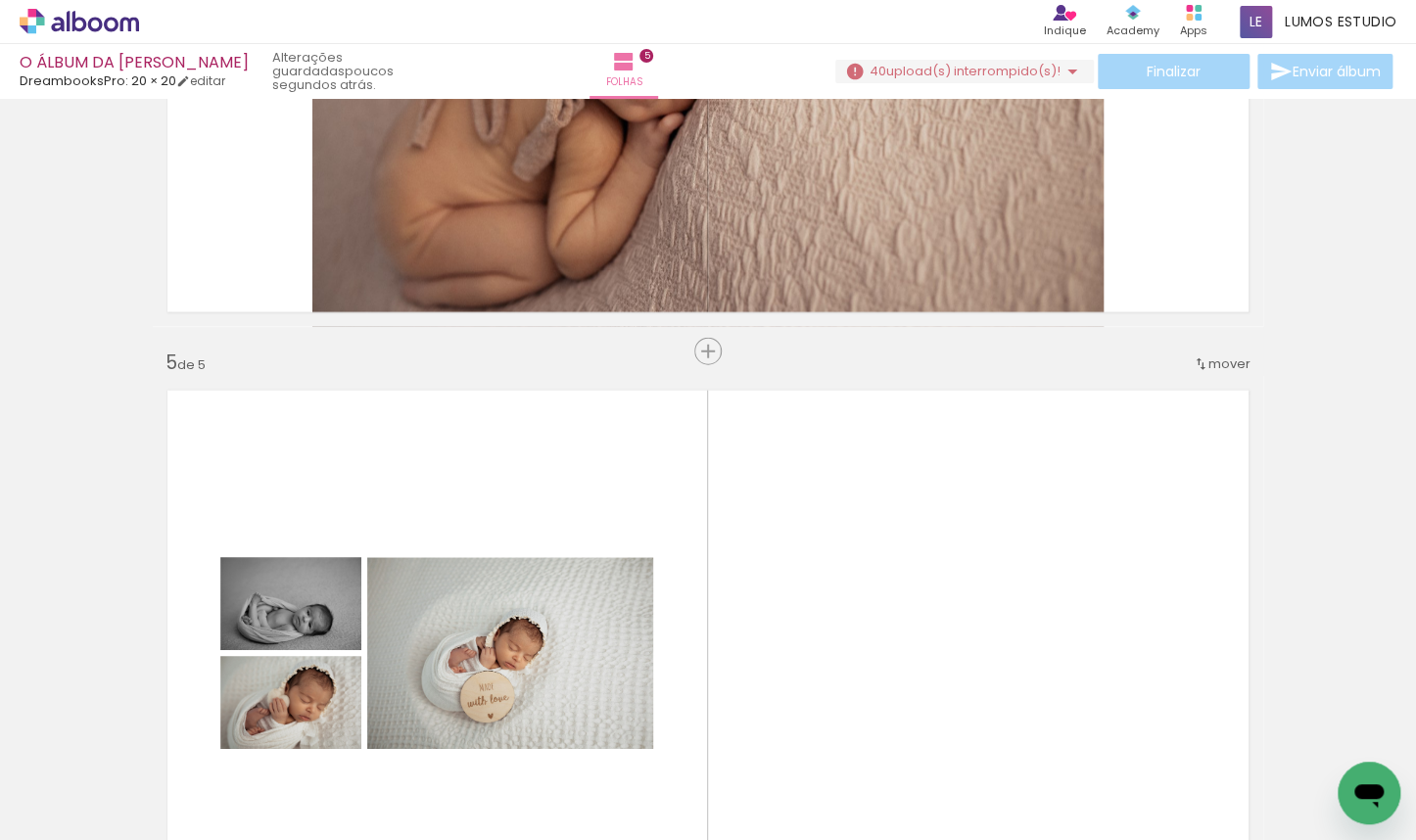scroll, scrollTop: 2459, scrollLeft: 0, axis: vertical 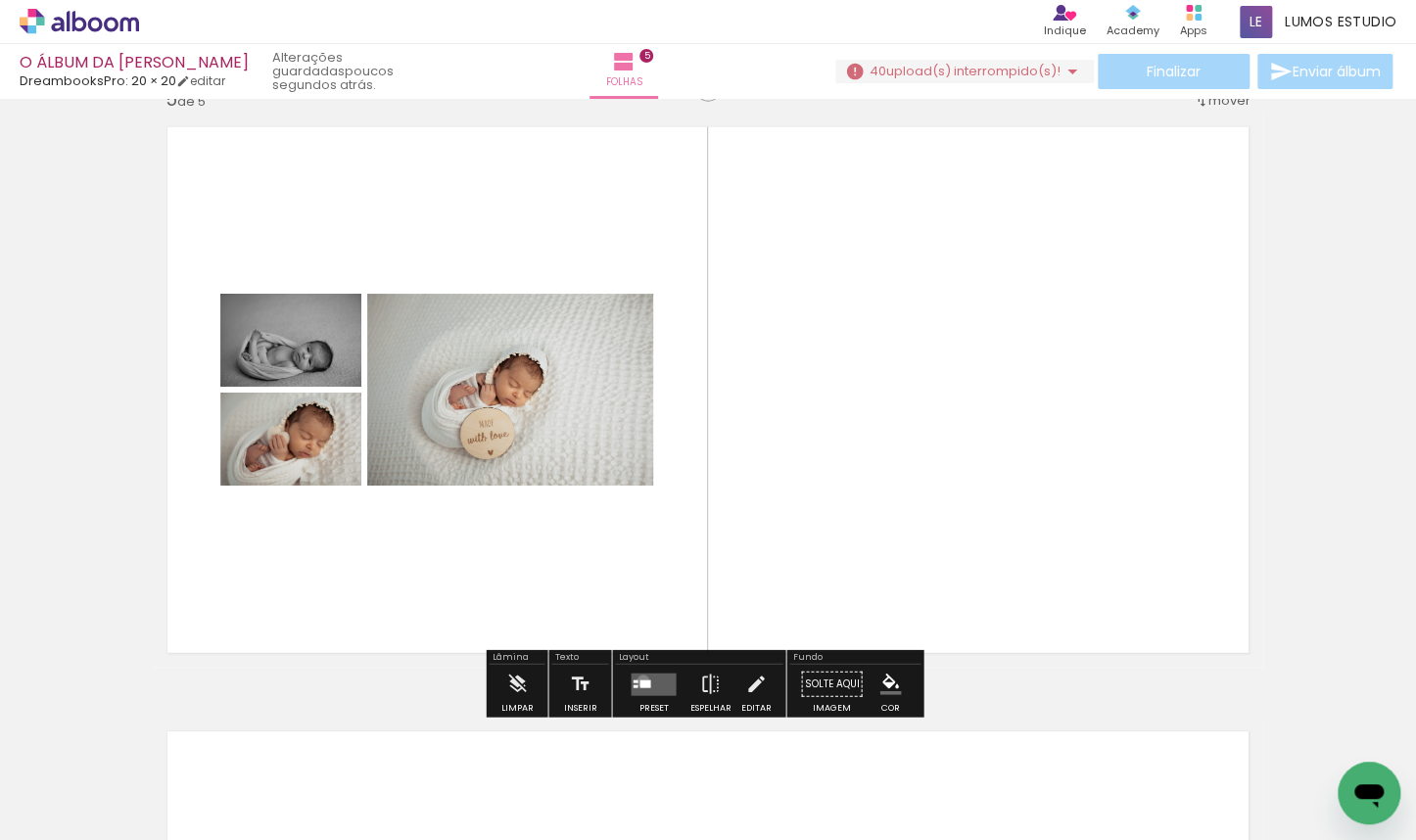 click at bounding box center (644, 683) 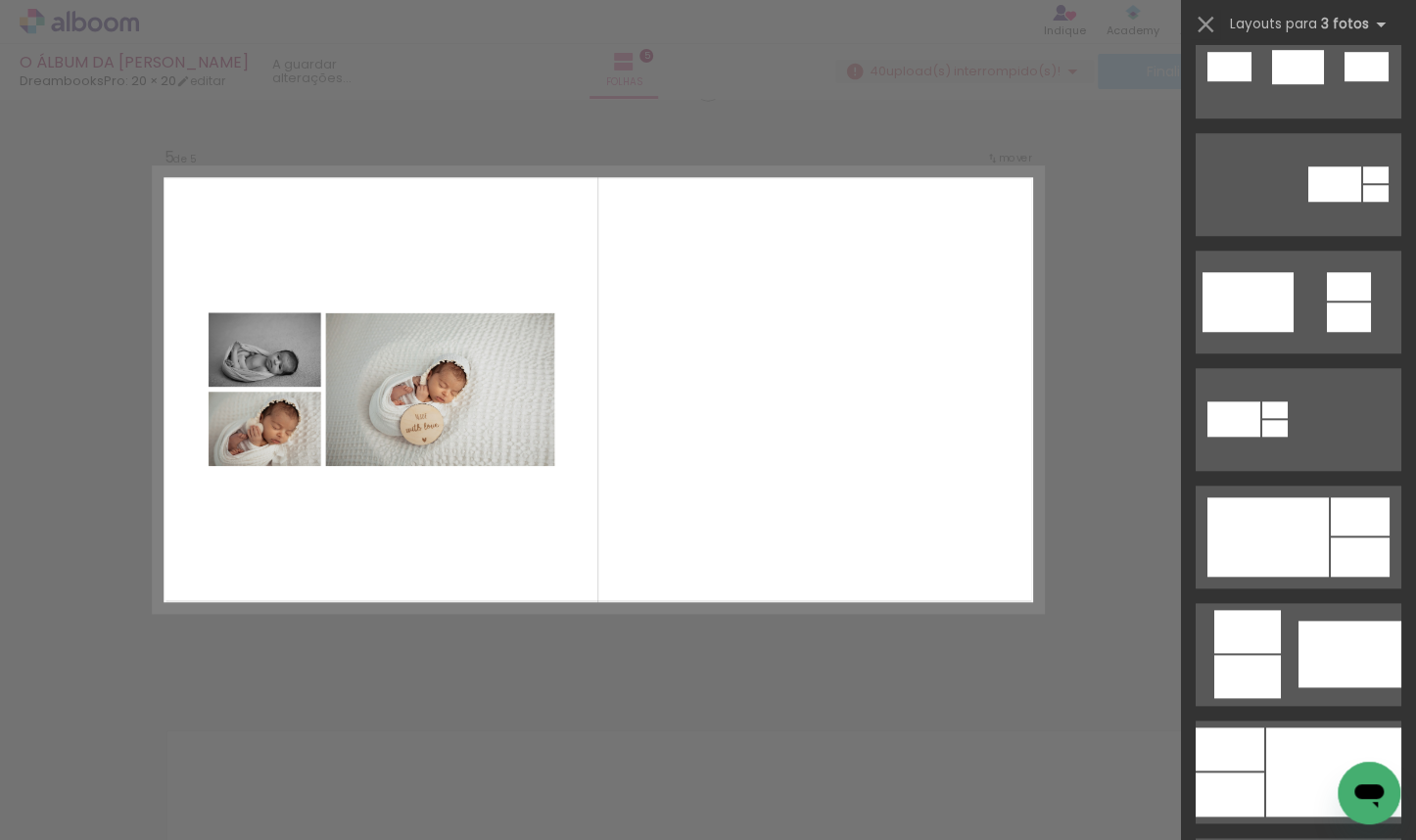 scroll, scrollTop: 0, scrollLeft: 0, axis: both 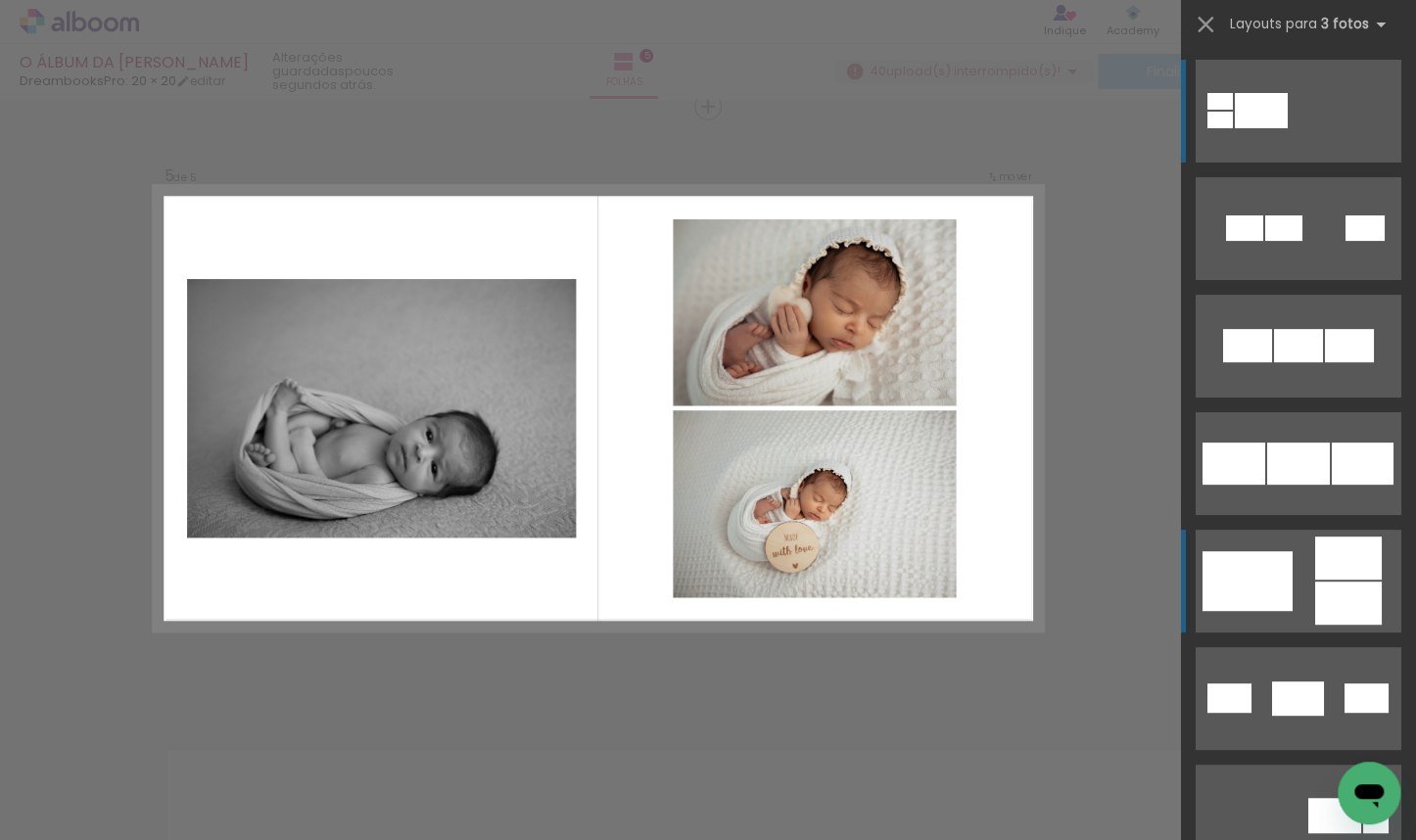 click at bounding box center (1284, 228) 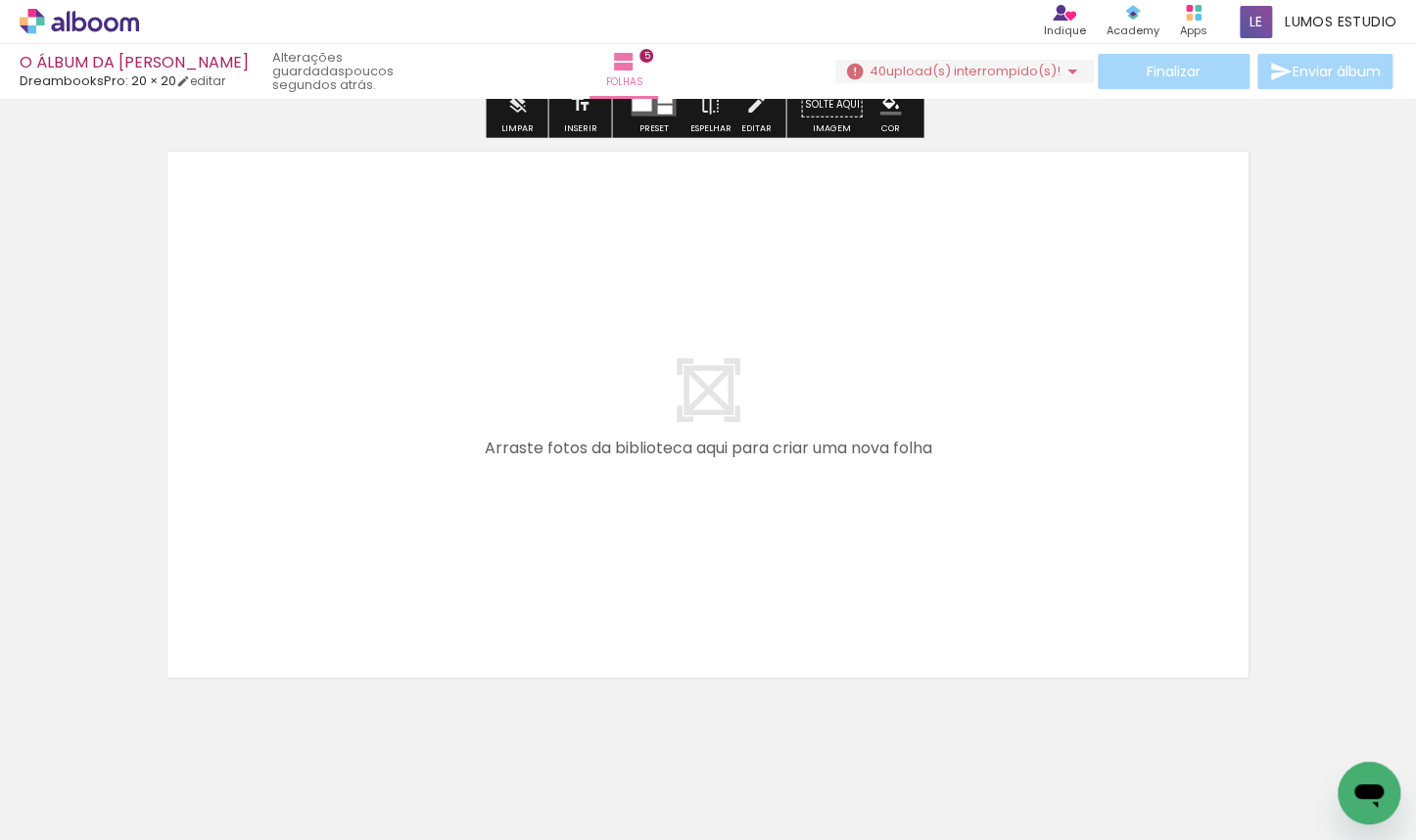 scroll, scrollTop: 3082, scrollLeft: 0, axis: vertical 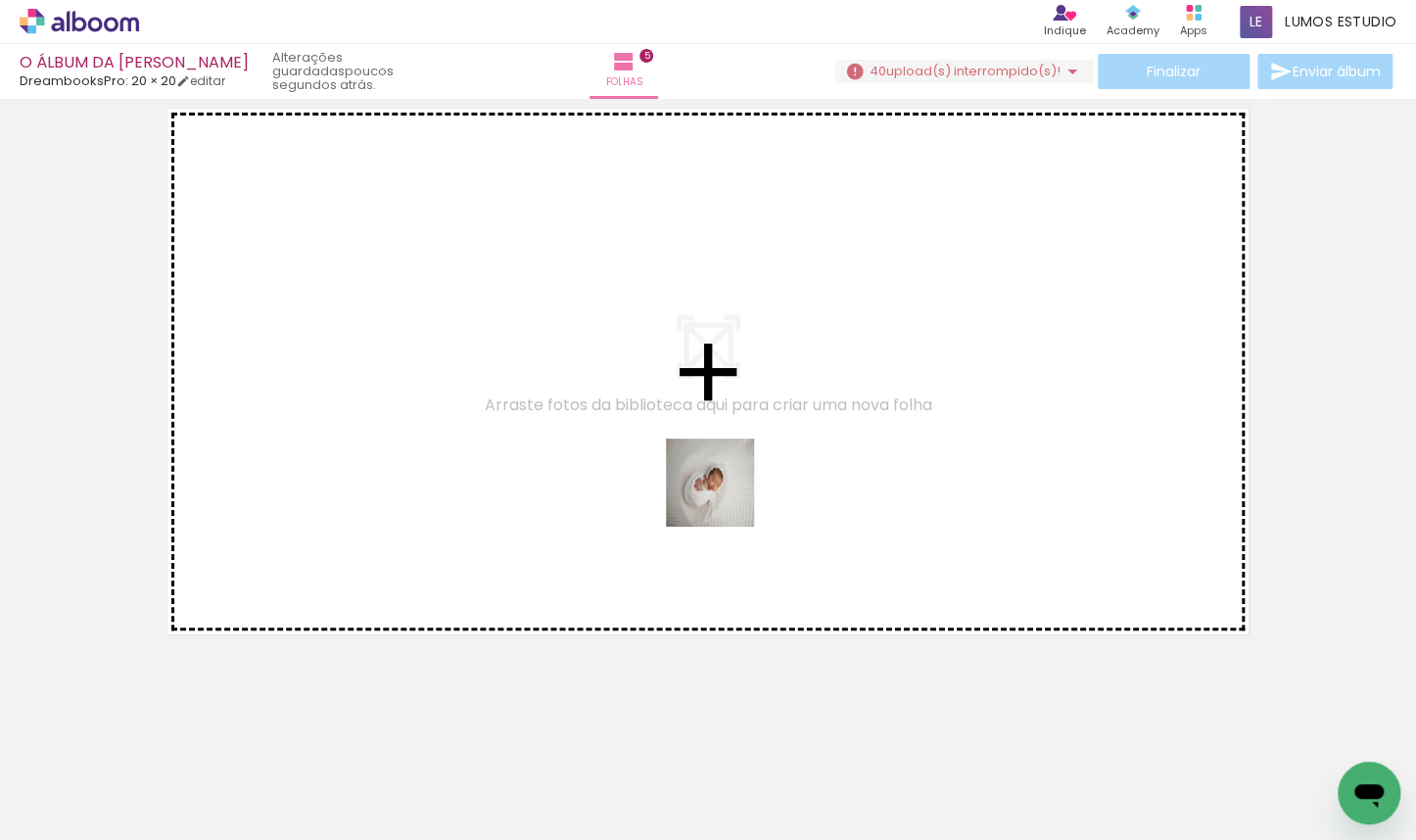 drag, startPoint x: 791, startPoint y: 775, endPoint x: 724, endPoint y: 495, distance: 287.9045 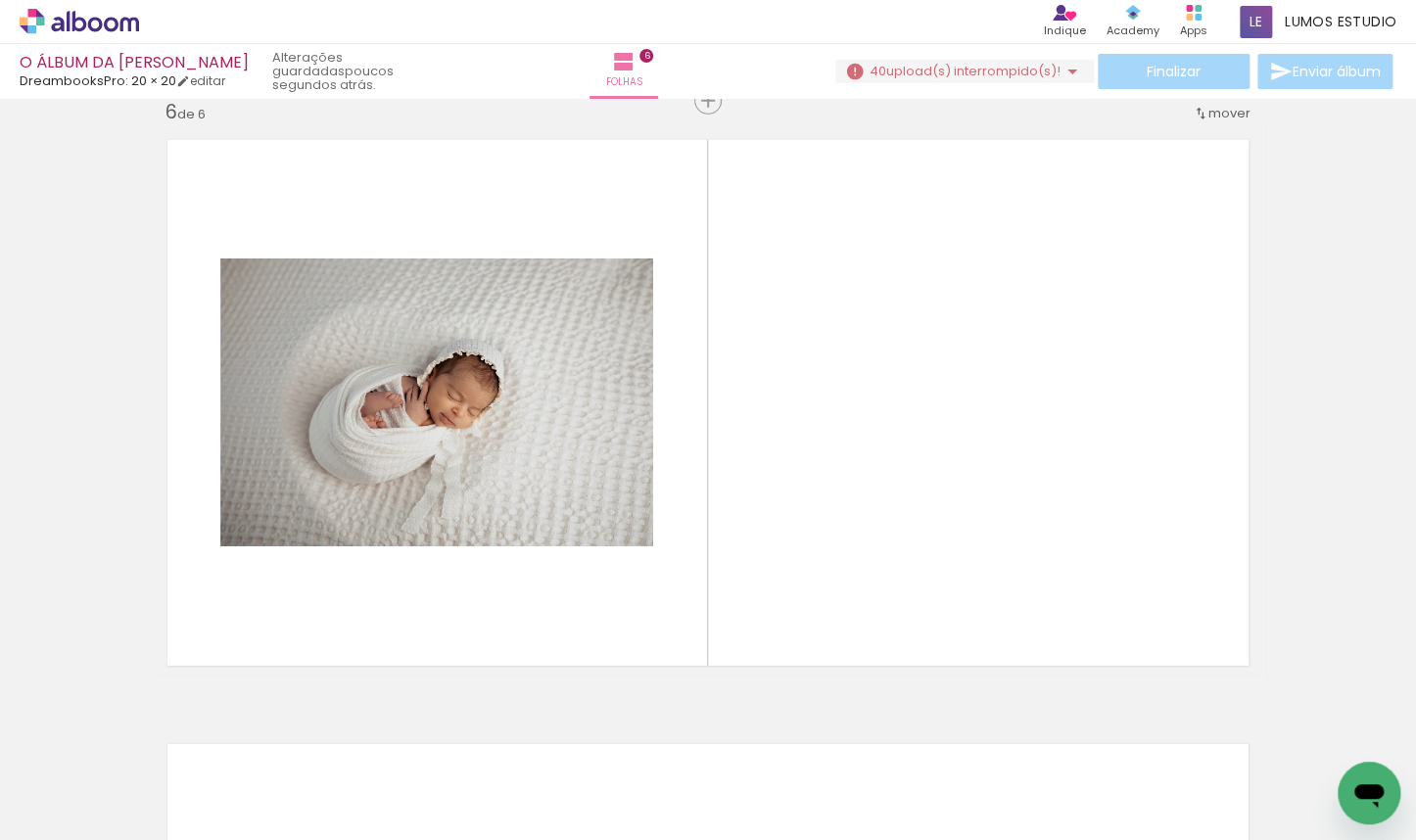 scroll, scrollTop: 3045, scrollLeft: 0, axis: vertical 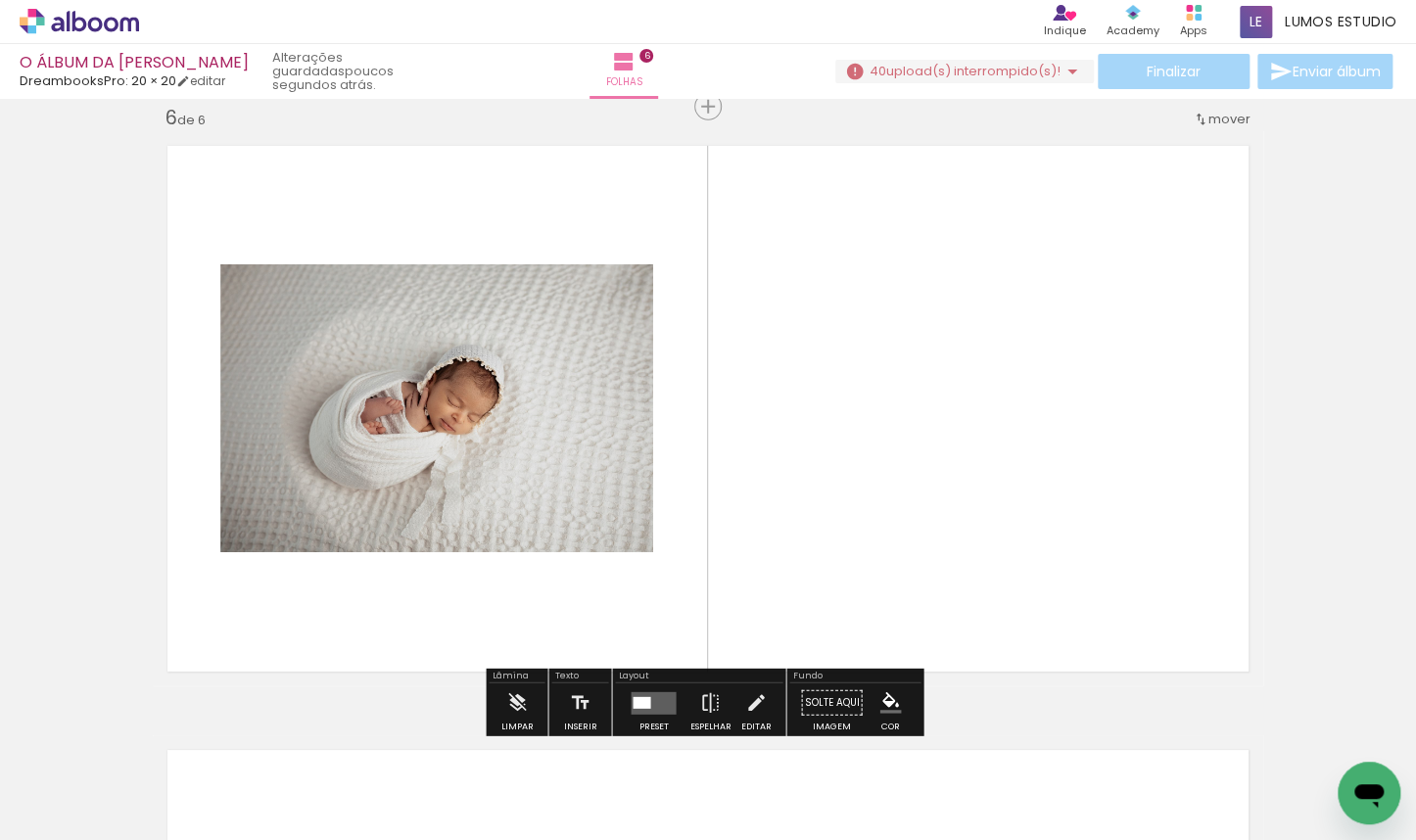 click at bounding box center (653, 702) 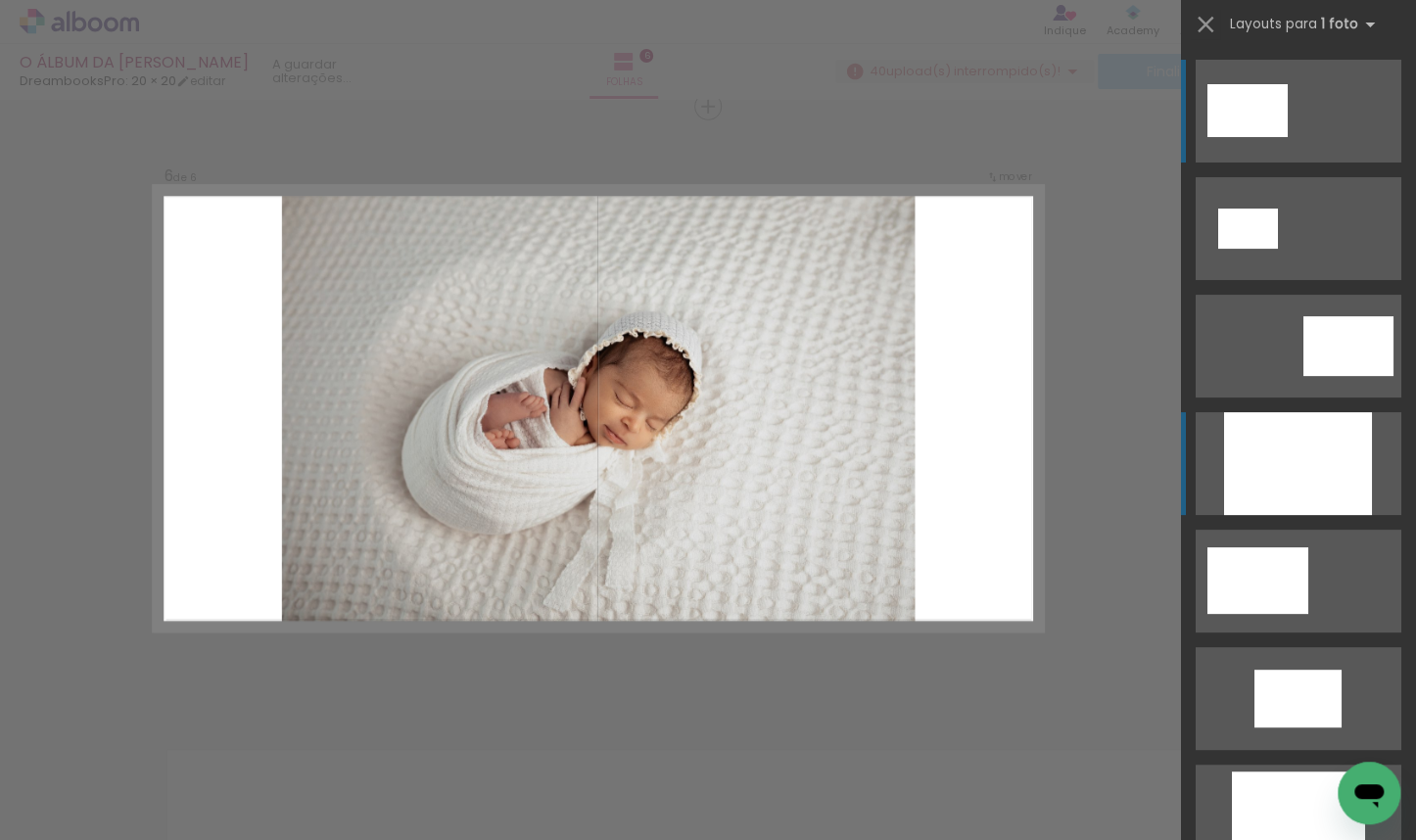 scroll, scrollTop: 3046, scrollLeft: 0, axis: vertical 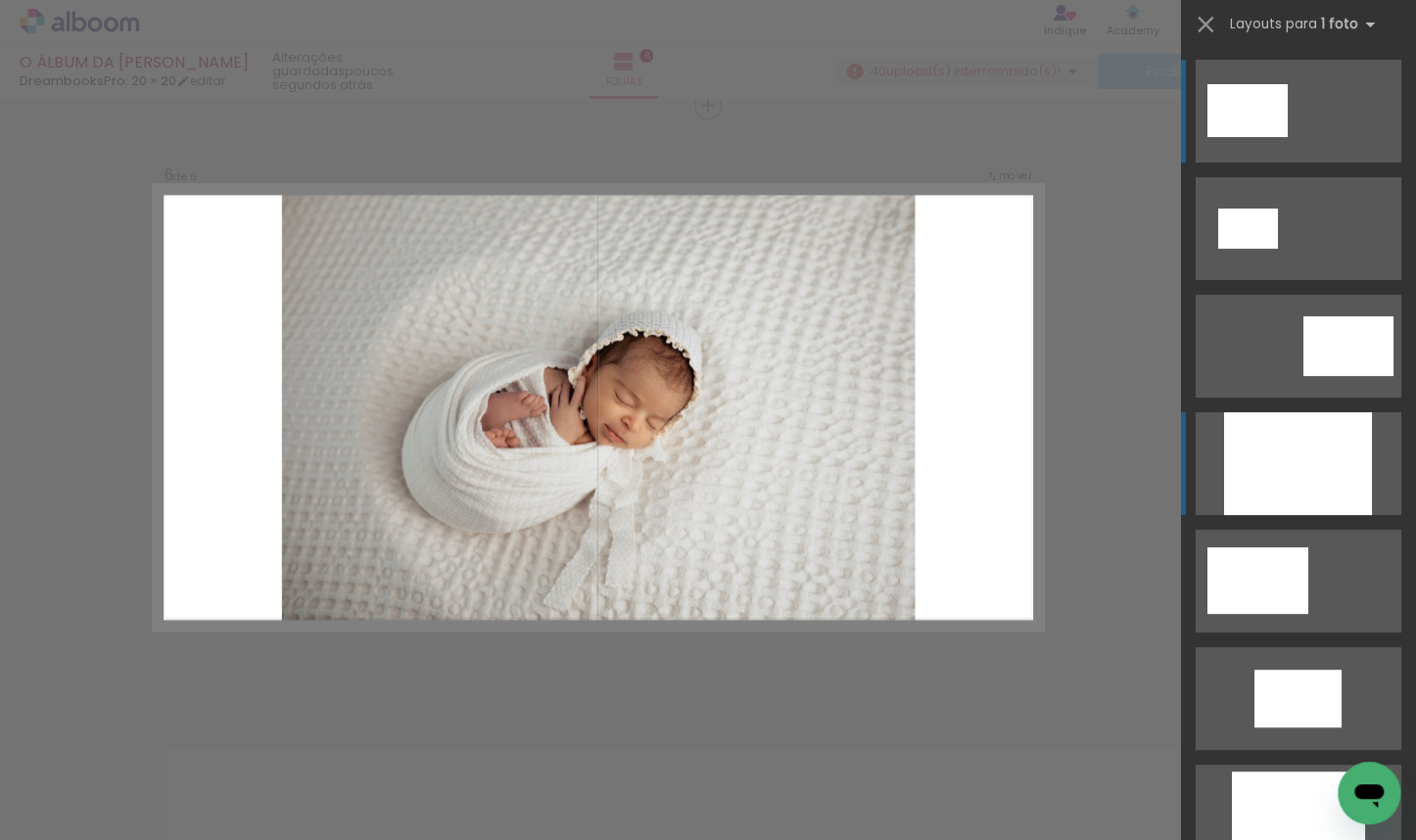 click at bounding box center (1298, 1285) 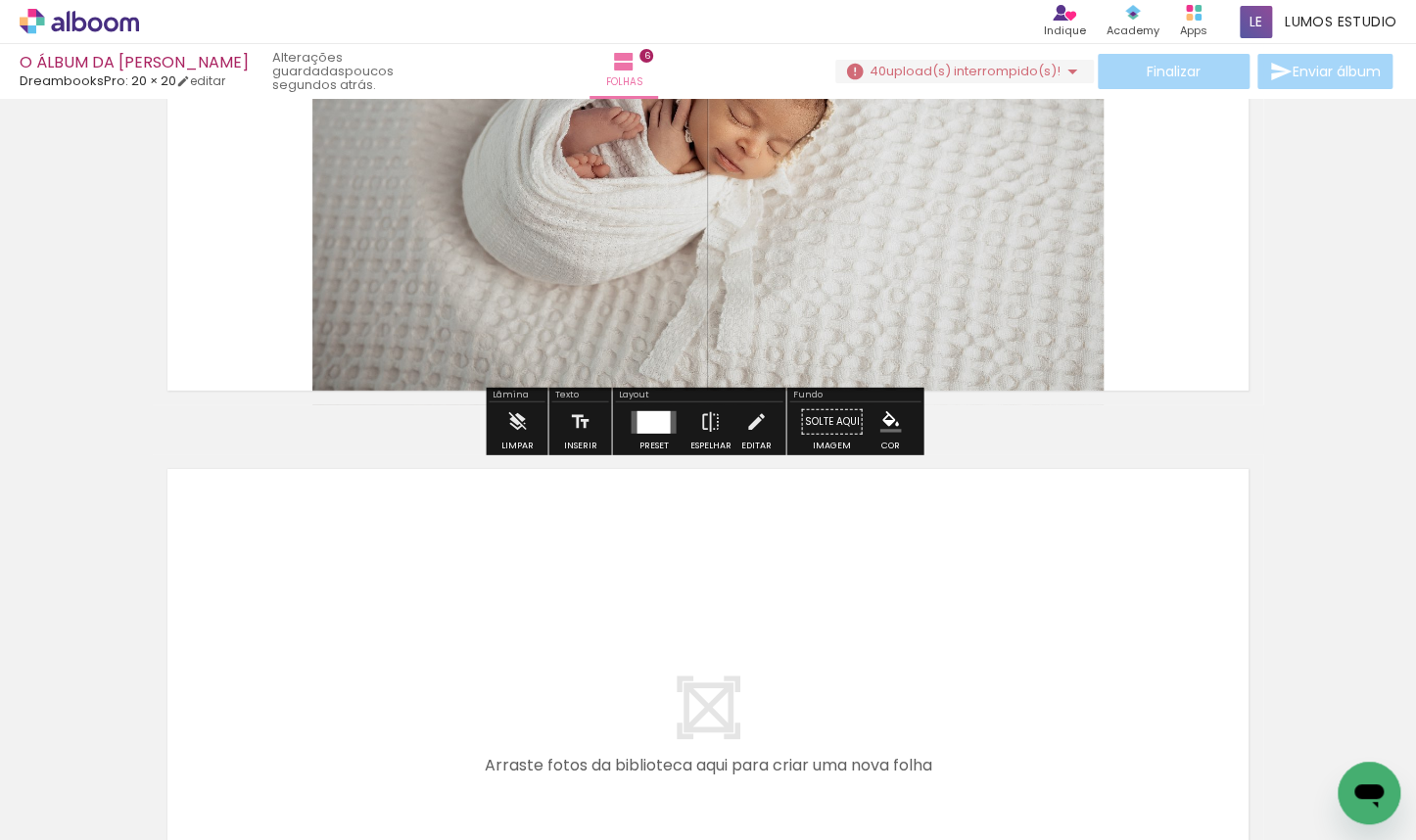 scroll, scrollTop: 3516, scrollLeft: 0, axis: vertical 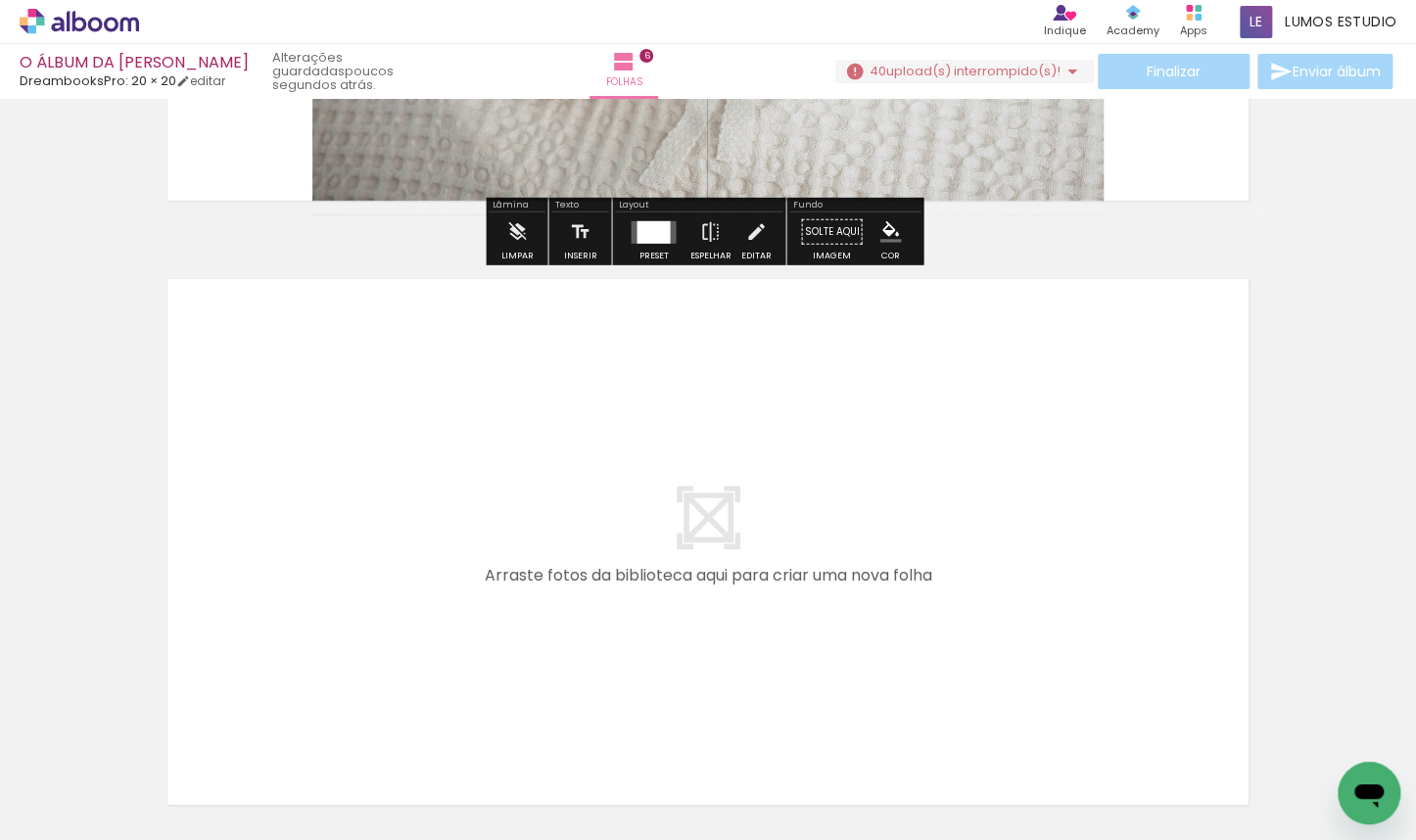 drag, startPoint x: 659, startPoint y: 834, endPoint x: 789, endPoint y: 834, distance: 130 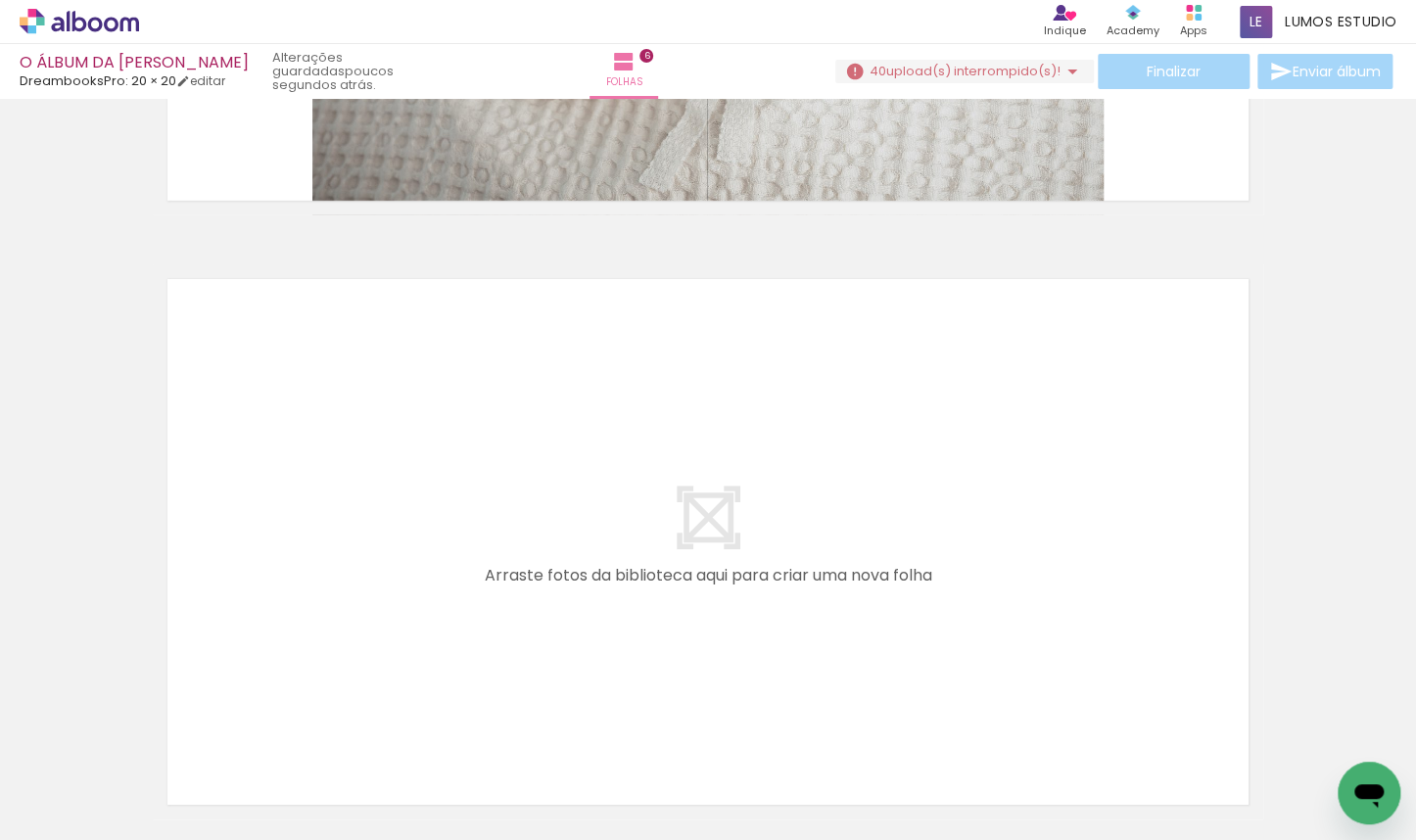 scroll, scrollTop: 0, scrollLeft: 1591, axis: horizontal 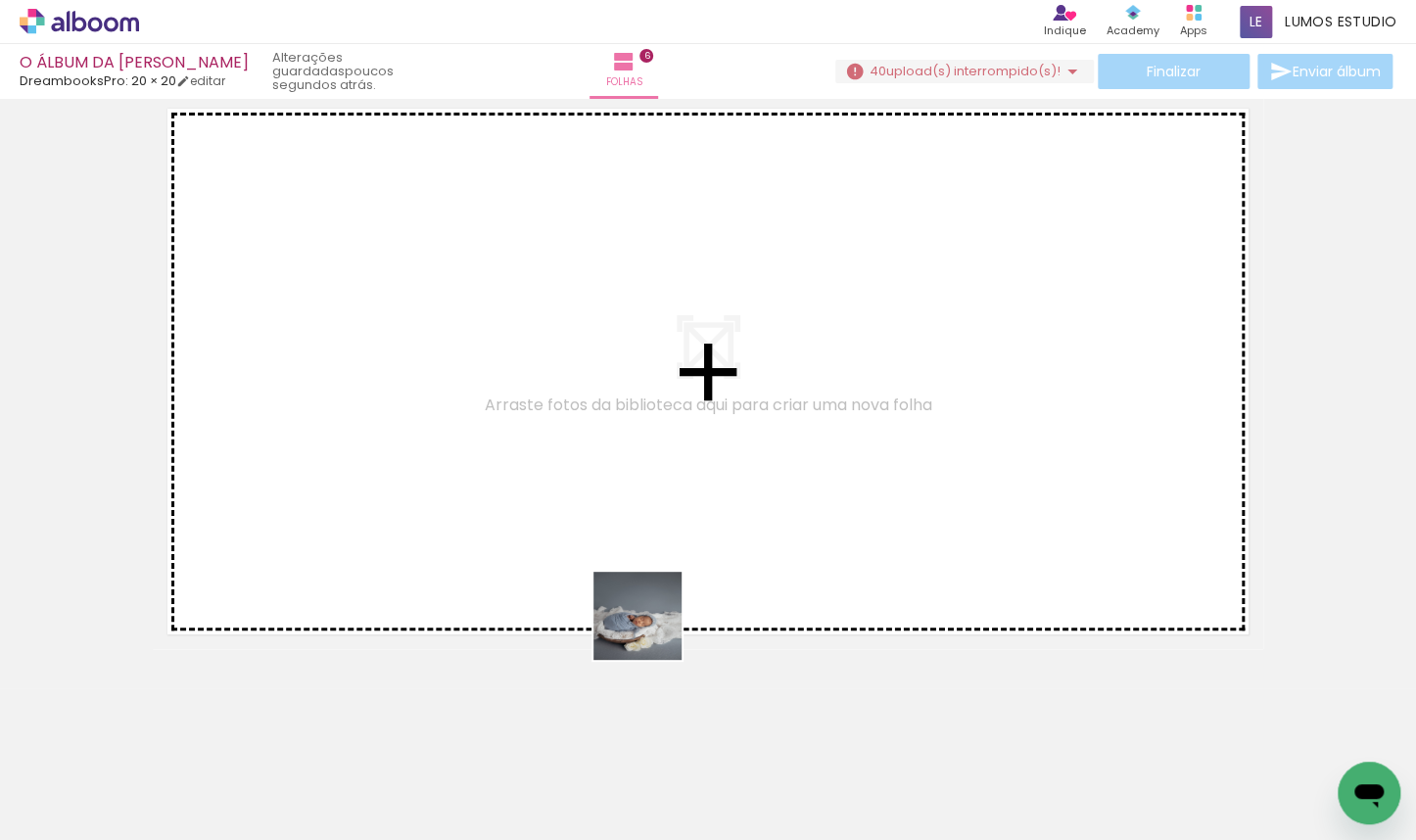 drag, startPoint x: 608, startPoint y: 777, endPoint x: 577, endPoint y: 482, distance: 296.62434 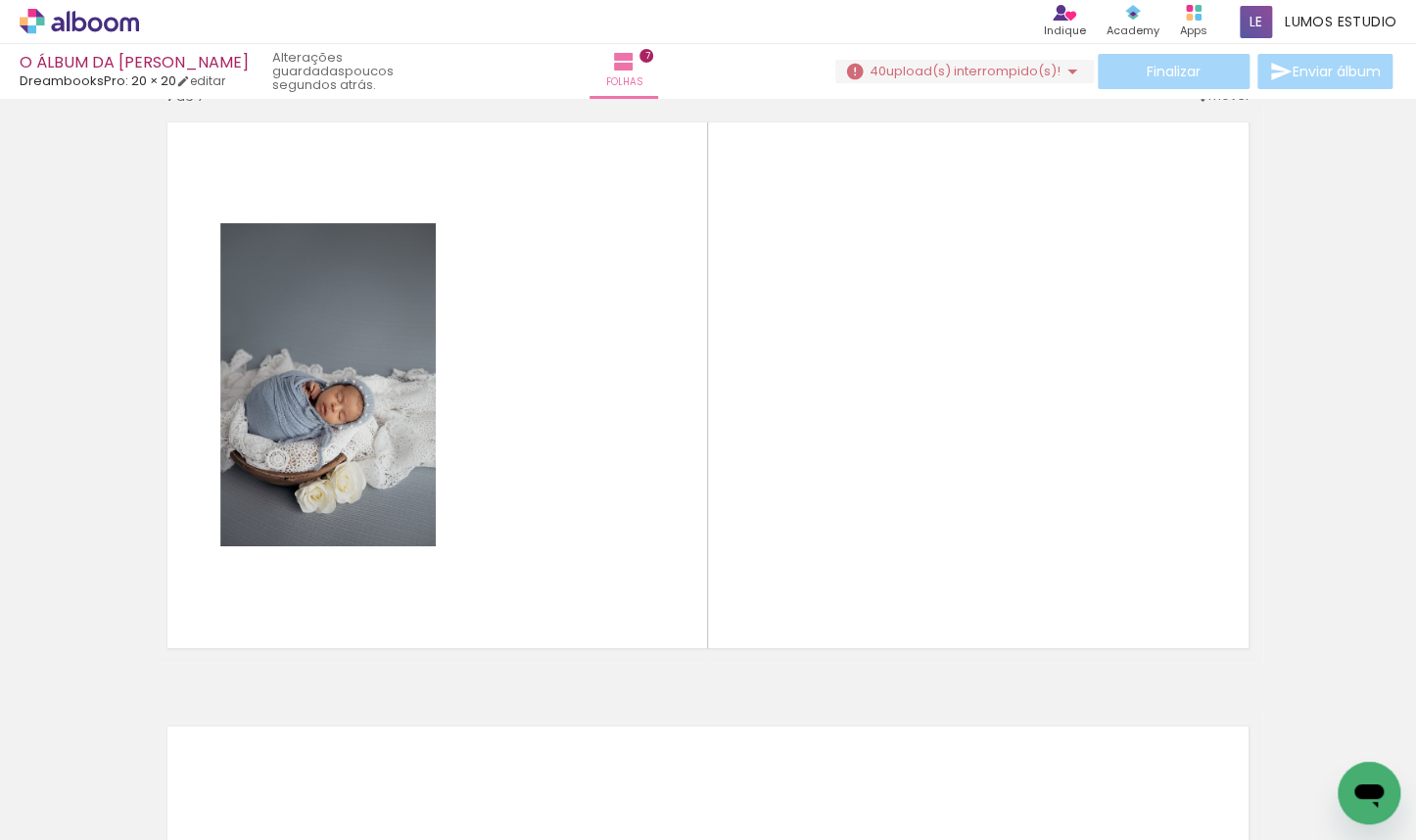 scroll, scrollTop: 3650, scrollLeft: 0, axis: vertical 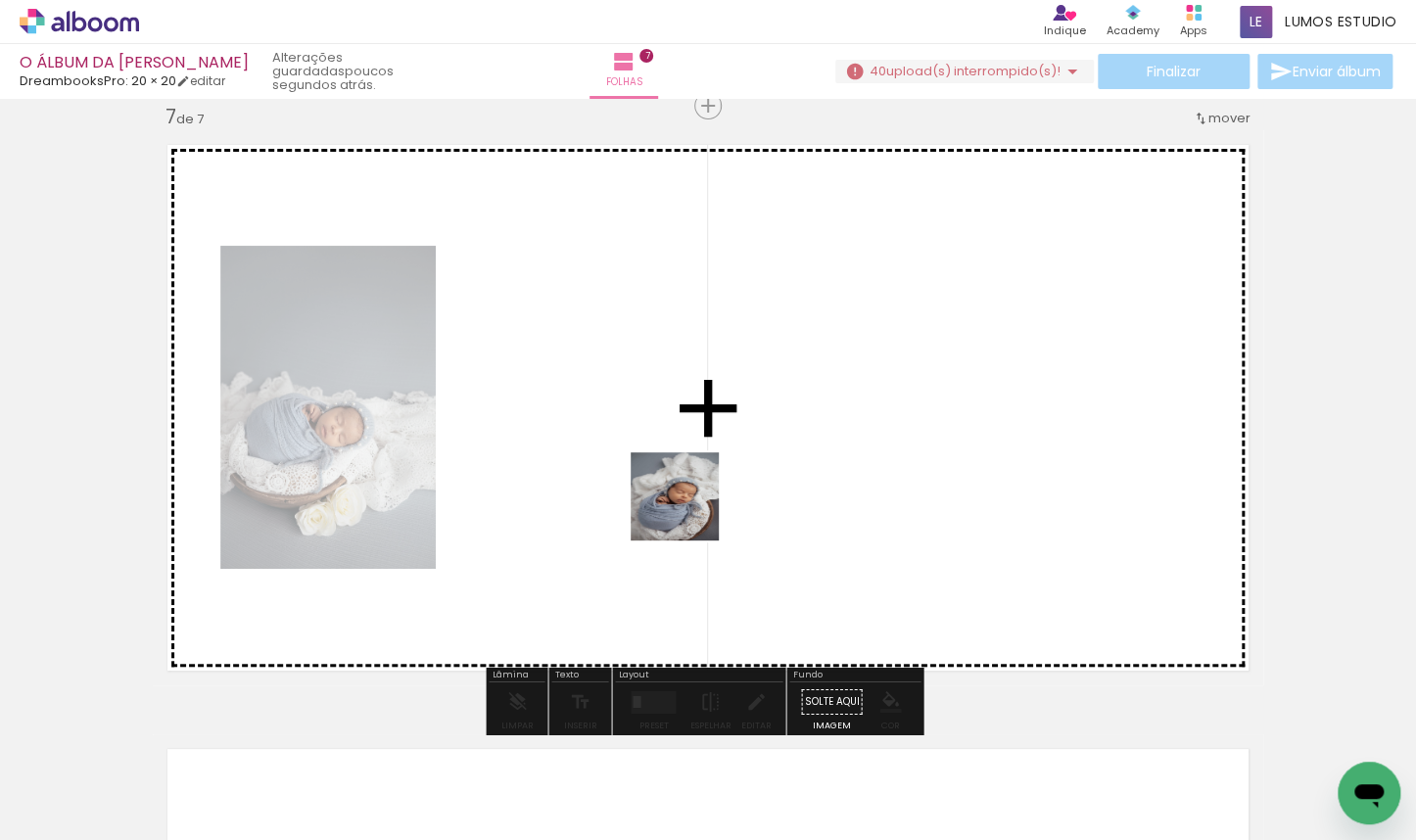drag, startPoint x: 713, startPoint y: 669, endPoint x: 906, endPoint y: 692, distance: 194.36563 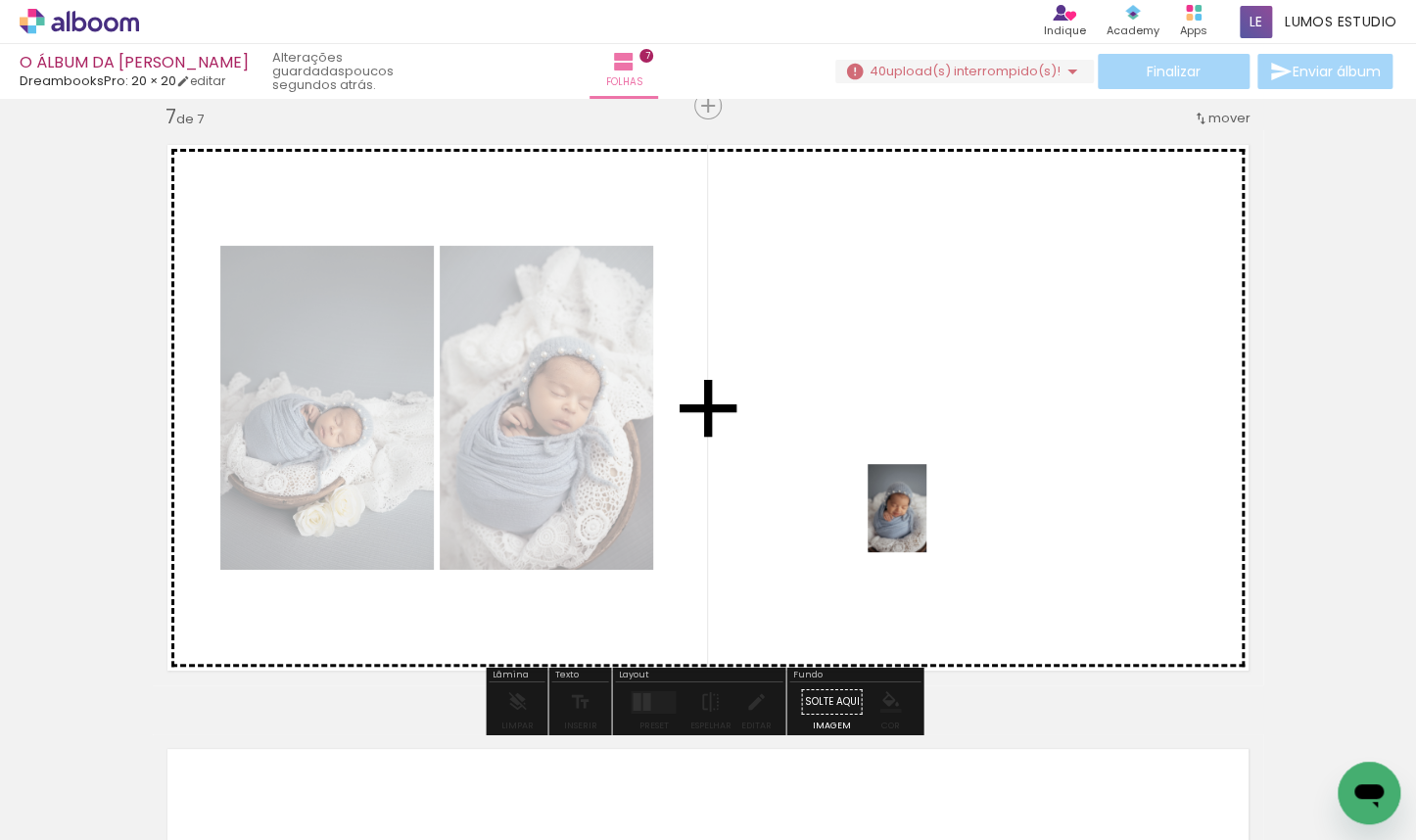drag, startPoint x: 1011, startPoint y: 774, endPoint x: 926, endPoint y: 523, distance: 265.0019 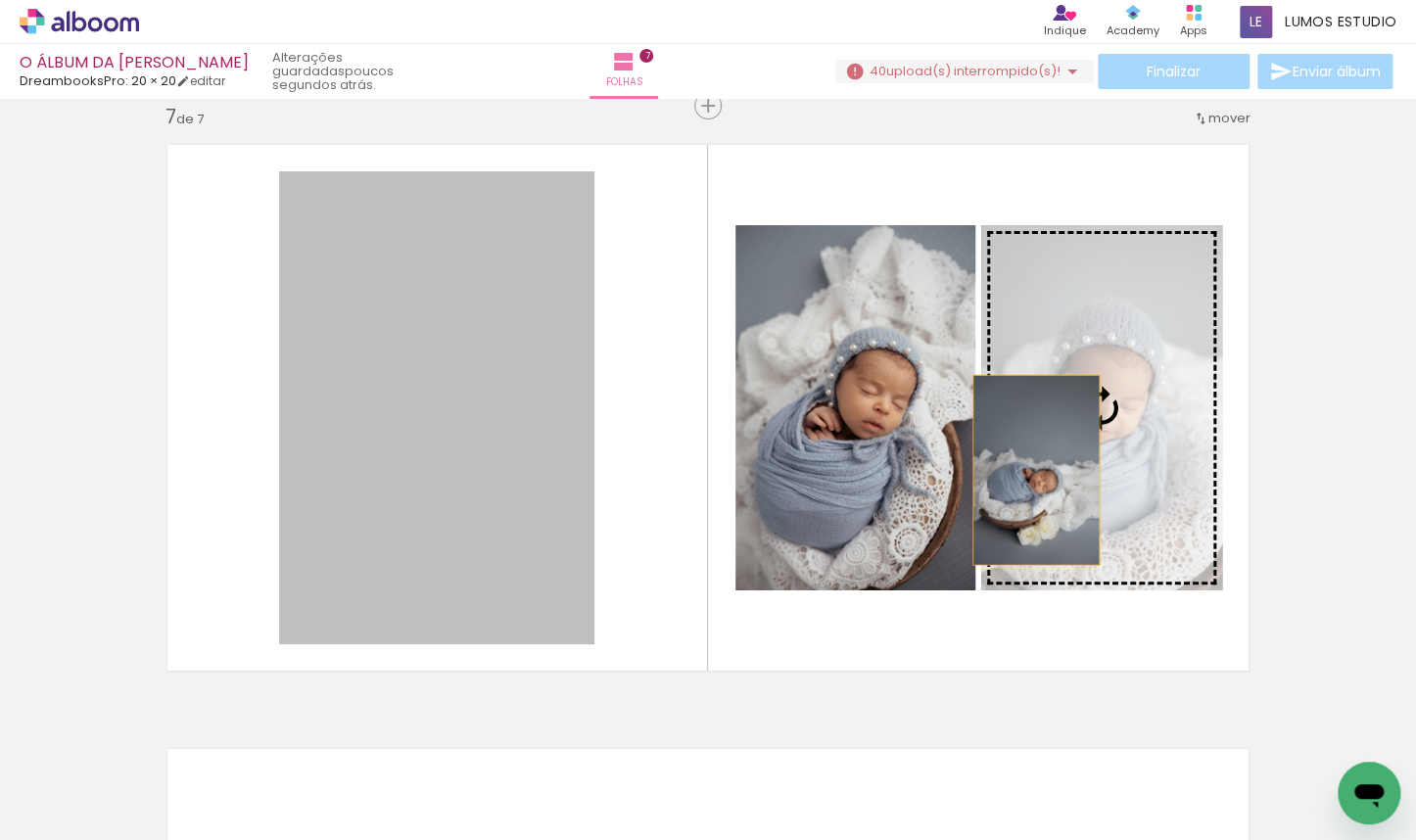 drag, startPoint x: 496, startPoint y: 512, endPoint x: 1030, endPoint y: 470, distance: 535.6491 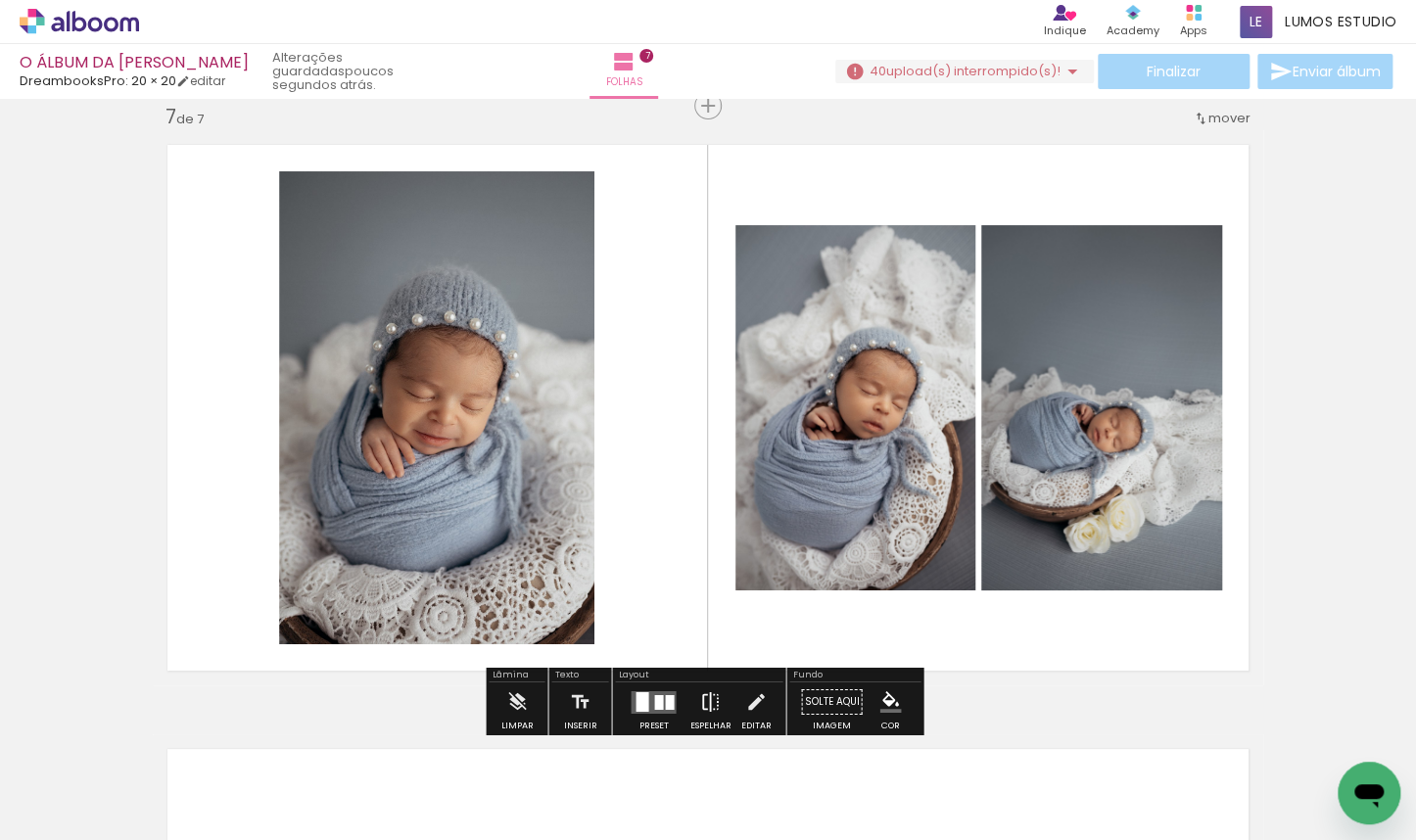 click at bounding box center [710, 702] 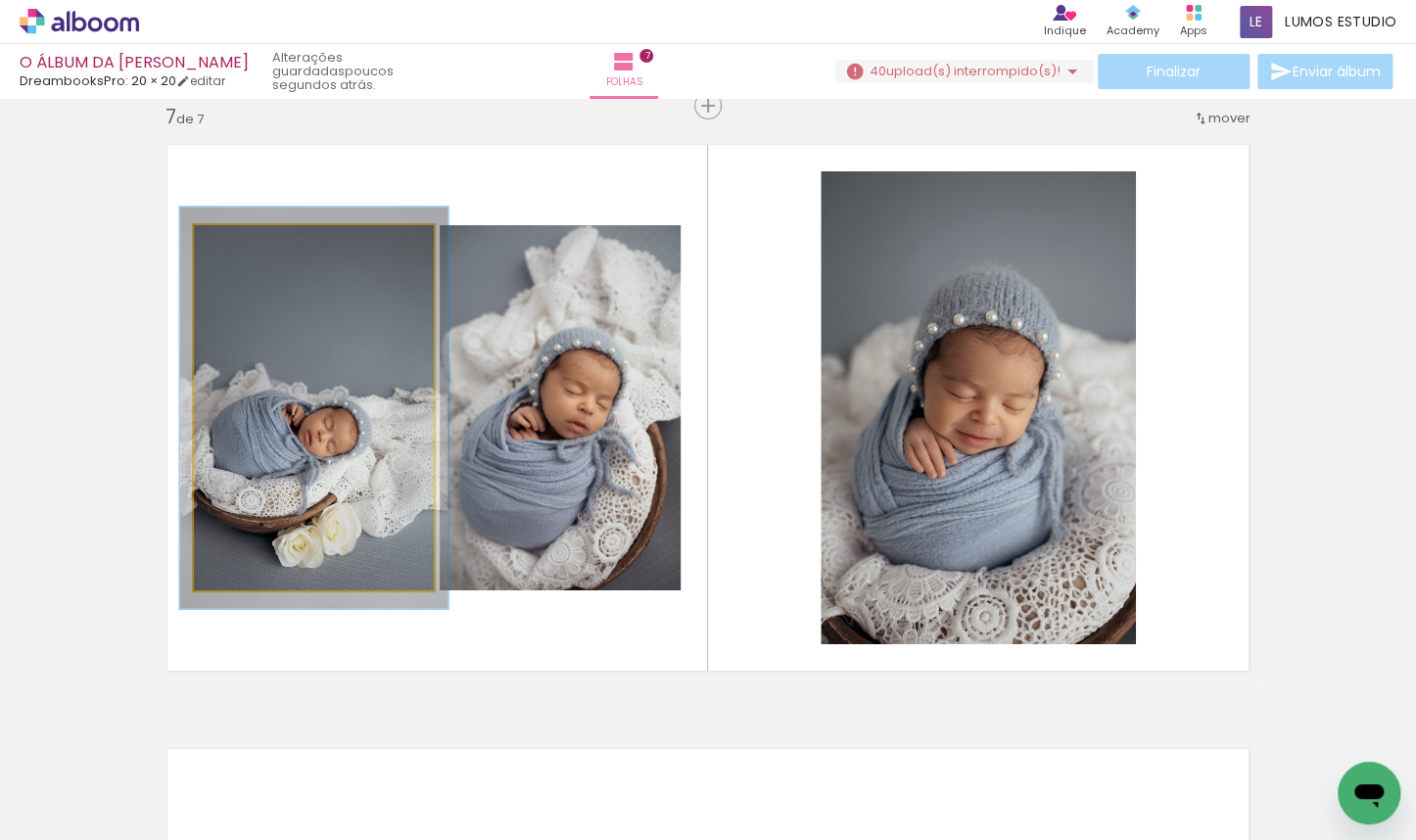 click at bounding box center [247, 246] 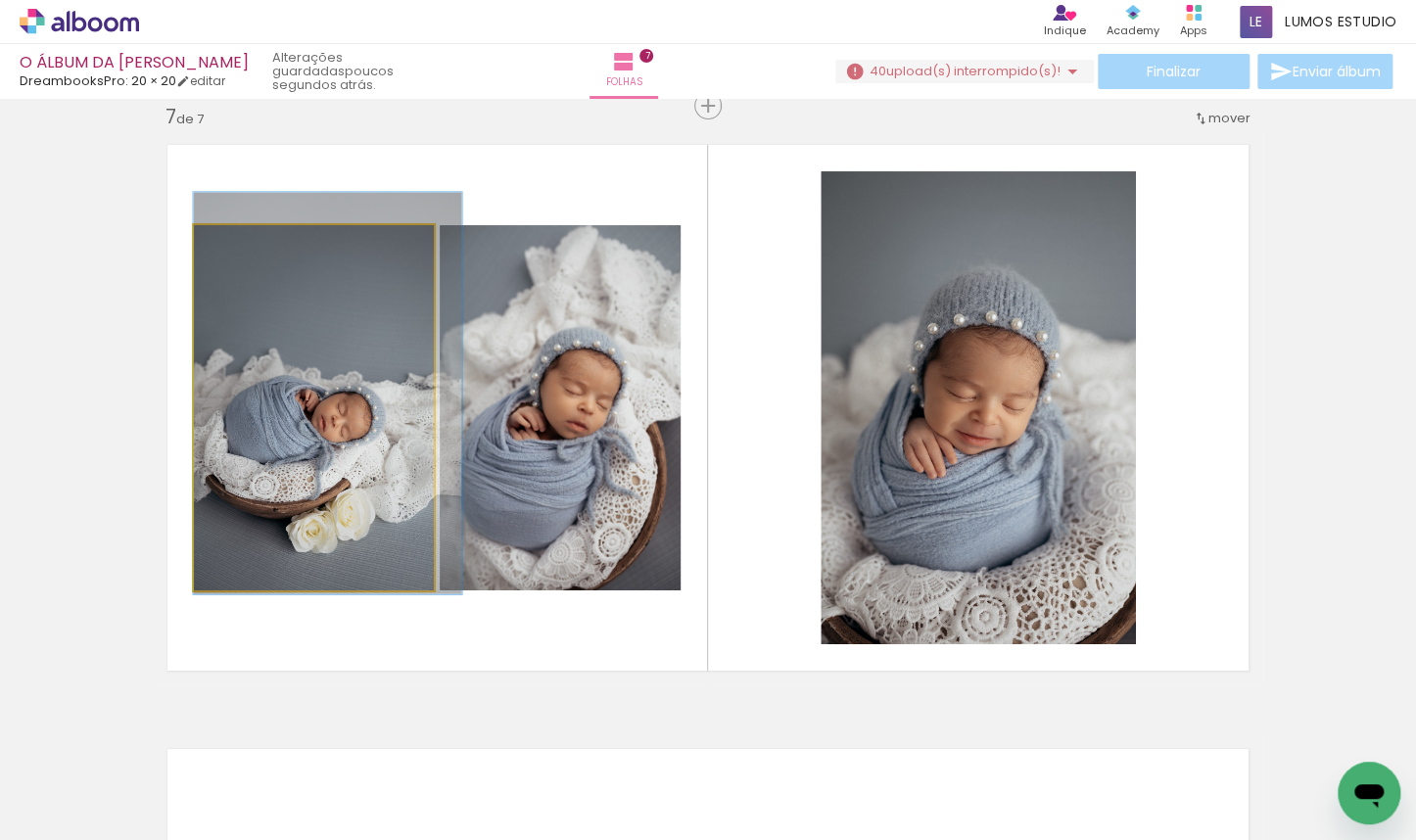 drag, startPoint x: 289, startPoint y: 371, endPoint x: 317, endPoint y: 359, distance: 30.46309 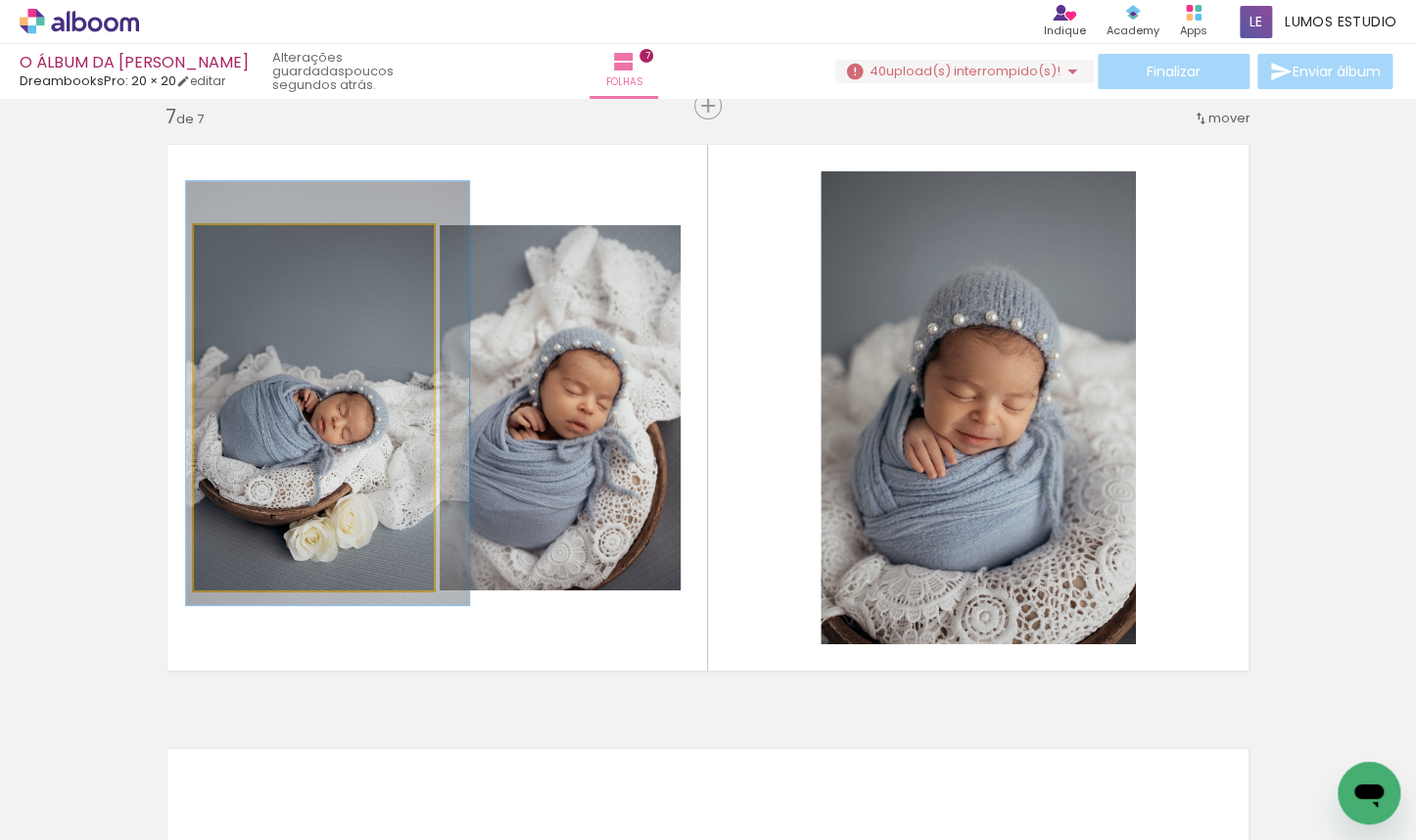 type on "116" 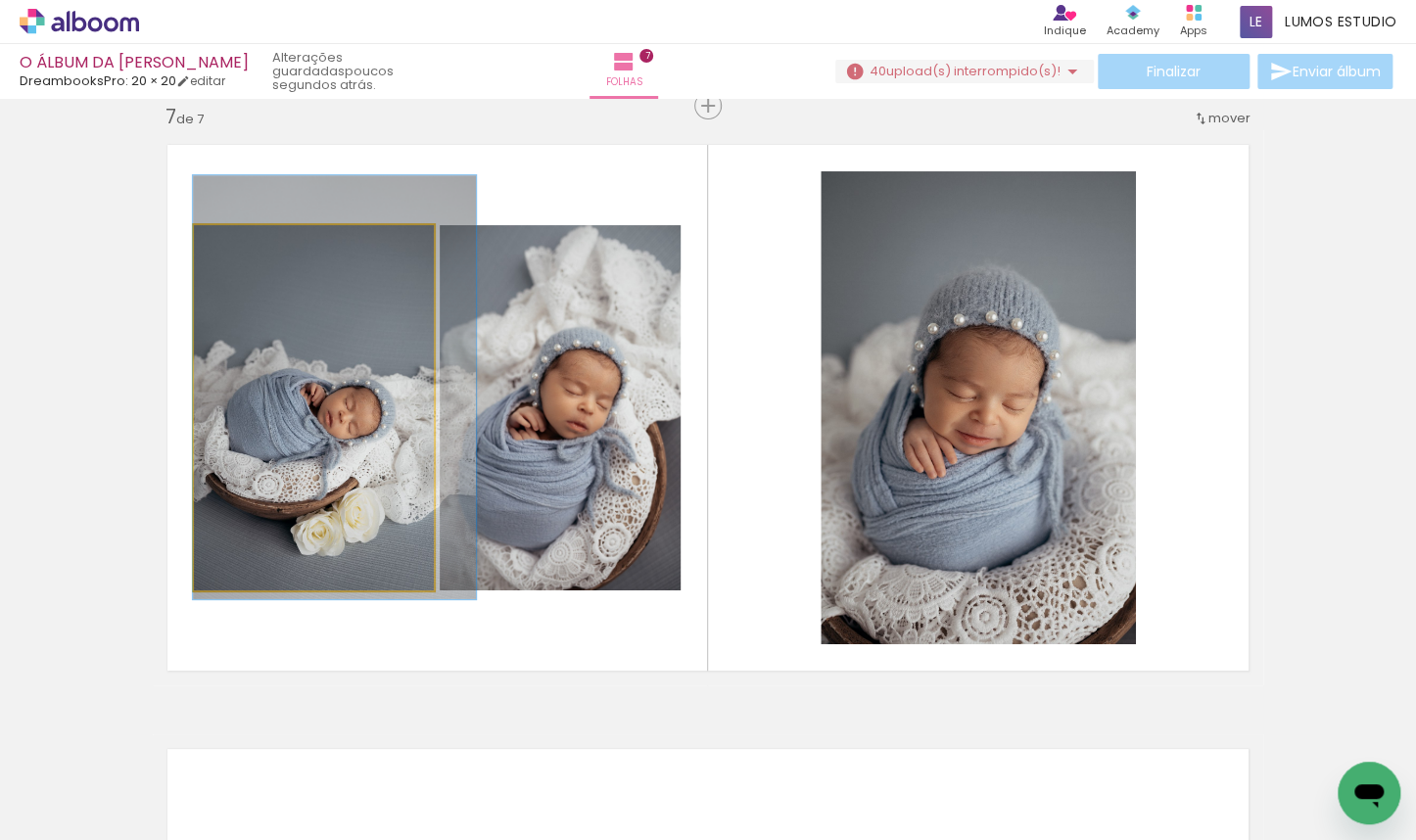 drag, startPoint x: 308, startPoint y: 375, endPoint x: 317, endPoint y: 368, distance: 11.401754 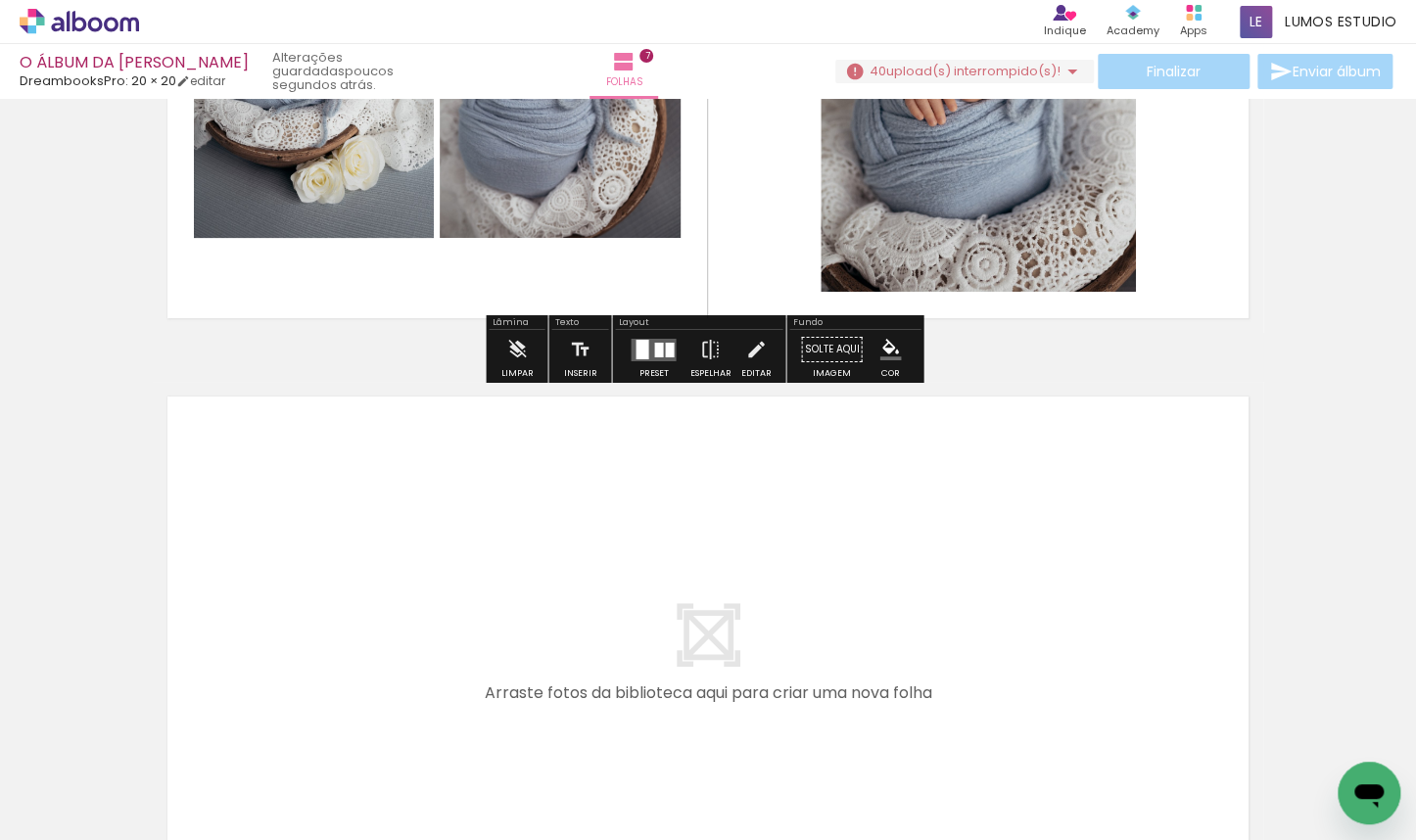 scroll, scrollTop: 4189, scrollLeft: 0, axis: vertical 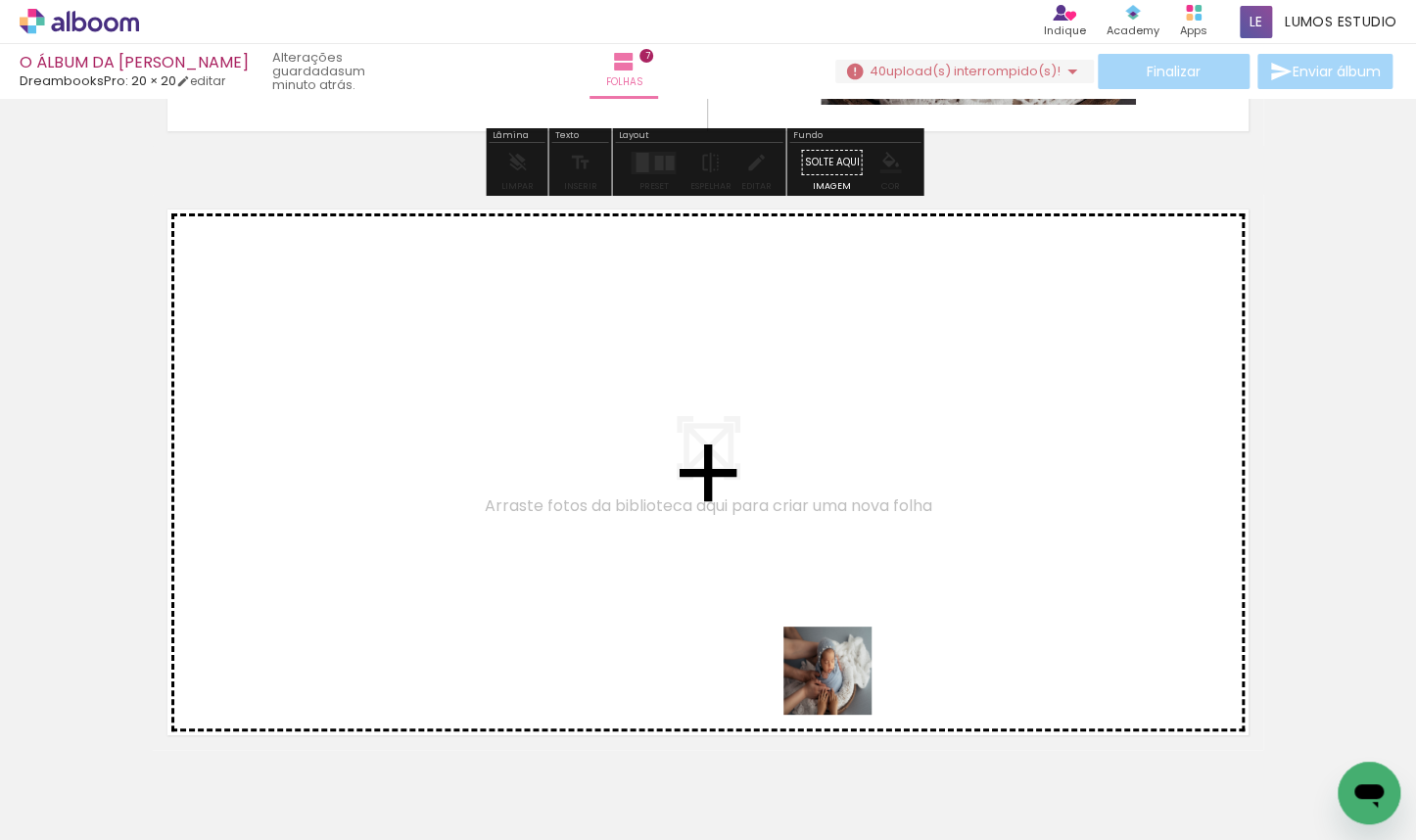 drag, startPoint x: 903, startPoint y: 778, endPoint x: 728, endPoint y: 589, distance: 257.57717 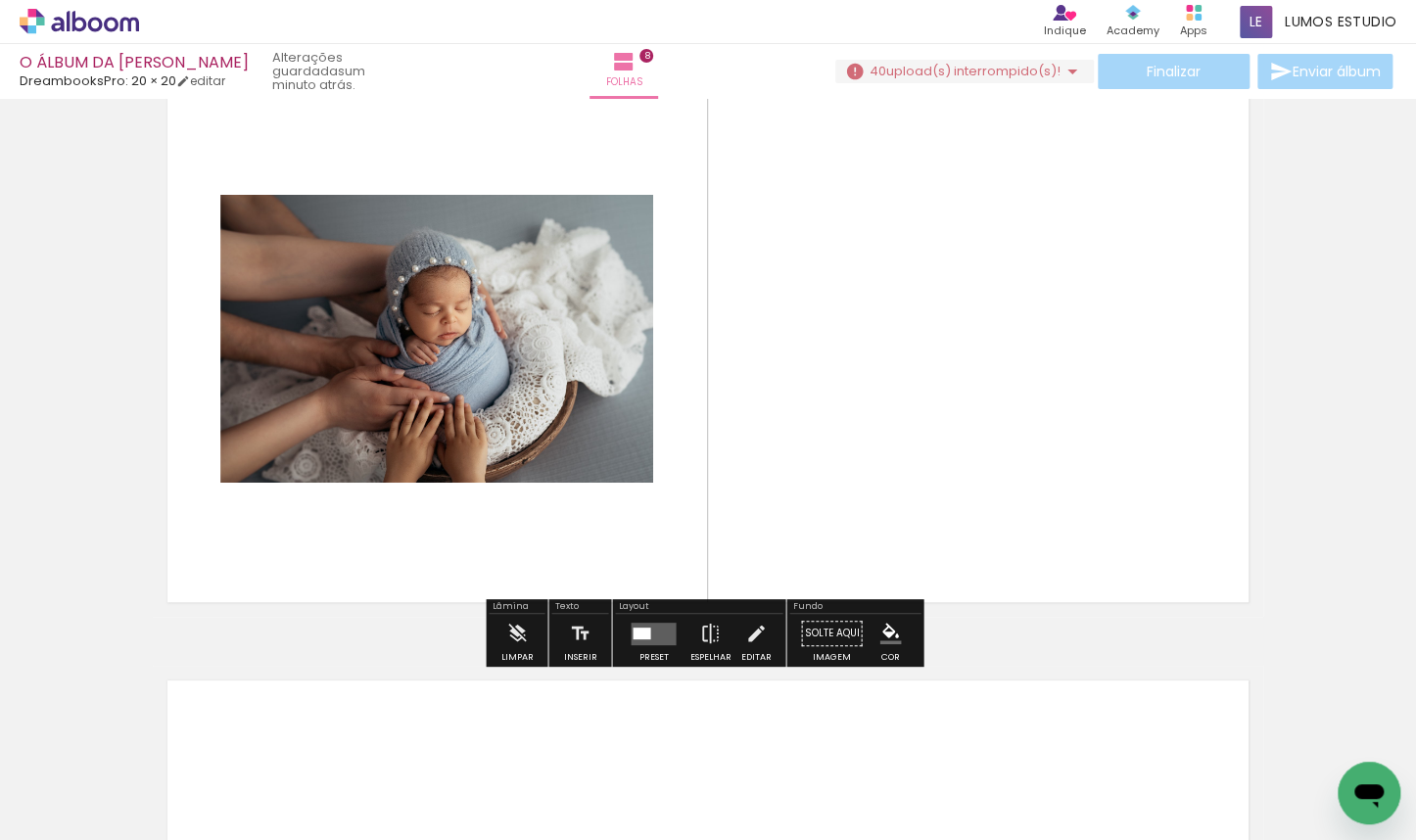 scroll, scrollTop: 4397, scrollLeft: 0, axis: vertical 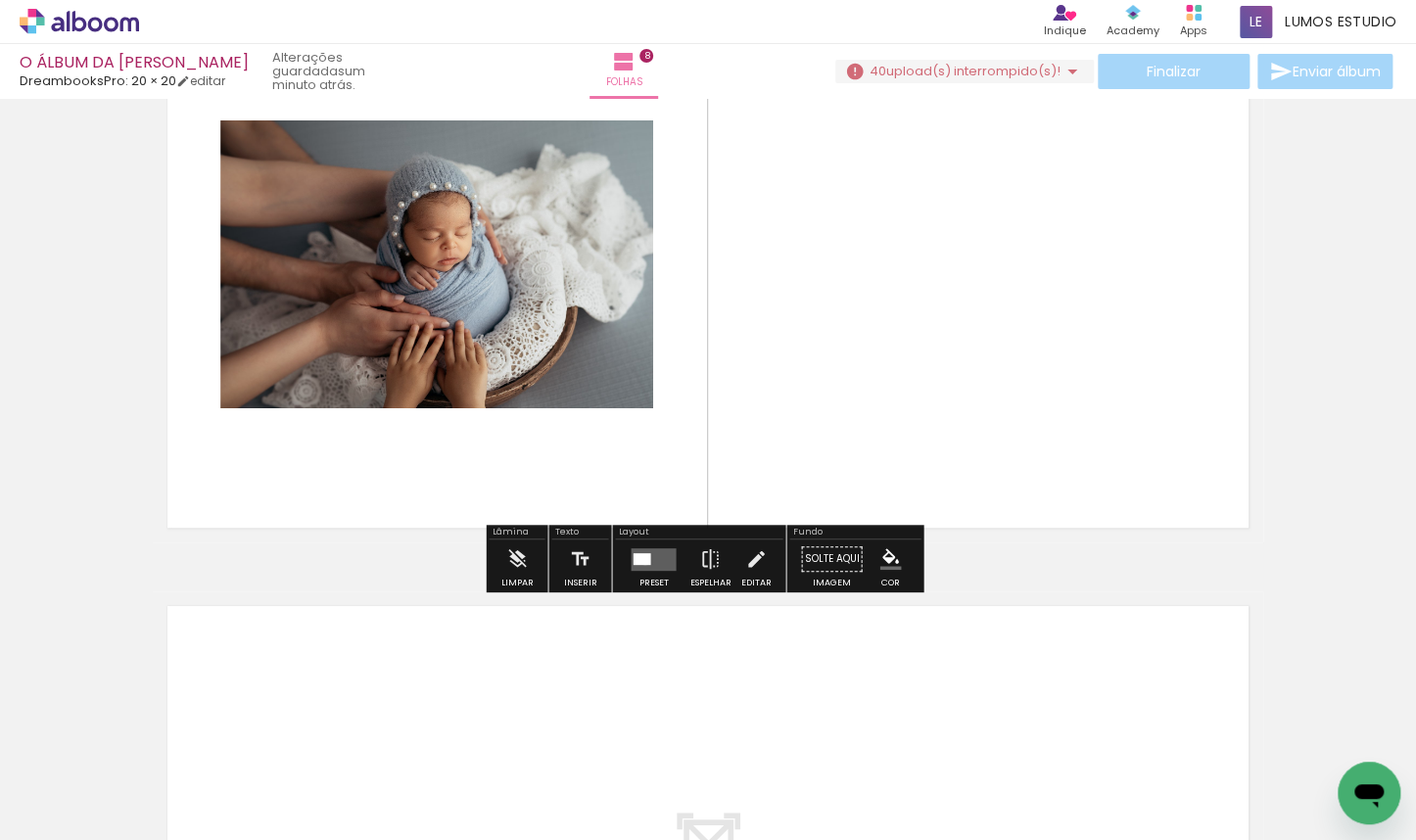 click at bounding box center (641, 558) 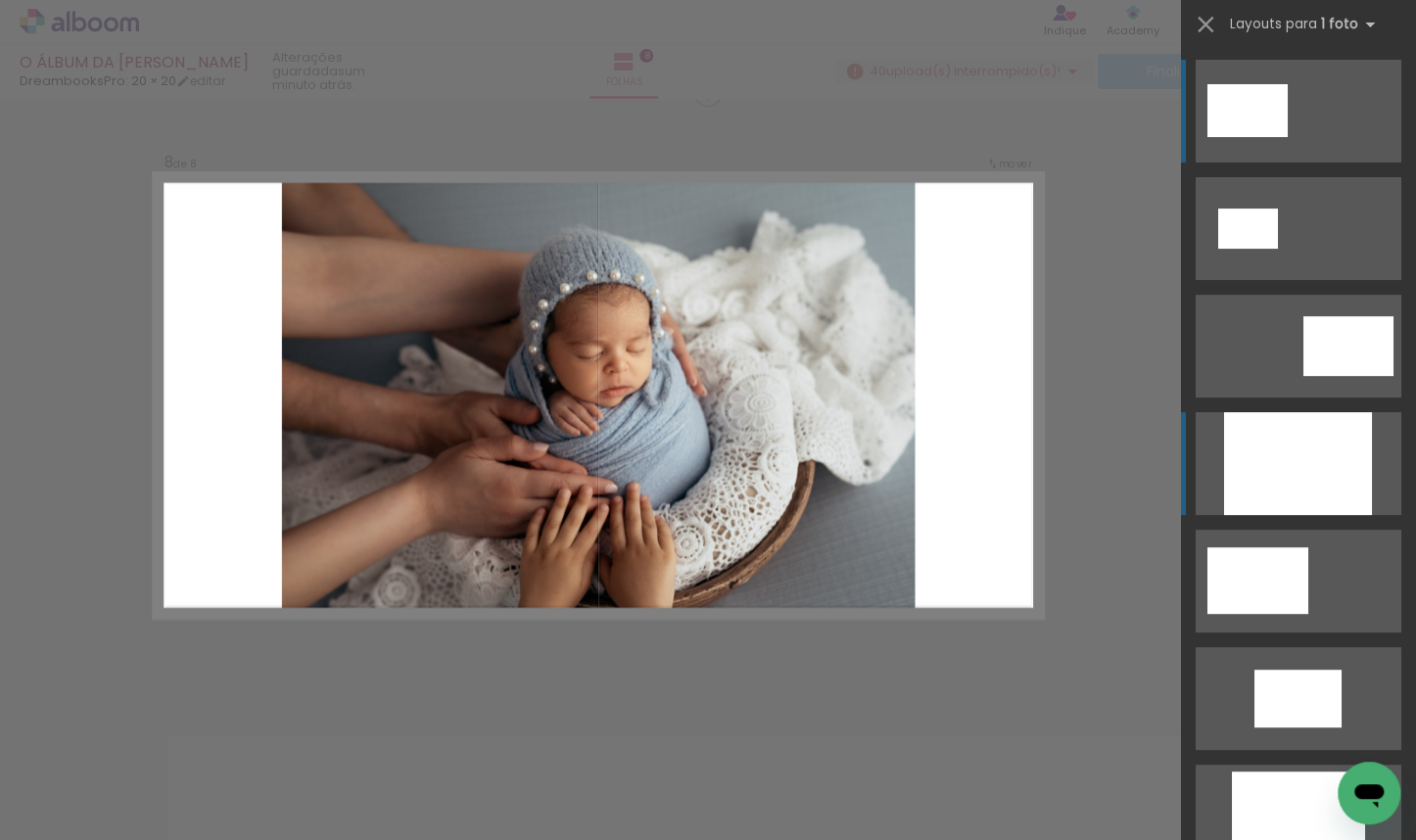 scroll, scrollTop: 4254, scrollLeft: 0, axis: vertical 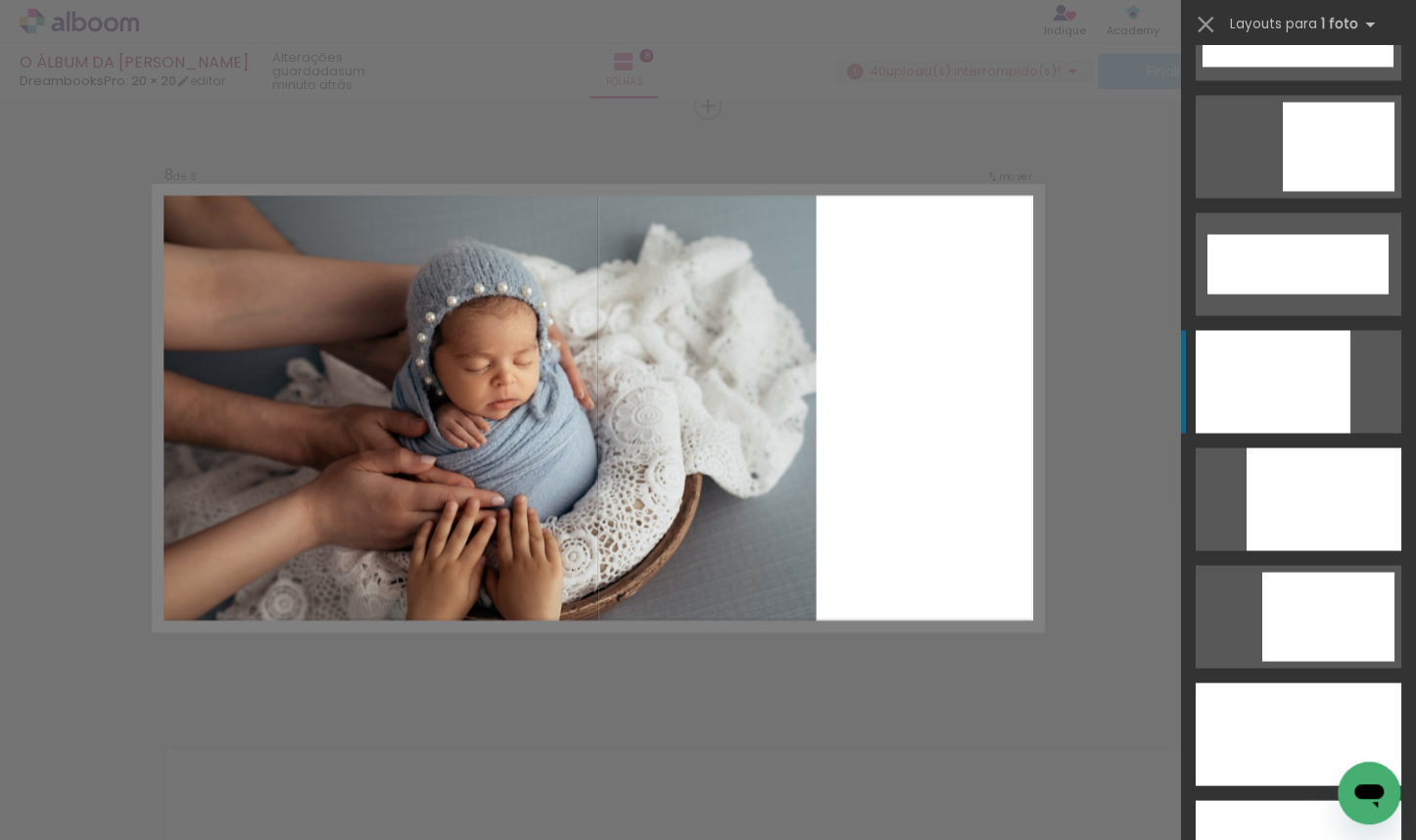 click at bounding box center (1324, 498) 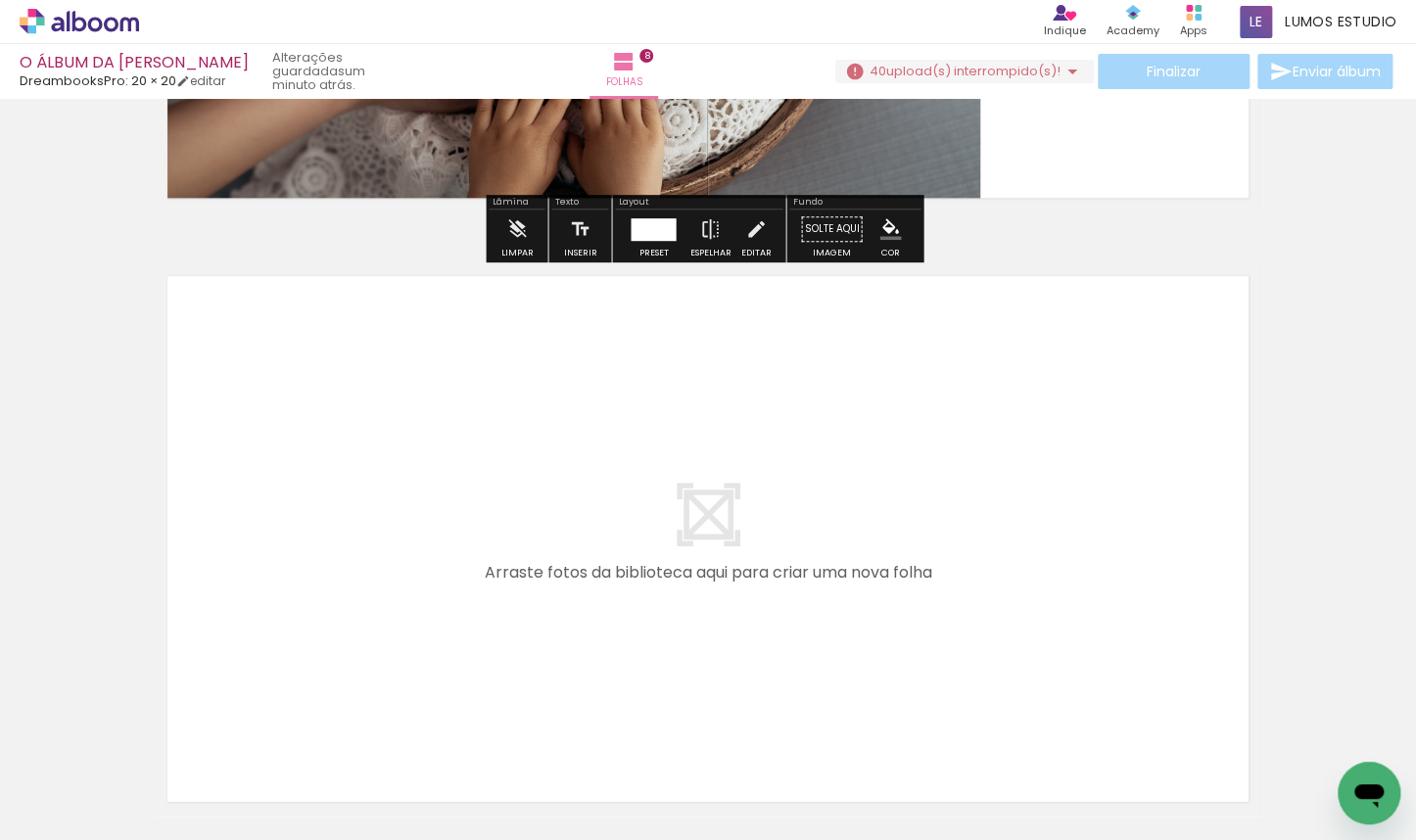 scroll, scrollTop: 4895, scrollLeft: 0, axis: vertical 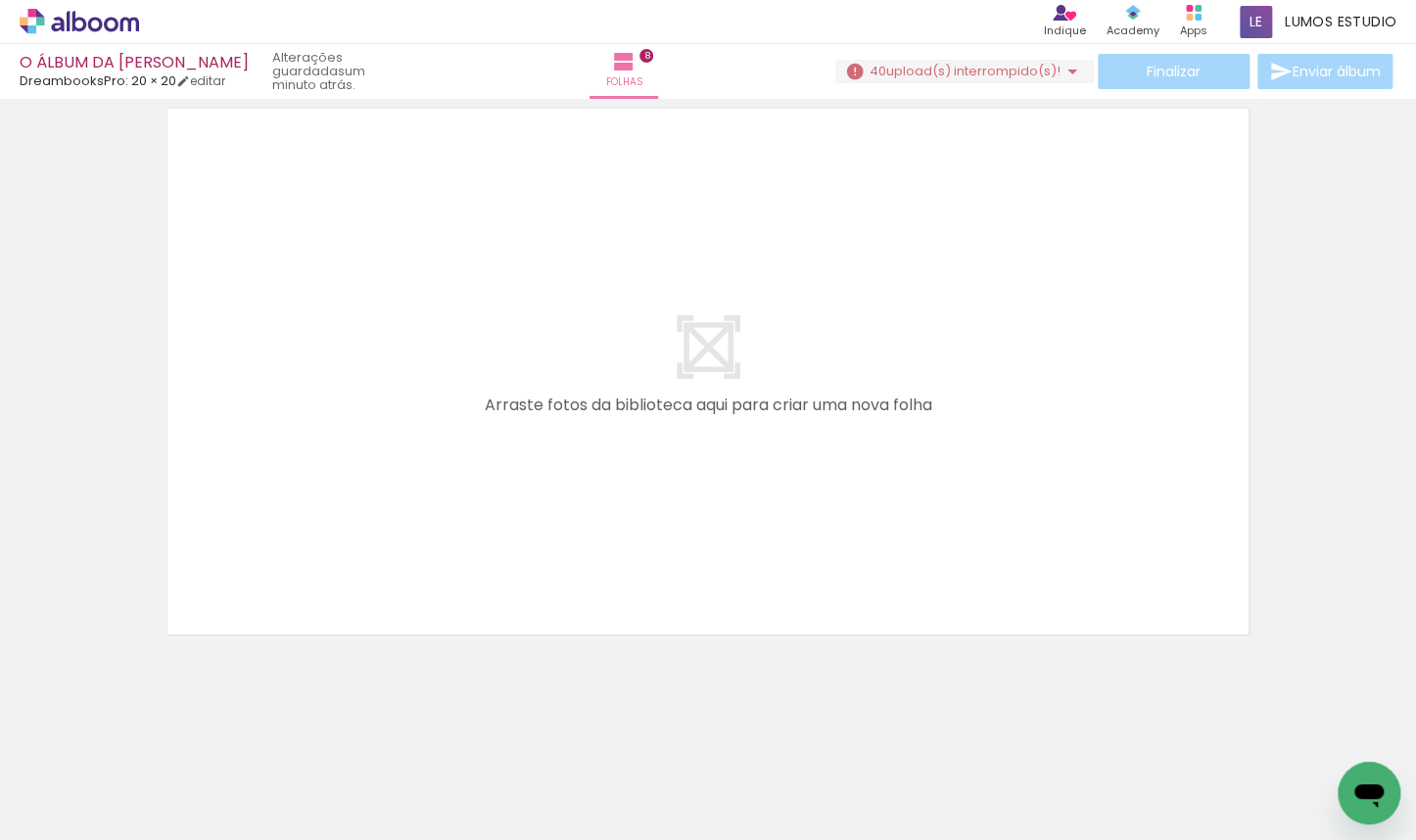 drag, startPoint x: 839, startPoint y: 833, endPoint x: 968, endPoint y: 837, distance: 129.062 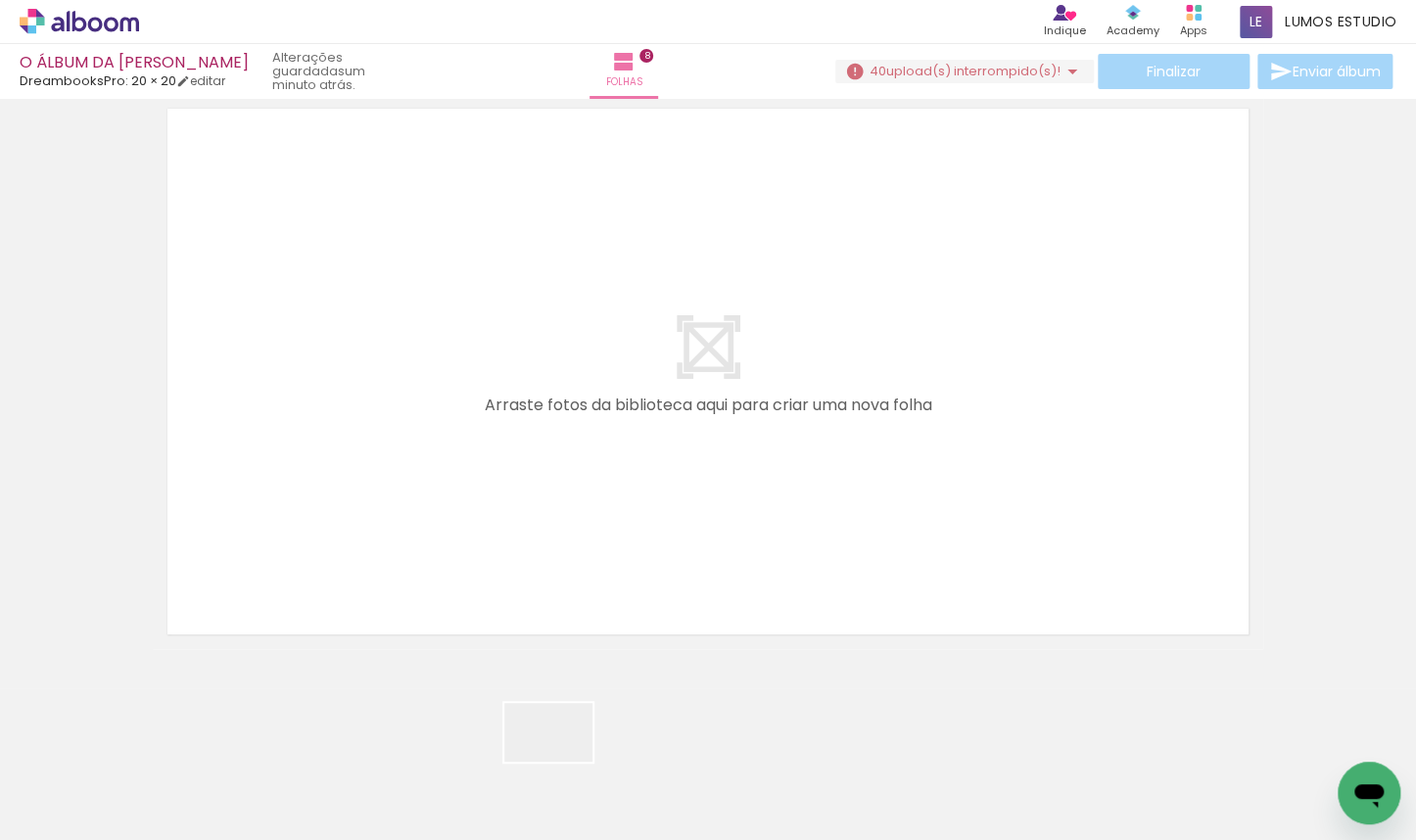 drag, startPoint x: 560, startPoint y: 795, endPoint x: 654, endPoint y: 473, distance: 335.44 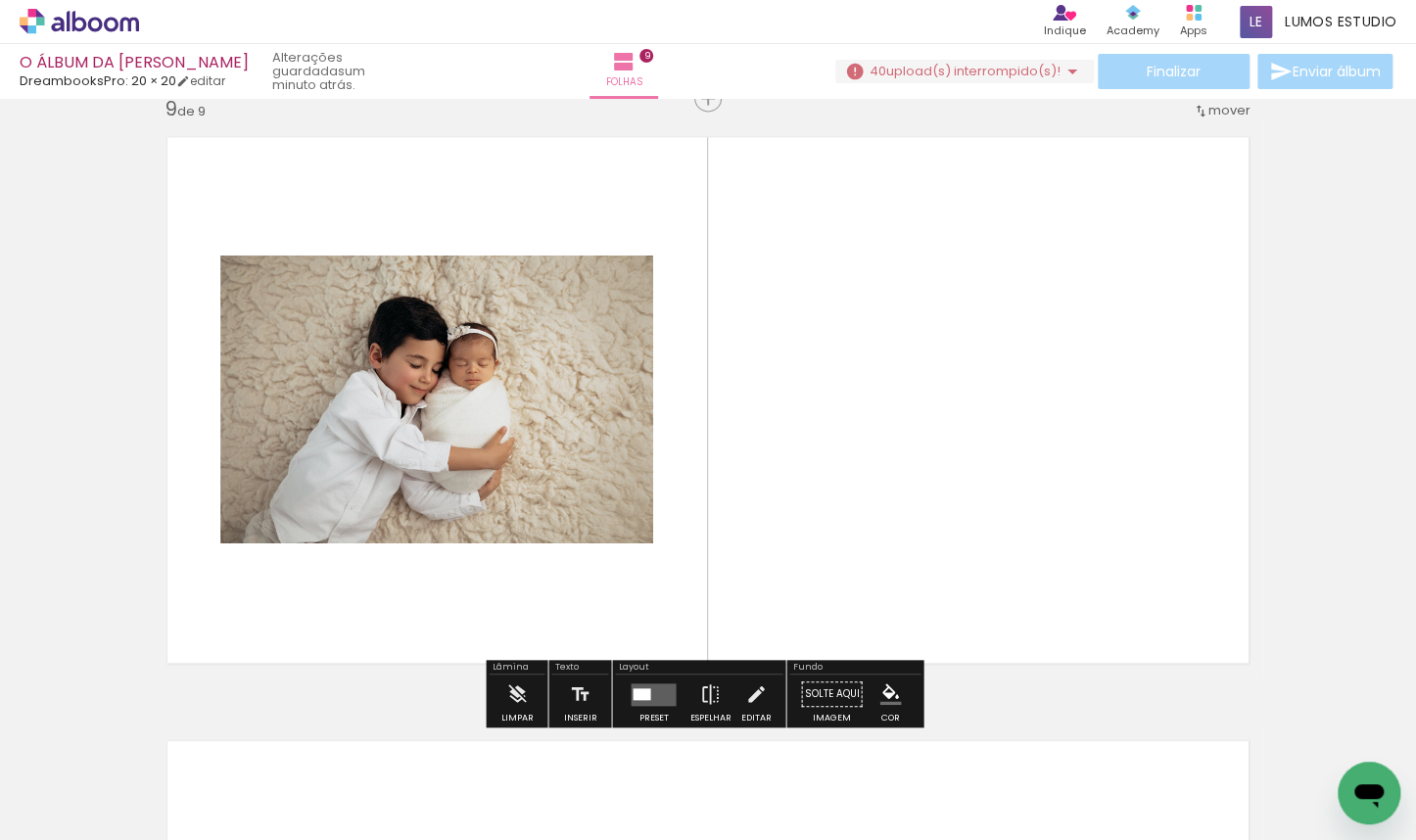 scroll, scrollTop: 4858, scrollLeft: 0, axis: vertical 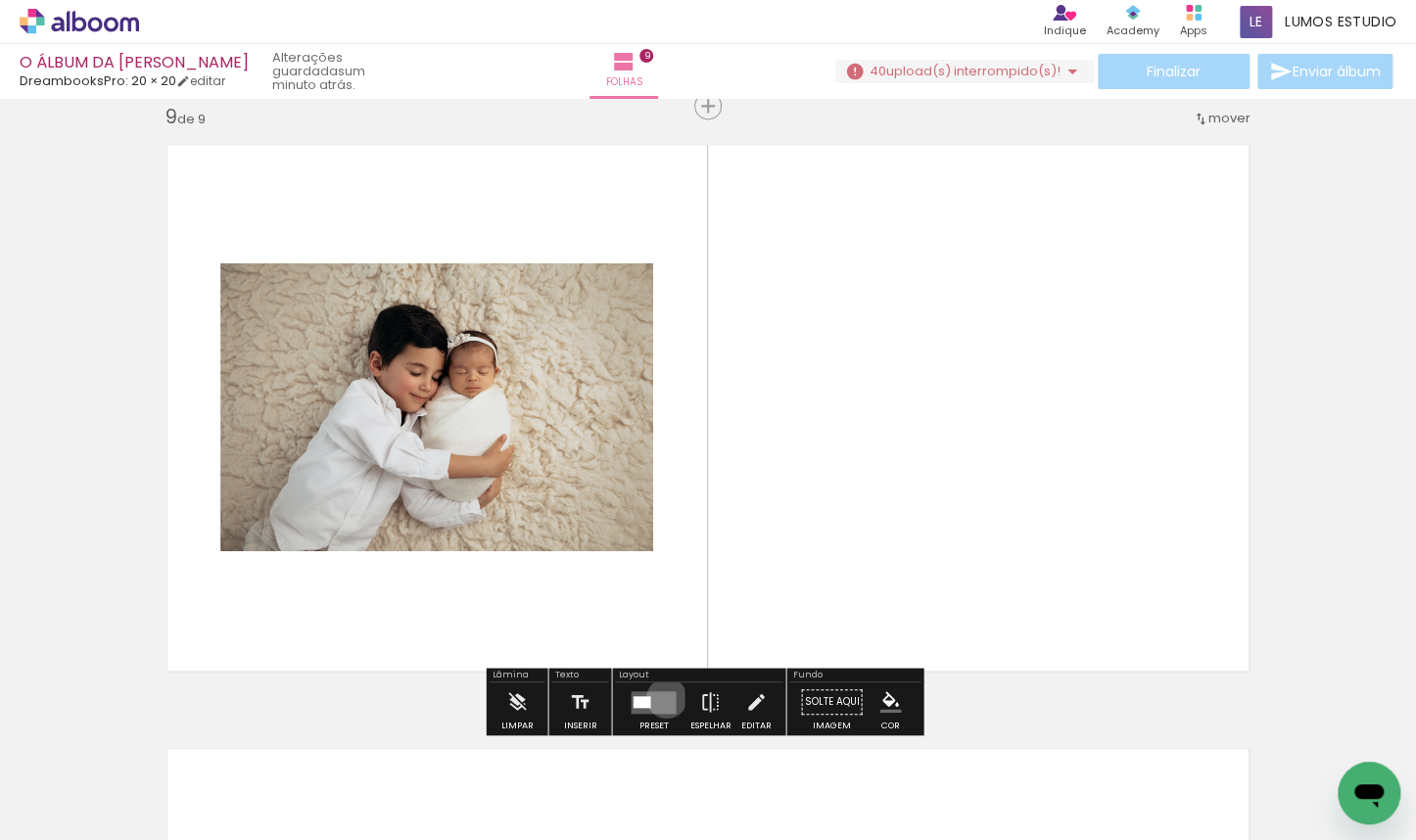 drag, startPoint x: 662, startPoint y: 698, endPoint x: 711, endPoint y: 688, distance: 50.009999 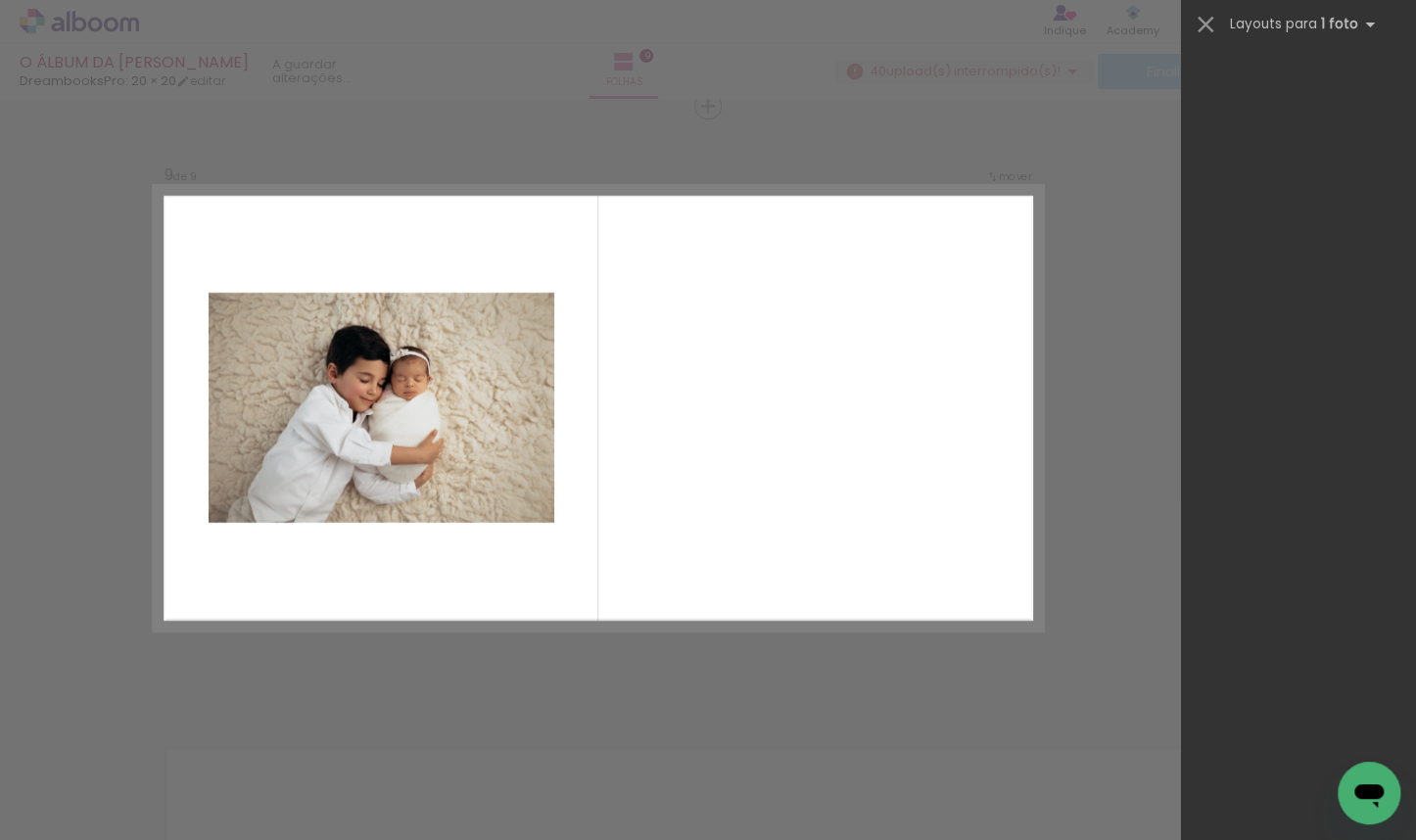 scroll, scrollTop: 0, scrollLeft: 0, axis: both 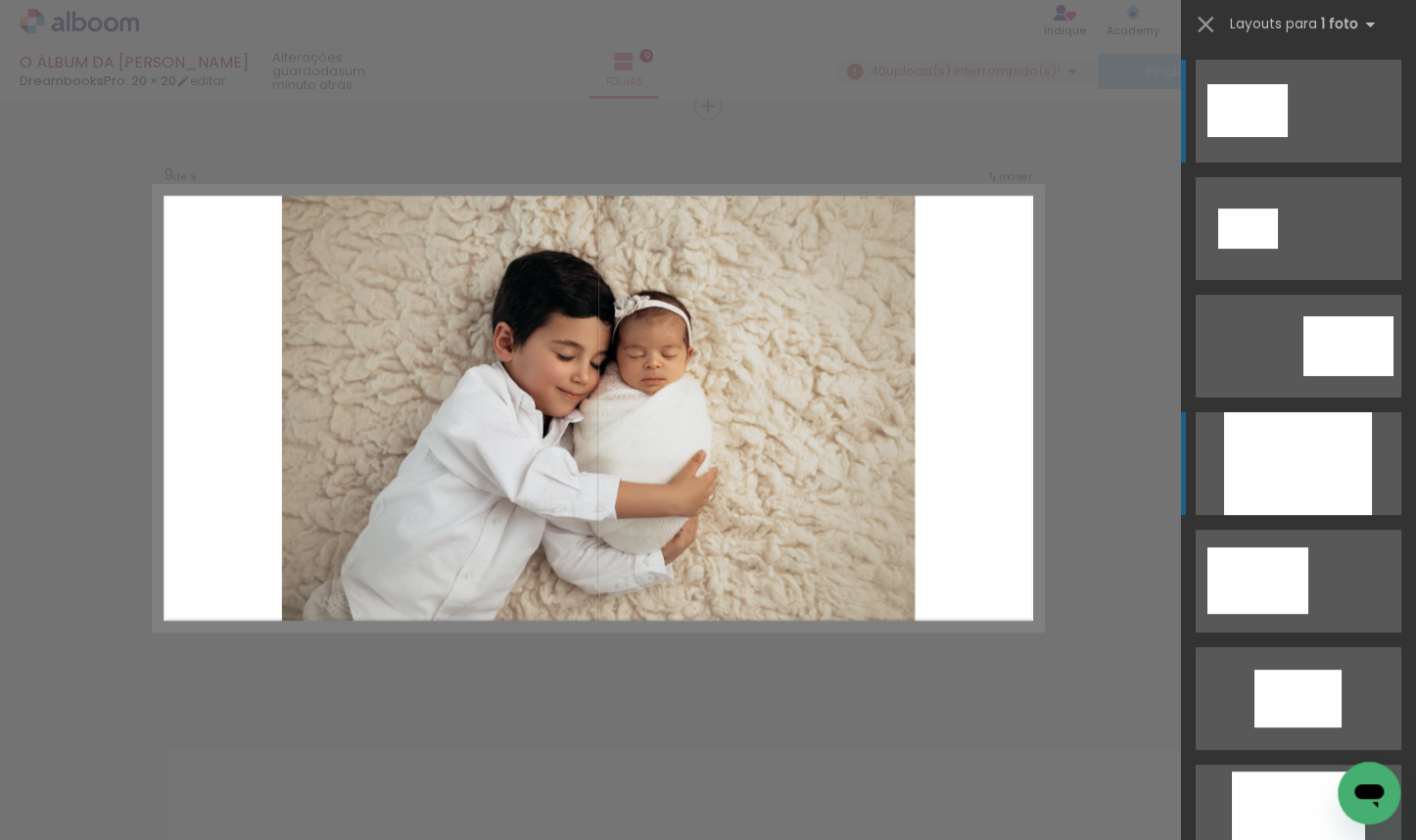 click at bounding box center [1298, 463] 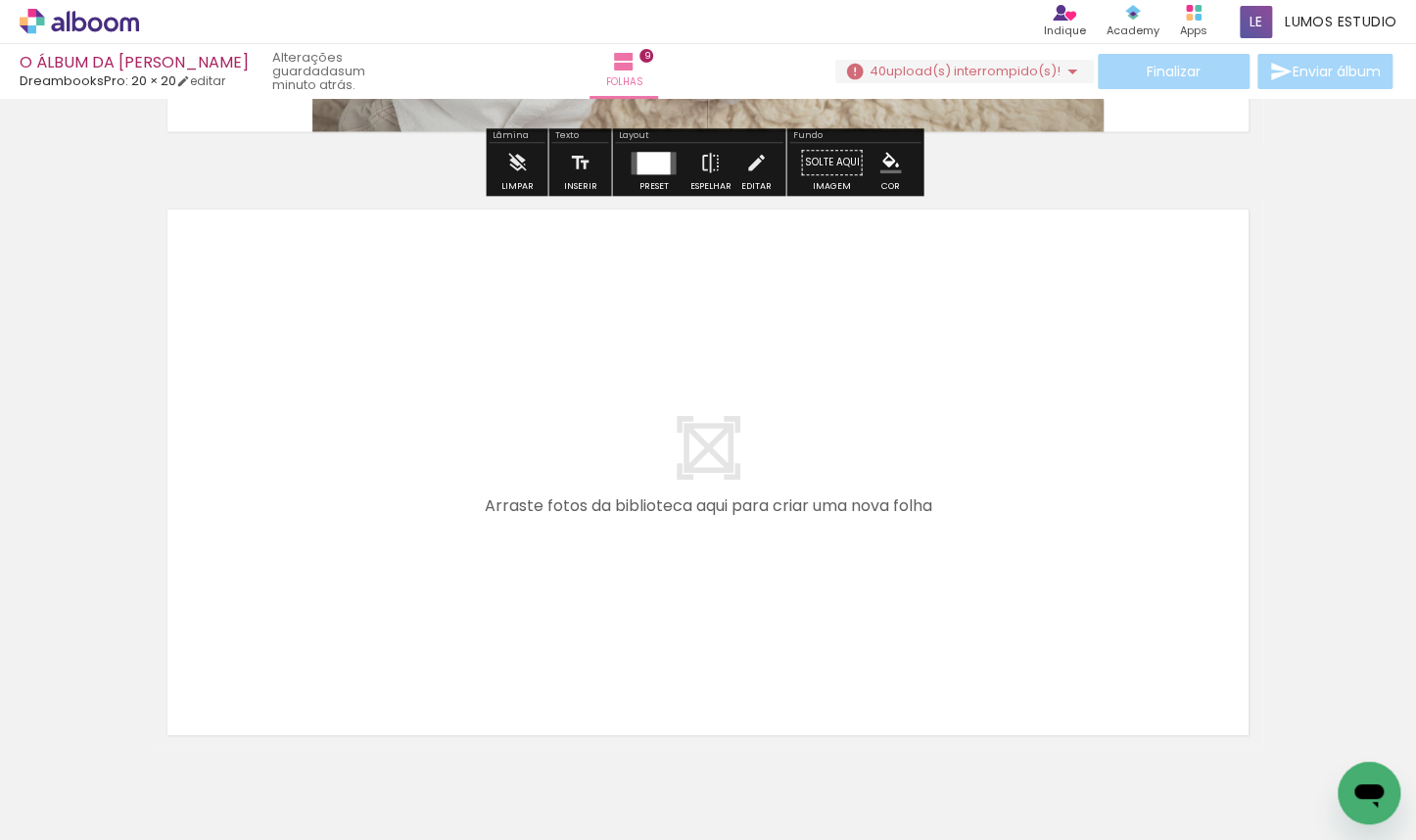 scroll, scrollTop: 5473, scrollLeft: 0, axis: vertical 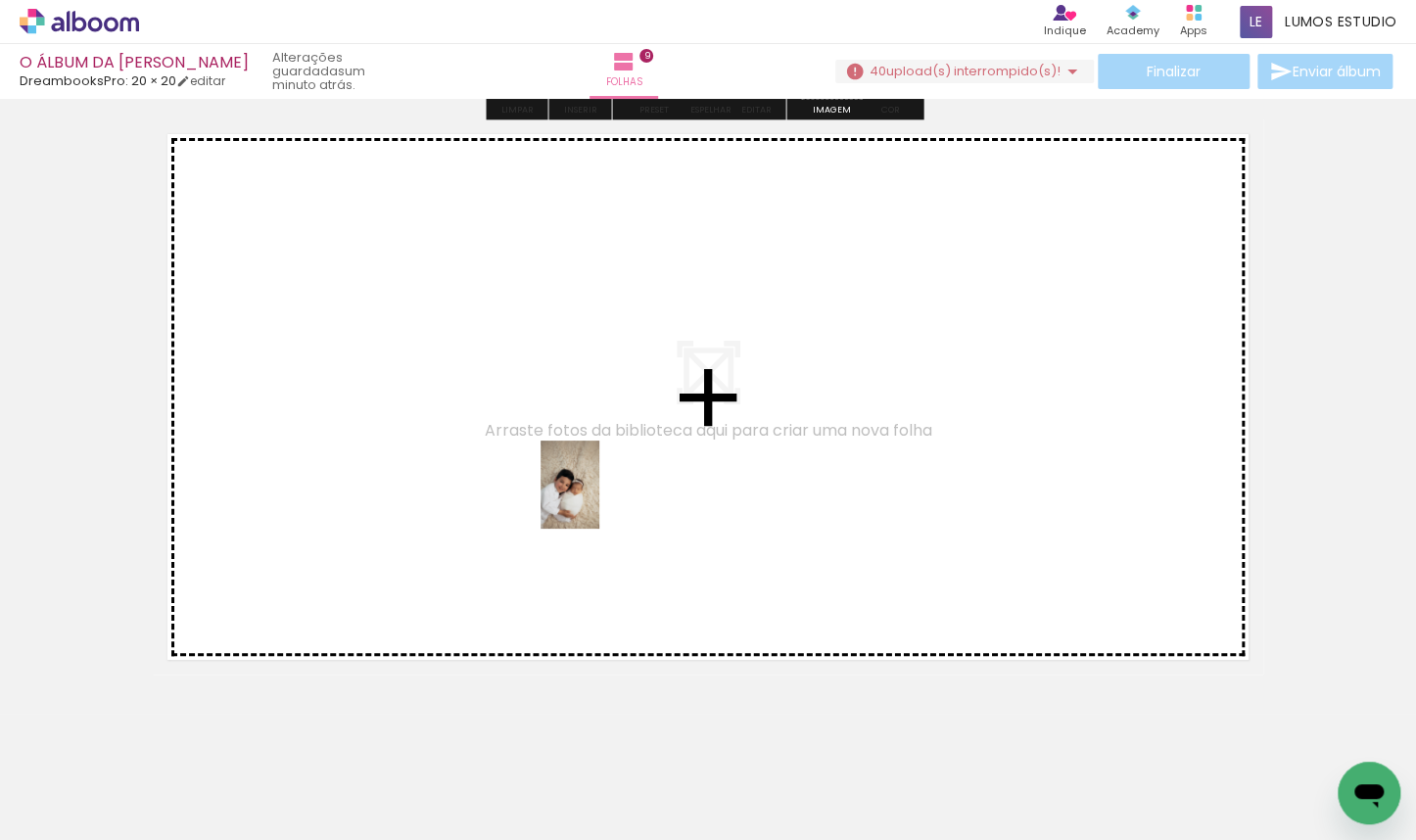 drag, startPoint x: 646, startPoint y: 776, endPoint x: 599, endPoint y: 499, distance: 280.9591 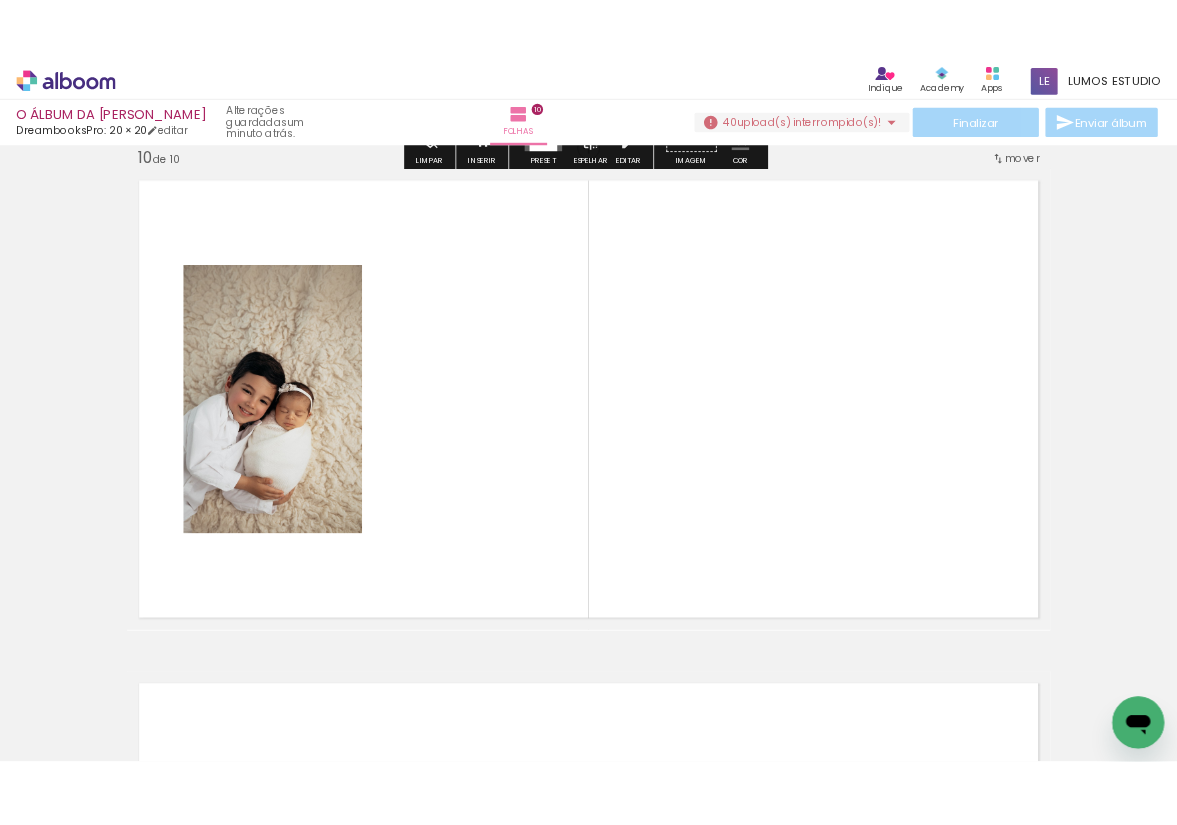 scroll, scrollTop: 5579, scrollLeft: 0, axis: vertical 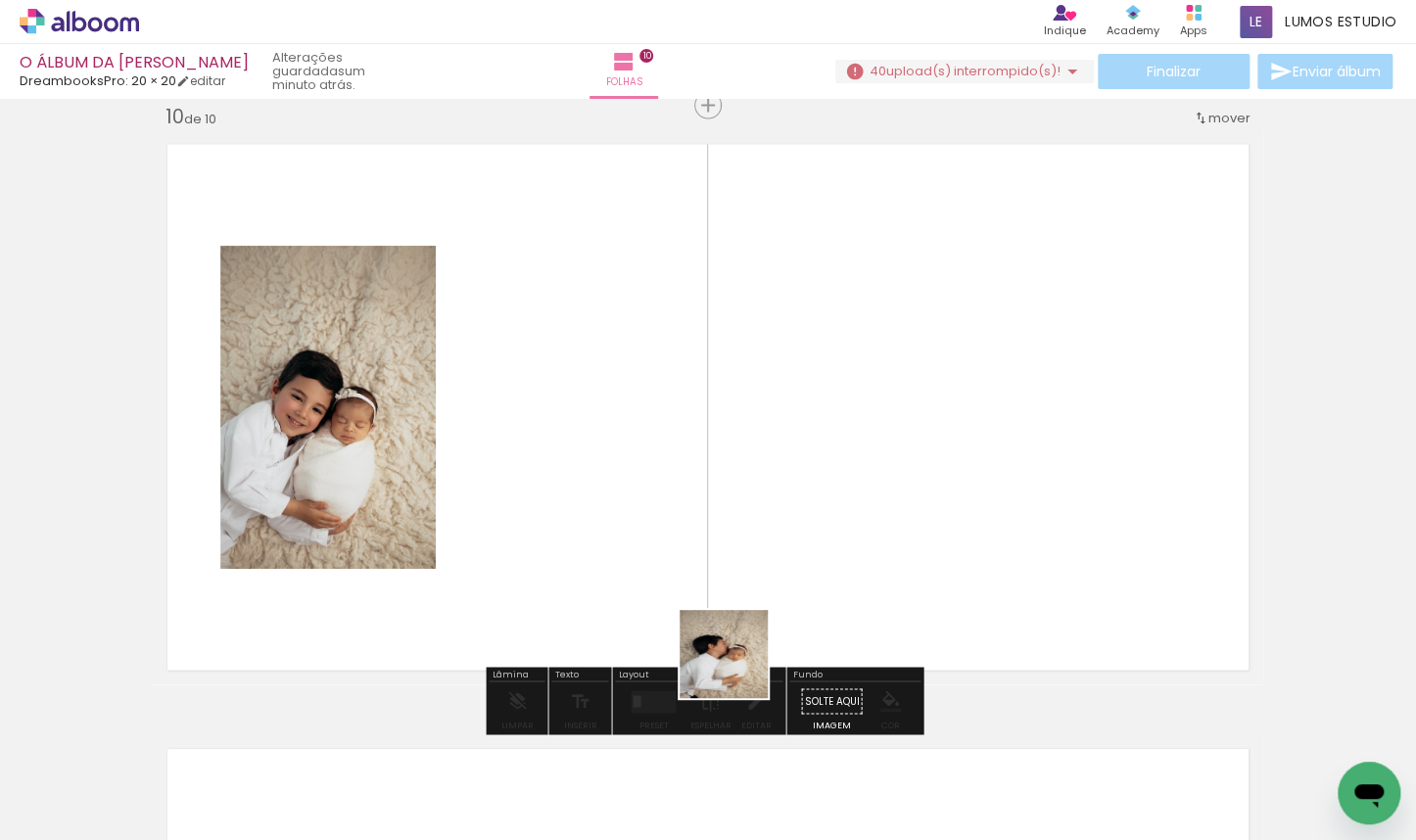 drag, startPoint x: 757, startPoint y: 744, endPoint x: 662, endPoint y: 533, distance: 231.40009 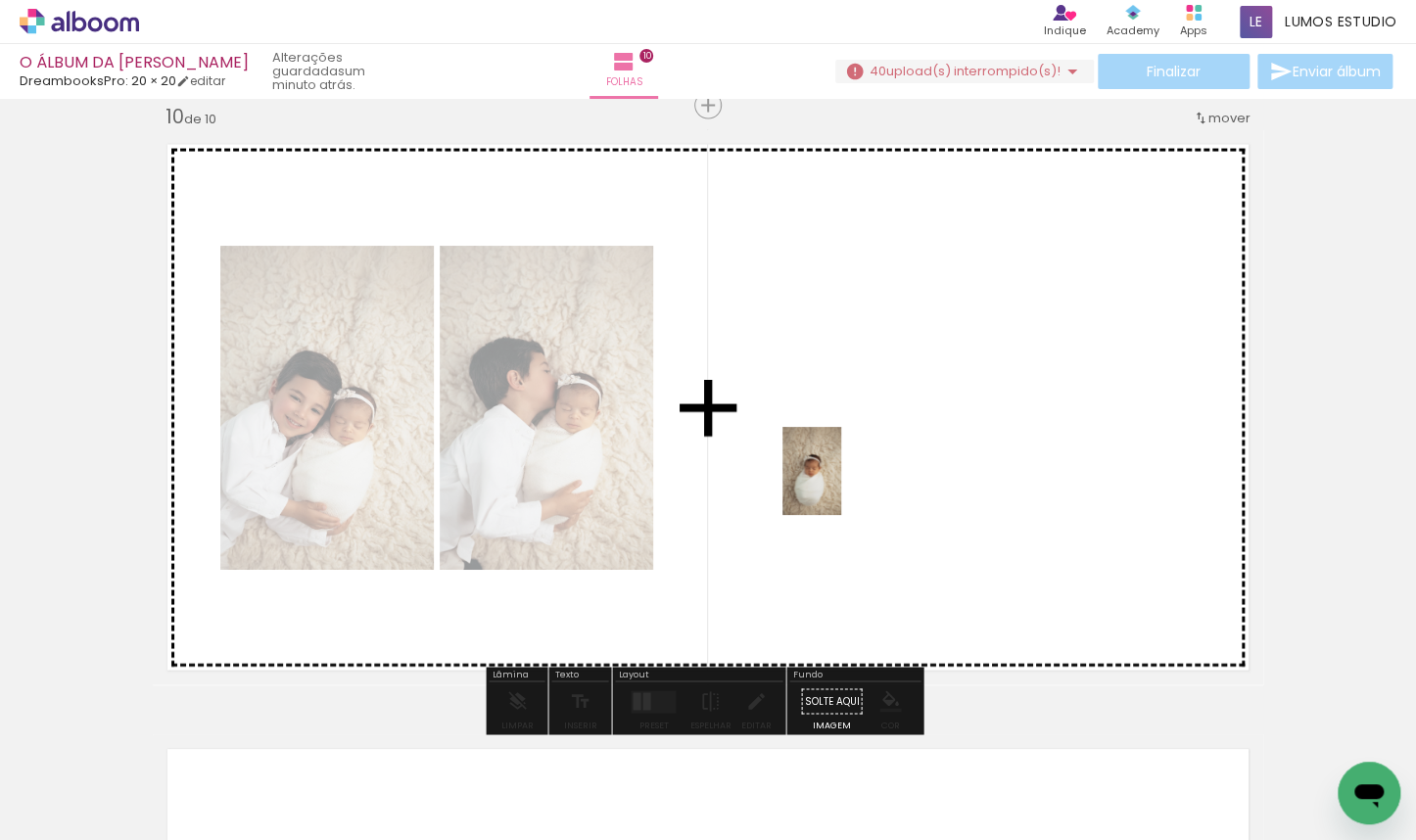 drag, startPoint x: 889, startPoint y: 764, endPoint x: 841, endPoint y: 486, distance: 282.1135 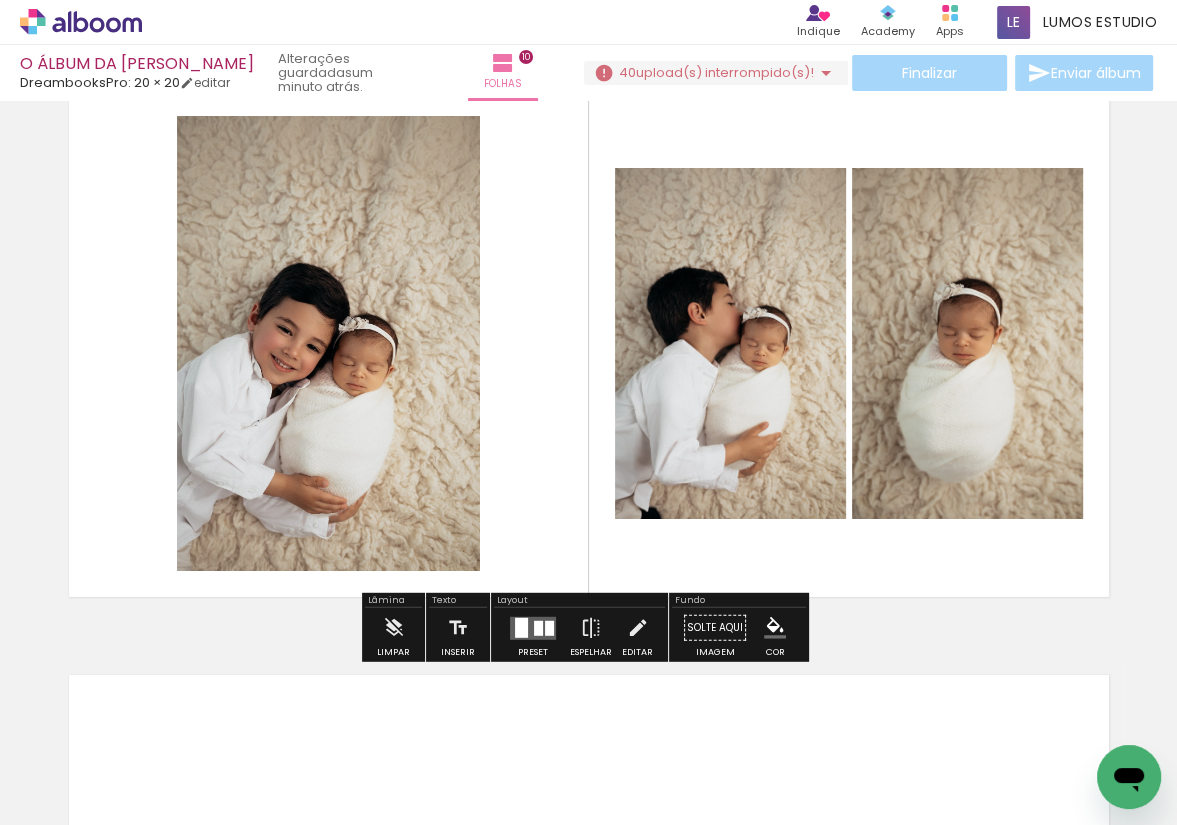scroll, scrollTop: 5263, scrollLeft: 0, axis: vertical 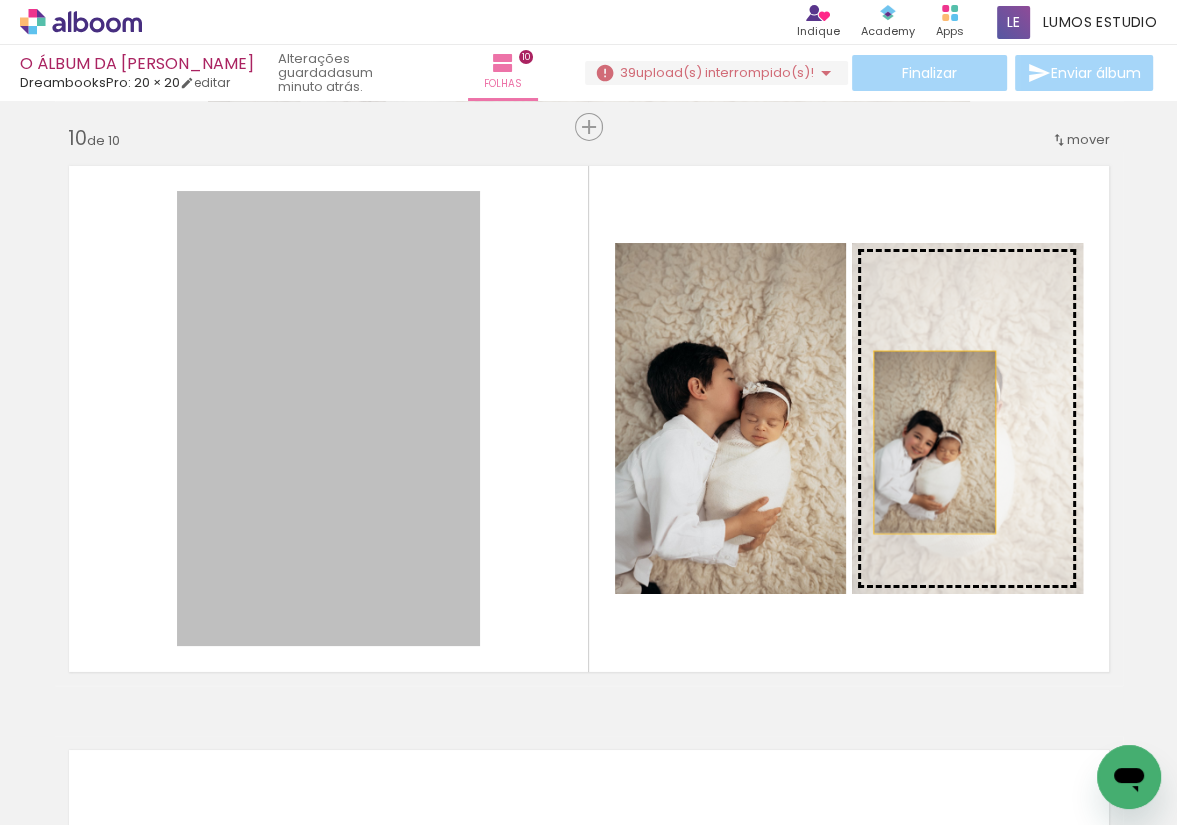 drag, startPoint x: 345, startPoint y: 484, endPoint x: 928, endPoint y: 443, distance: 584.4399 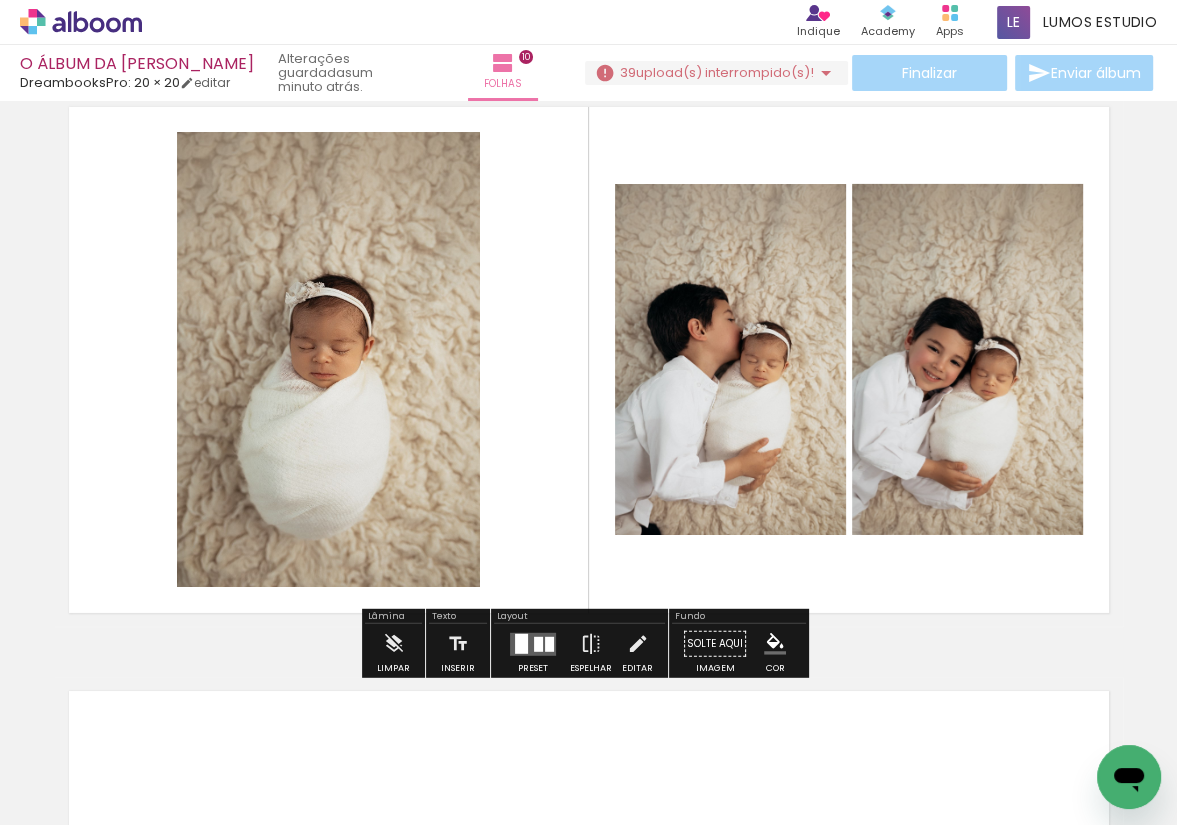 scroll, scrollTop: 5363, scrollLeft: 0, axis: vertical 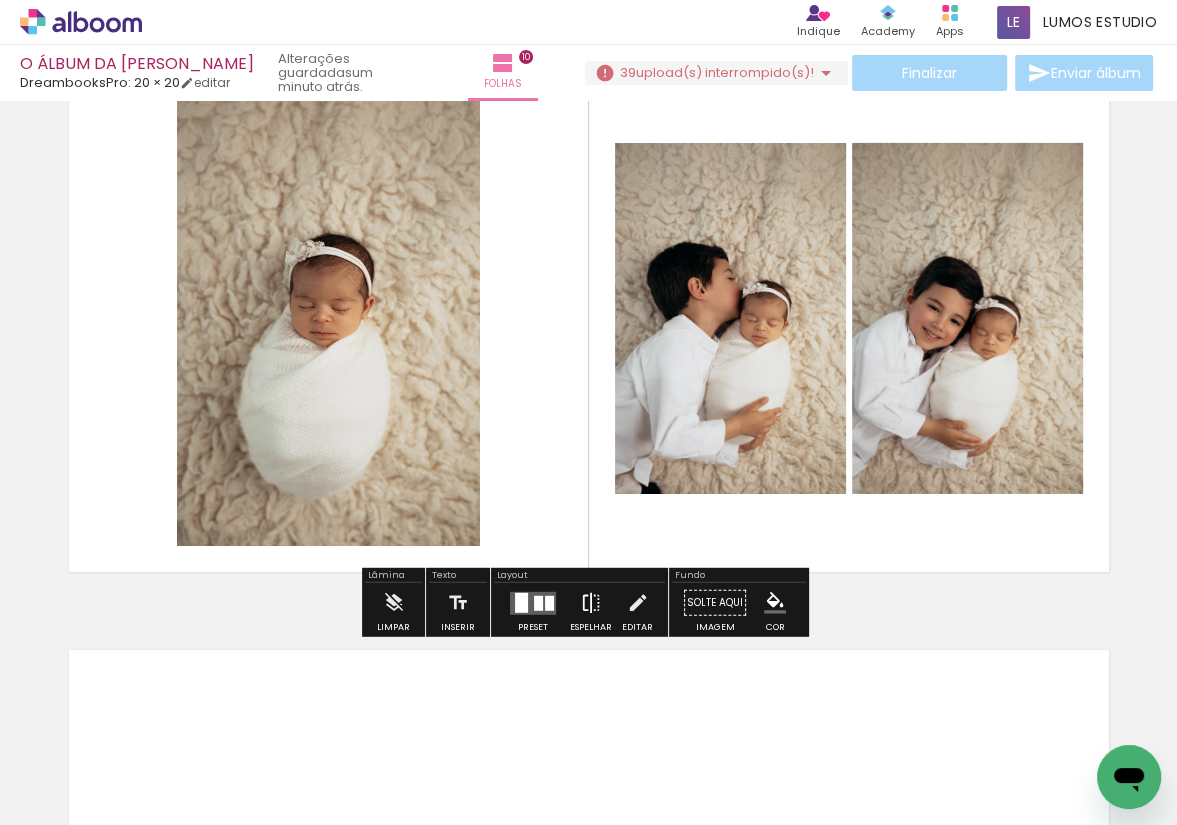 click at bounding box center (591, 603) 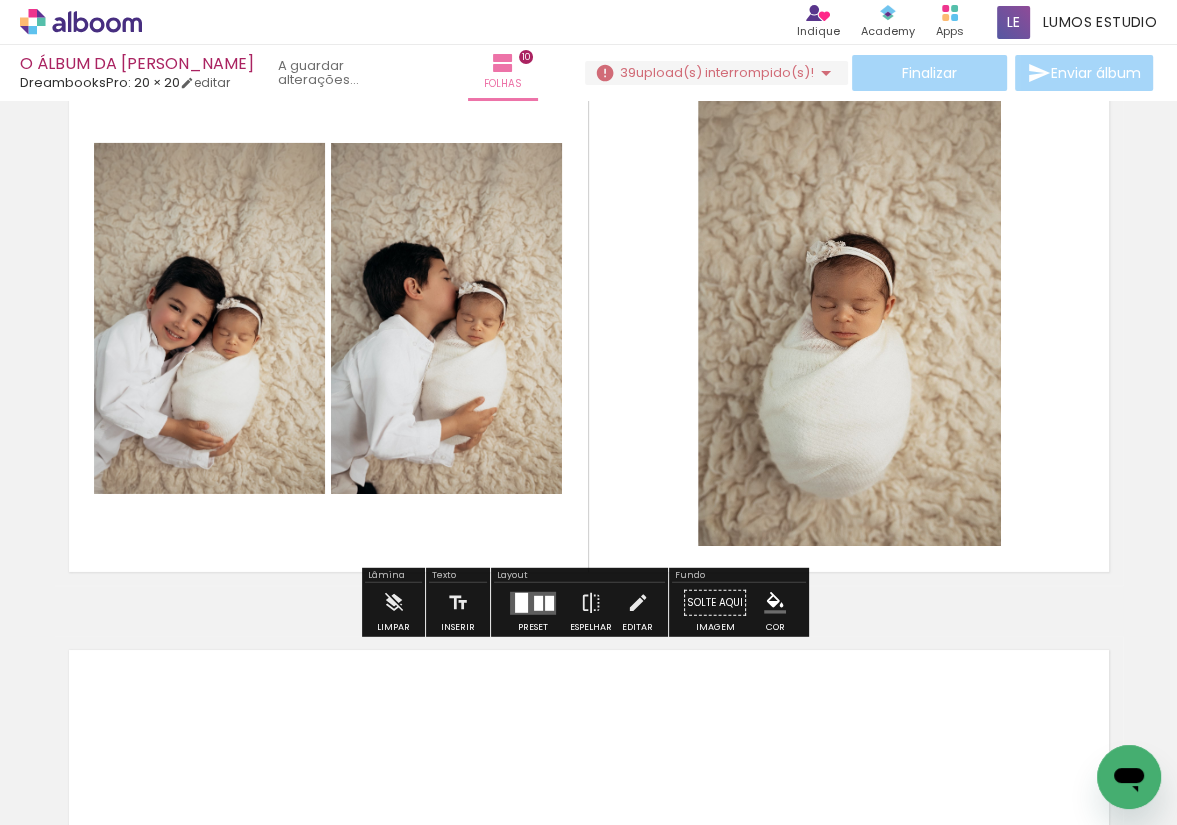 scroll, scrollTop: 5307, scrollLeft: 0, axis: vertical 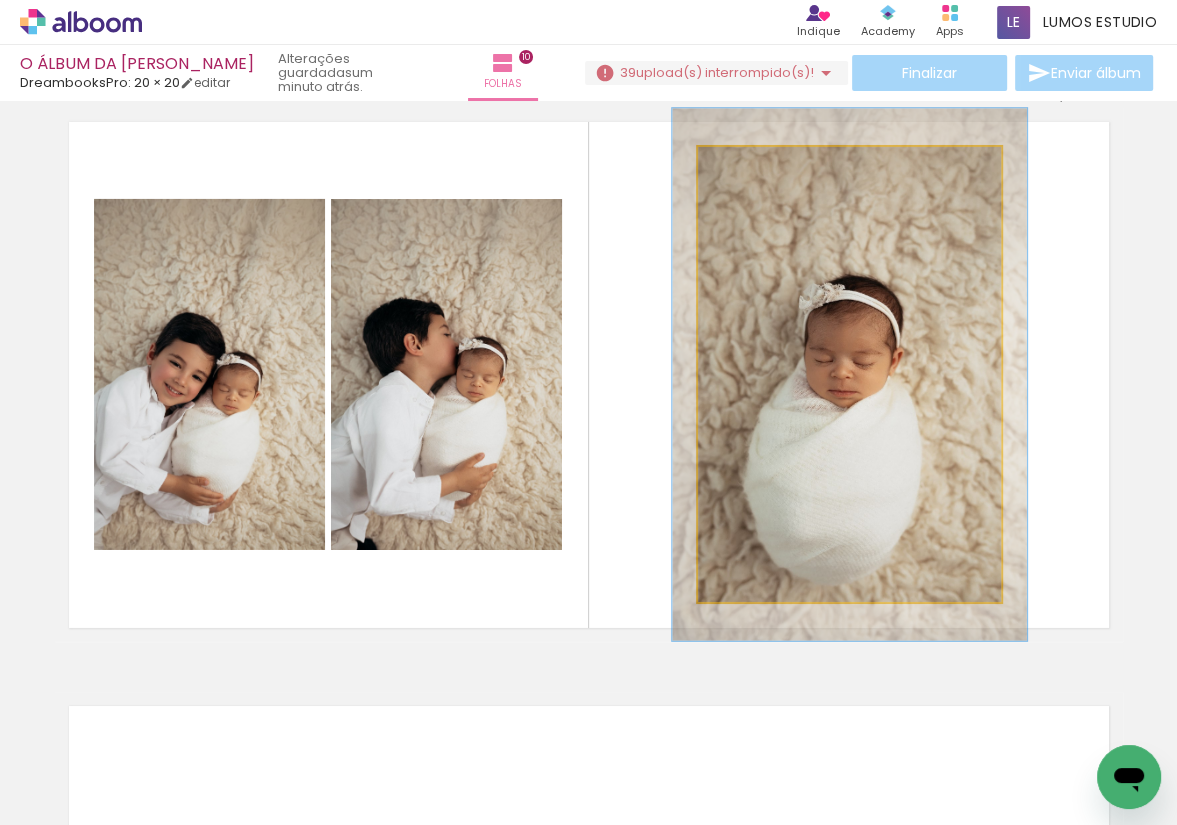 drag, startPoint x: 742, startPoint y: 165, endPoint x: 754, endPoint y: 166, distance: 12.0415945 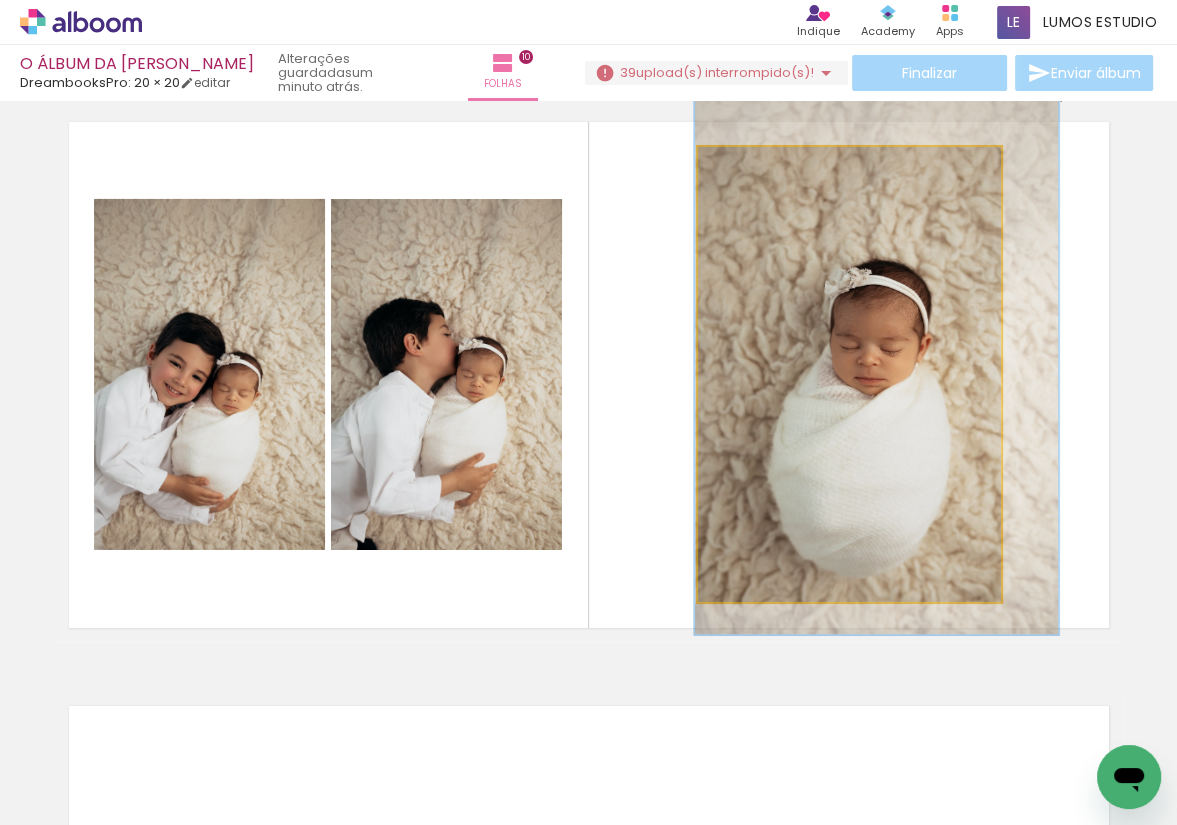 drag, startPoint x: 822, startPoint y: 357, endPoint x: 849, endPoint y: 344, distance: 29.966648 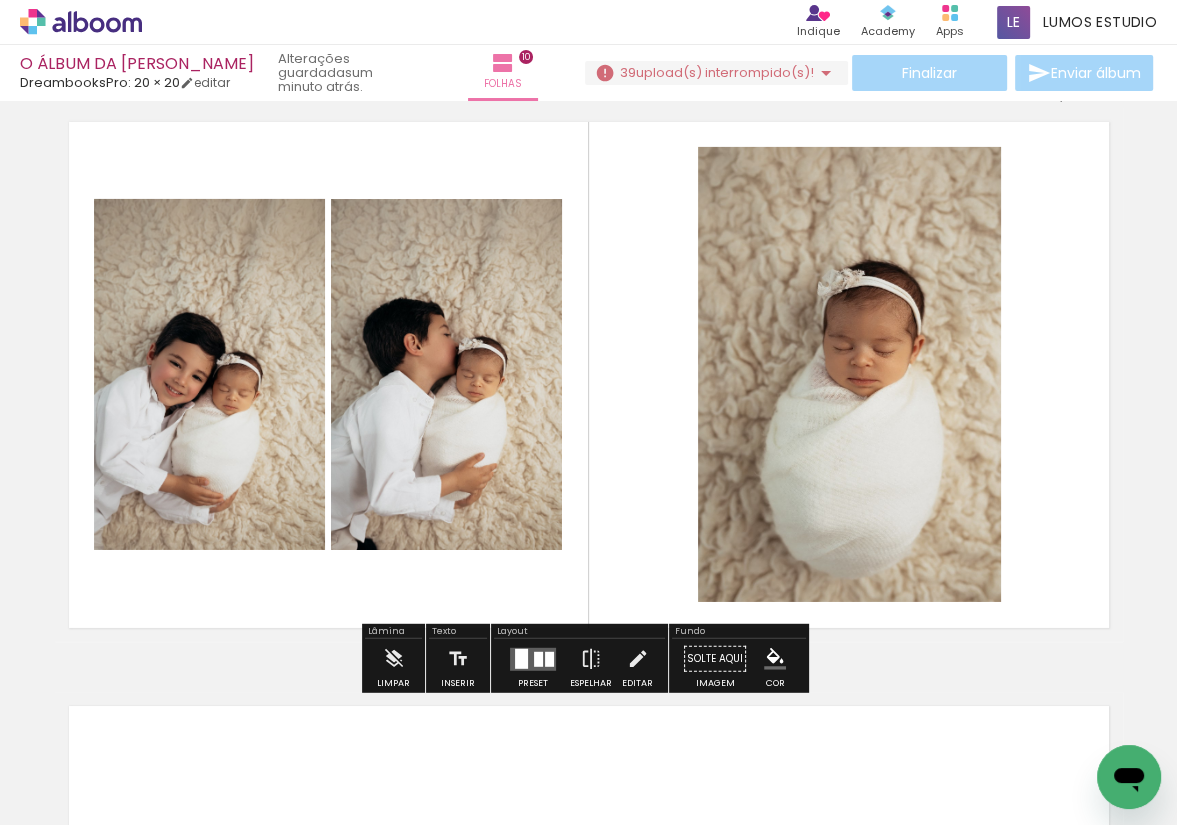 scroll, scrollTop: 0, scrollLeft: 2452, axis: horizontal 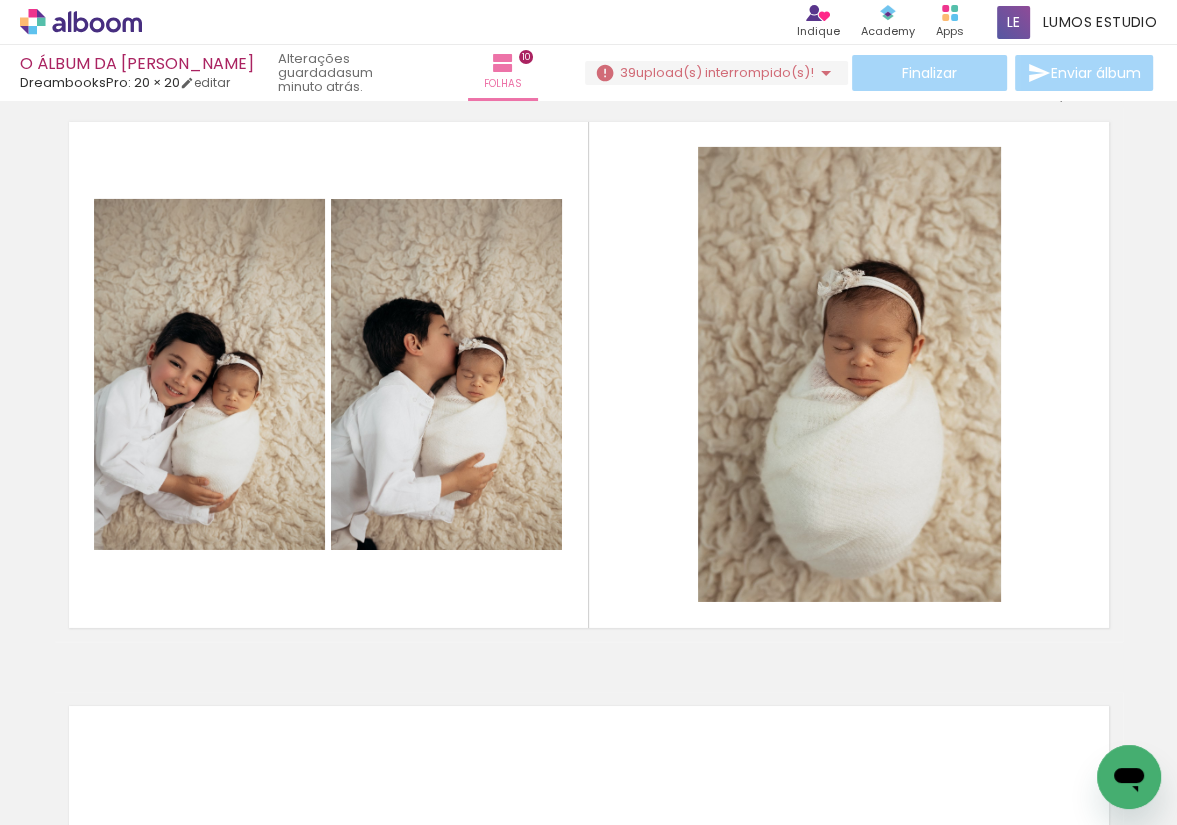 drag, startPoint x: 856, startPoint y: 819, endPoint x: 1164, endPoint y: 797, distance: 308.78473 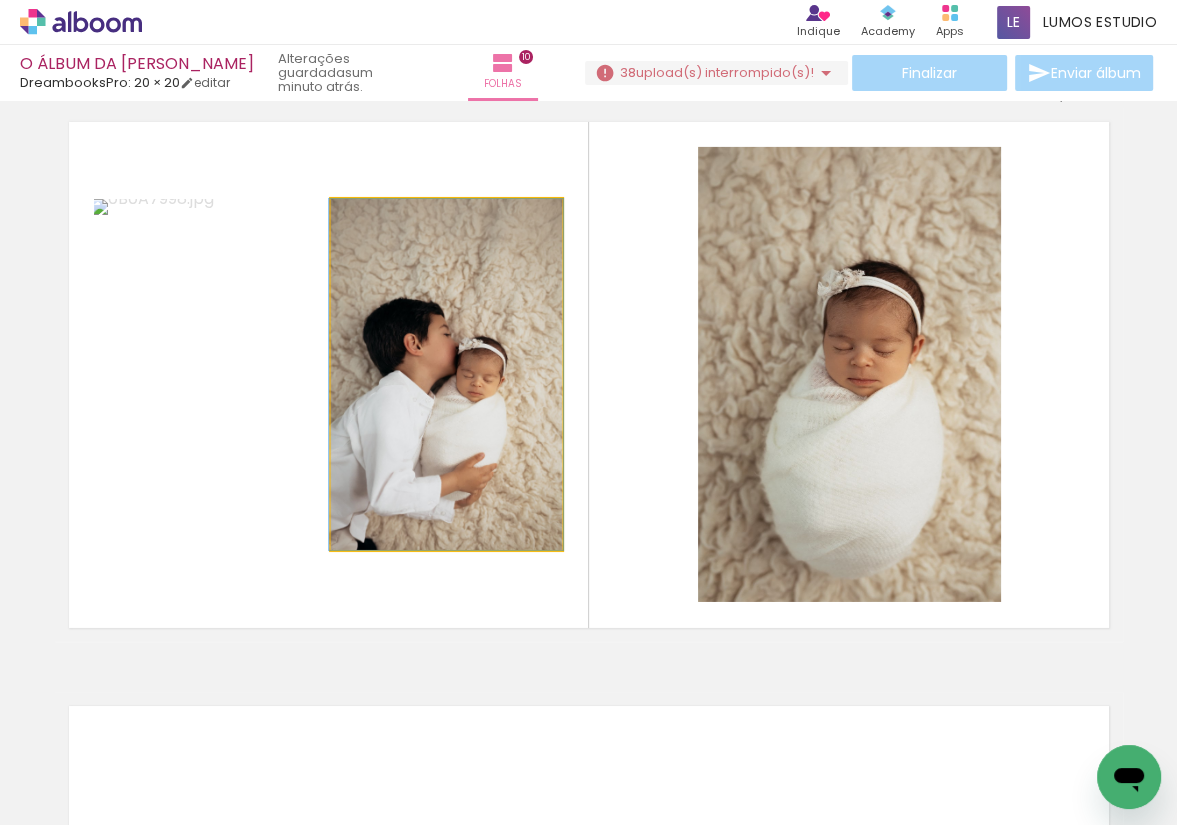click 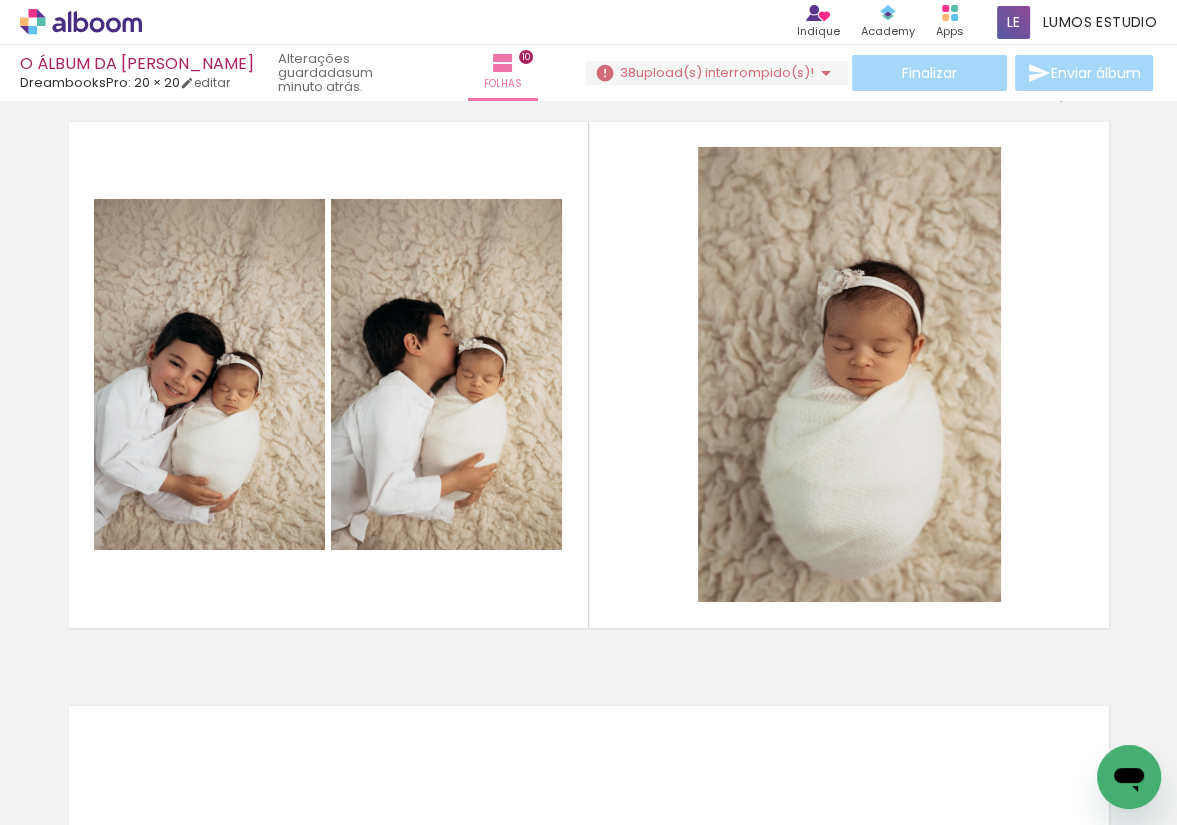 scroll, scrollTop: 0, scrollLeft: 2793, axis: horizontal 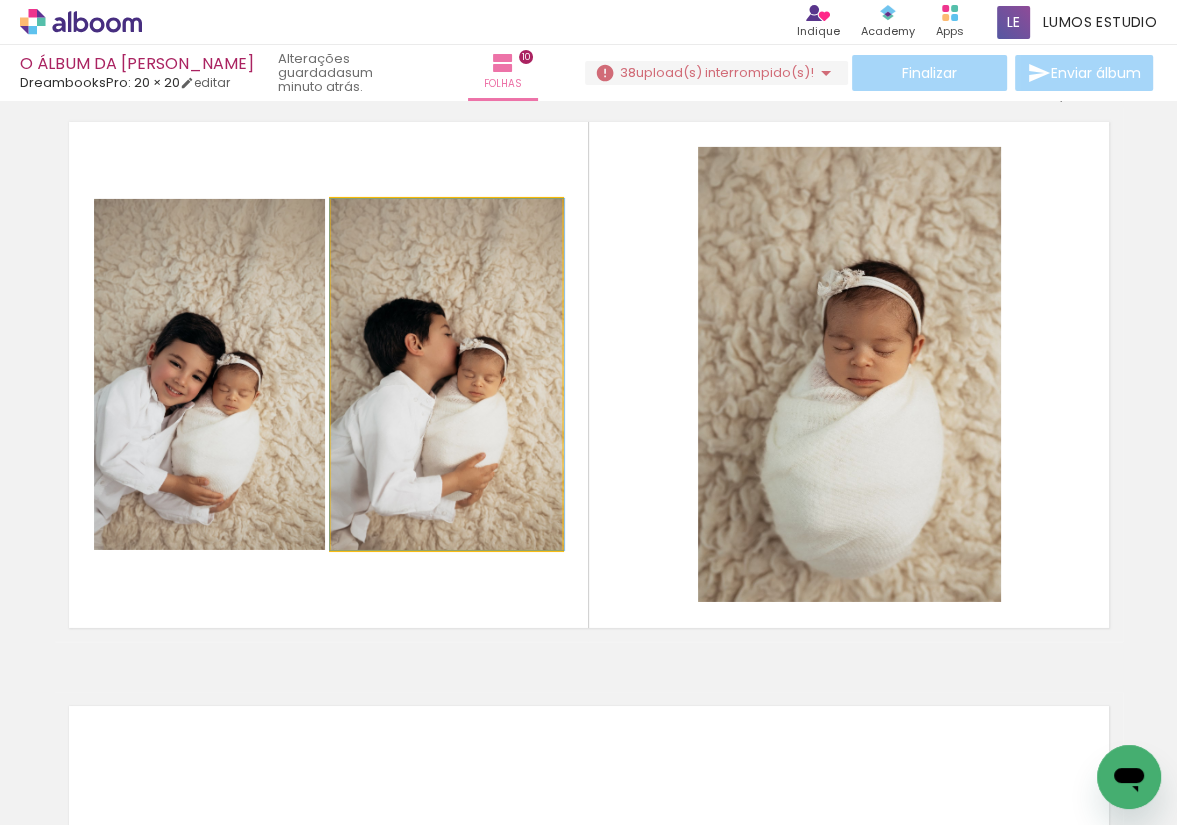 drag, startPoint x: 447, startPoint y: 436, endPoint x: 448, endPoint y: 452, distance: 16.03122 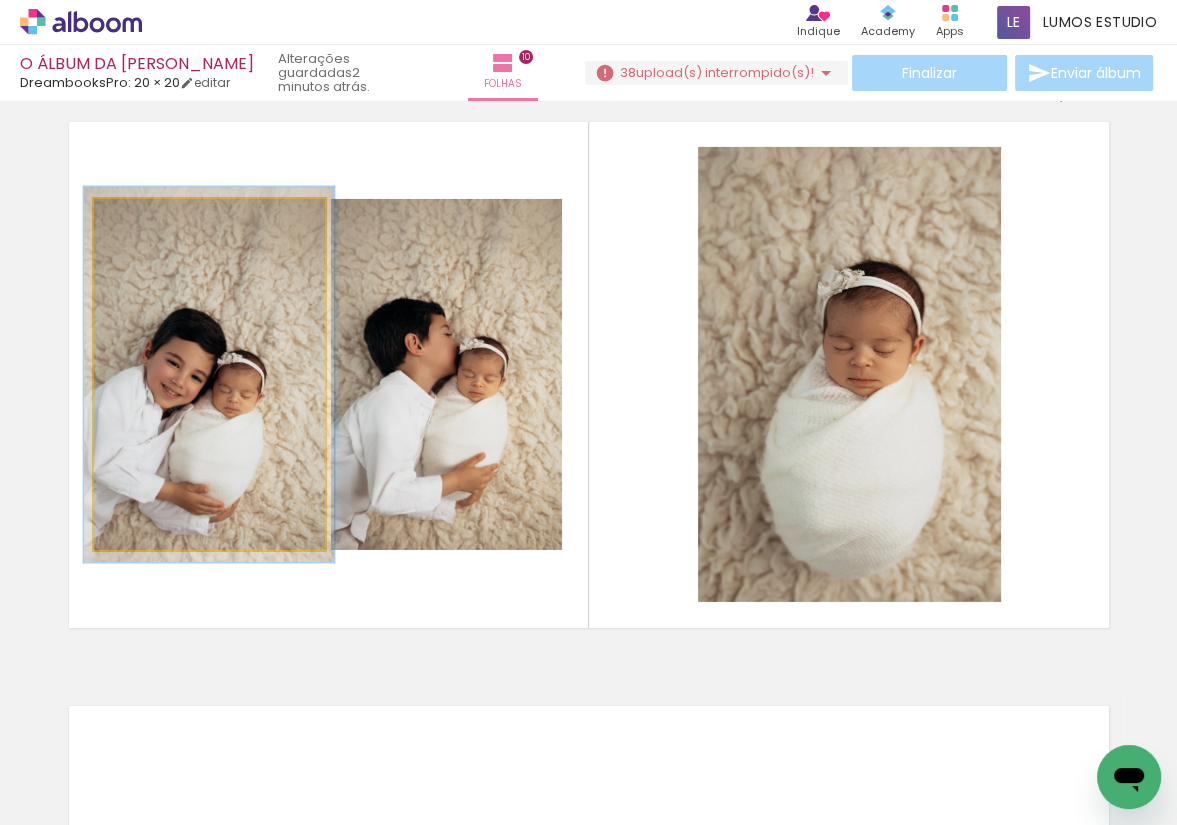 type on "107" 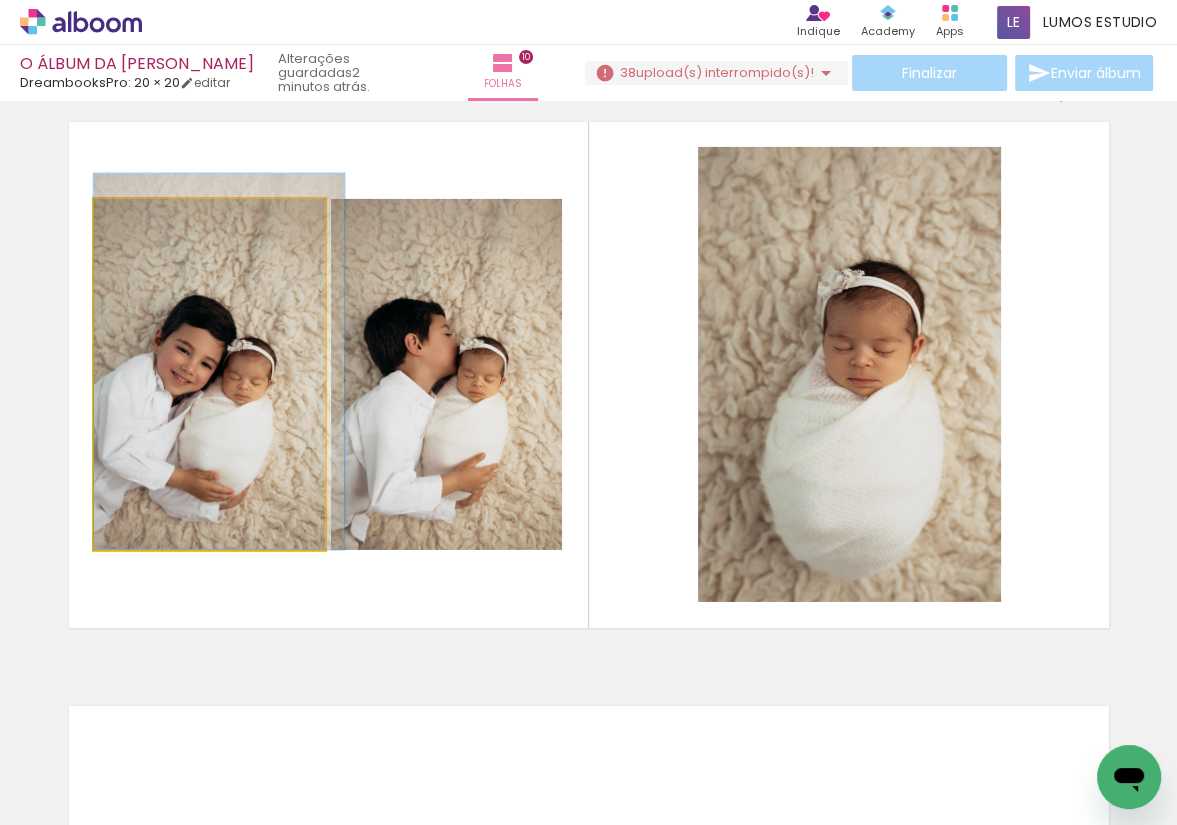 drag, startPoint x: 181, startPoint y: 385, endPoint x: 207, endPoint y: 368, distance: 31.06445 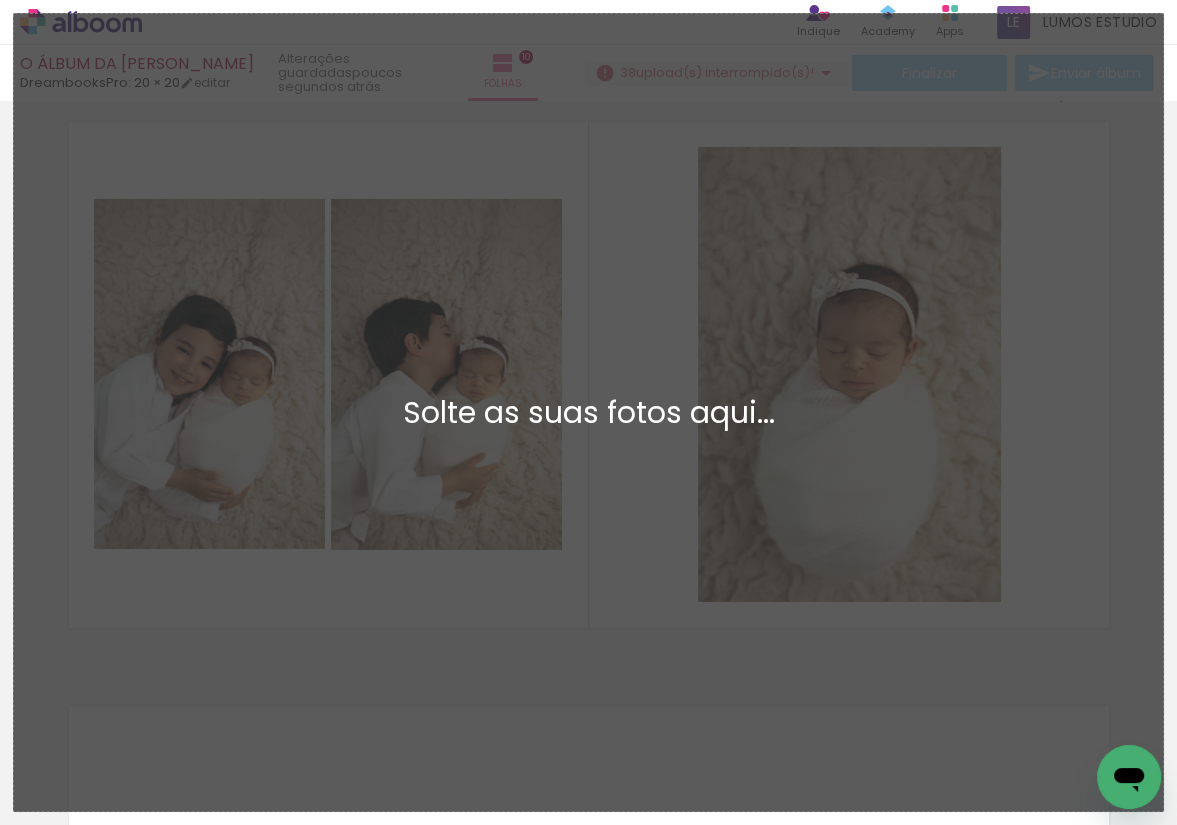 click on "Adicionar Fotos Solte as suas fotos aqui..." at bounding box center [588, 412] 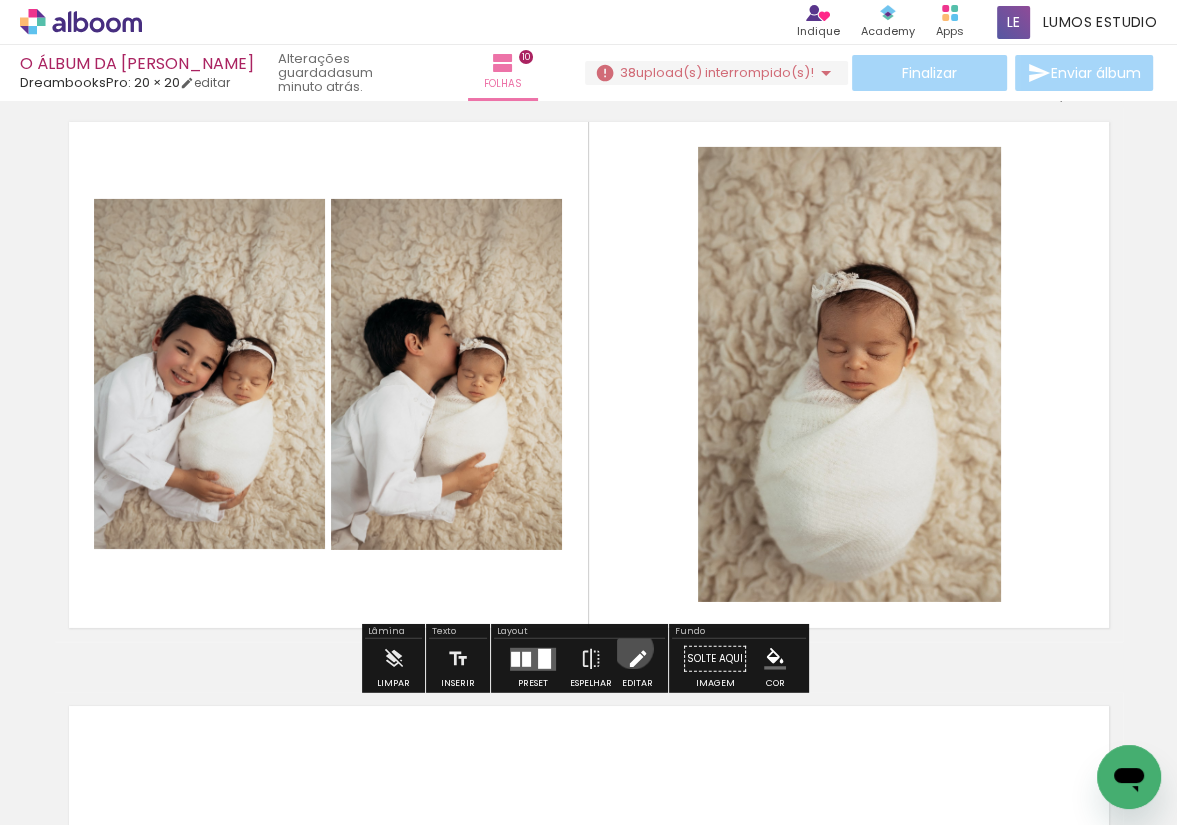 click at bounding box center (638, 659) 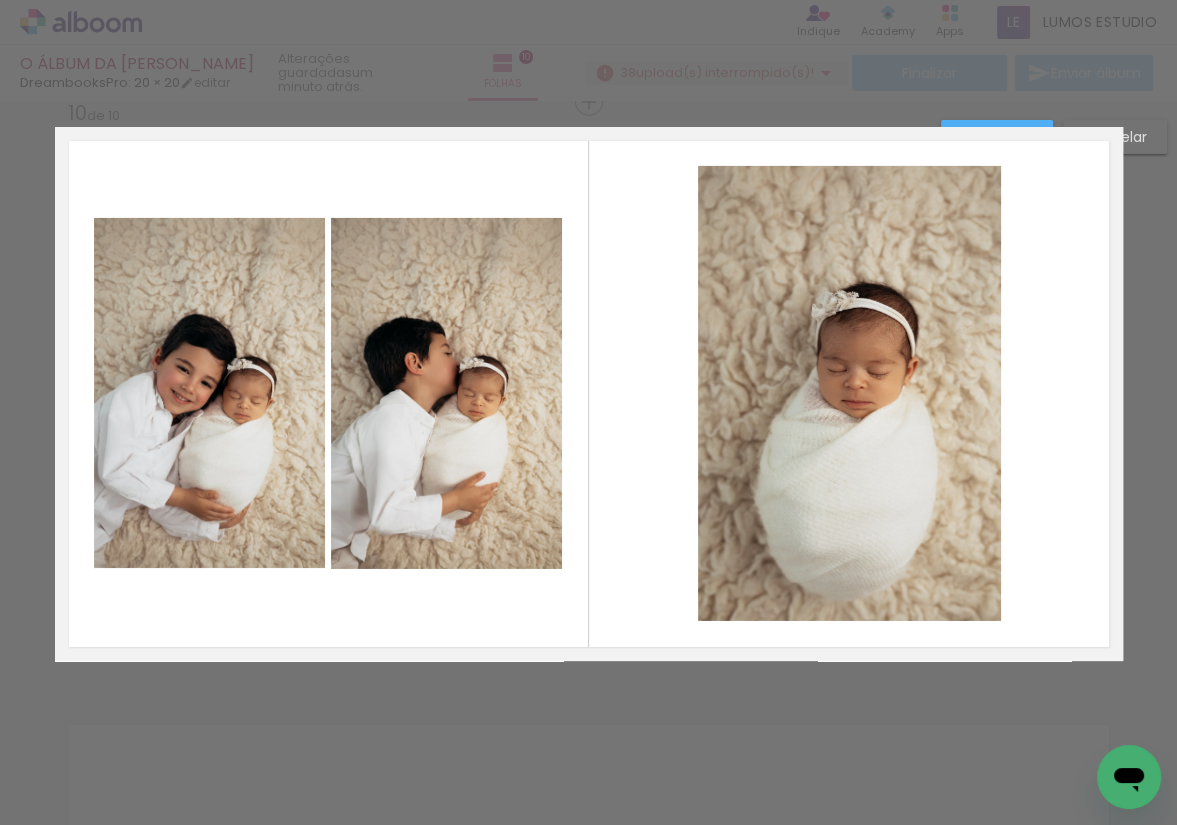 scroll, scrollTop: 5282, scrollLeft: 0, axis: vertical 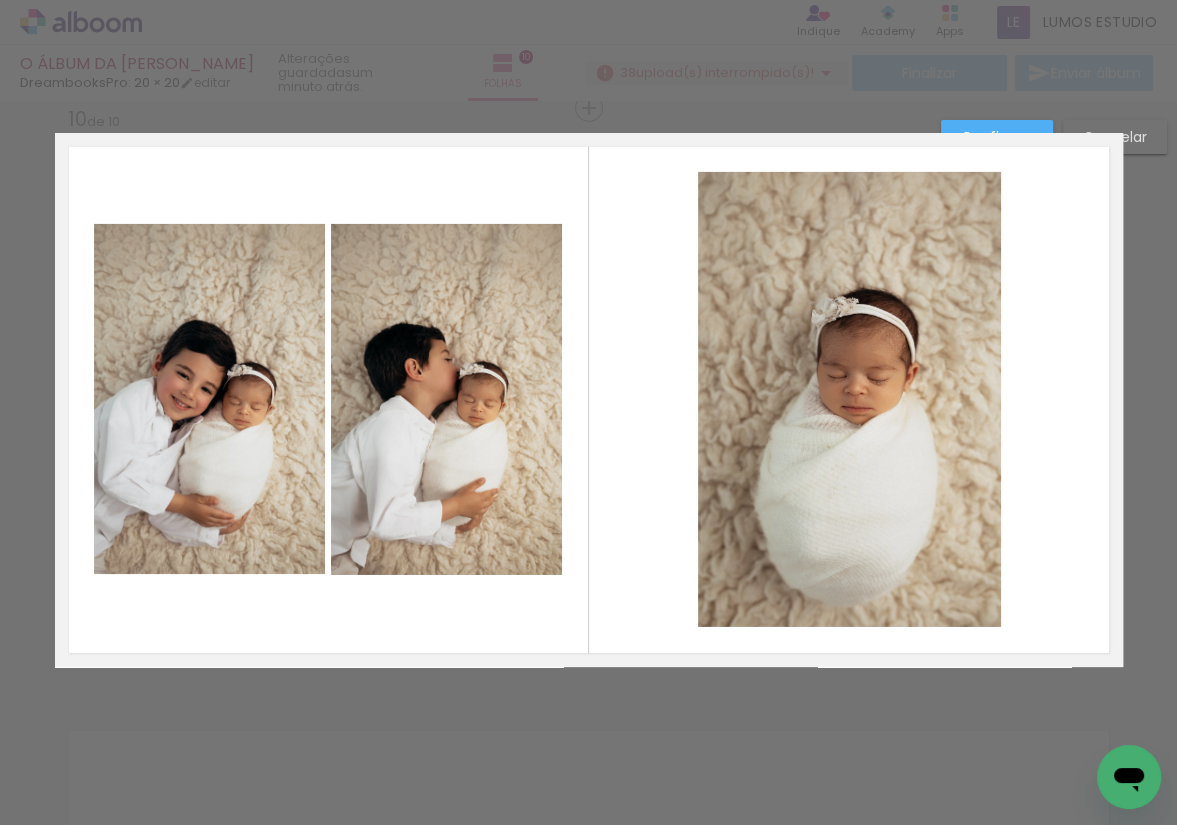 click 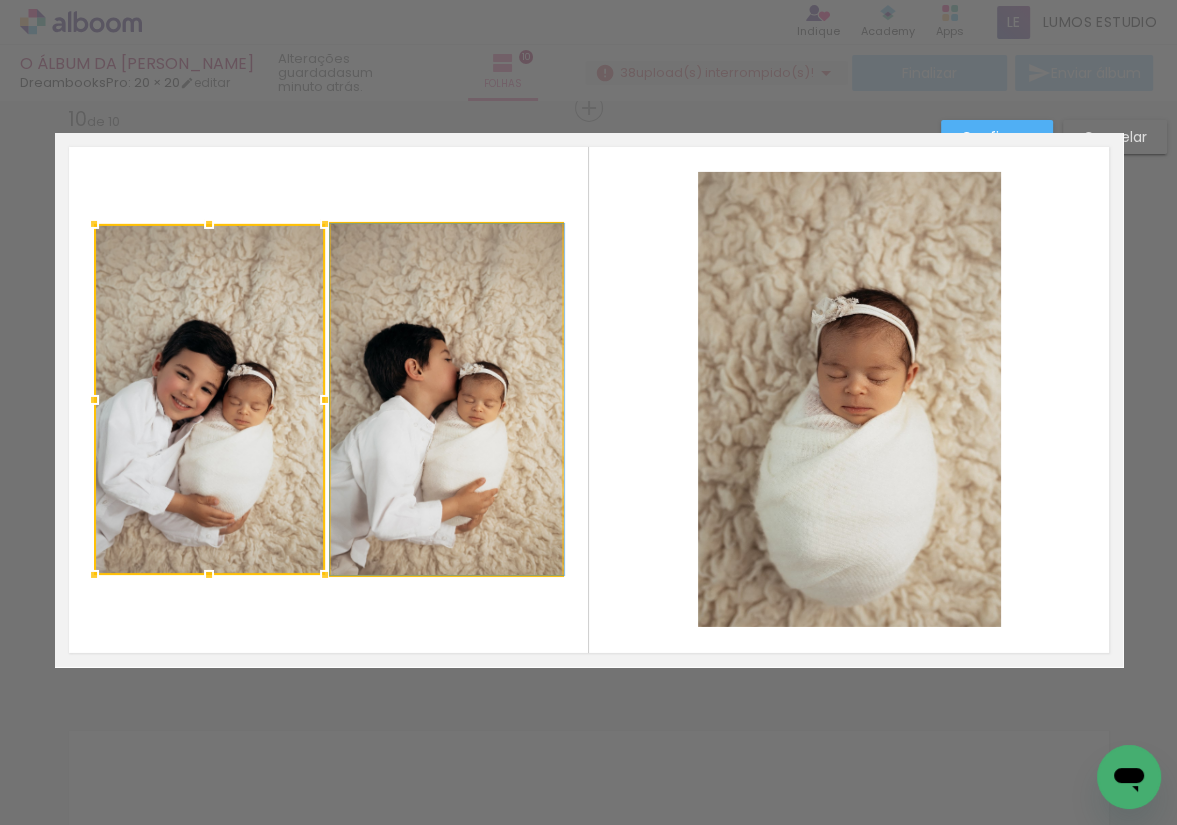 click 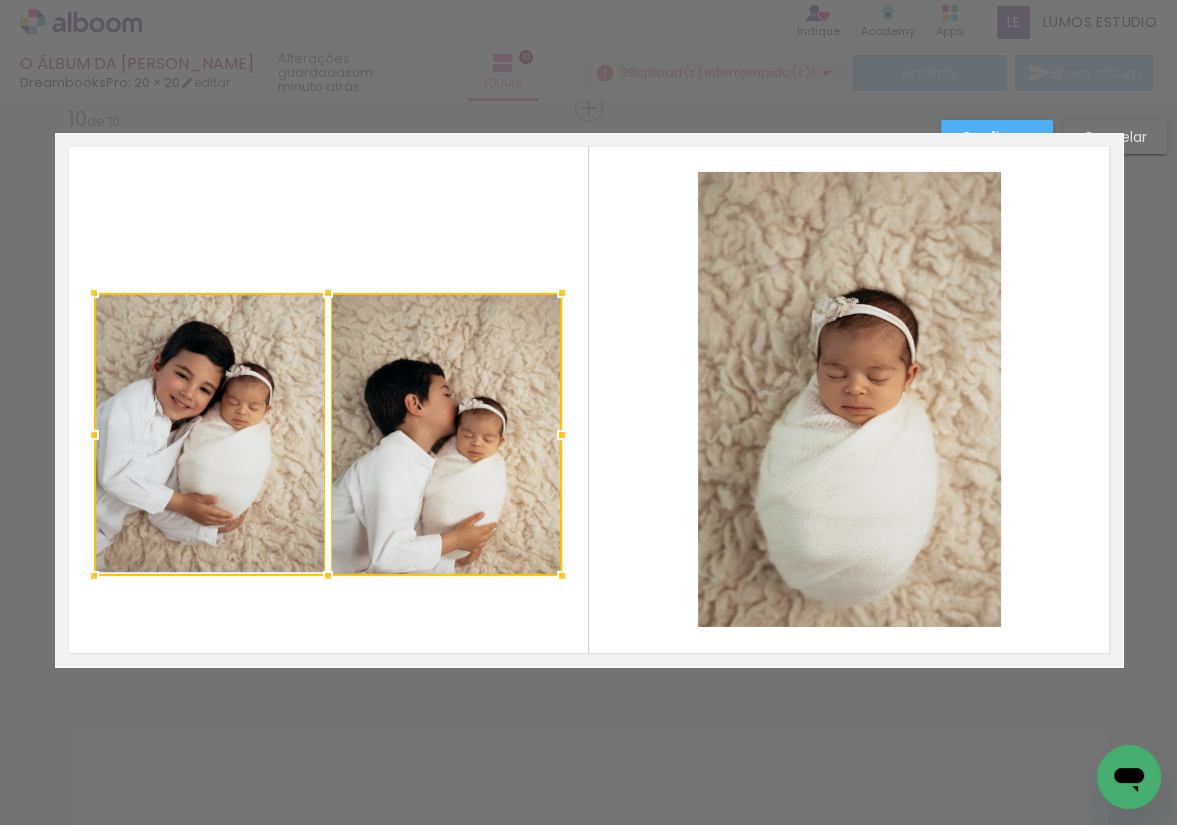 drag, startPoint x: 323, startPoint y: 220, endPoint x: 324, endPoint y: 299, distance: 79.00633 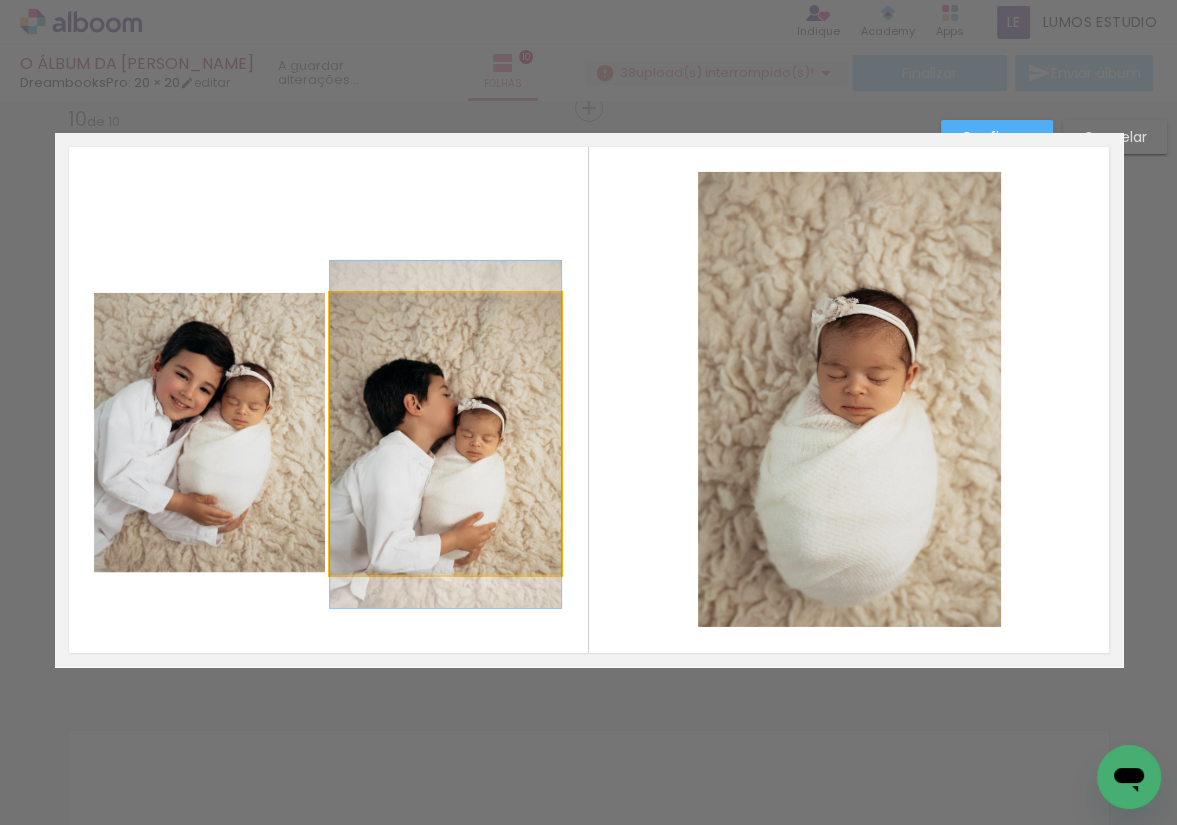 click 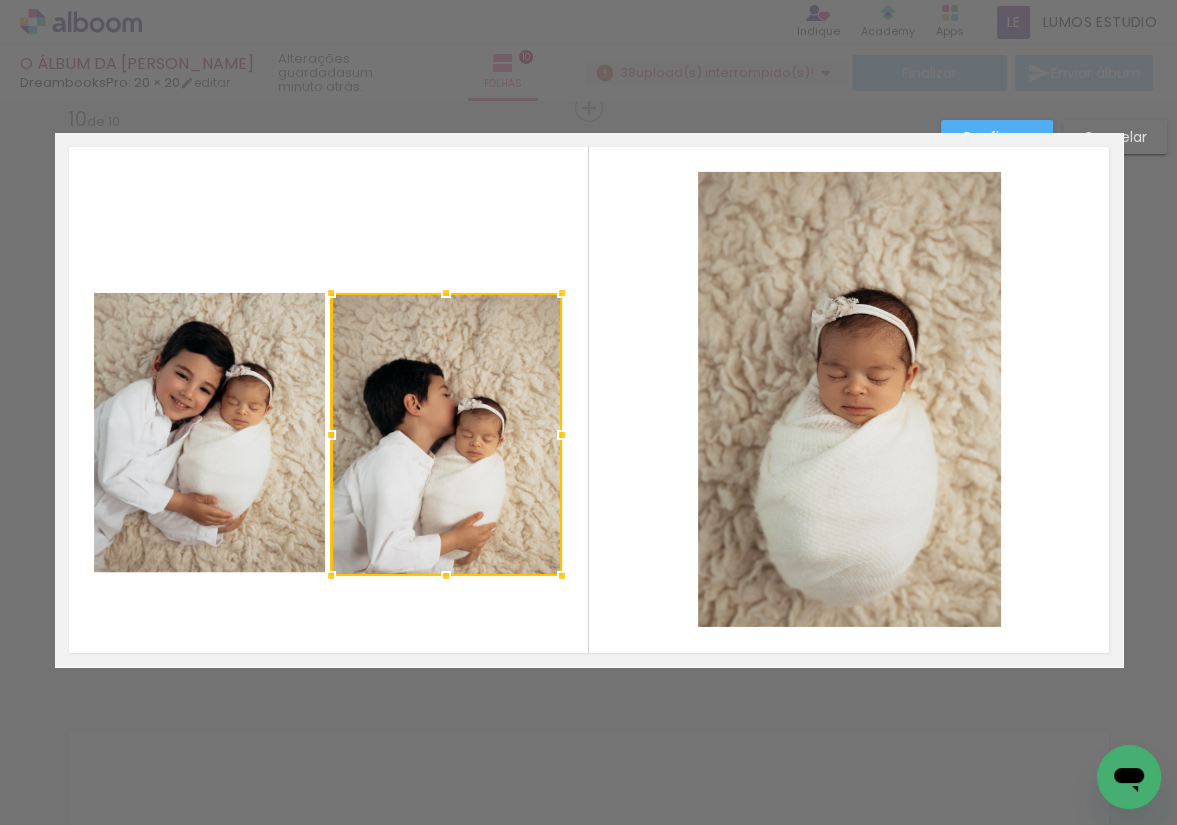 click 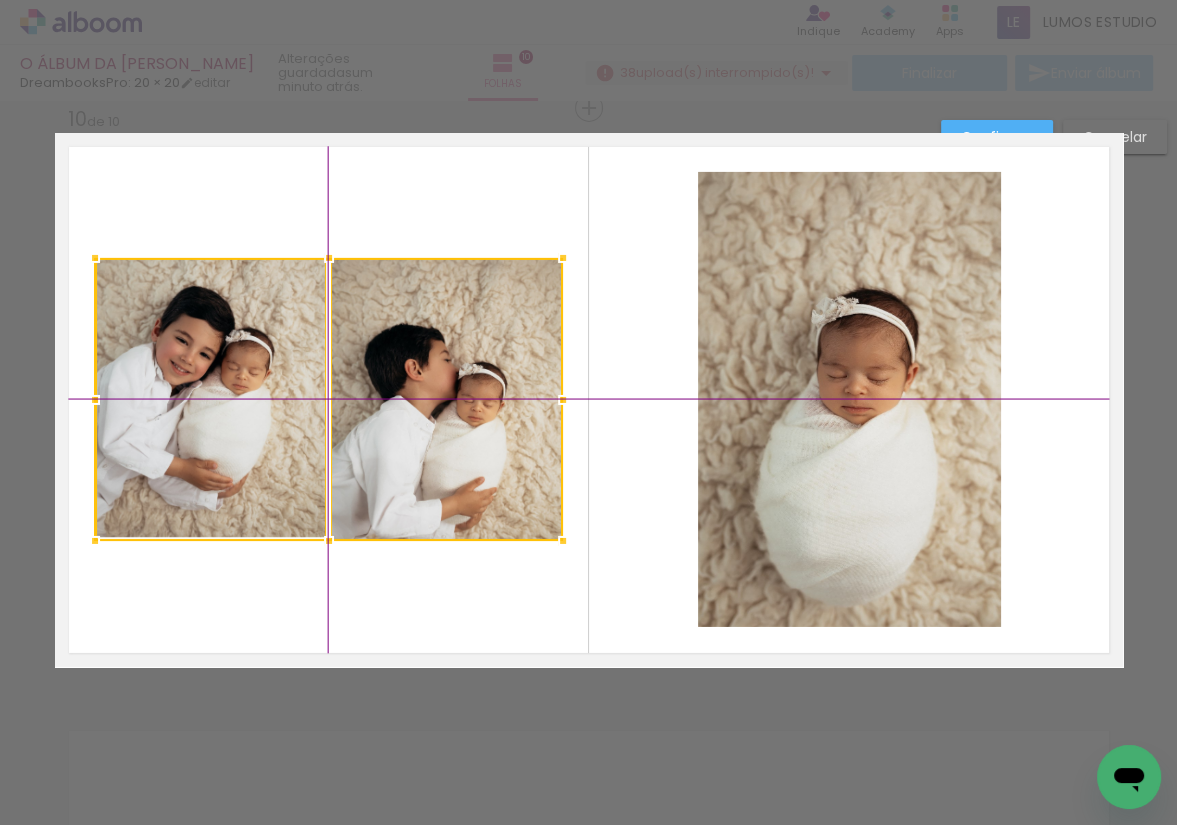 drag, startPoint x: 370, startPoint y: 402, endPoint x: 372, endPoint y: 365, distance: 37.054016 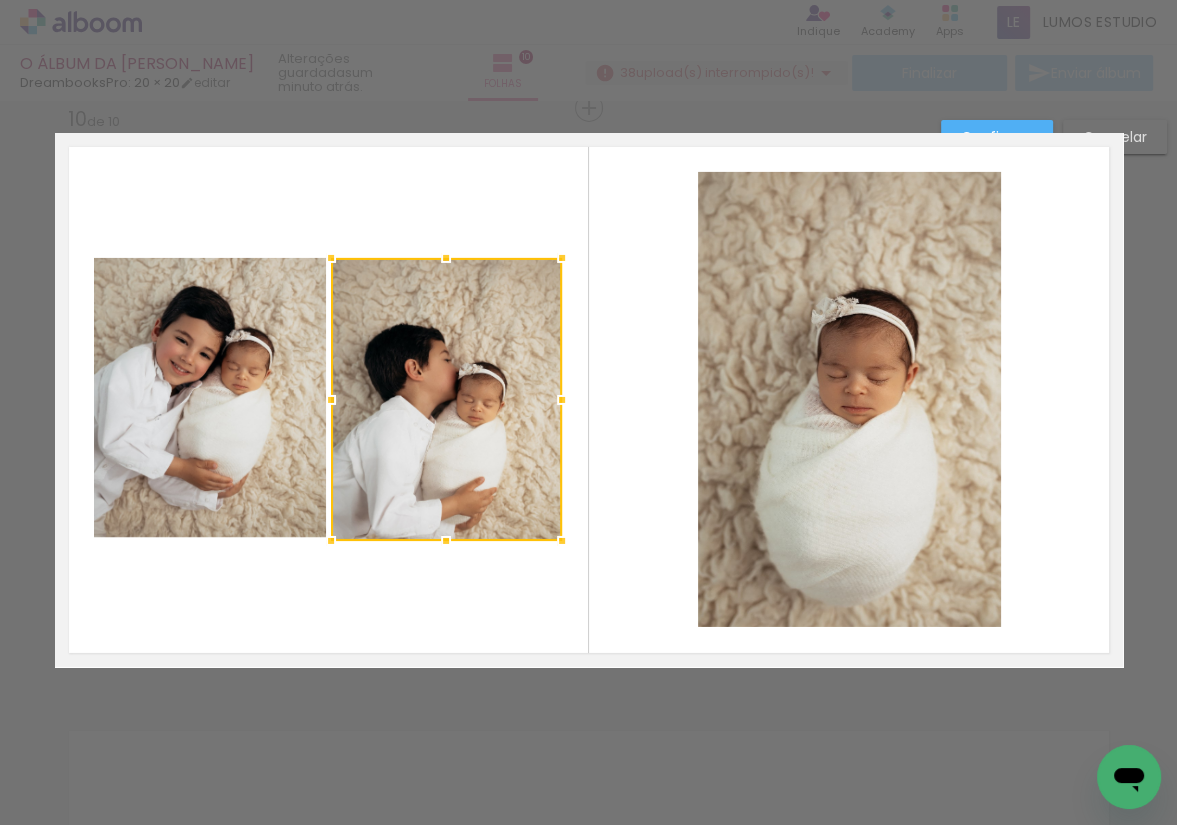 click on "Confirmar" at bounding box center [997, 137] 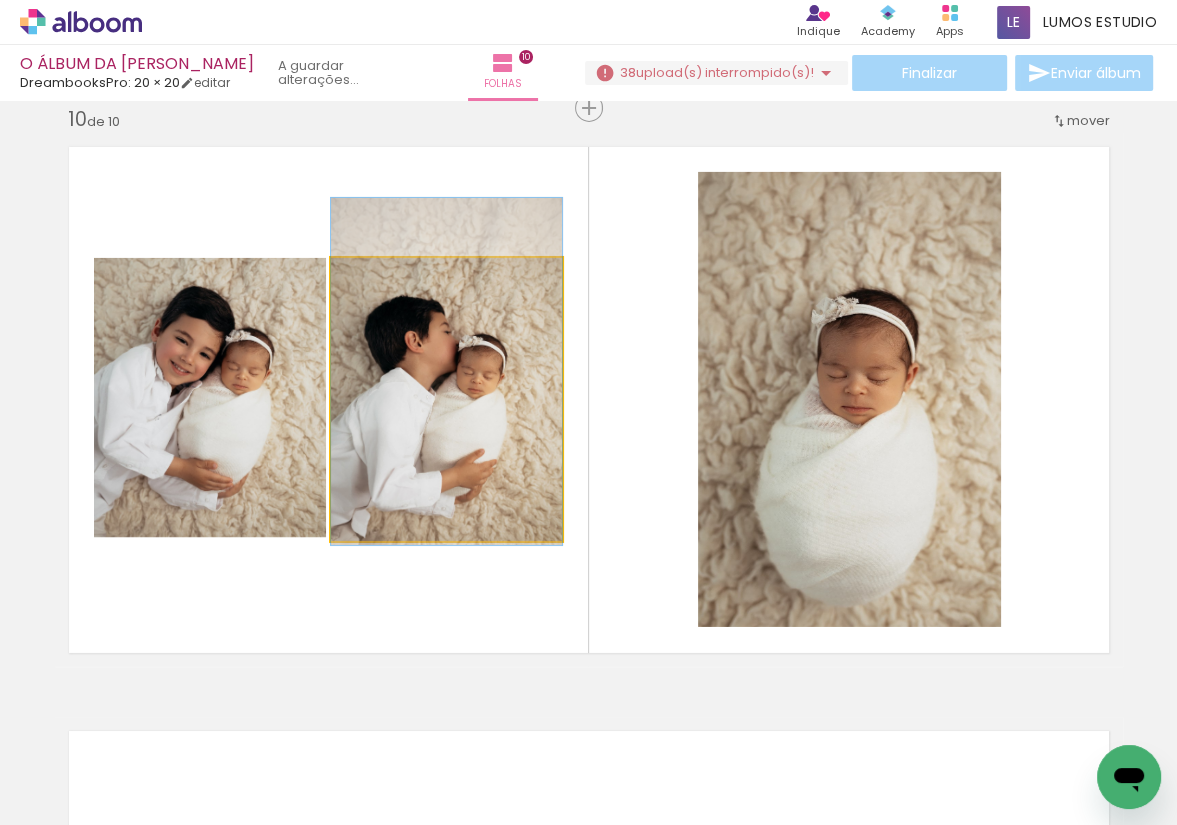 drag, startPoint x: 450, startPoint y: 411, endPoint x: 452, endPoint y: 383, distance: 28.071337 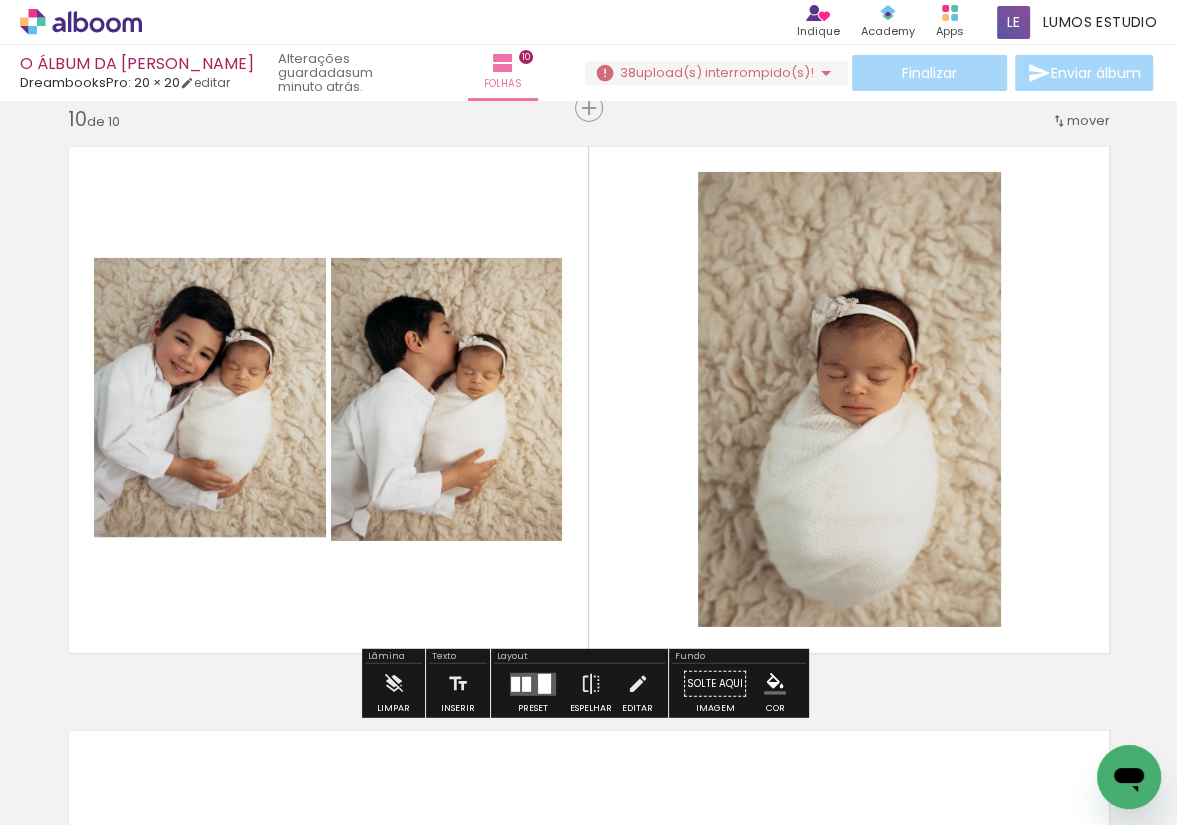 click at bounding box center (589, 400) 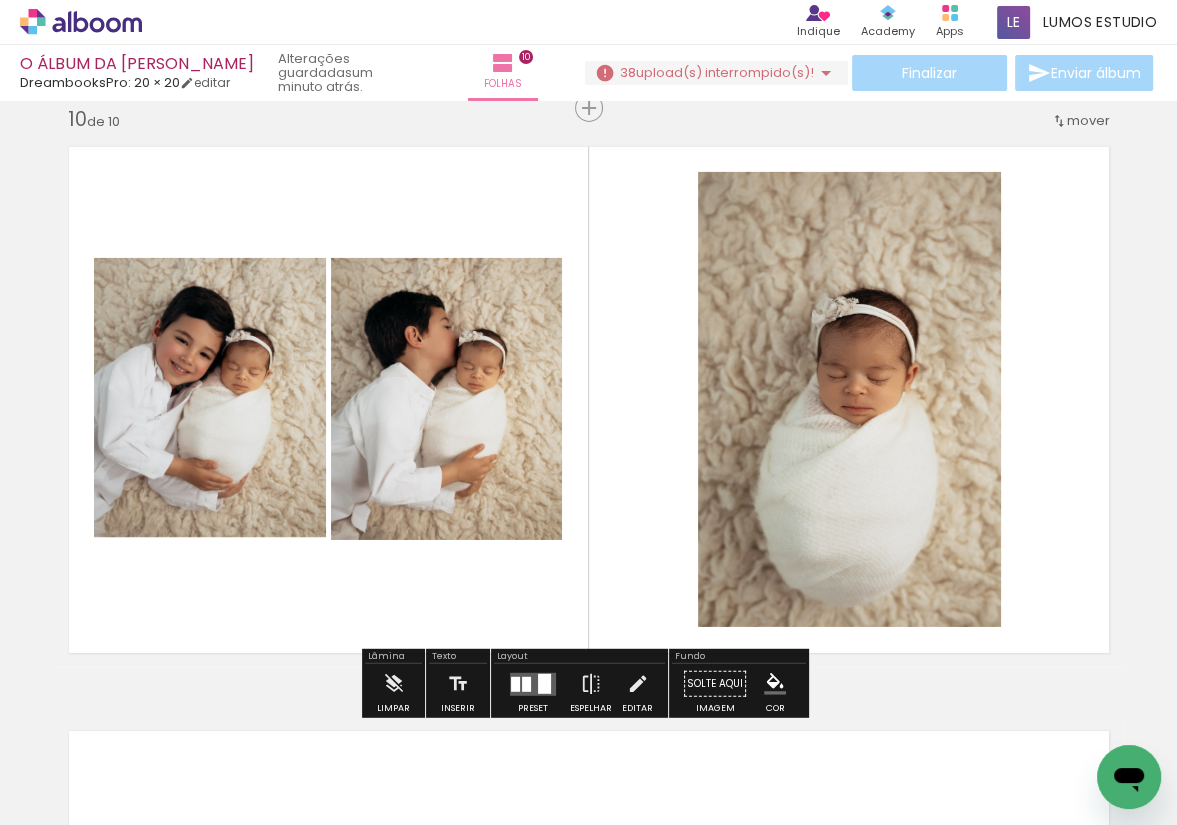 click at bounding box center [589, 400] 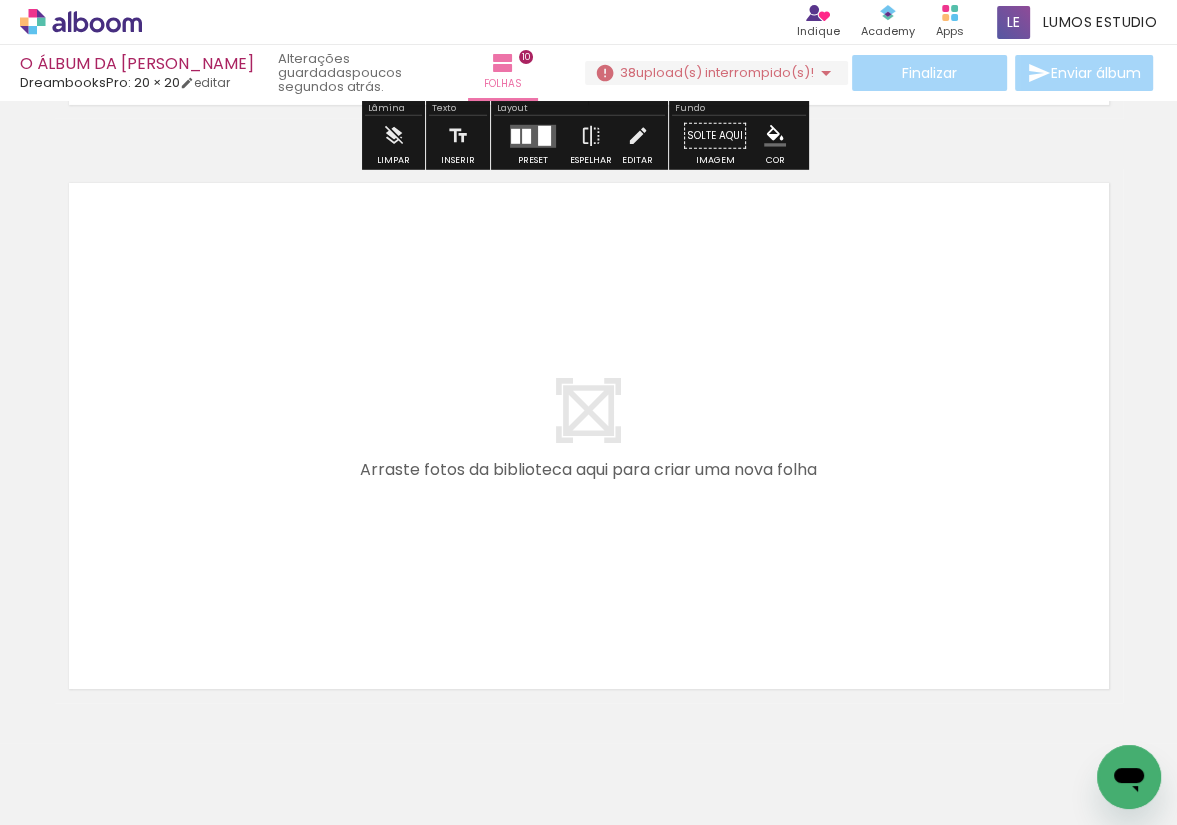 scroll, scrollTop: 5904, scrollLeft: 0, axis: vertical 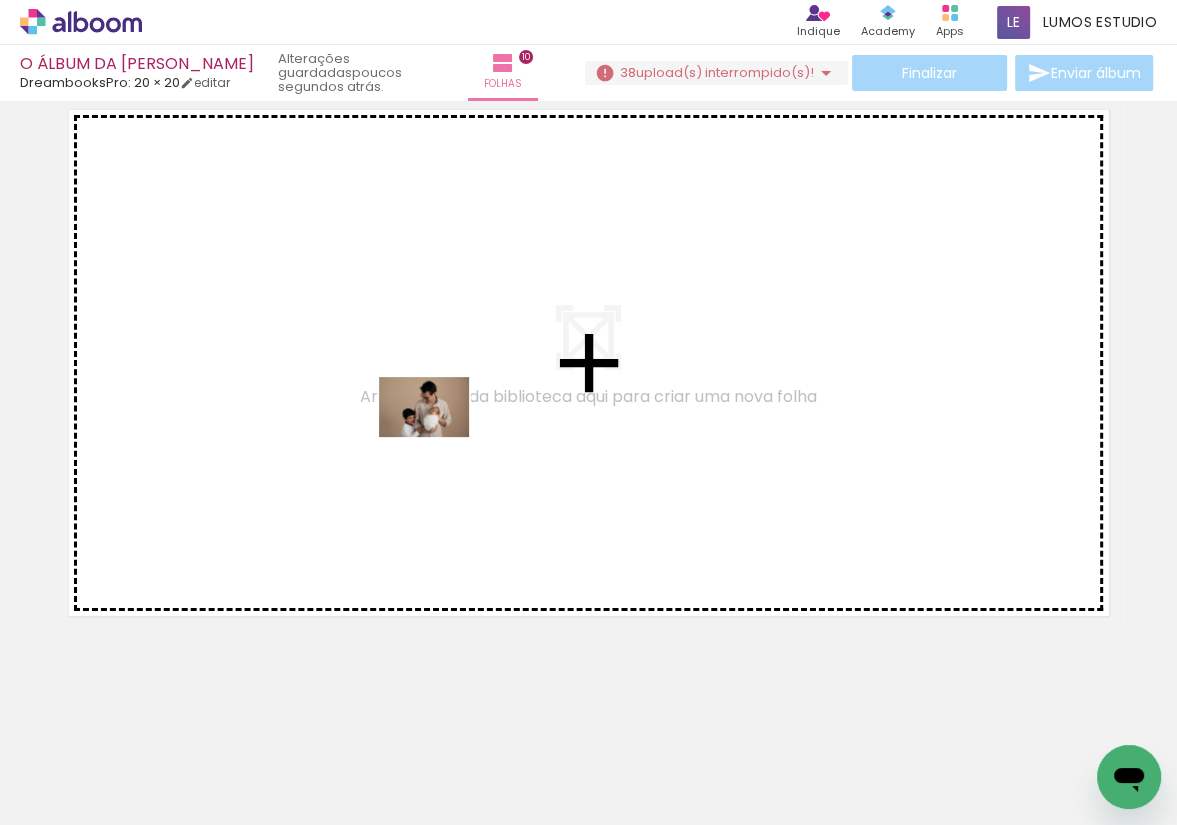 drag, startPoint x: 470, startPoint y: 776, endPoint x: 436, endPoint y: 424, distance: 353.63824 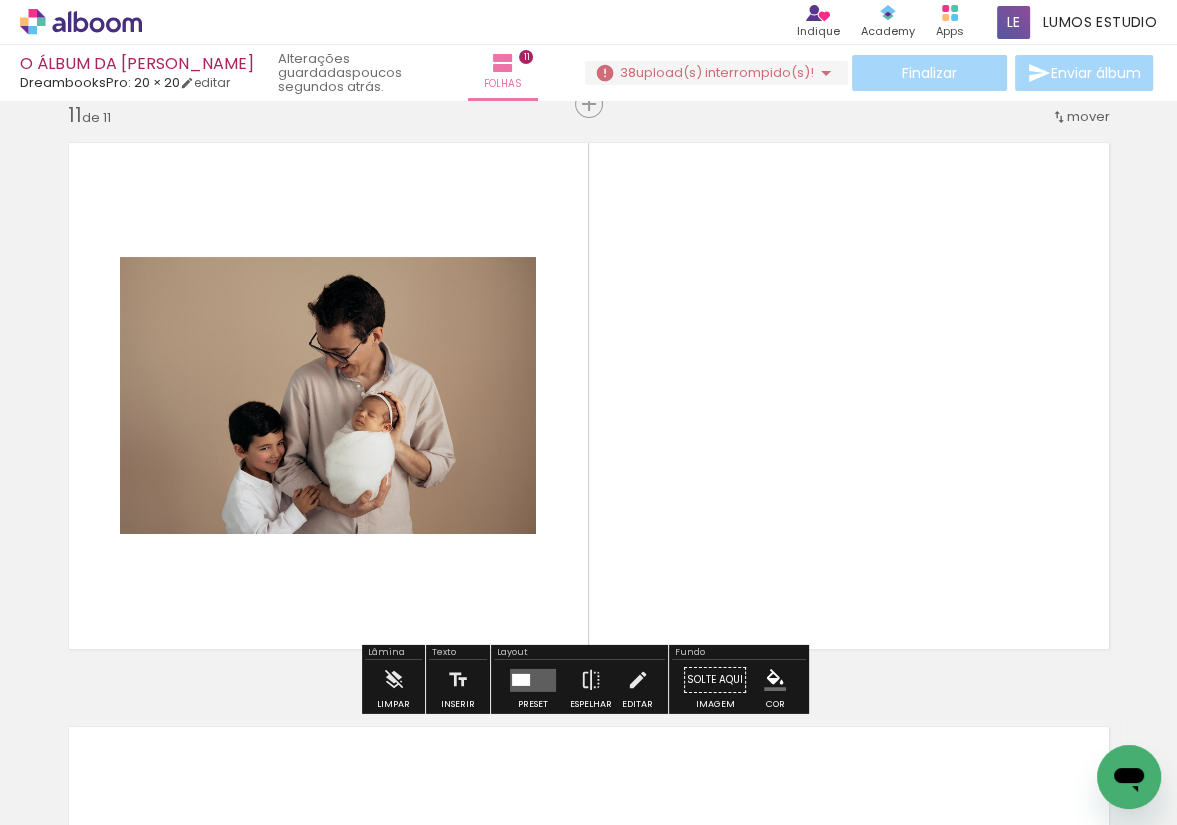 scroll, scrollTop: 5866, scrollLeft: 0, axis: vertical 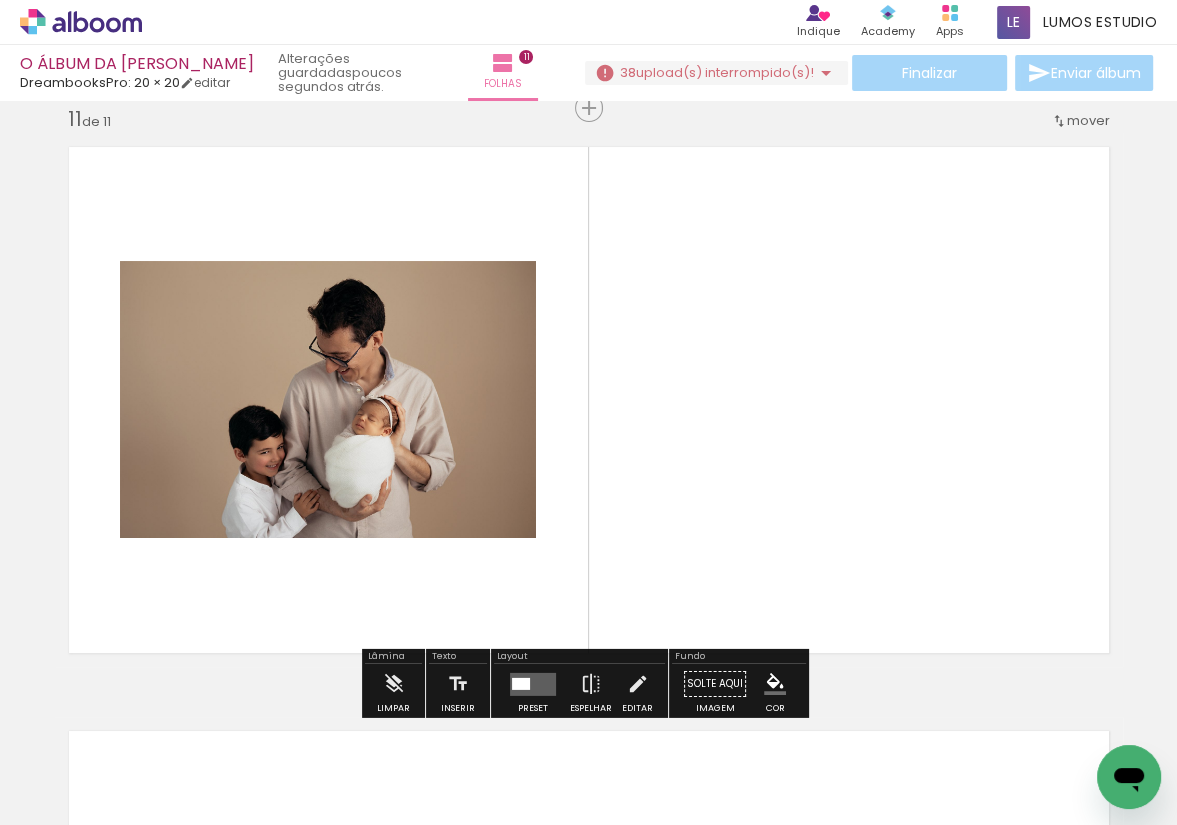 drag, startPoint x: 702, startPoint y: 732, endPoint x: 686, endPoint y: 708, distance: 28.84441 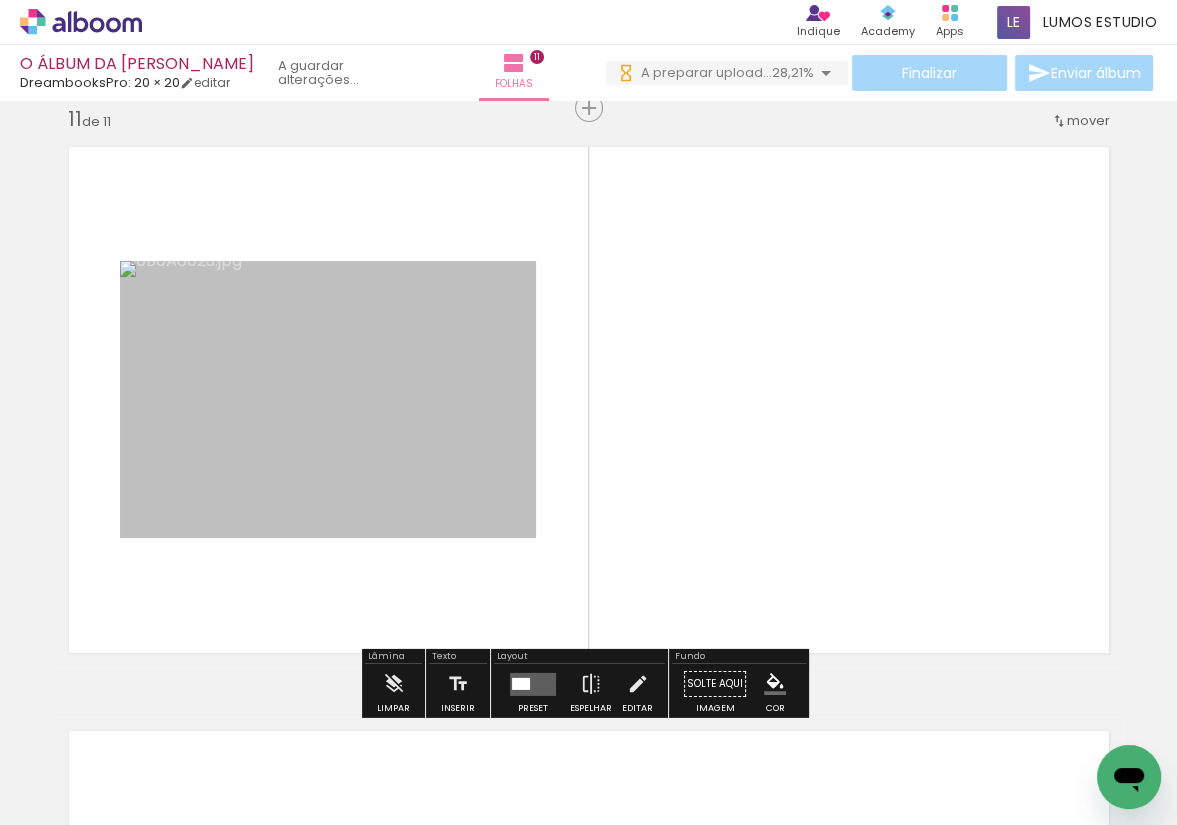 scroll, scrollTop: 0, scrollLeft: 2583, axis: horizontal 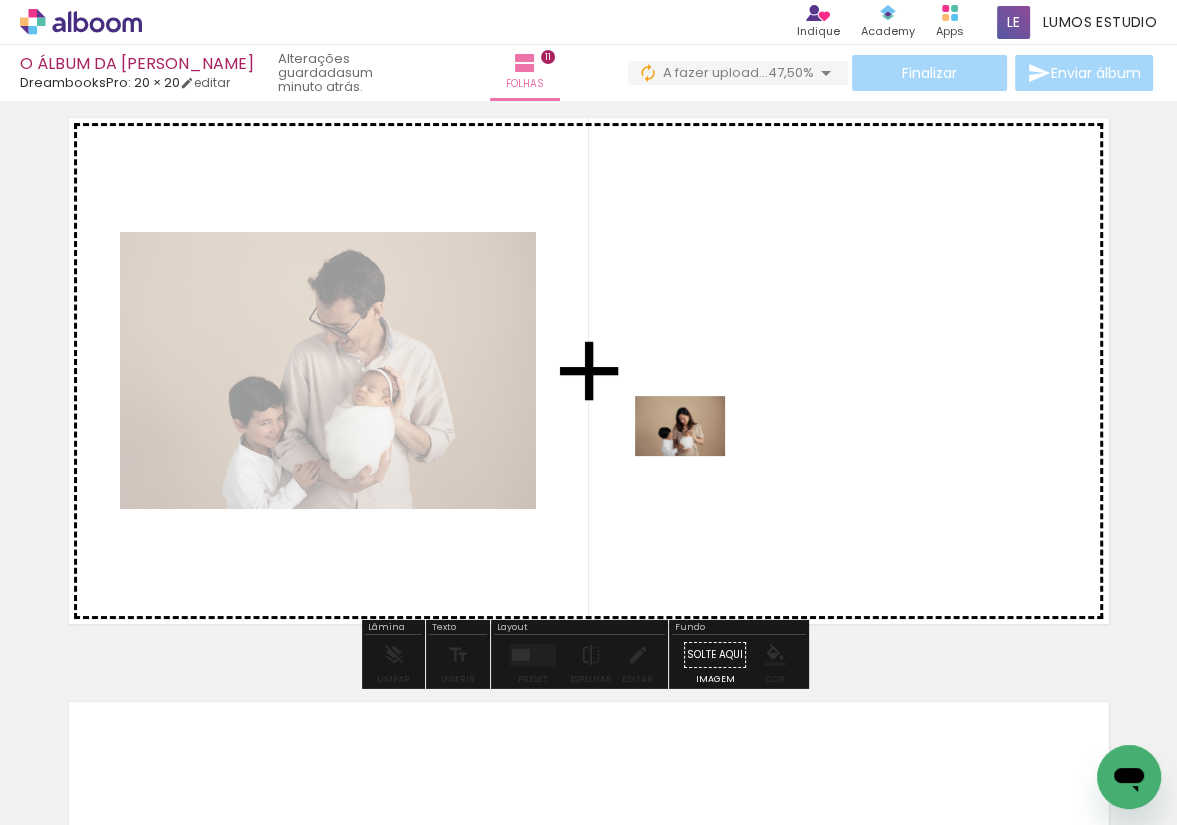 drag, startPoint x: 654, startPoint y: 759, endPoint x: 695, endPoint y: 456, distance: 305.76135 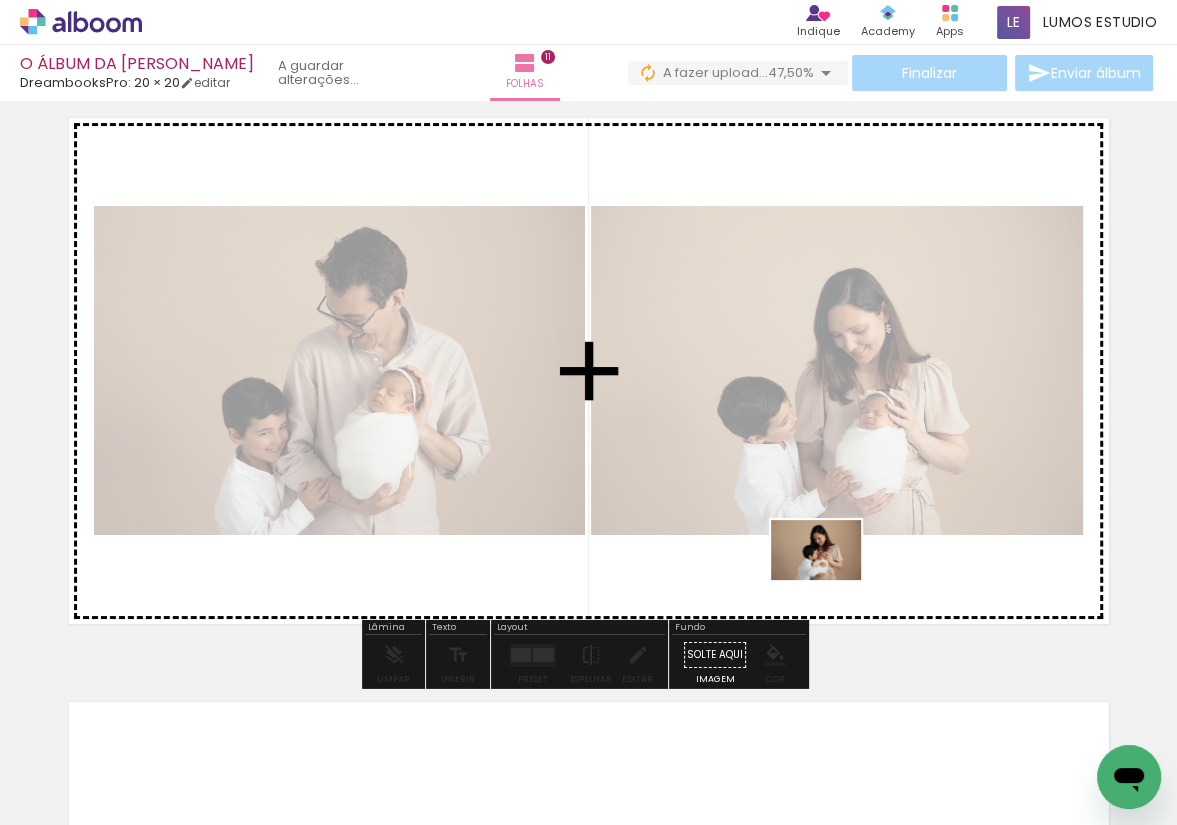 drag, startPoint x: 892, startPoint y: 746, endPoint x: 827, endPoint y: 566, distance: 191.37659 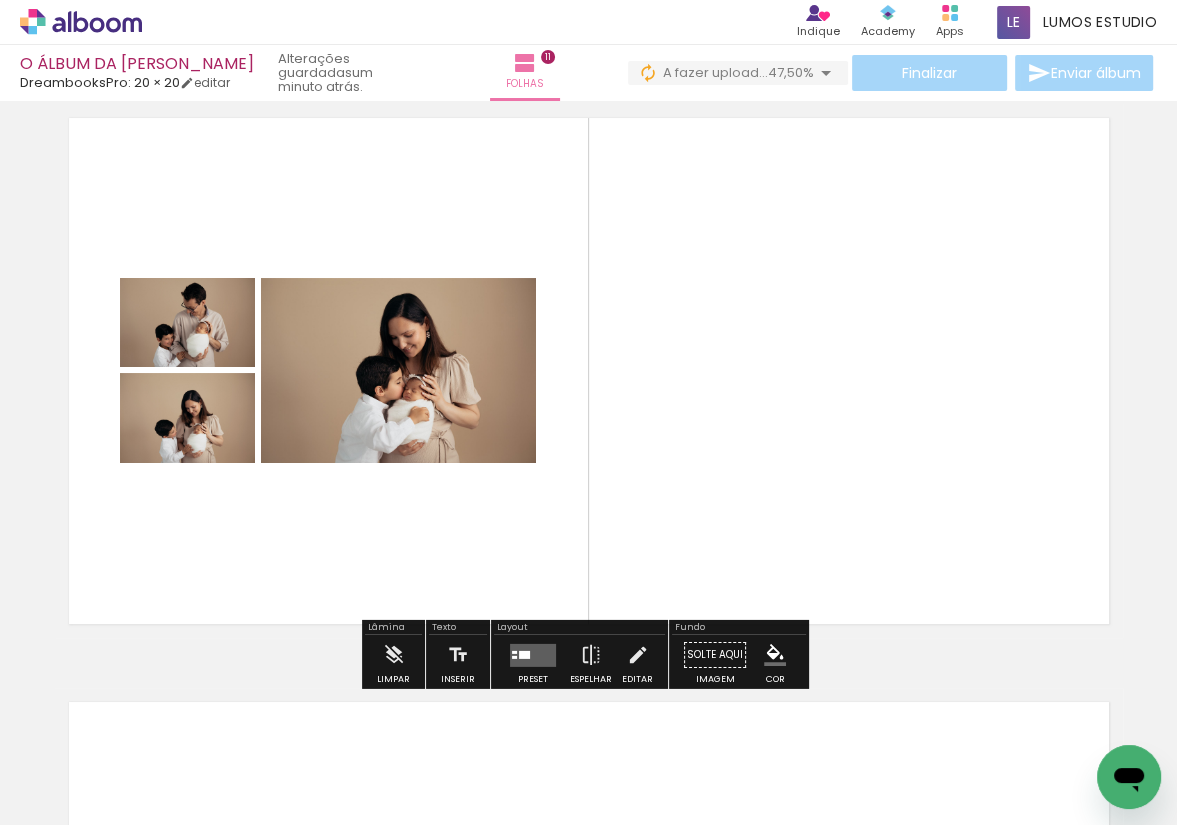 click at bounding box center (533, 654) 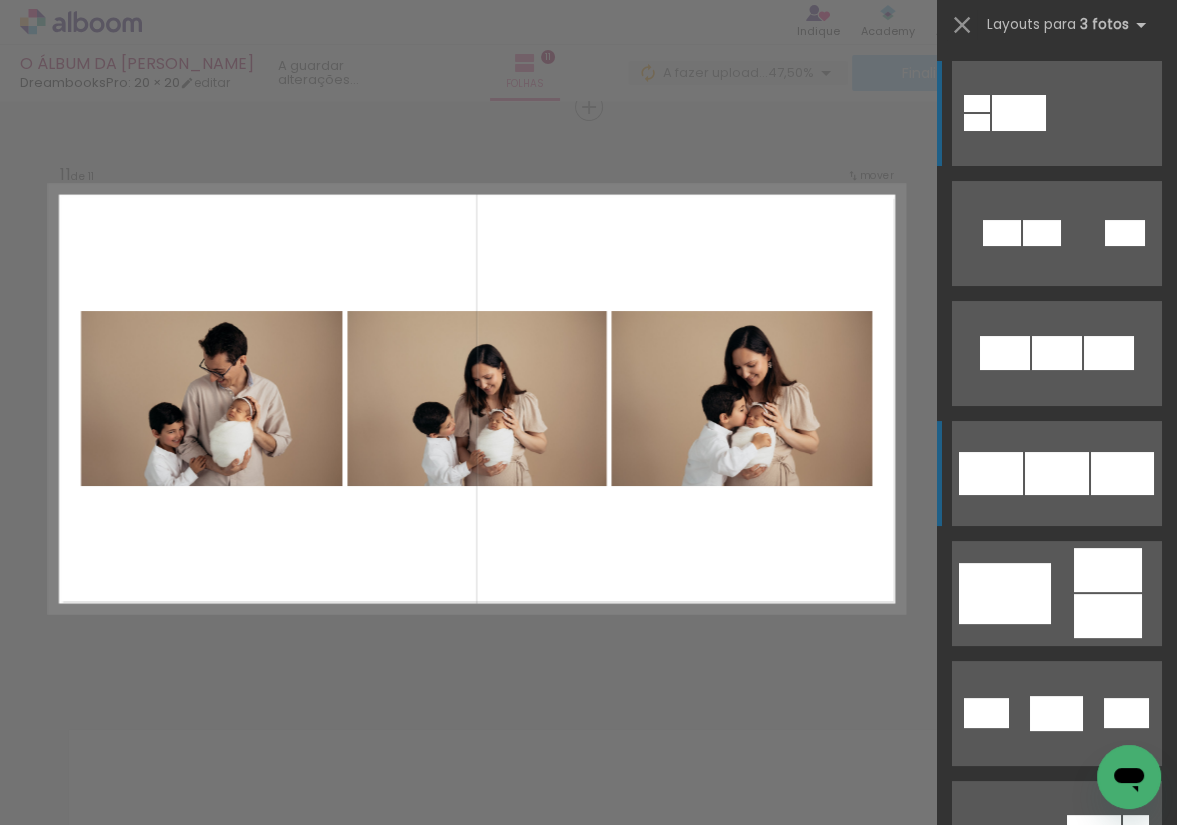 scroll, scrollTop: 5866, scrollLeft: 0, axis: vertical 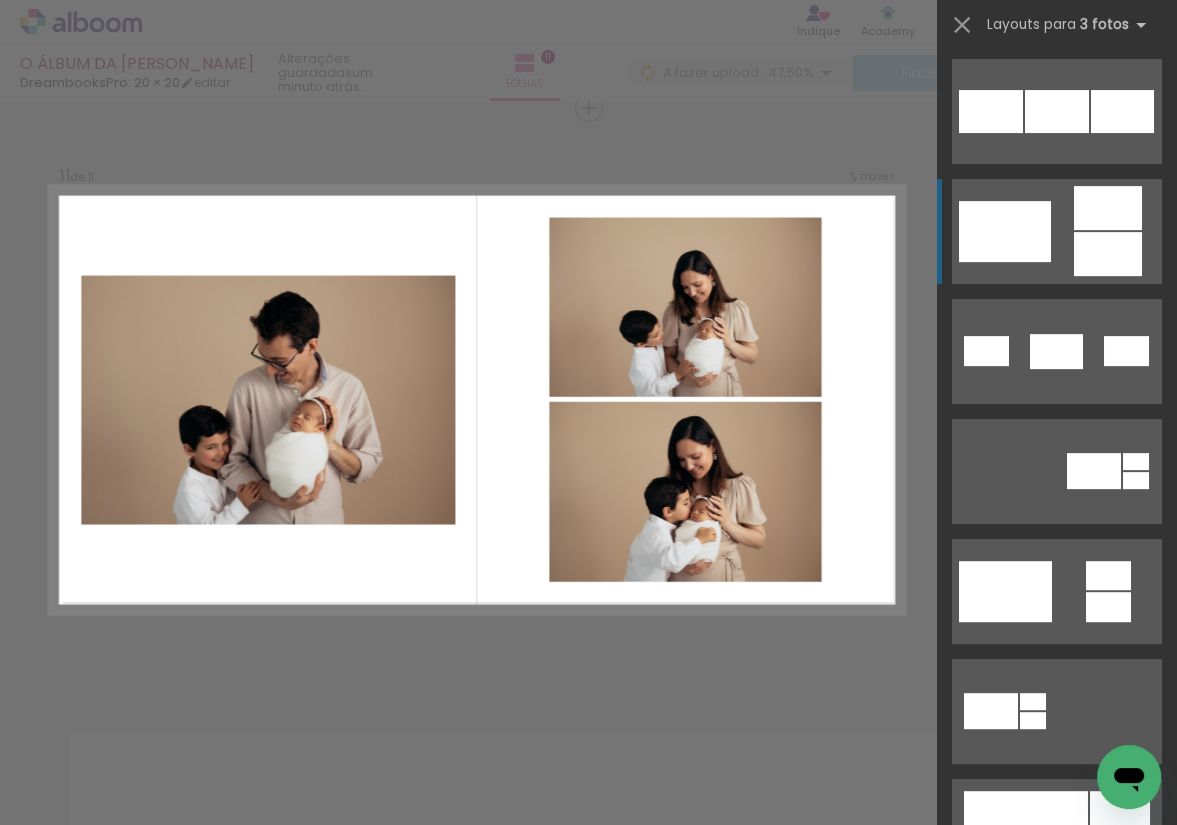 click at bounding box center (1125, -129) 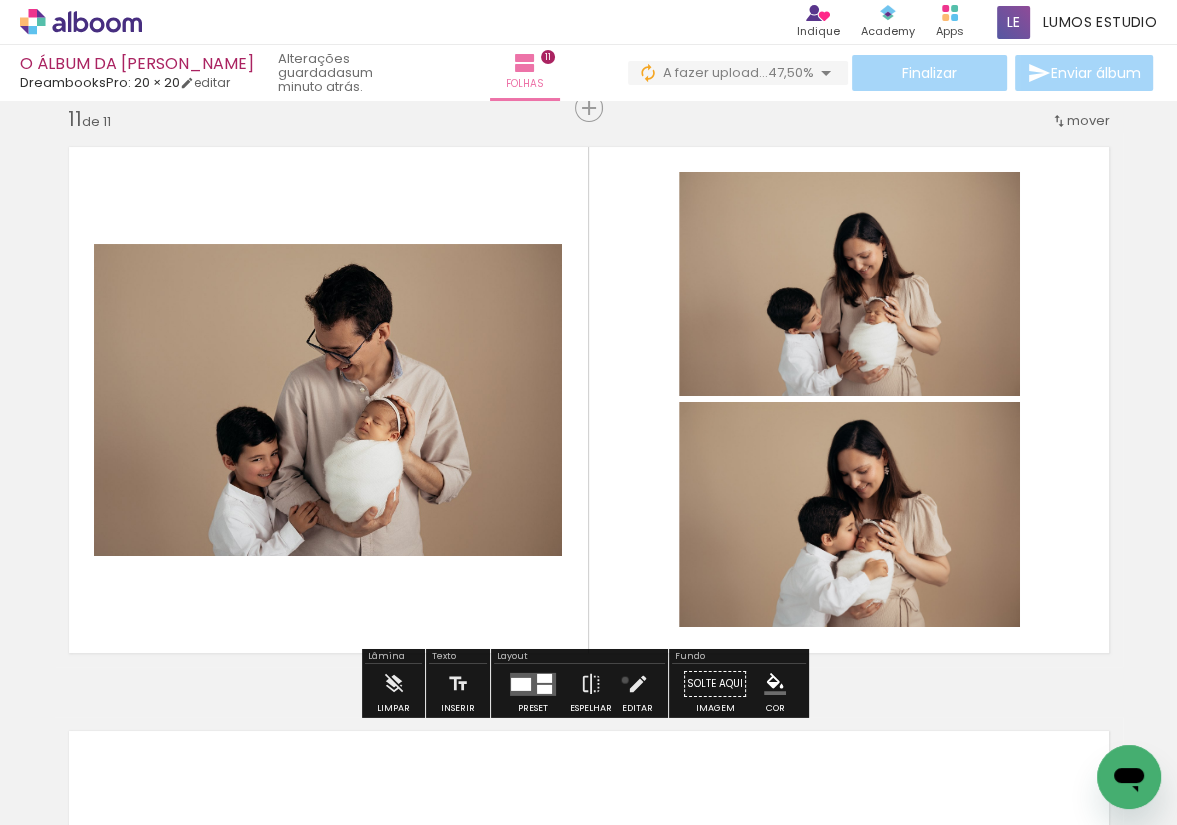 drag, startPoint x: 620, startPoint y: 680, endPoint x: 596, endPoint y: 639, distance: 47.507893 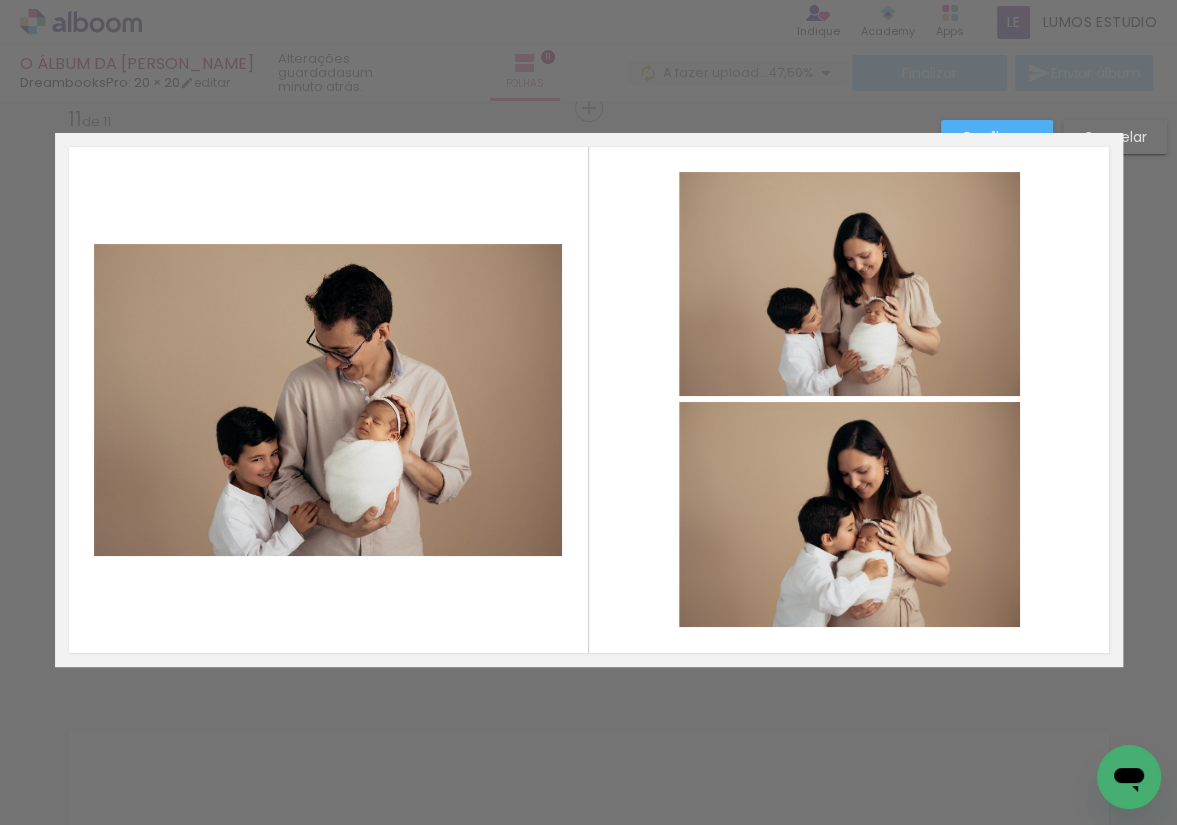click 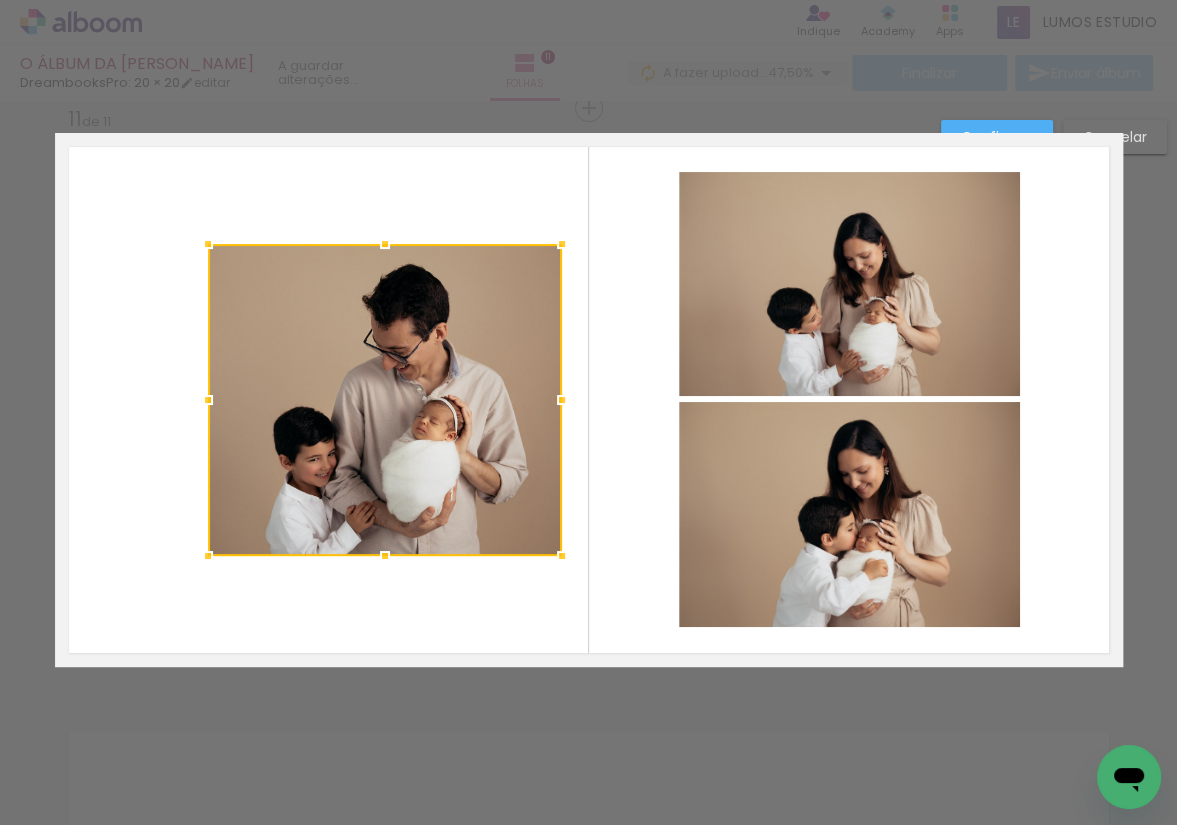 drag, startPoint x: 100, startPoint y: 398, endPoint x: 207, endPoint y: 408, distance: 107.46627 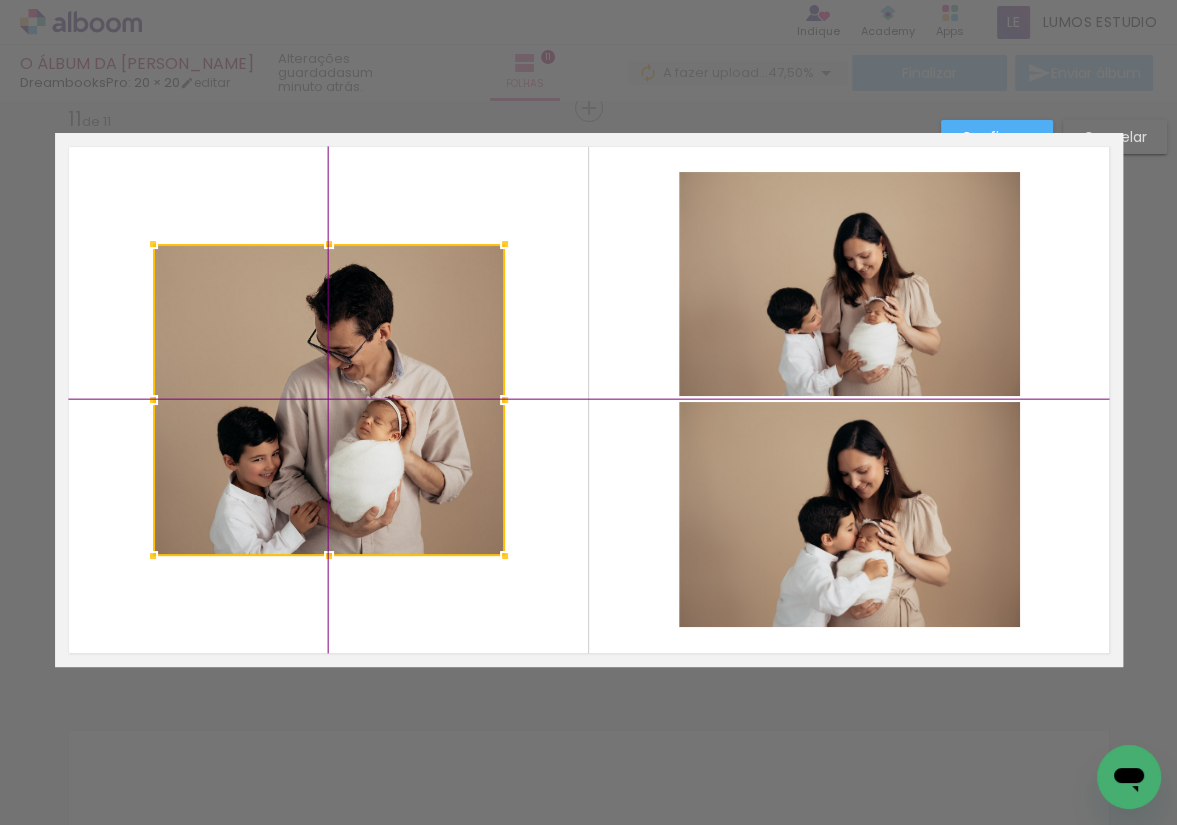 drag, startPoint x: 392, startPoint y: 378, endPoint x: 357, endPoint y: 389, distance: 36.687874 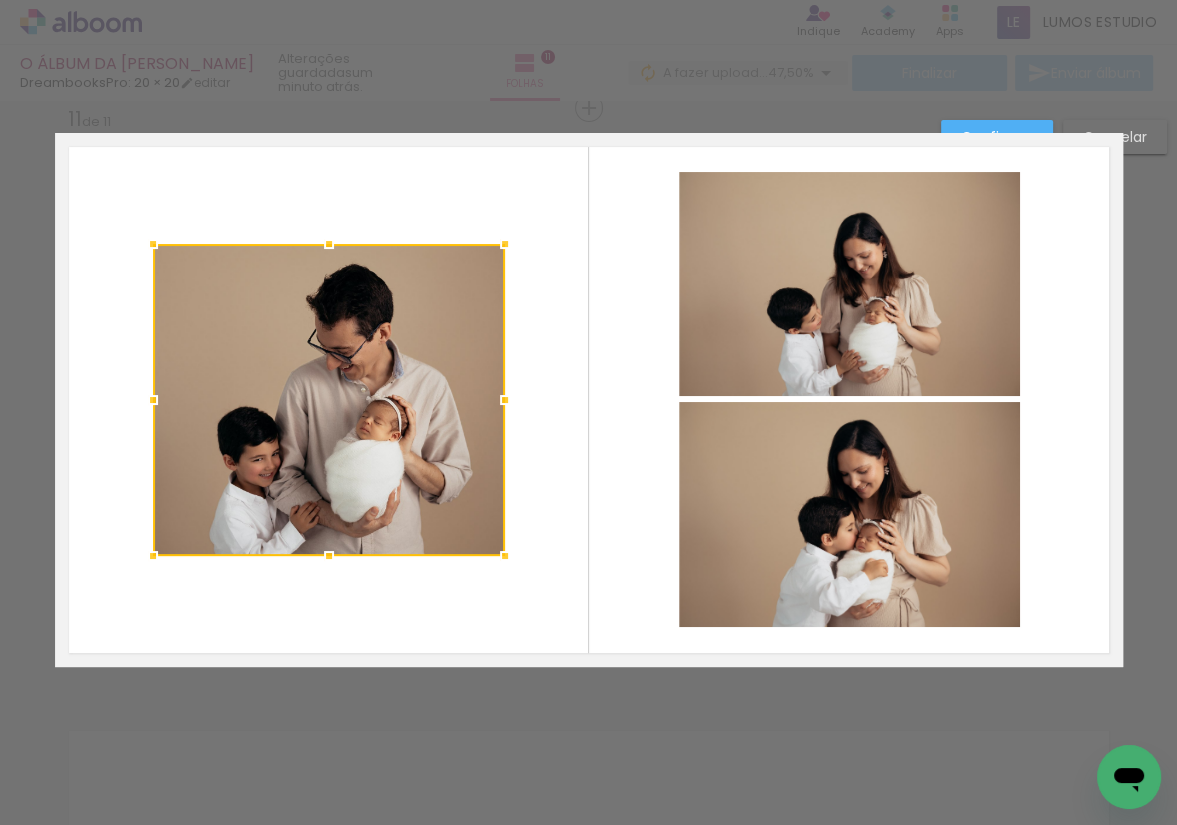 click 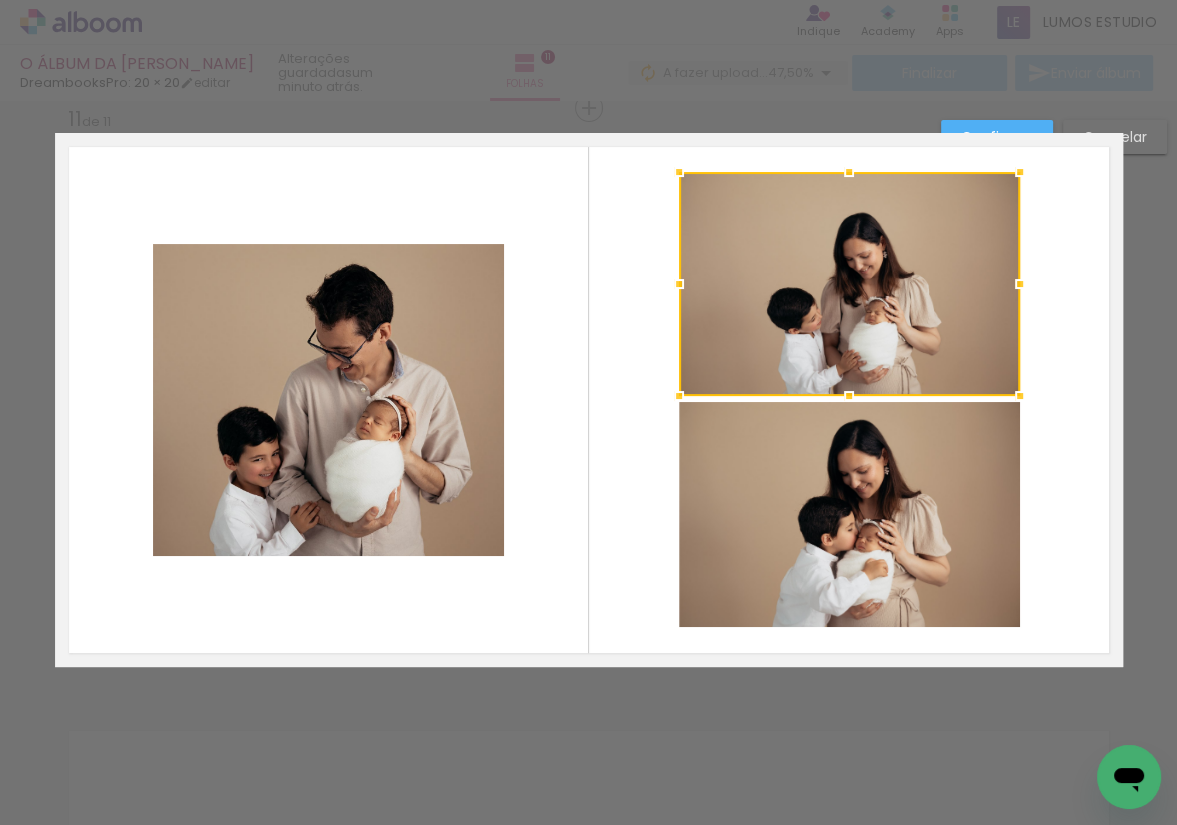 click 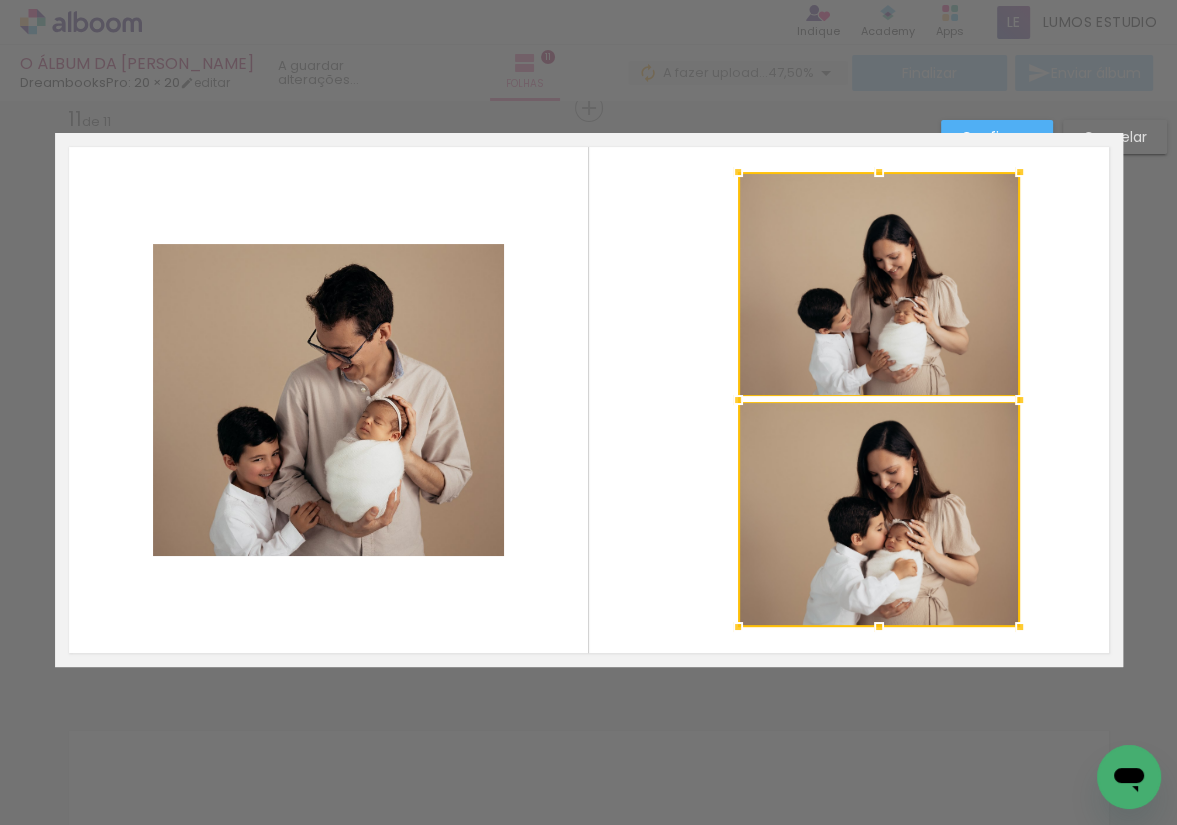 drag, startPoint x: 674, startPoint y: 400, endPoint x: 711, endPoint y: 400, distance: 37 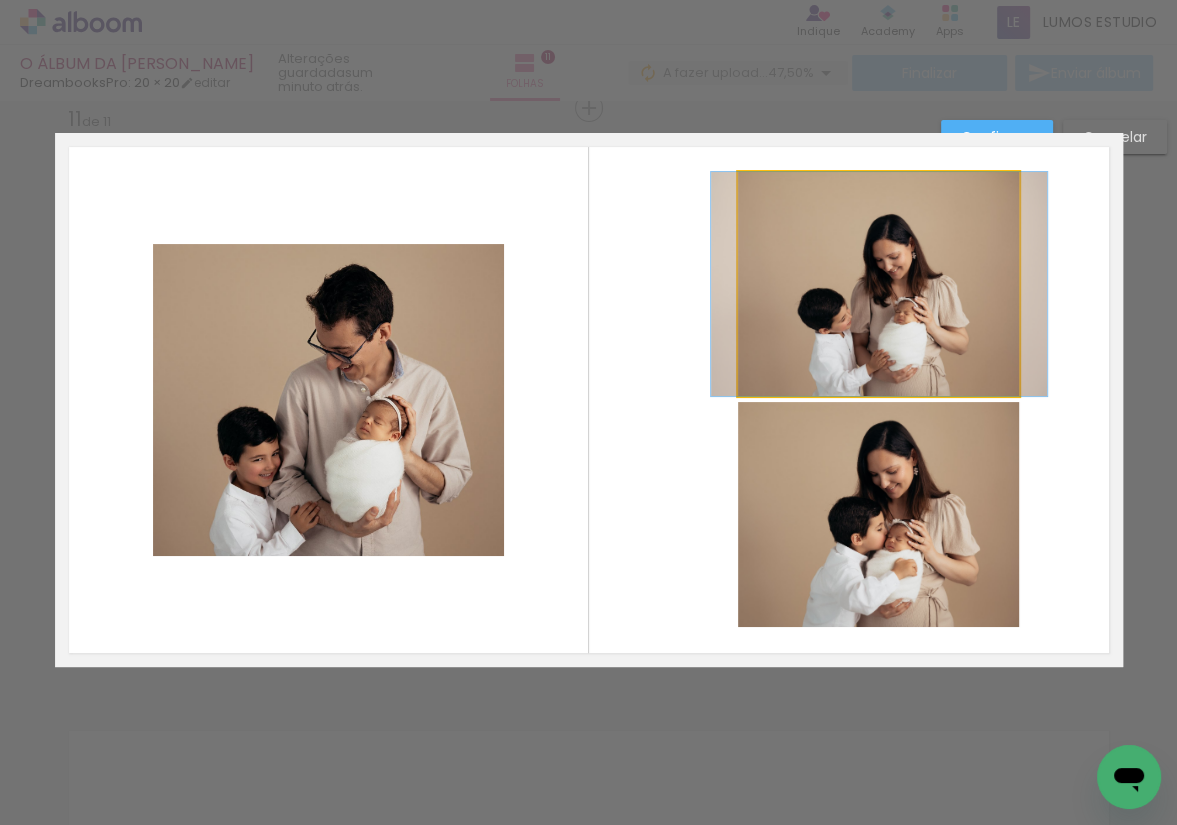 click 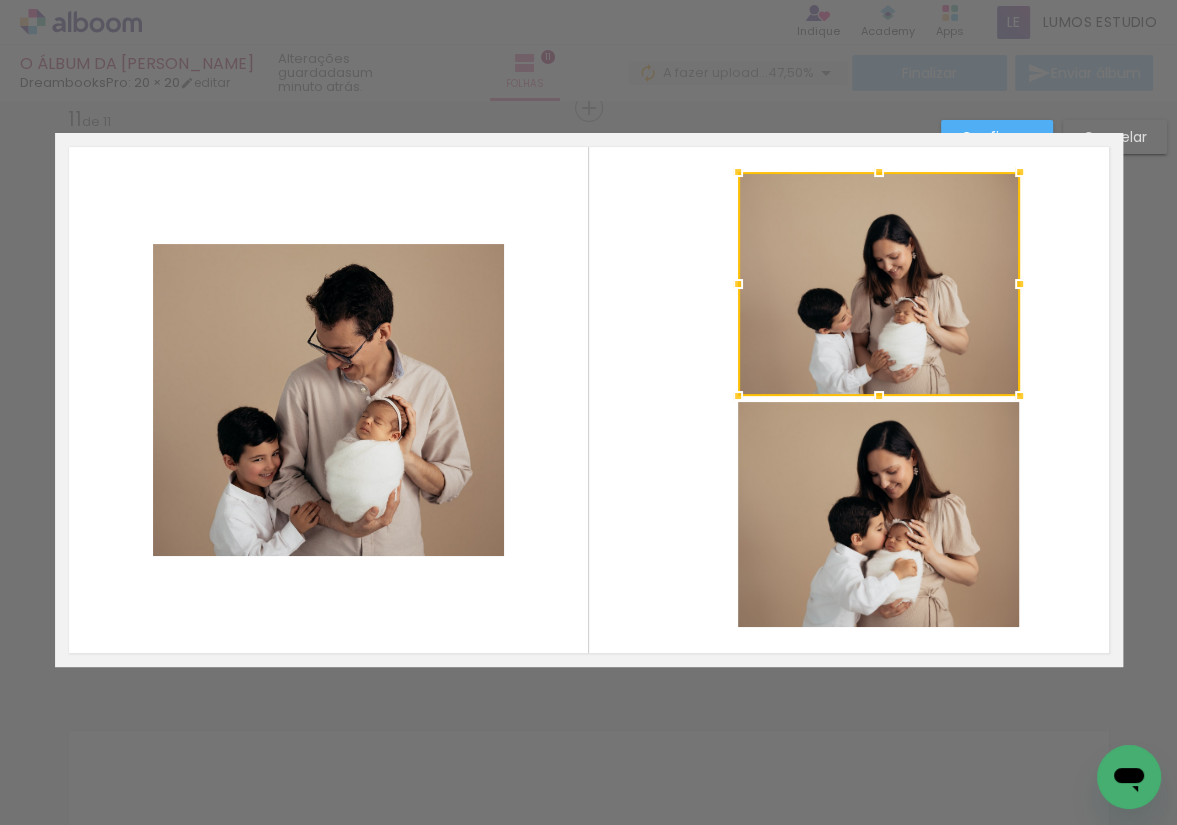 click 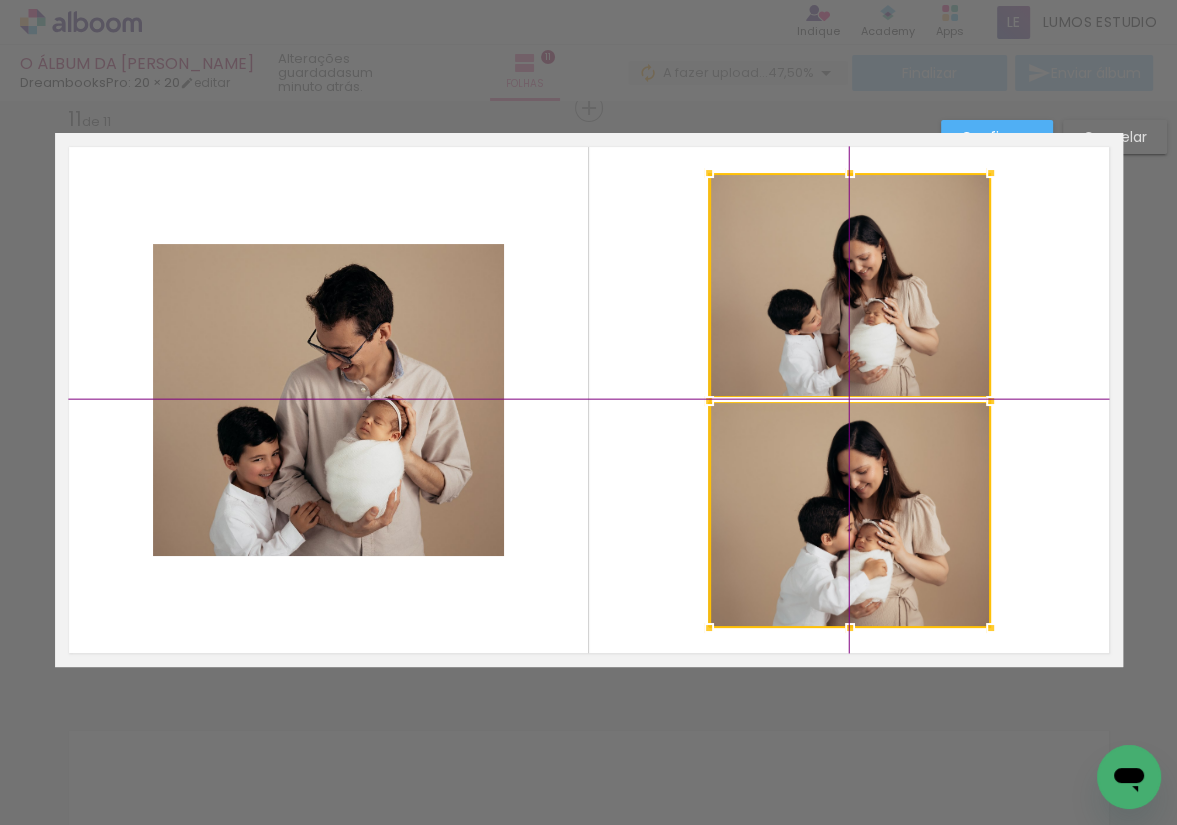 drag, startPoint x: 821, startPoint y: 464, endPoint x: 795, endPoint y: 465, distance: 26.019224 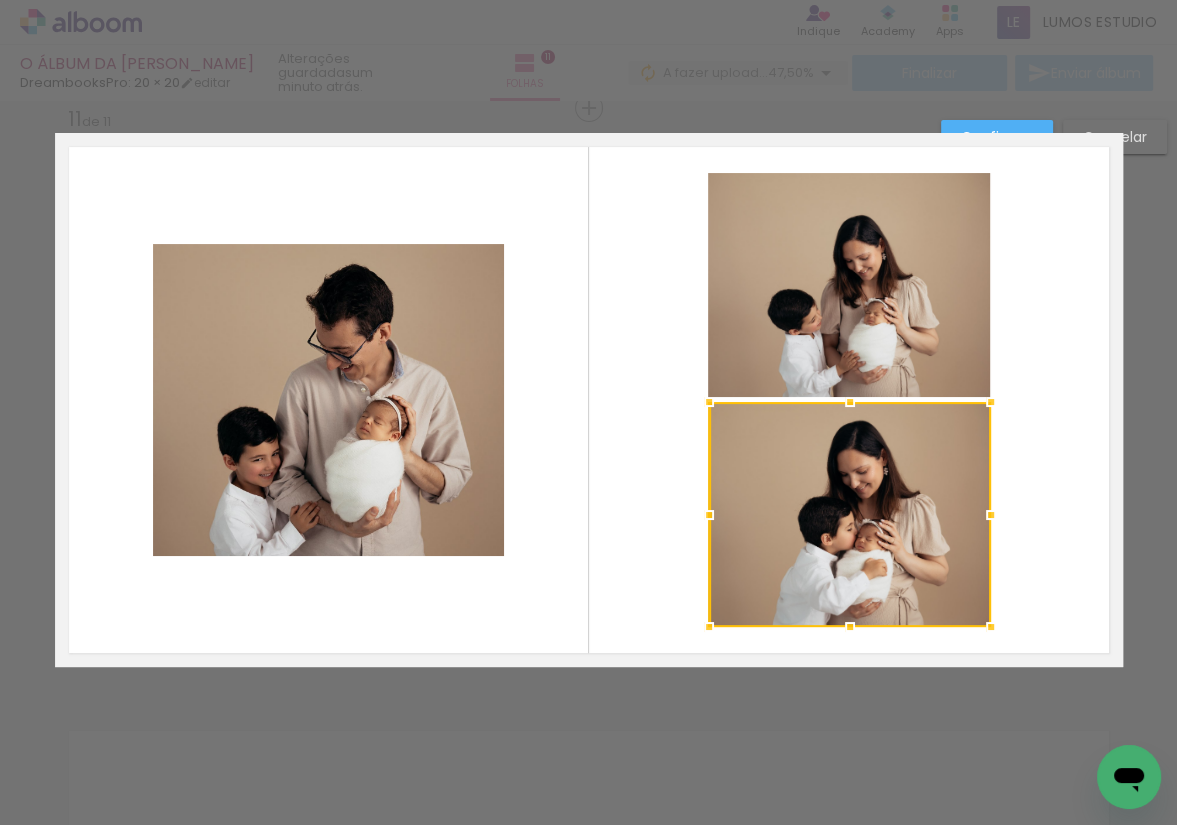 click on "Confirmar" at bounding box center [0, 0] 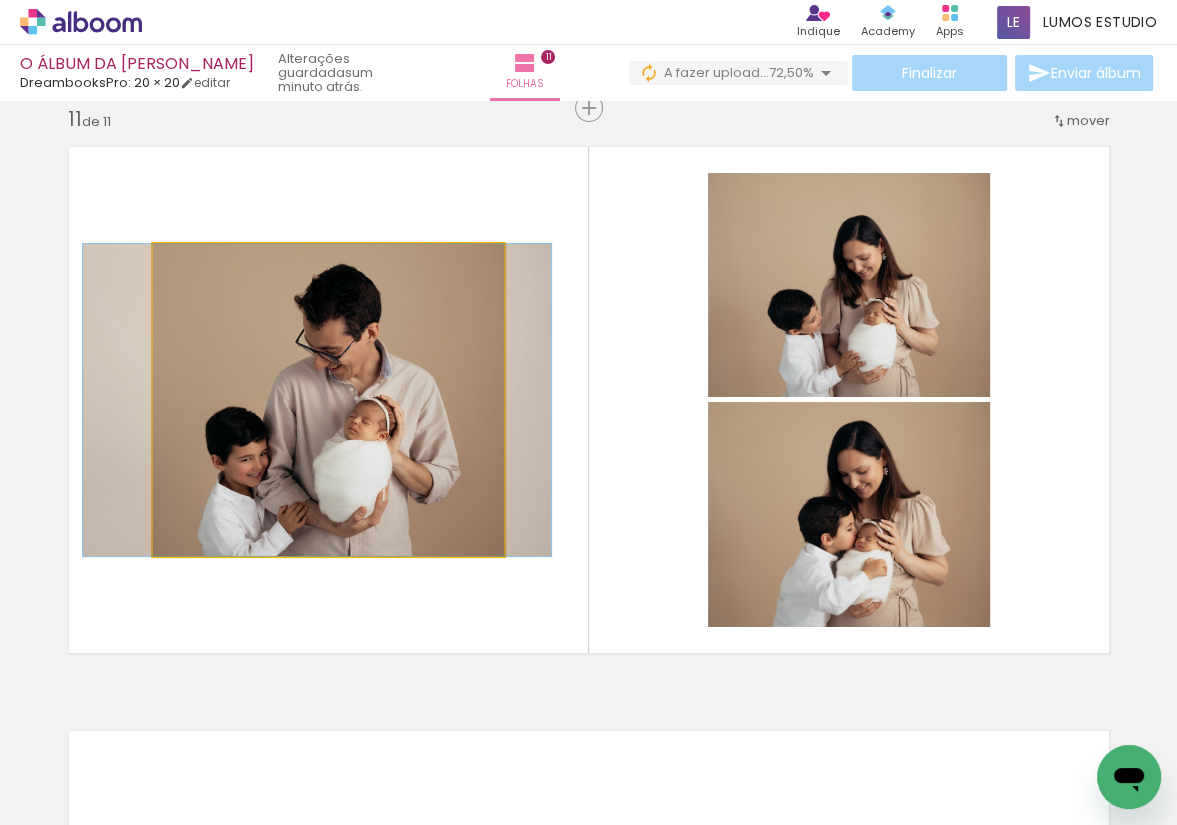 drag, startPoint x: 428, startPoint y: 371, endPoint x: 416, endPoint y: 370, distance: 12.0415945 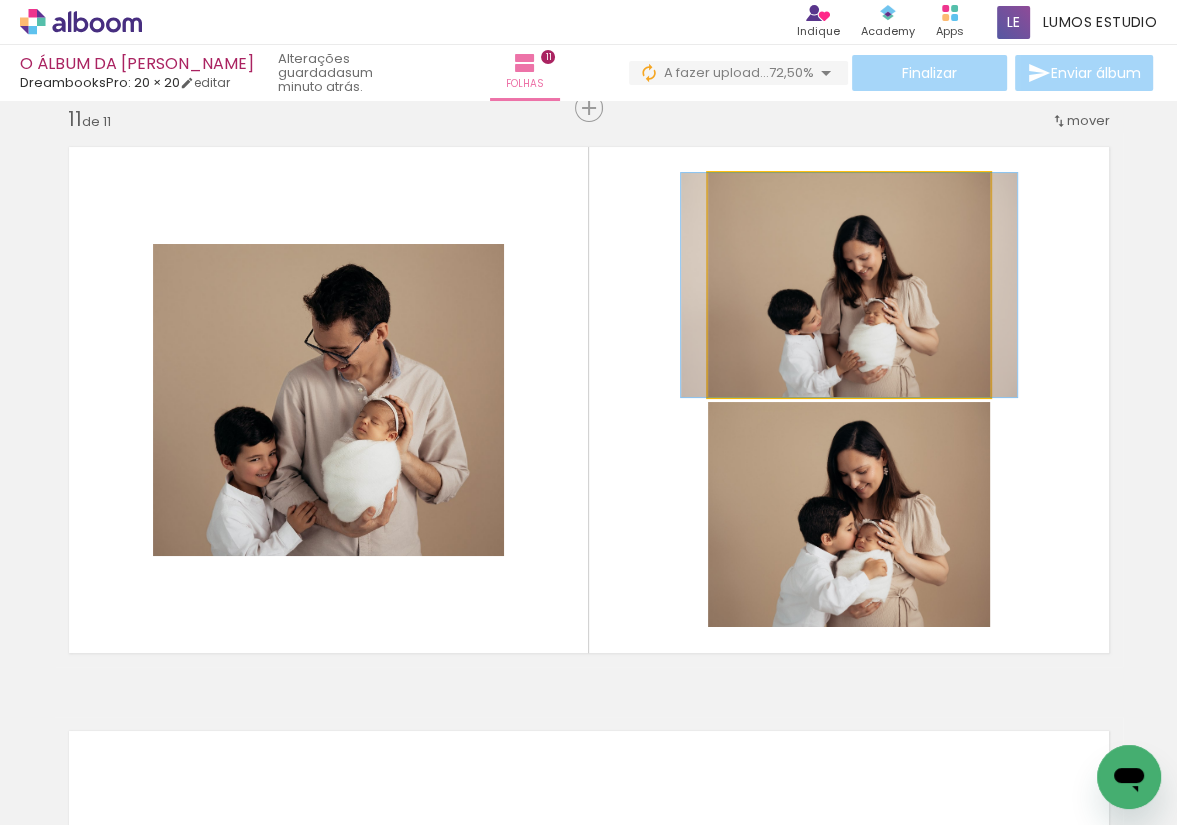 click 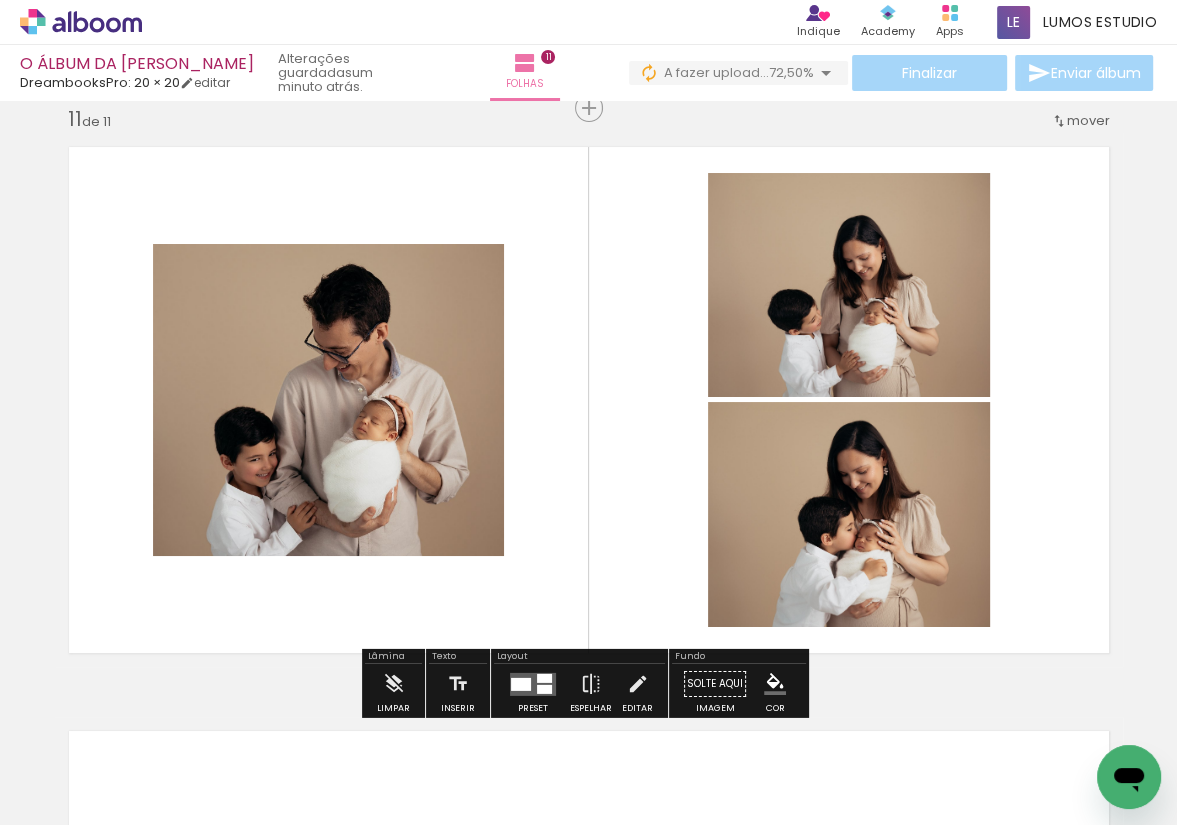 click 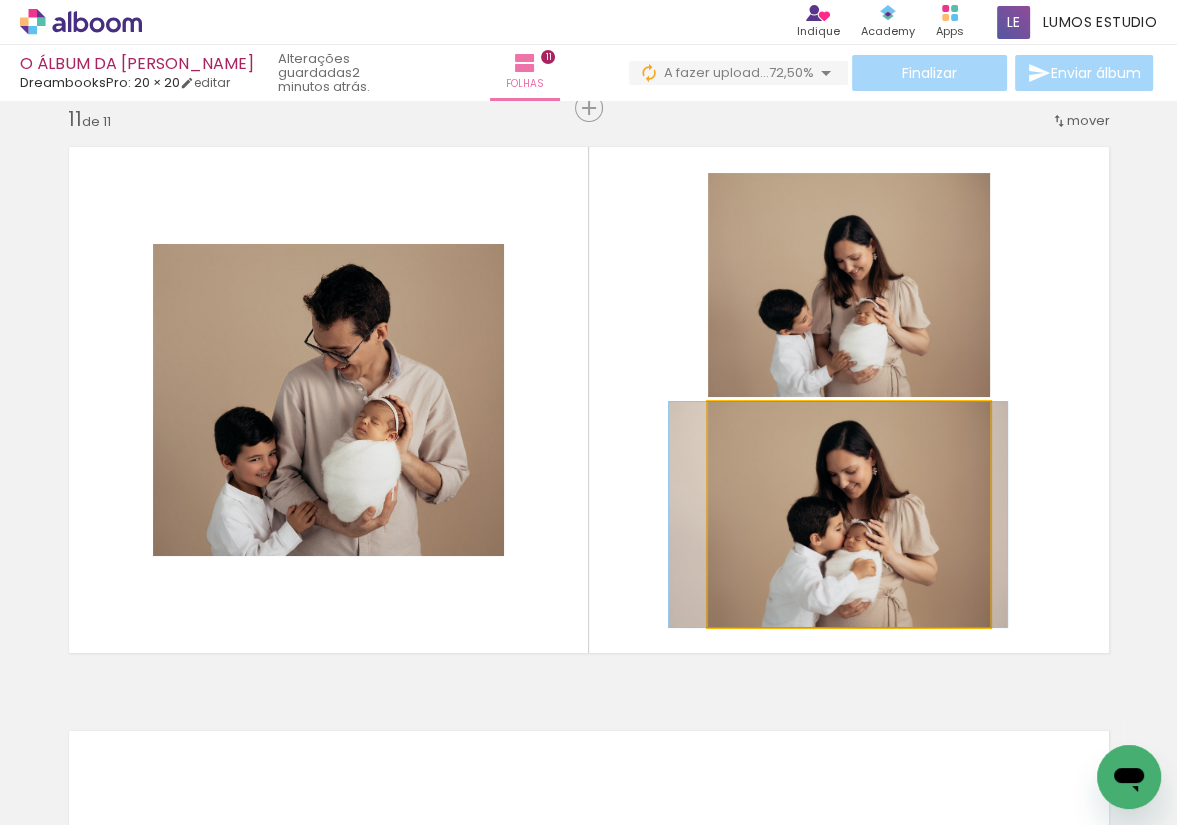 drag, startPoint x: 842, startPoint y: 535, endPoint x: 831, endPoint y: 536, distance: 11.045361 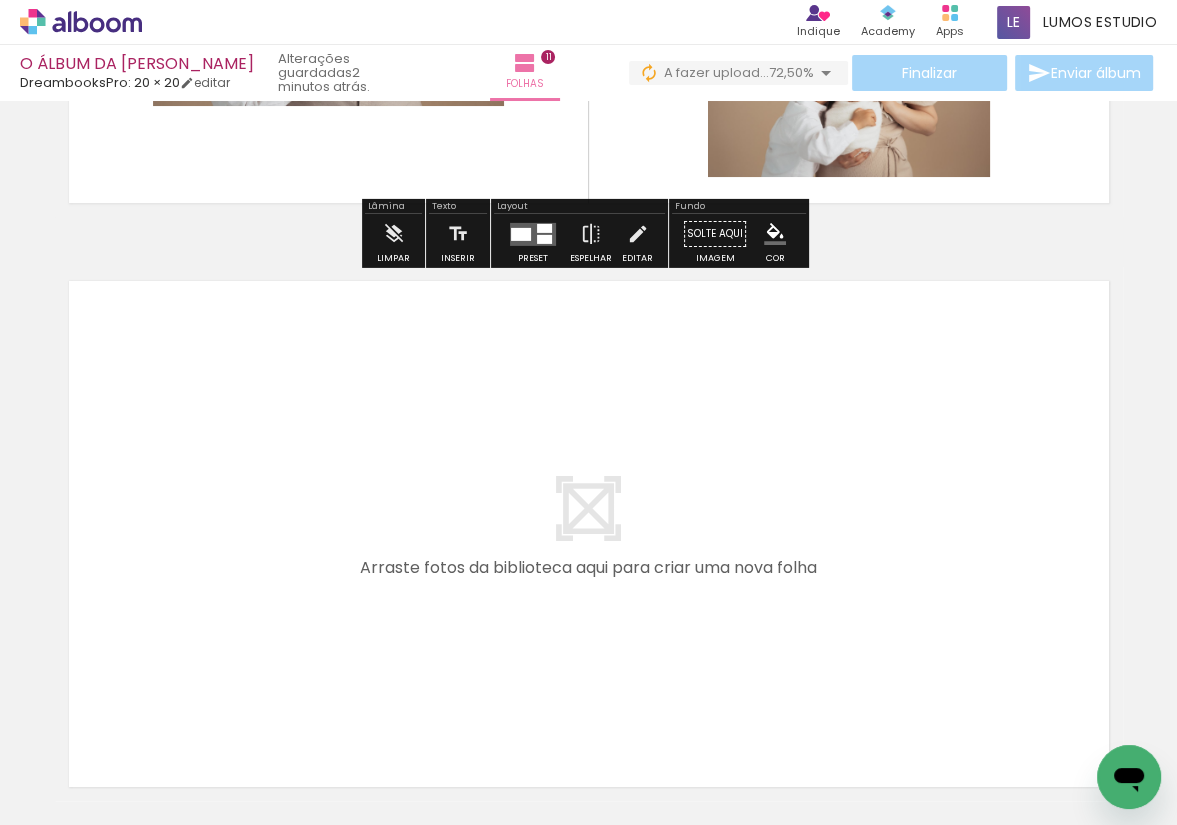 scroll, scrollTop: 6488, scrollLeft: 0, axis: vertical 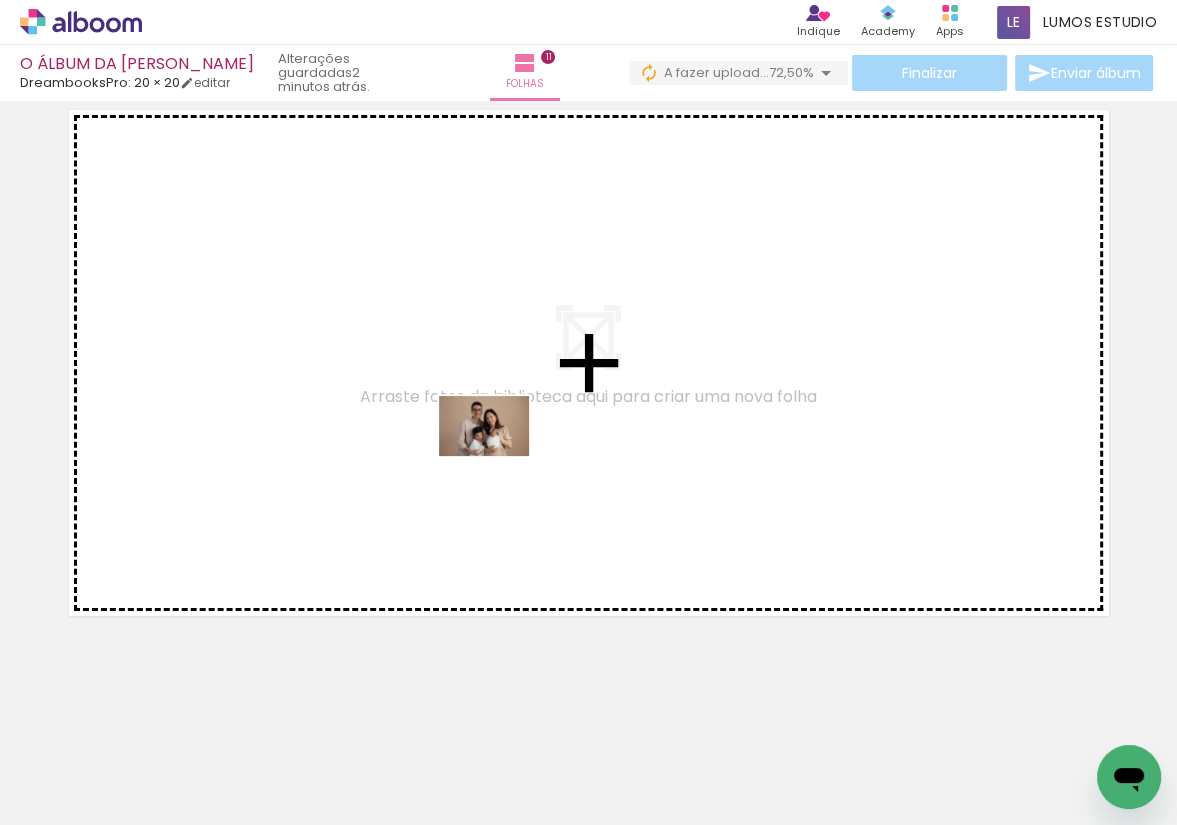 drag, startPoint x: 681, startPoint y: 776, endPoint x: 499, endPoint y: 456, distance: 368.13583 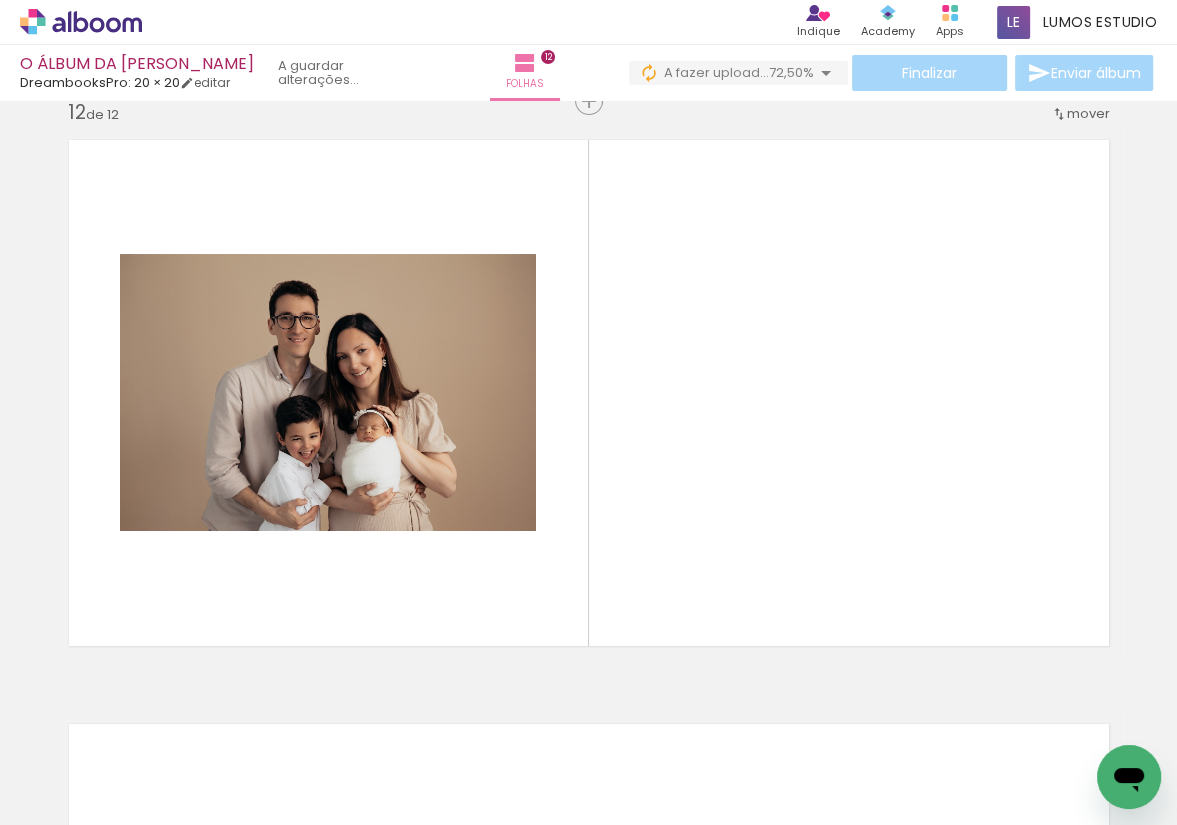 scroll, scrollTop: 6450, scrollLeft: 0, axis: vertical 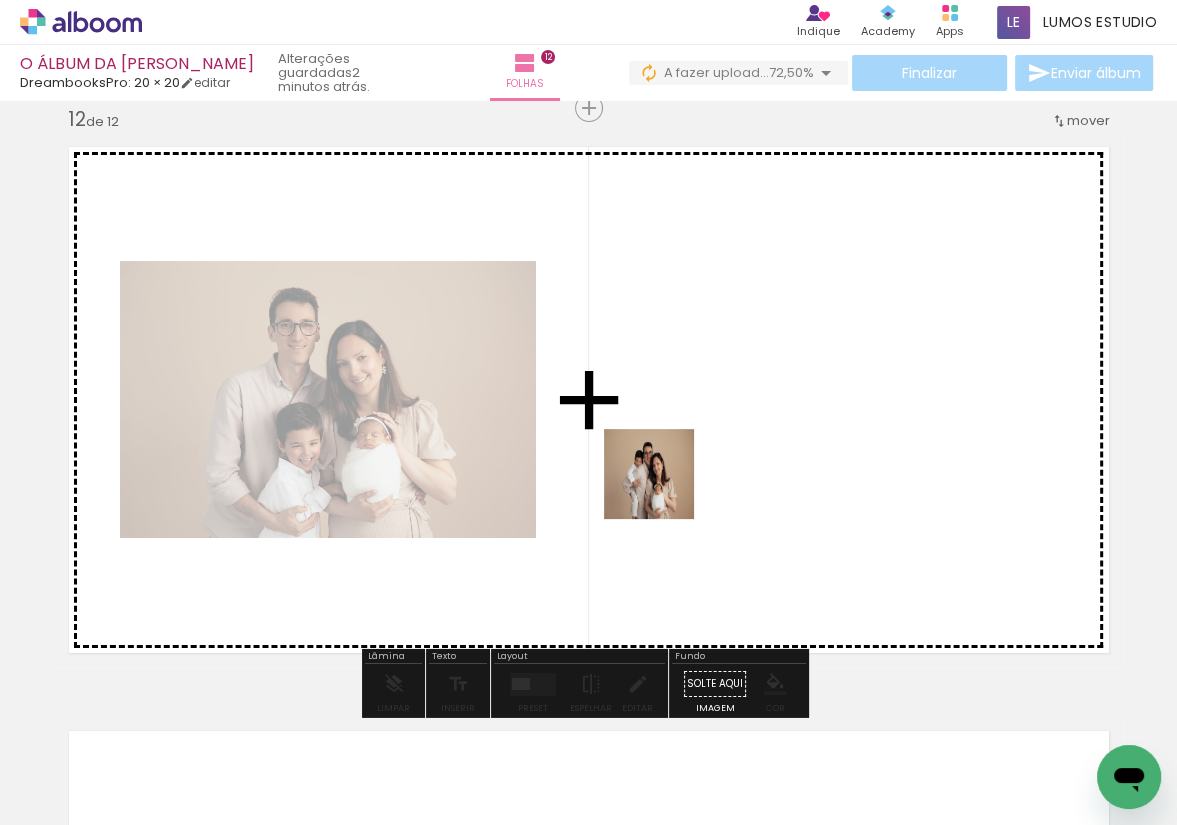 drag, startPoint x: 876, startPoint y: 742, endPoint x: 922, endPoint y: 694, distance: 66.48308 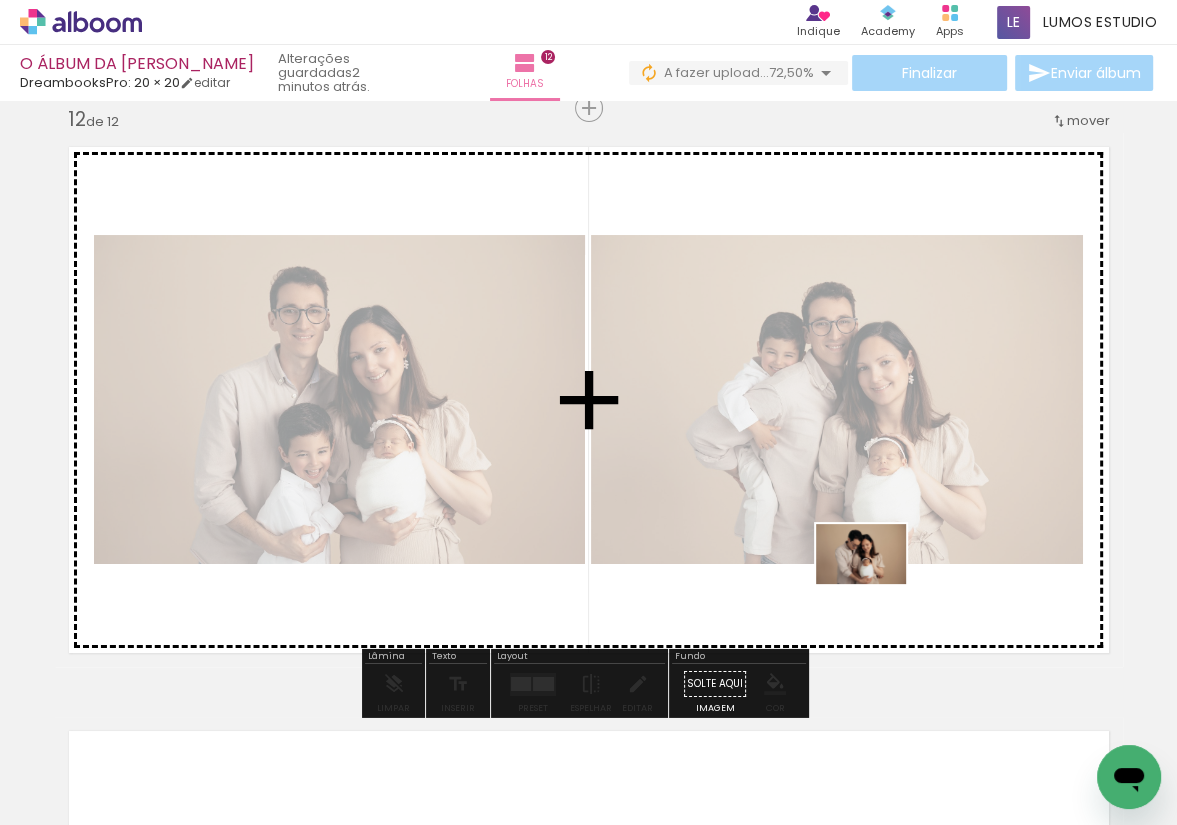 drag, startPoint x: 1050, startPoint y: 712, endPoint x: 876, endPoint y: 584, distance: 216.00926 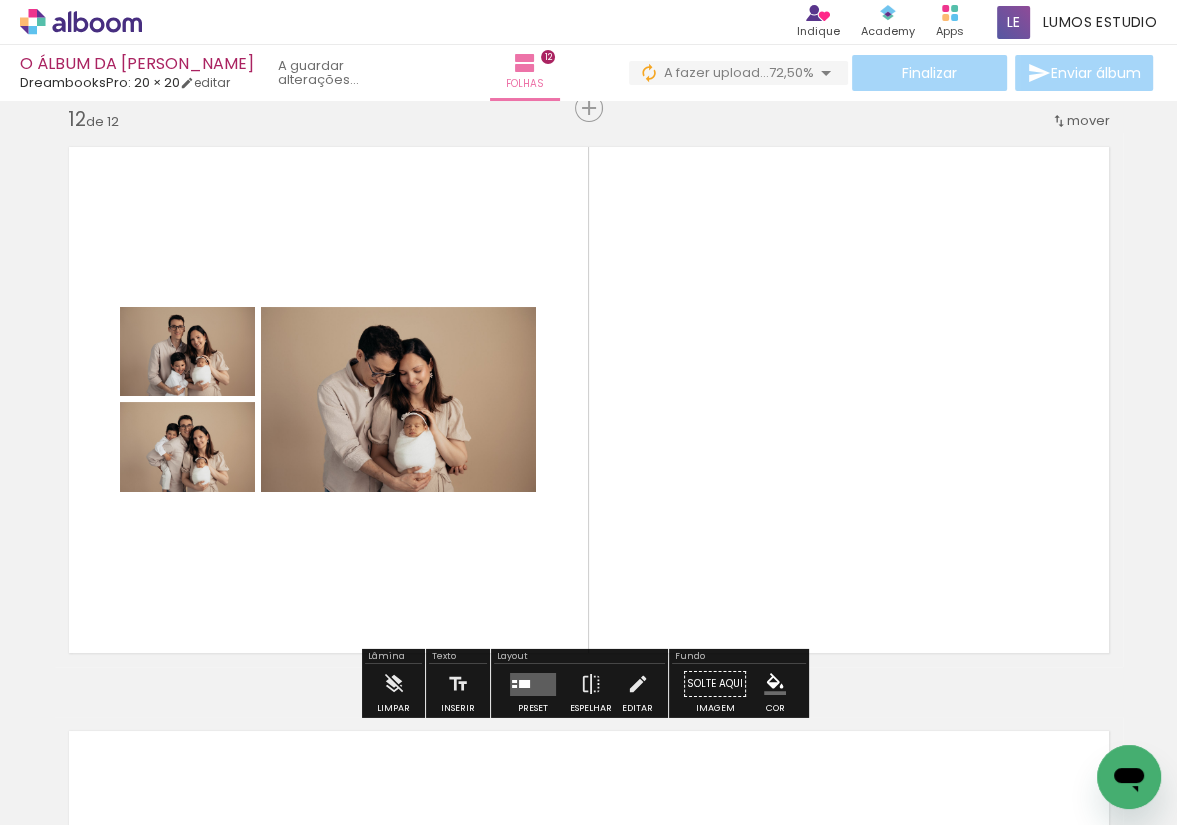 click at bounding box center (533, 683) 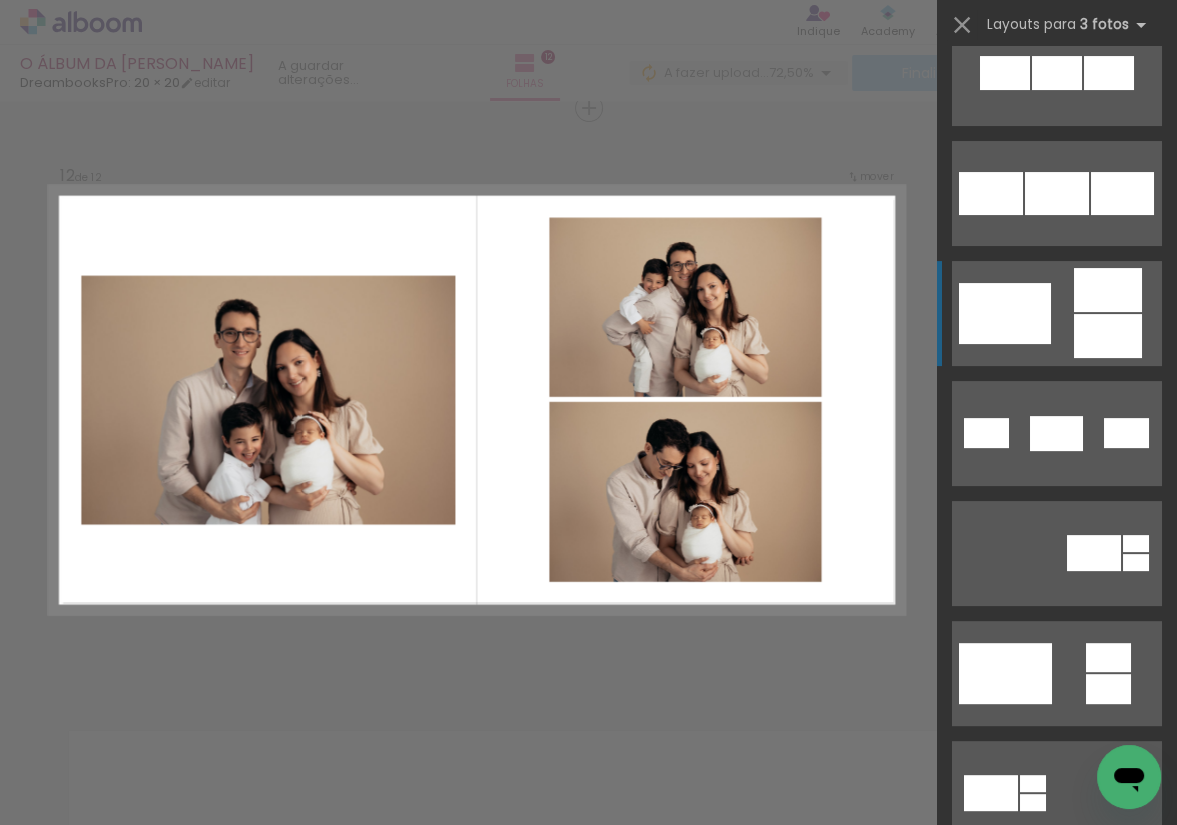 scroll, scrollTop: 371, scrollLeft: 0, axis: vertical 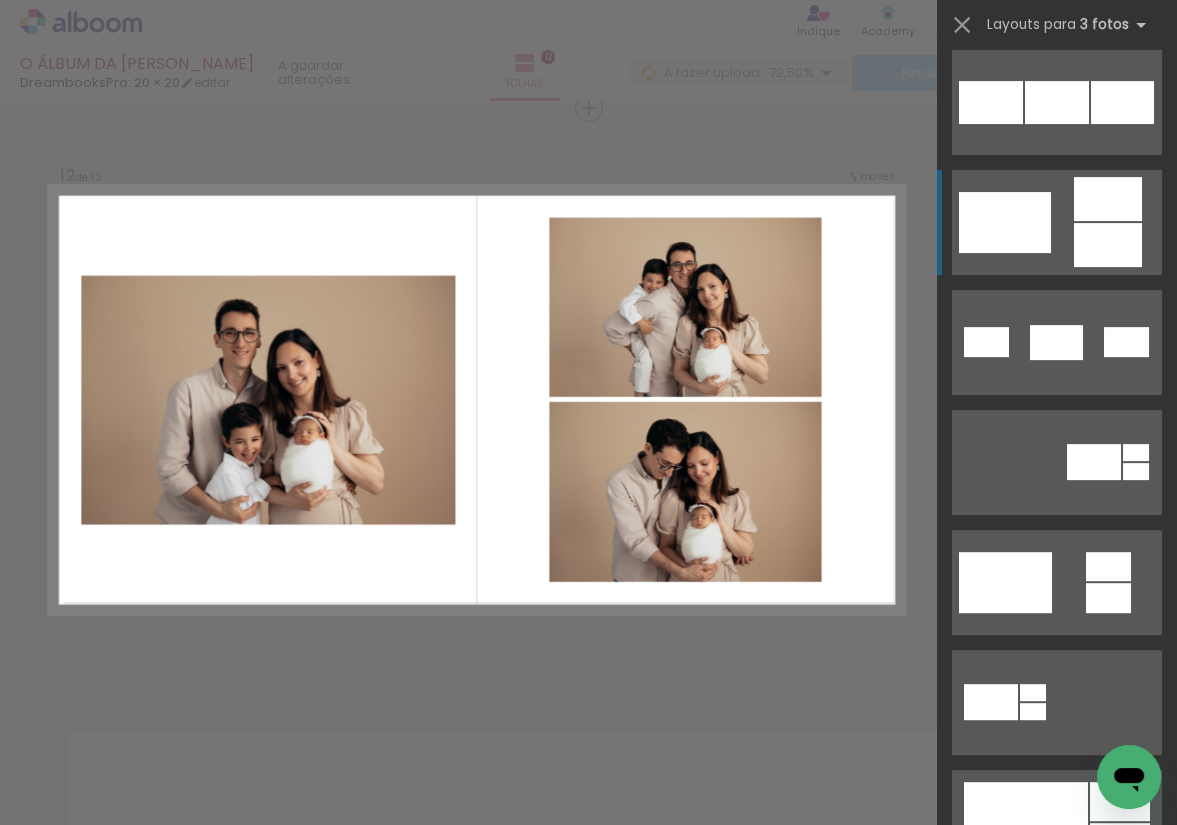 click at bounding box center [1125, -138] 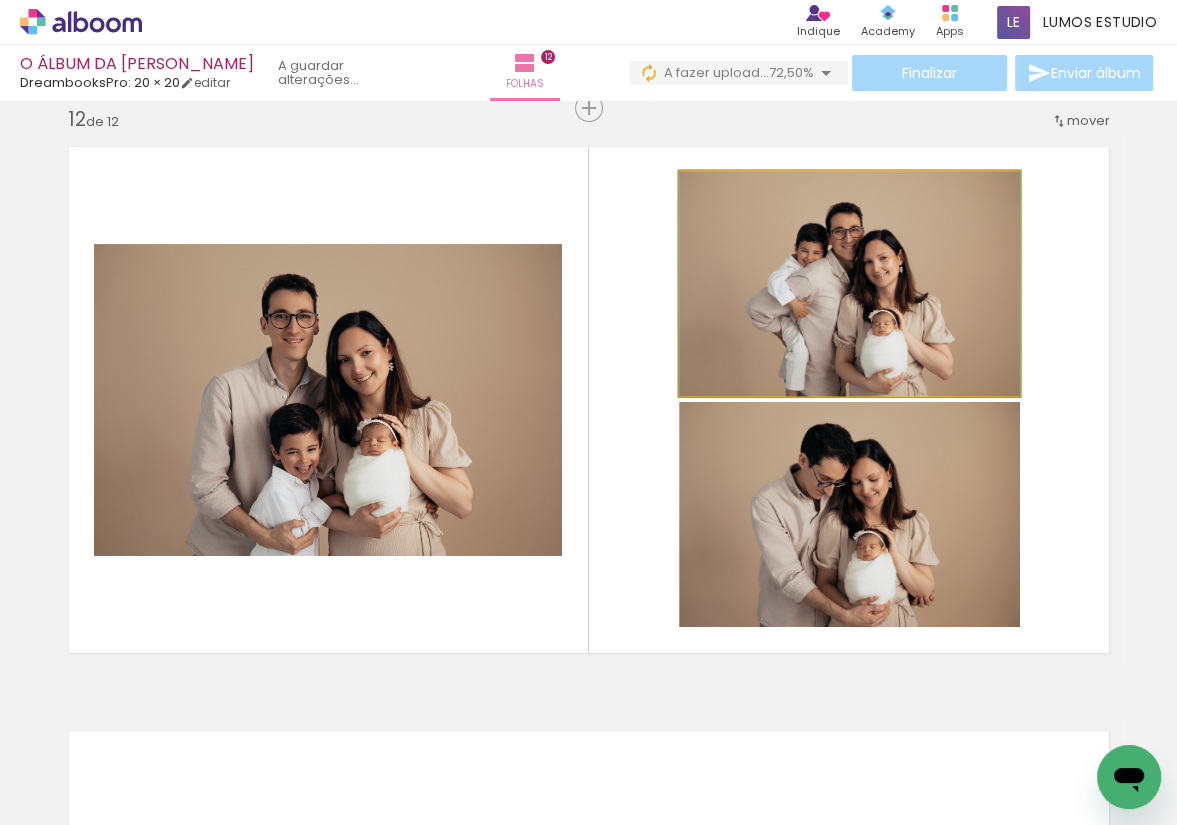 click 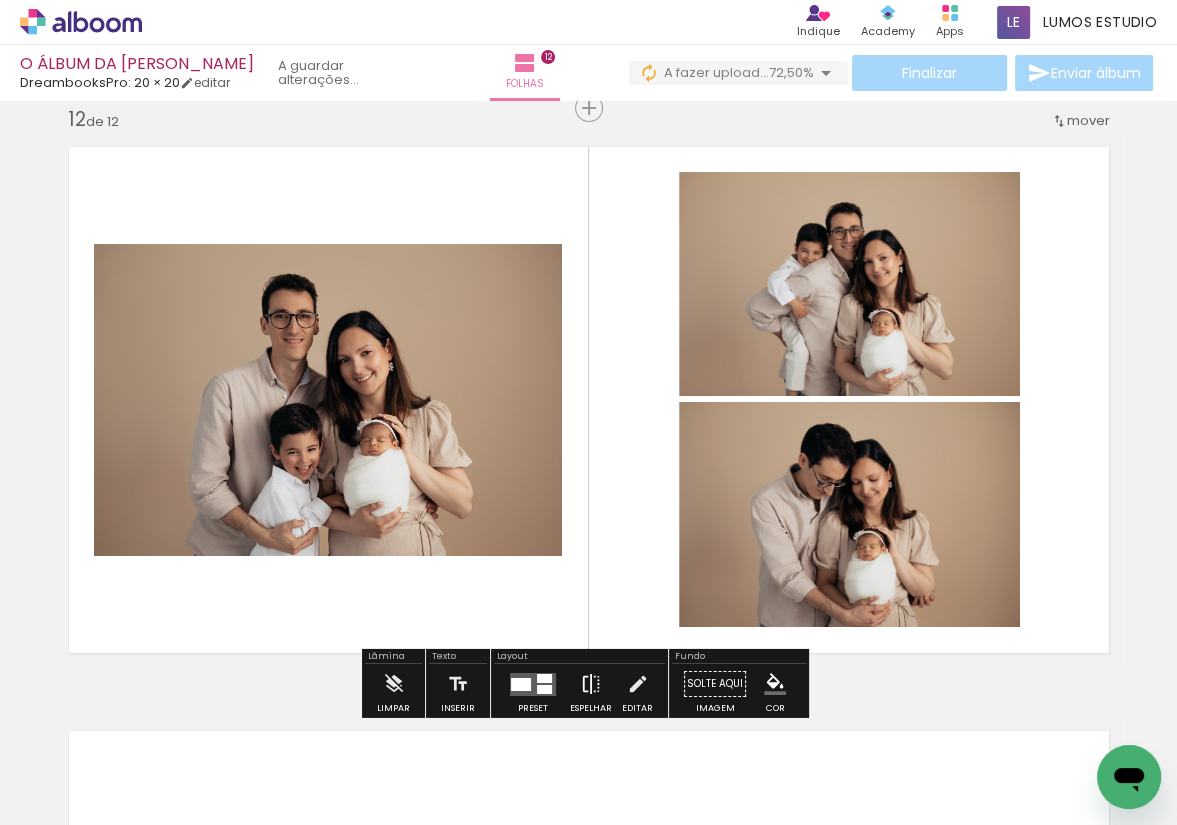 click at bounding box center [591, 684] 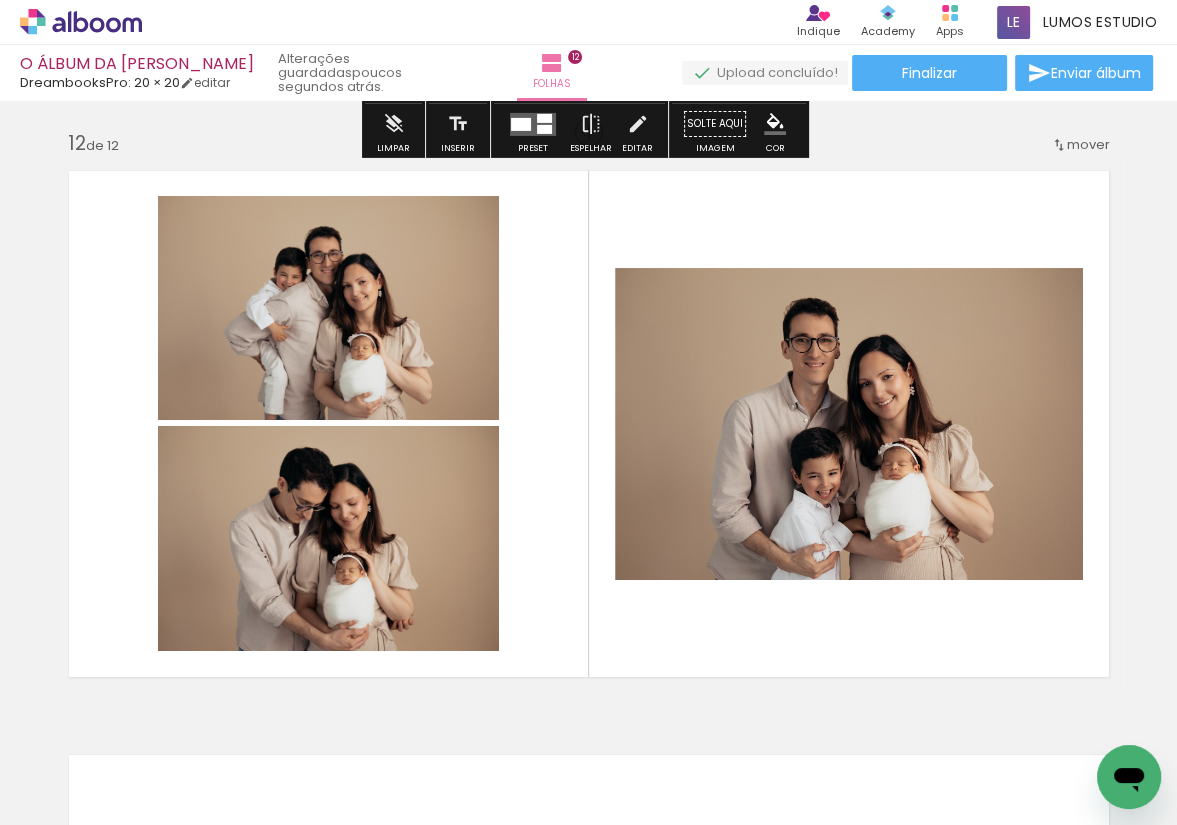 scroll, scrollTop: 6515, scrollLeft: 0, axis: vertical 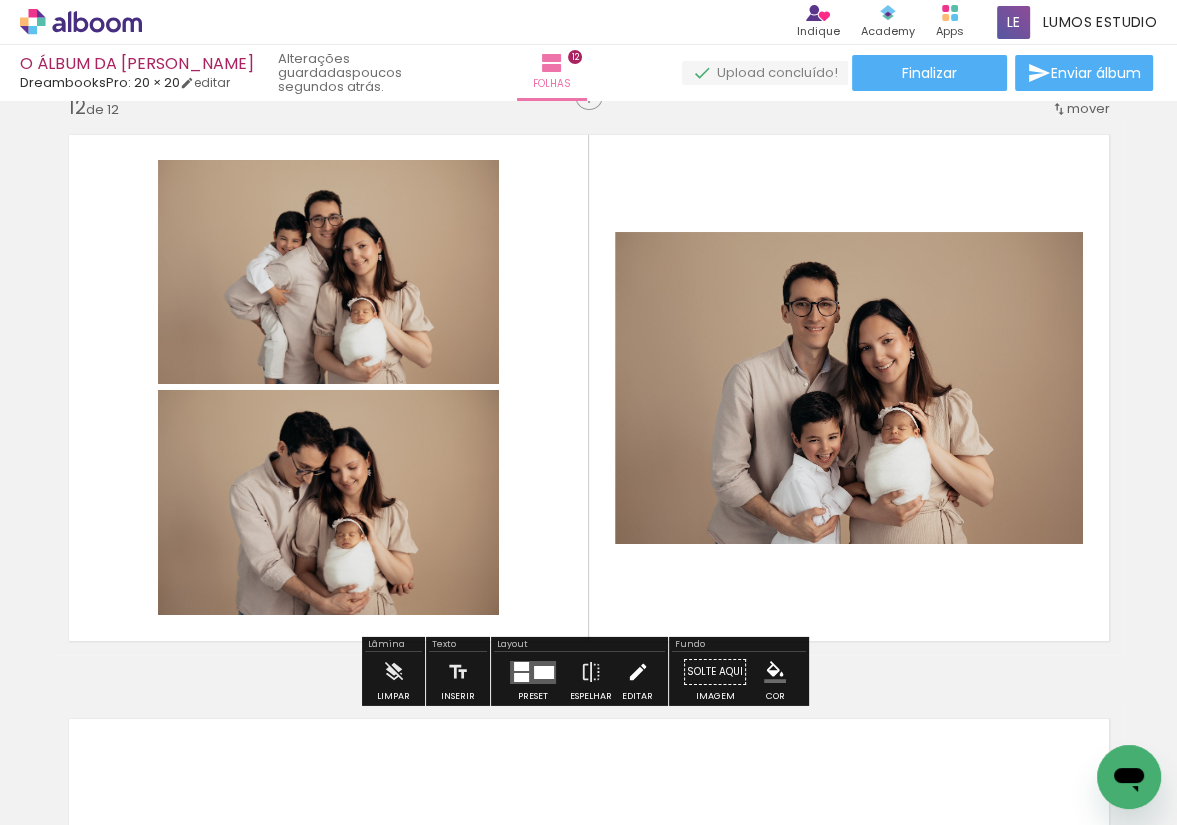 click at bounding box center [638, 672] 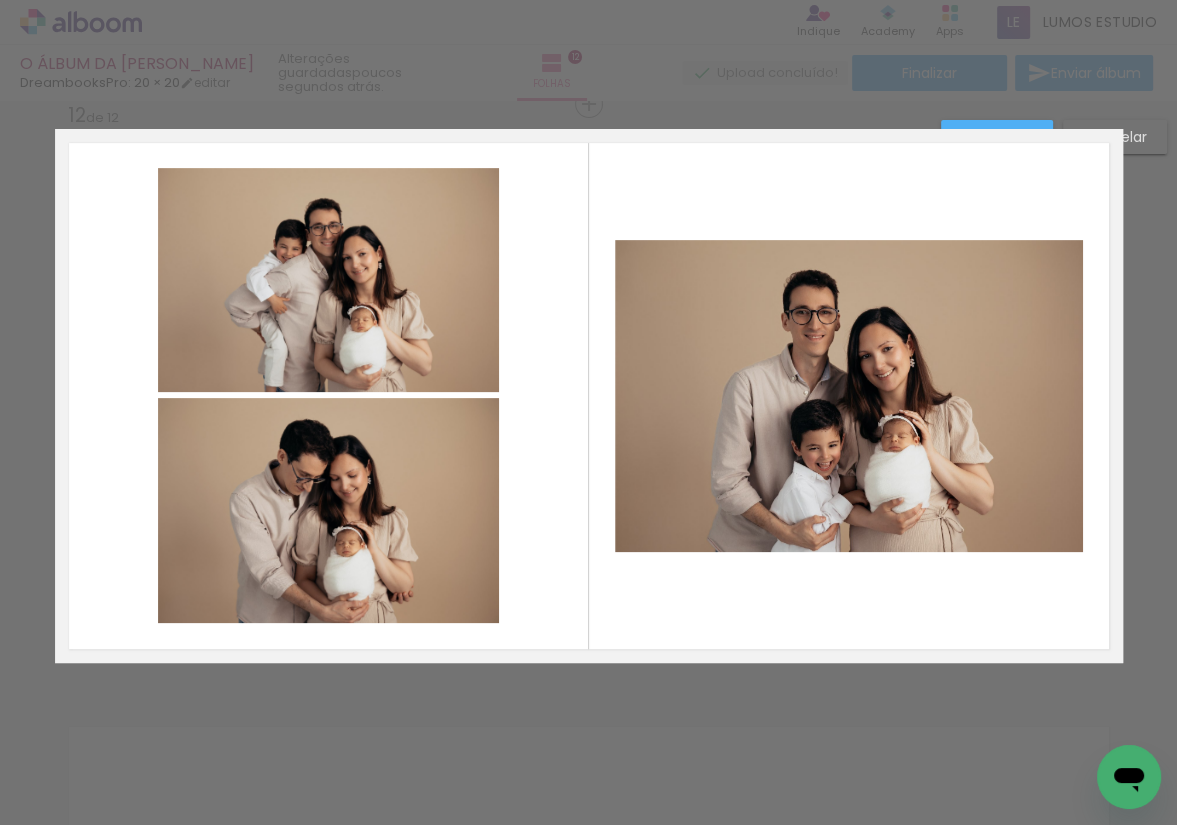 scroll, scrollTop: 6450, scrollLeft: 0, axis: vertical 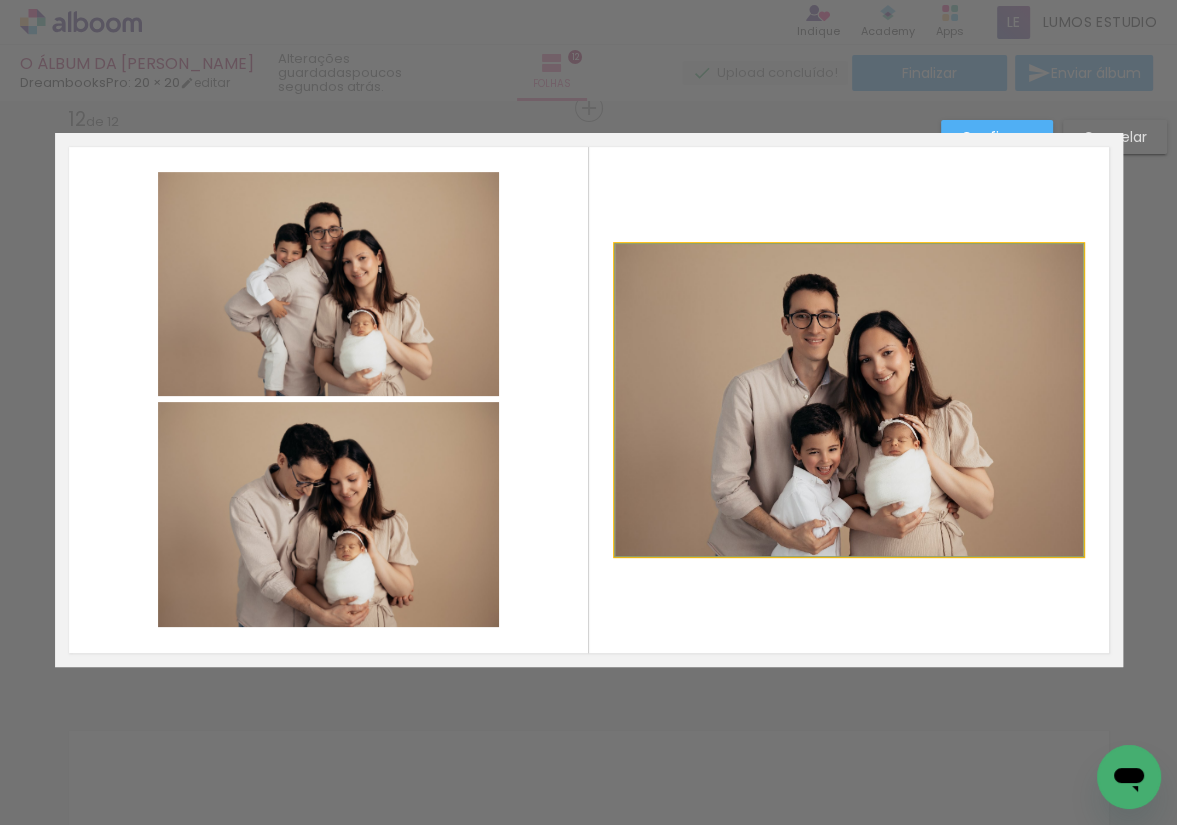 click 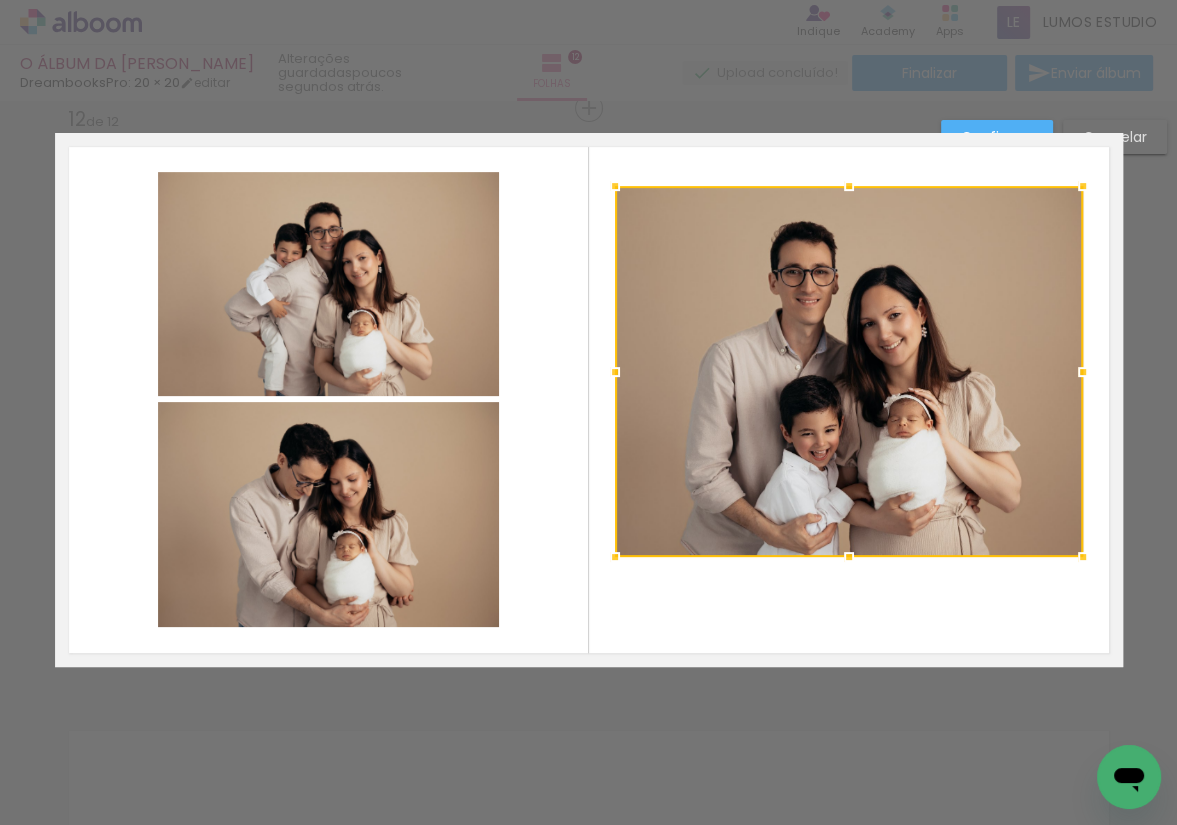 drag, startPoint x: 844, startPoint y: 232, endPoint x: 844, endPoint y: 183, distance: 49 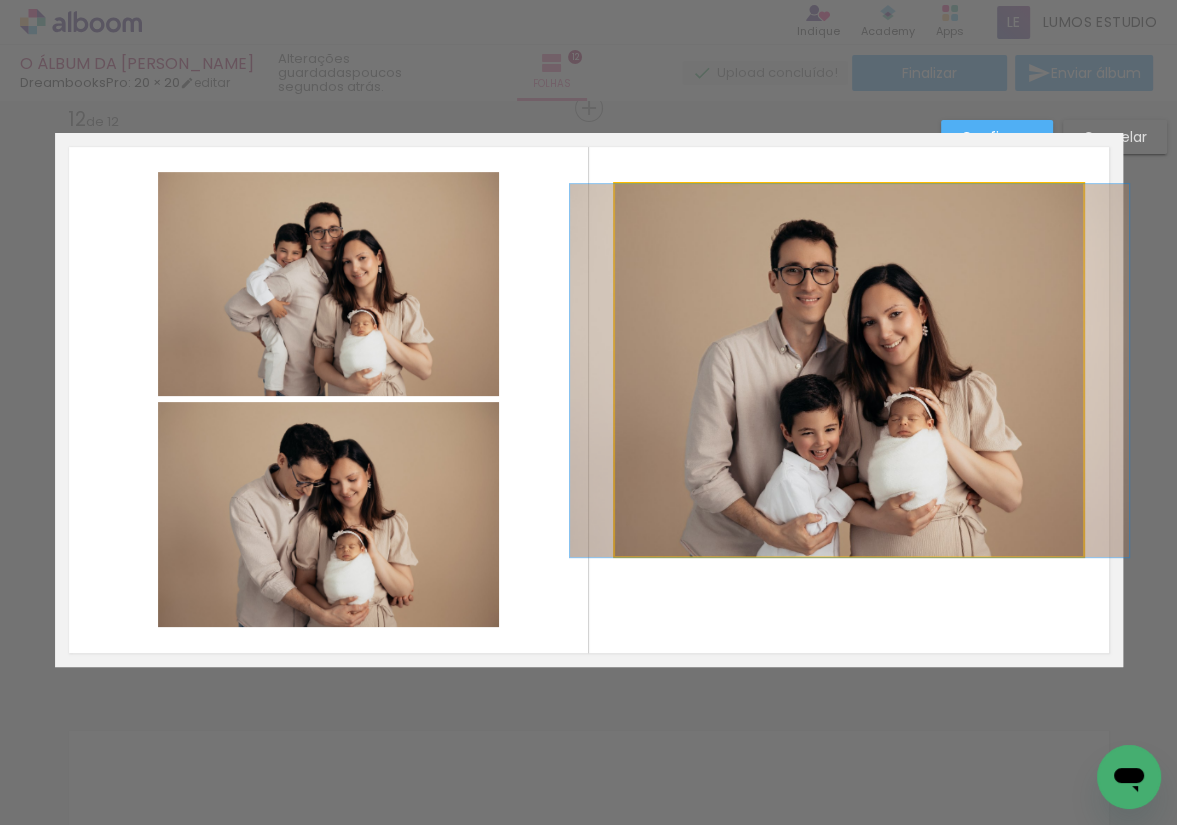 drag, startPoint x: 826, startPoint y: 336, endPoint x: 828, endPoint y: 349, distance: 13.152946 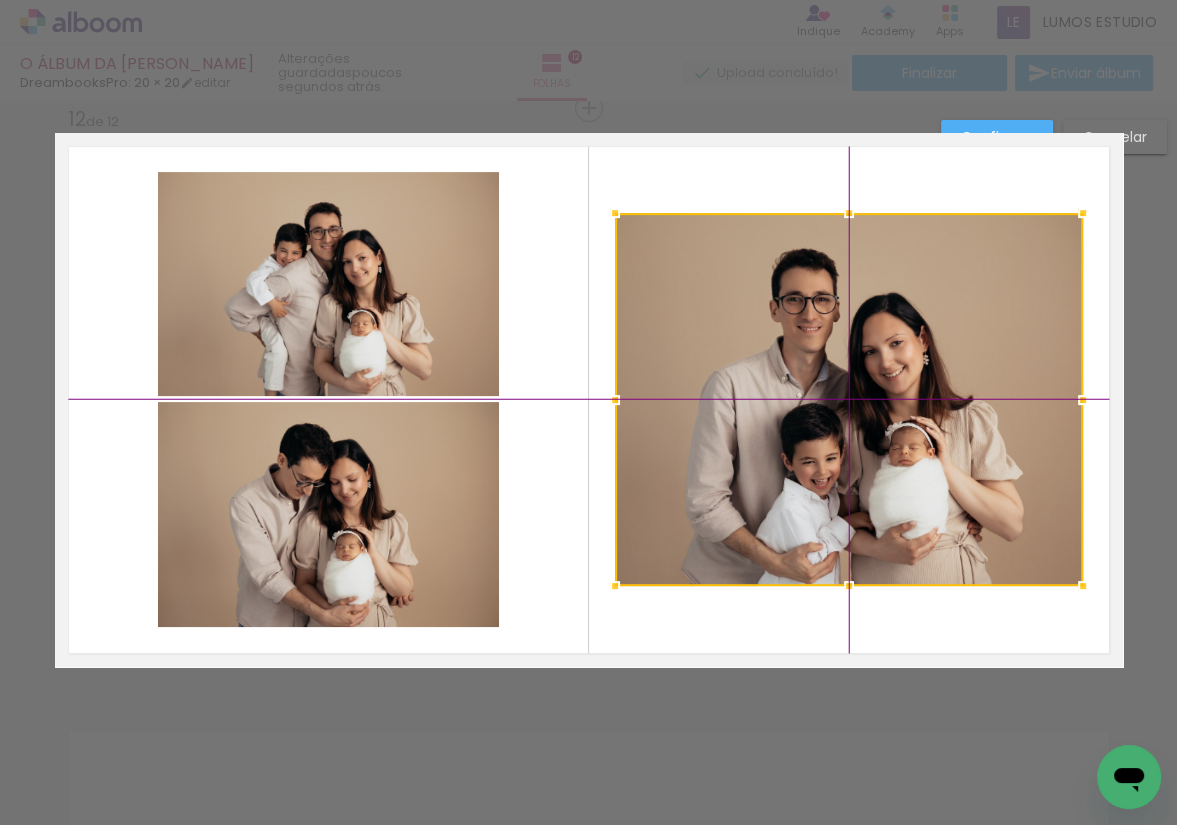 drag, startPoint x: 825, startPoint y: 344, endPoint x: 820, endPoint y: 384, distance: 40.311287 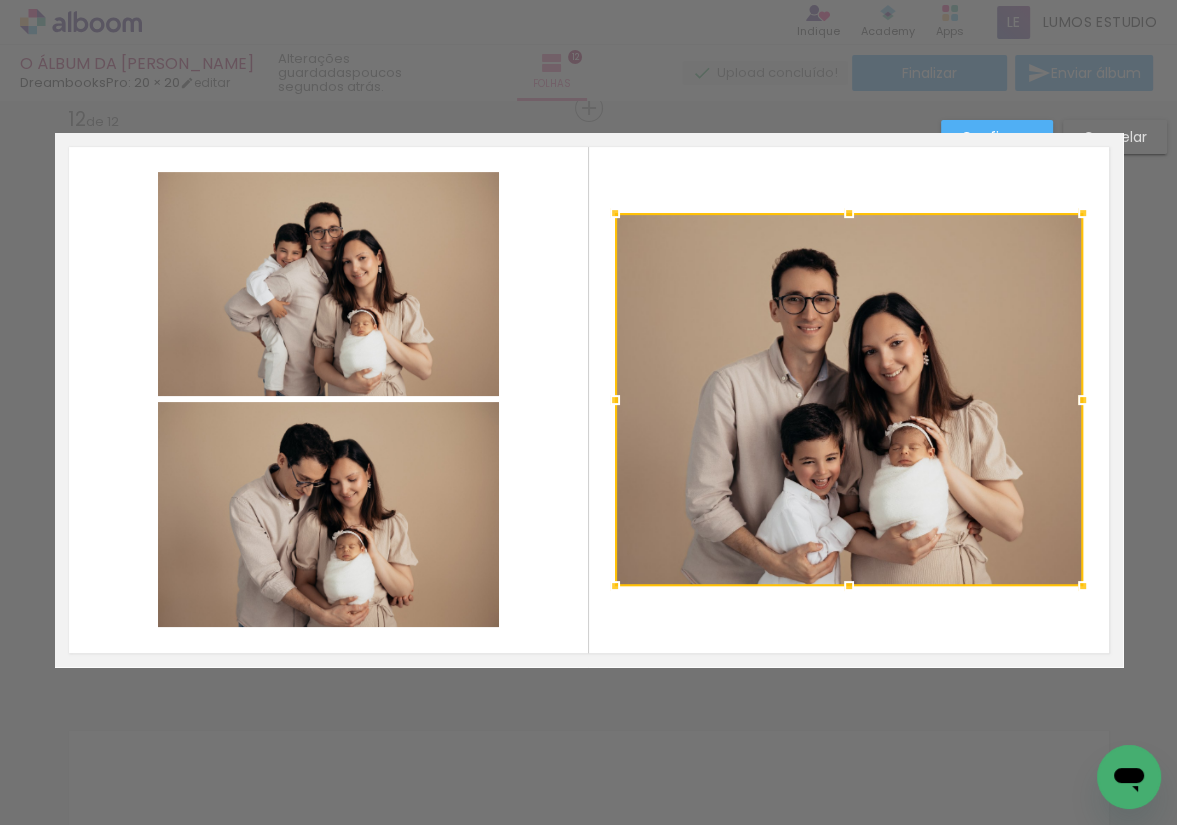 click 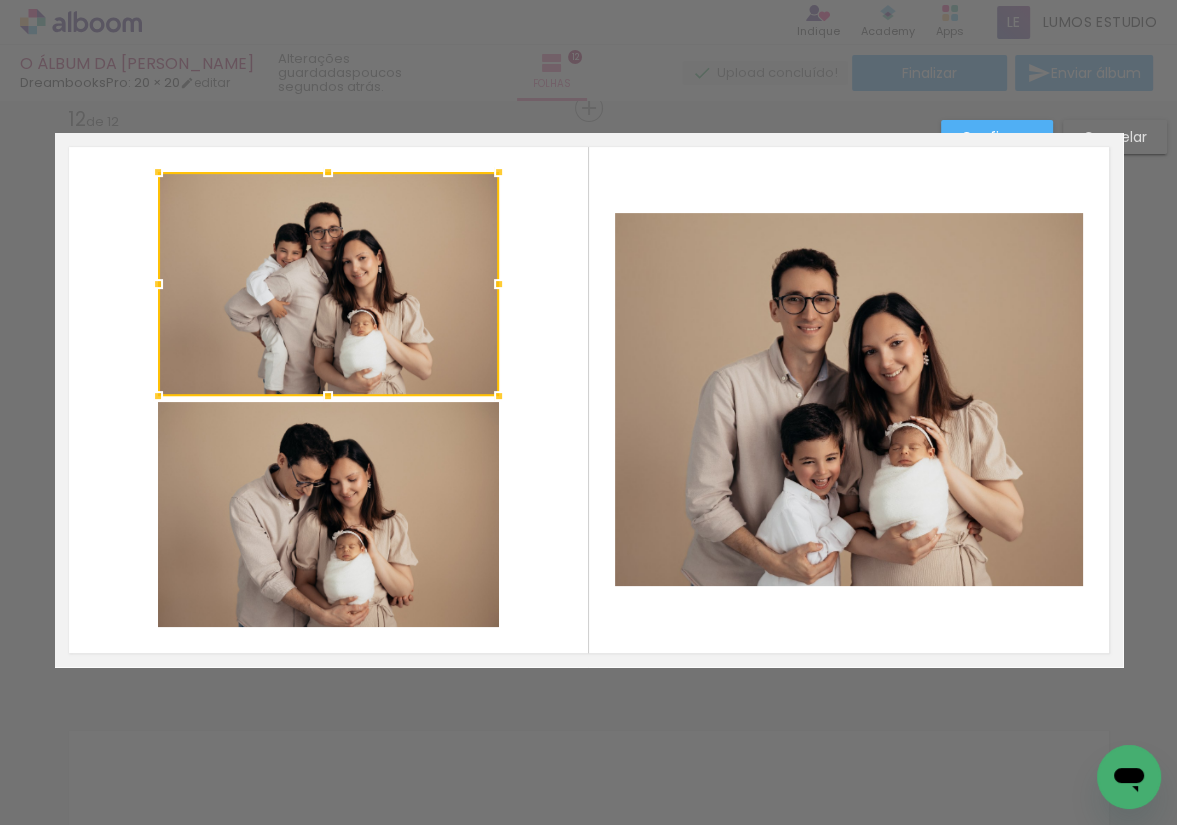 click at bounding box center [328, 284] 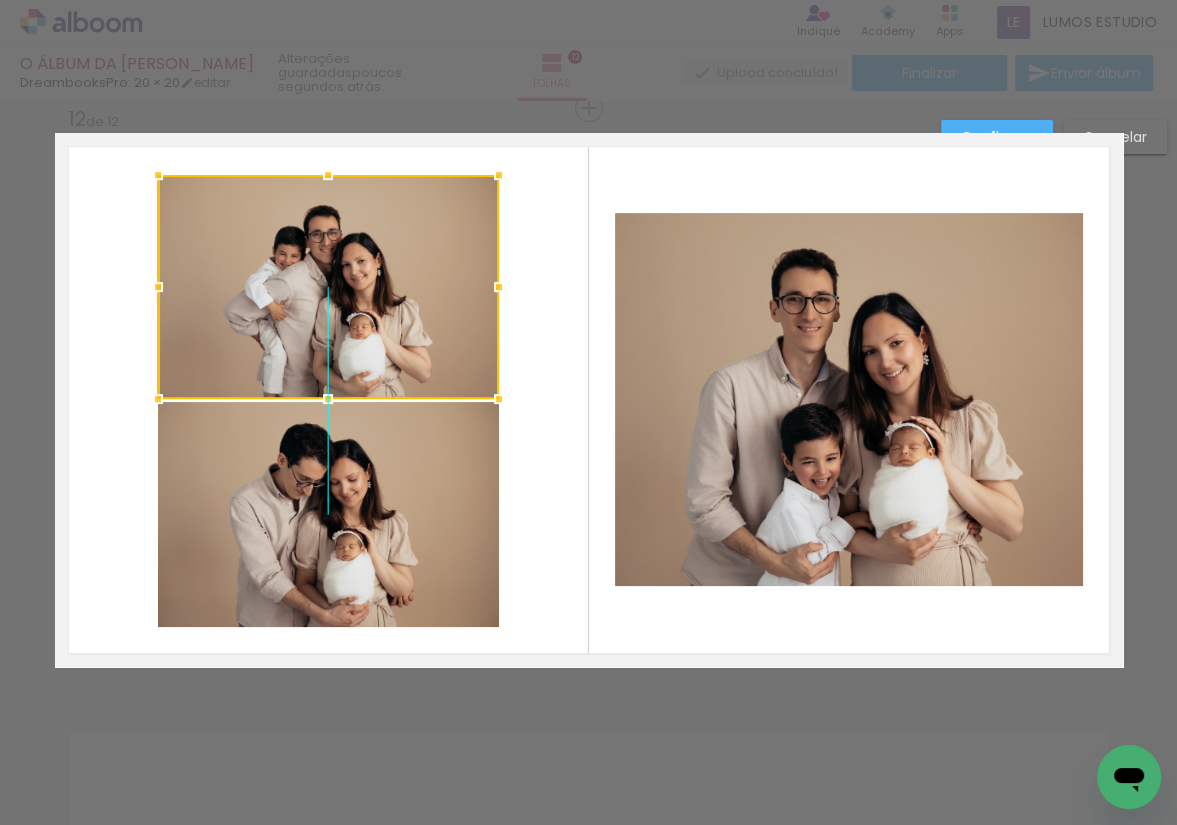 click at bounding box center [328, 287] 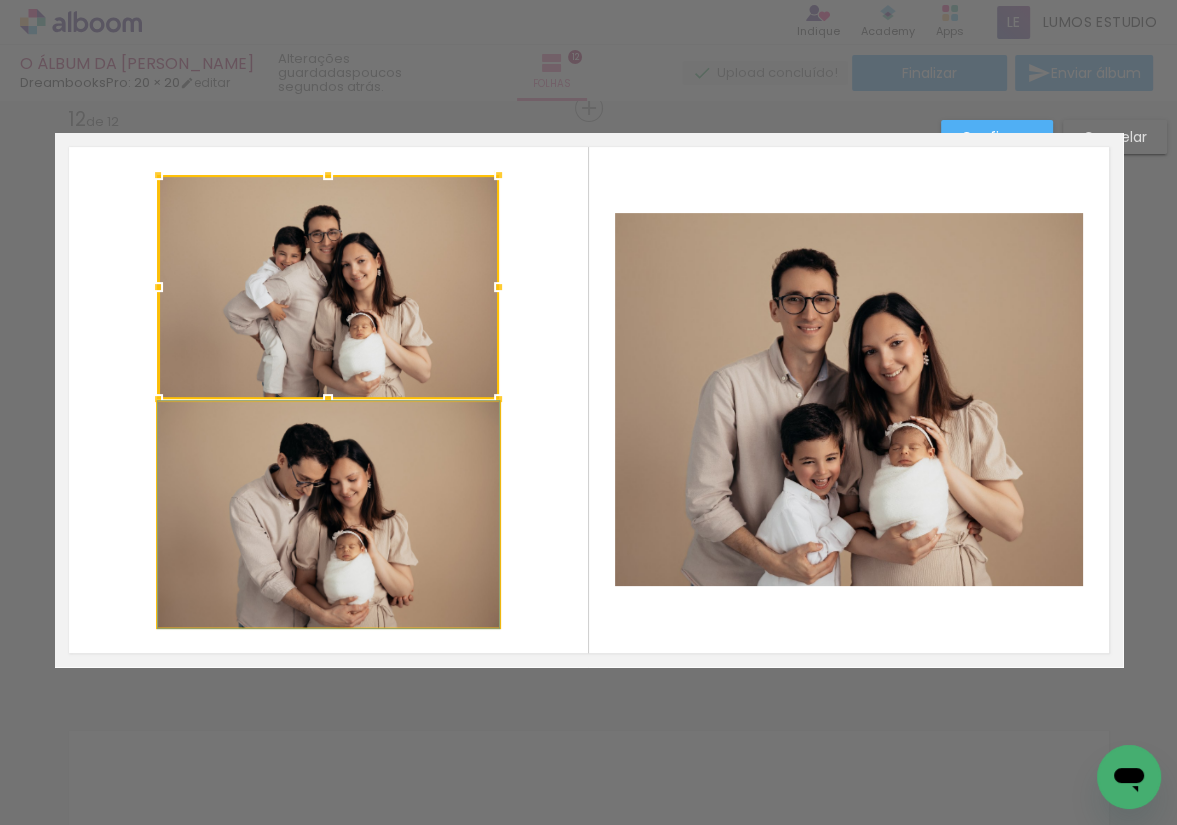 click 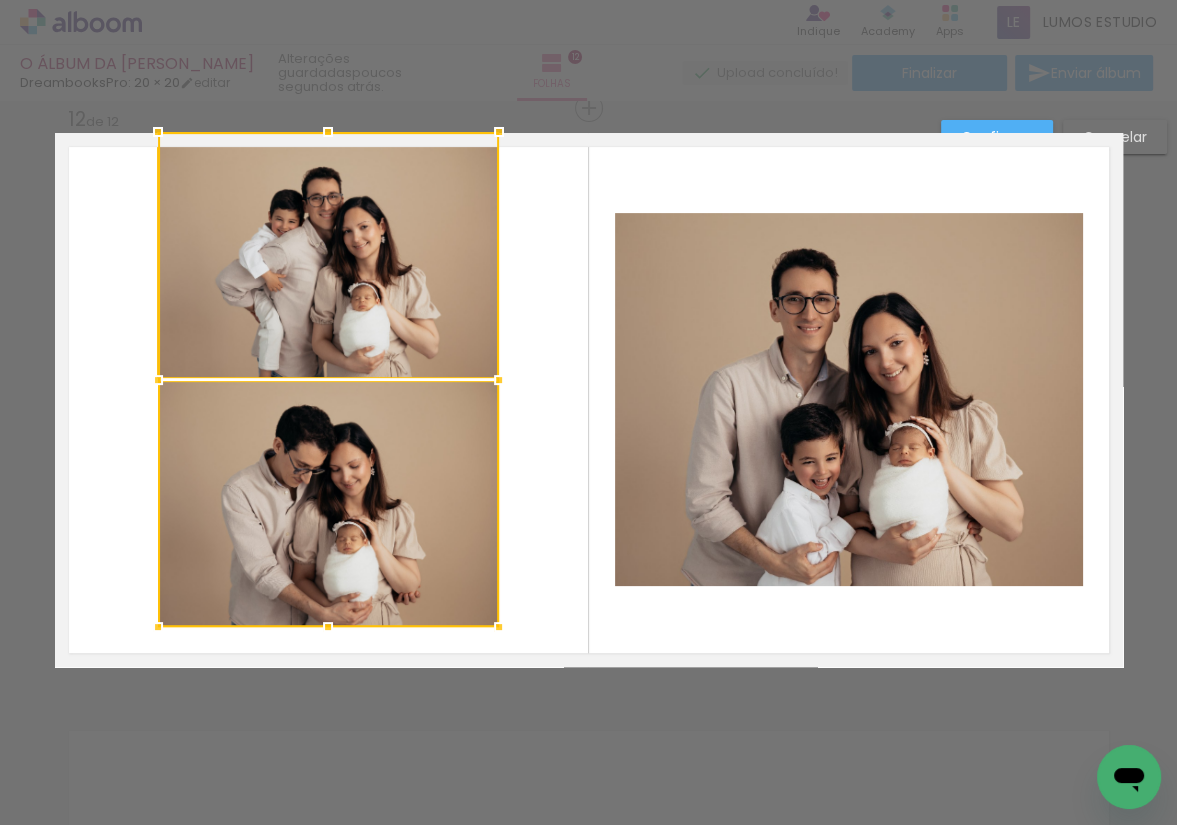 drag, startPoint x: 324, startPoint y: 174, endPoint x: 326, endPoint y: 145, distance: 29.068884 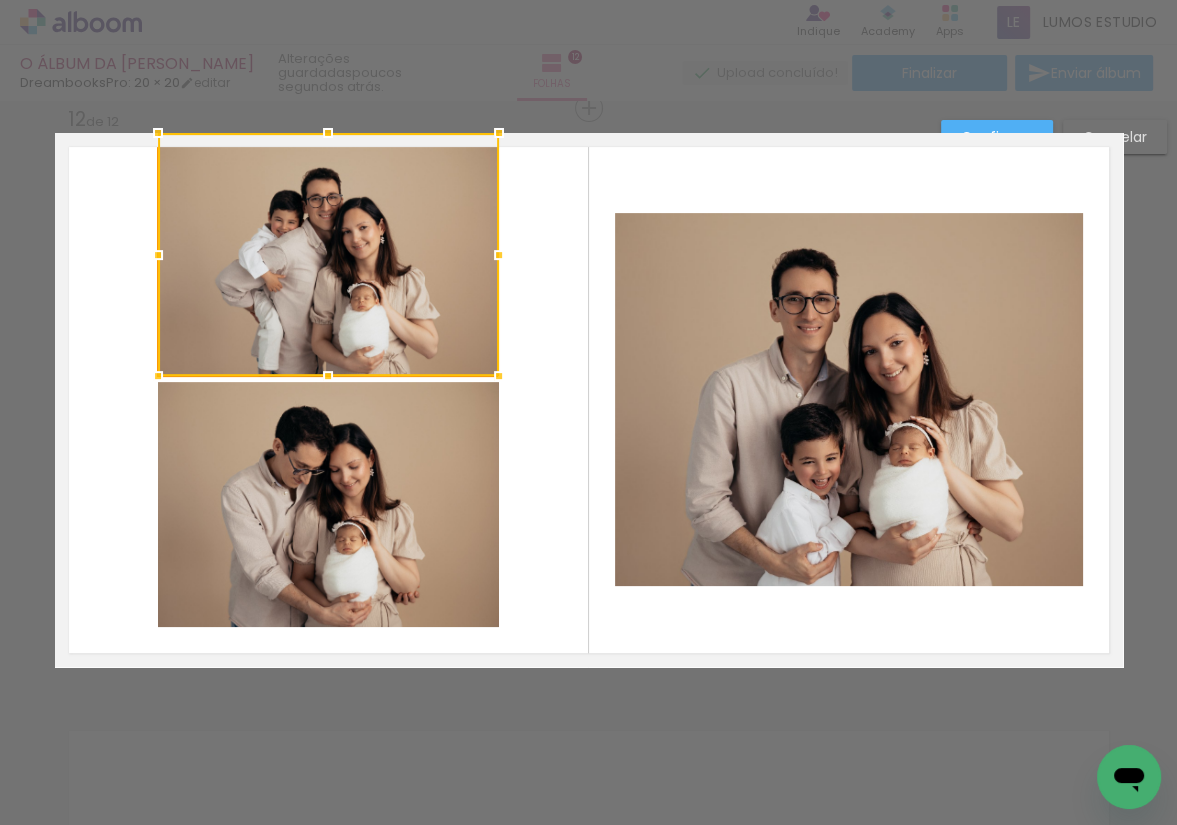 click at bounding box center (328, 254) 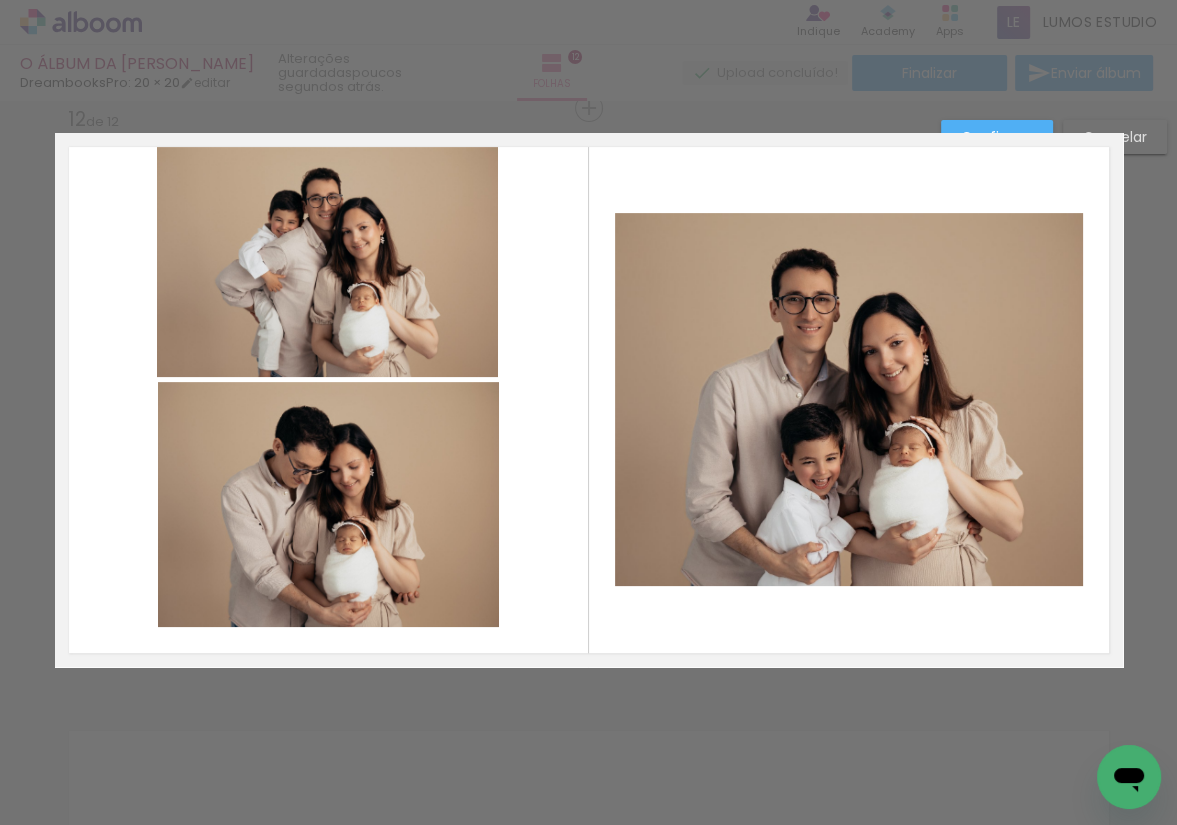 click 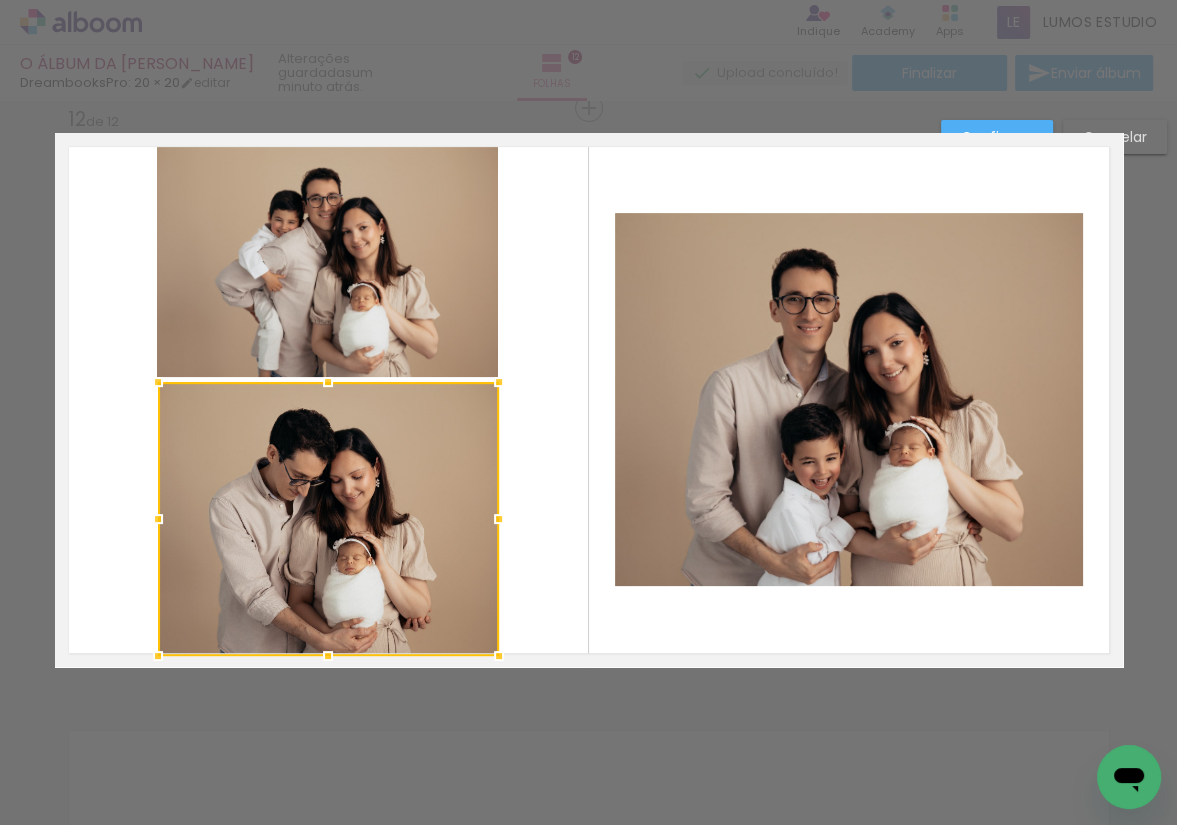 drag, startPoint x: 321, startPoint y: 631, endPoint x: 322, endPoint y: 648, distance: 17.029387 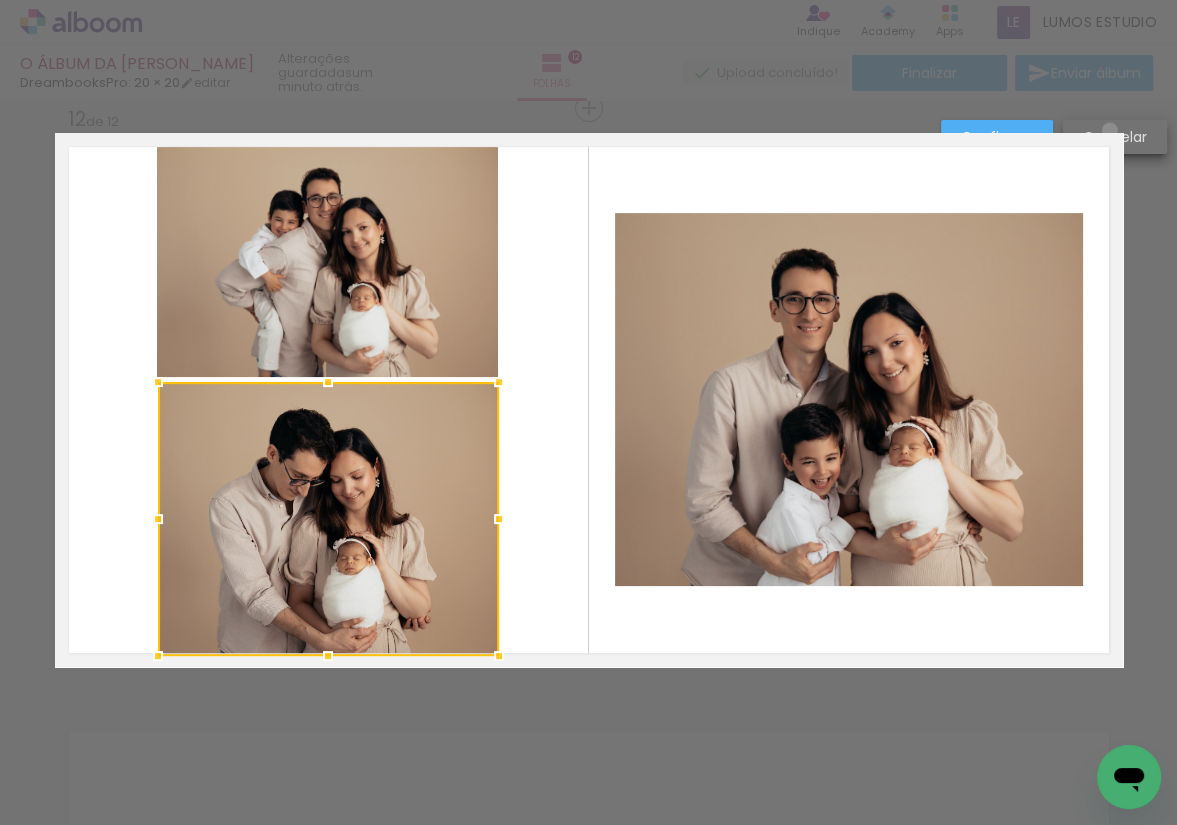 click on "Cancelar" at bounding box center (0, 0) 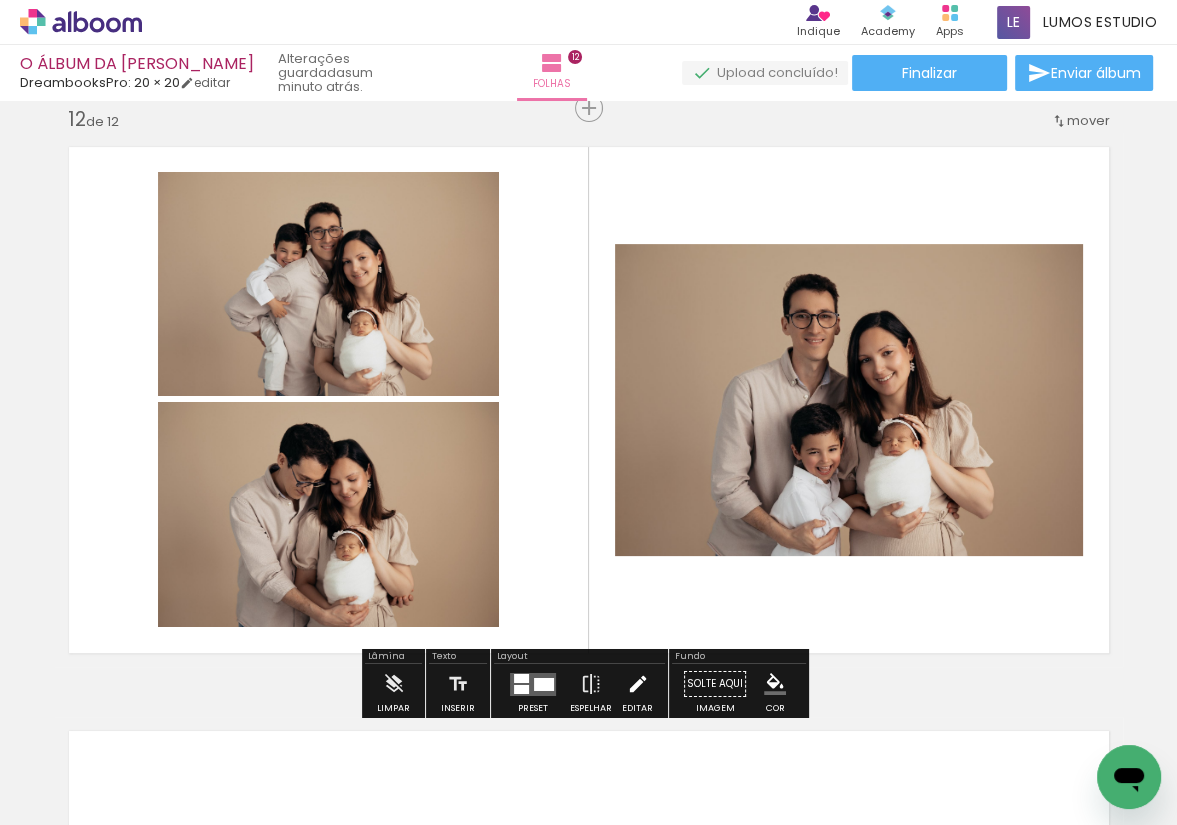 click at bounding box center (638, 684) 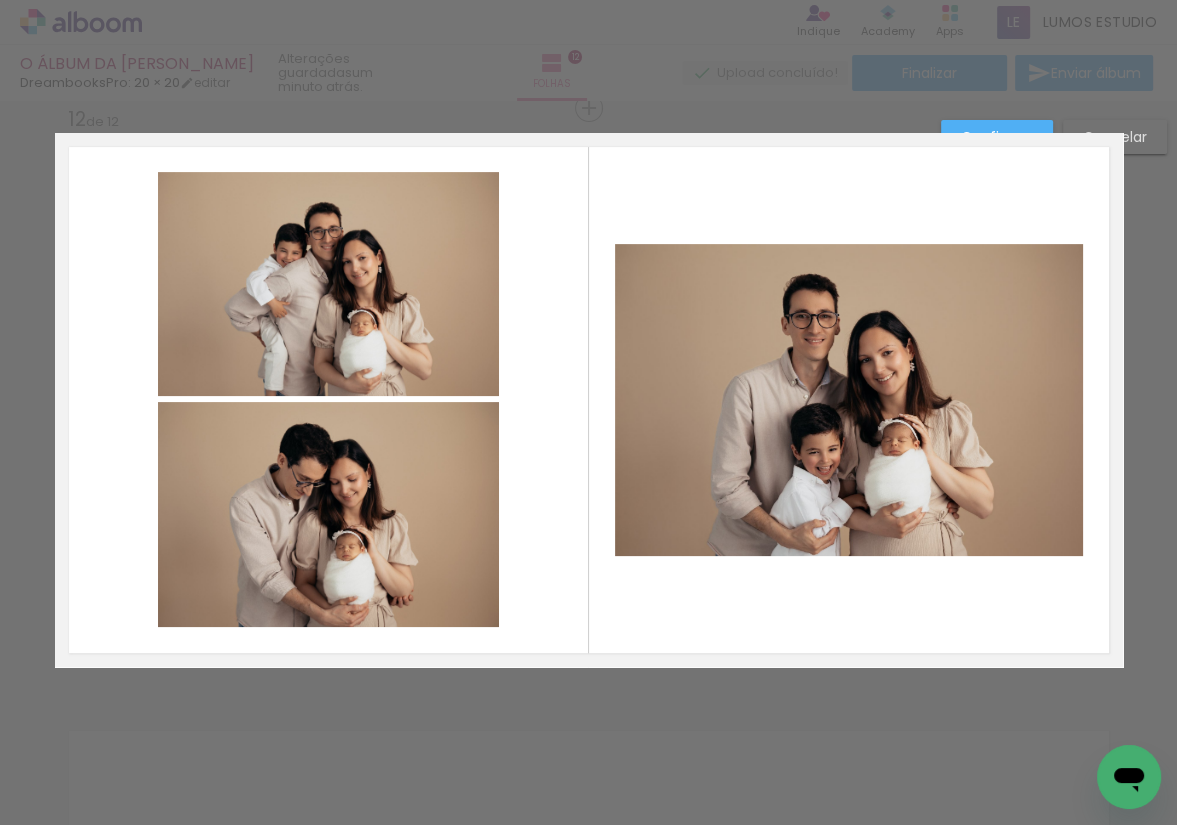 click 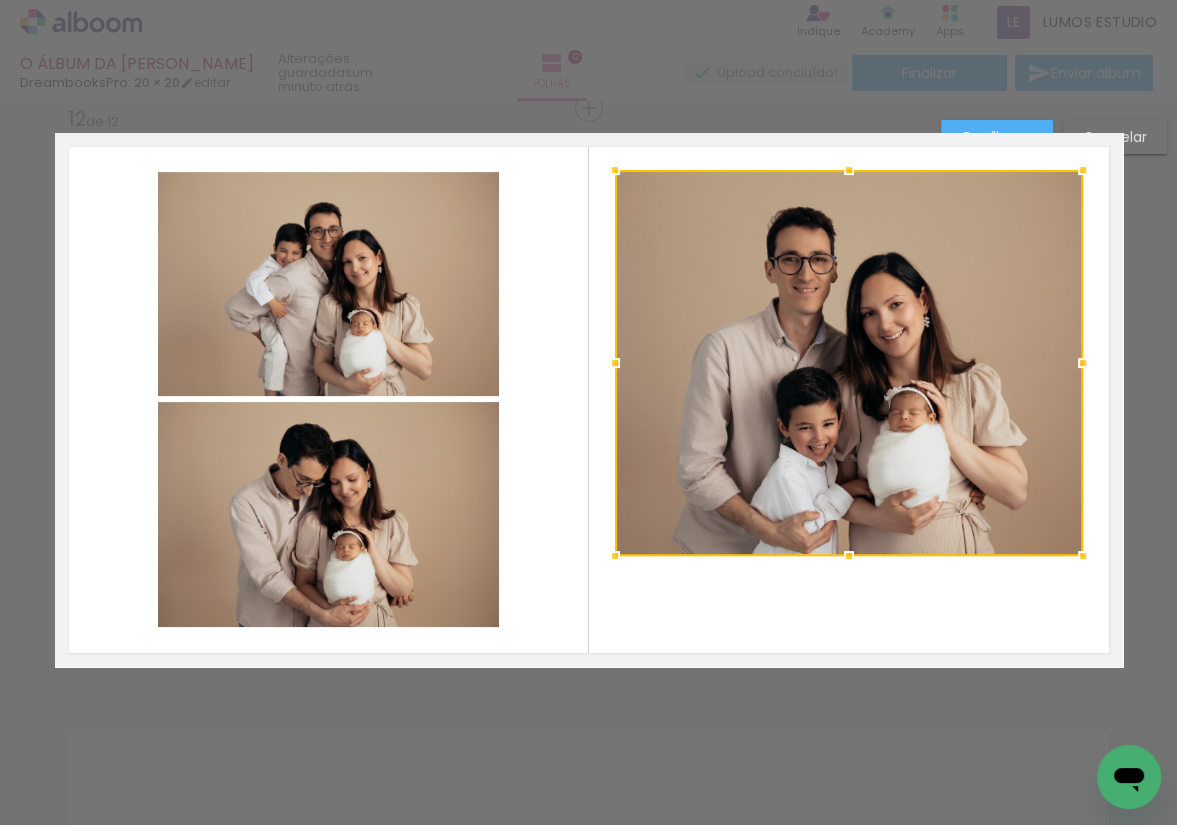 drag, startPoint x: 840, startPoint y: 243, endPoint x: 844, endPoint y: 169, distance: 74.10803 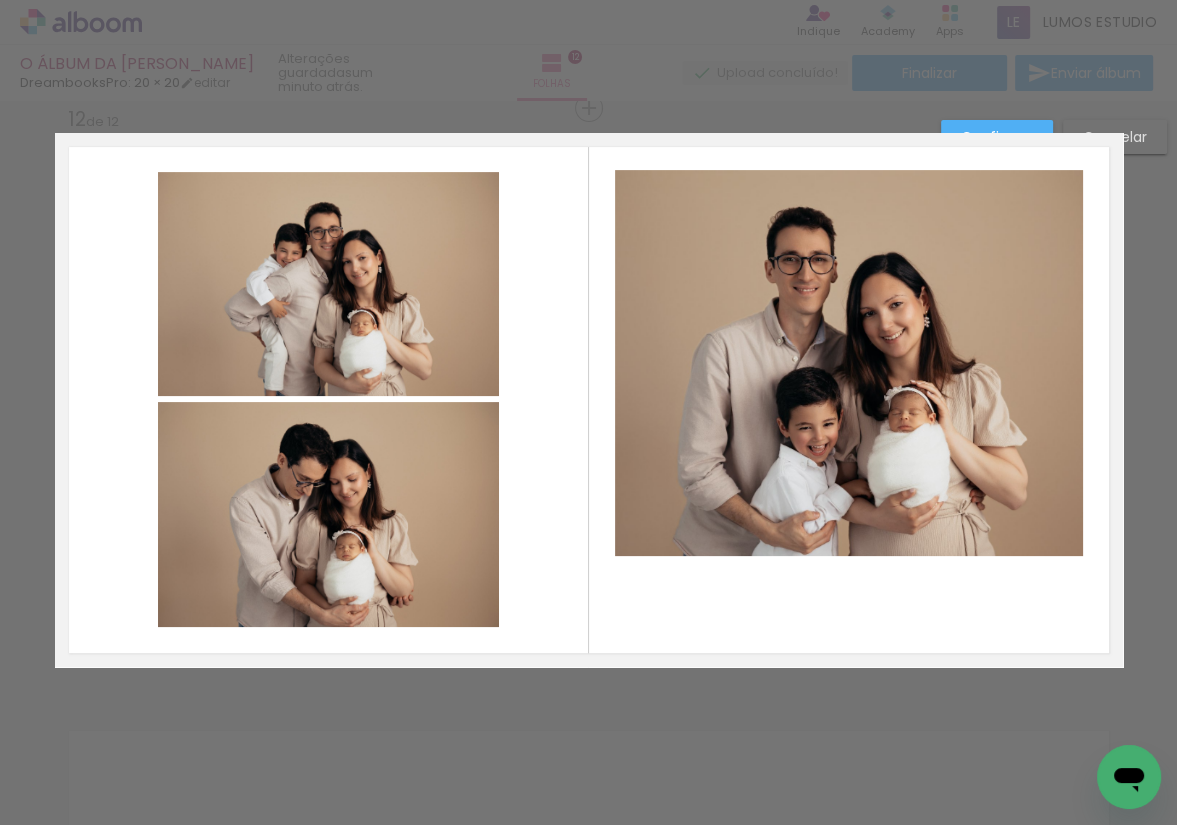 click 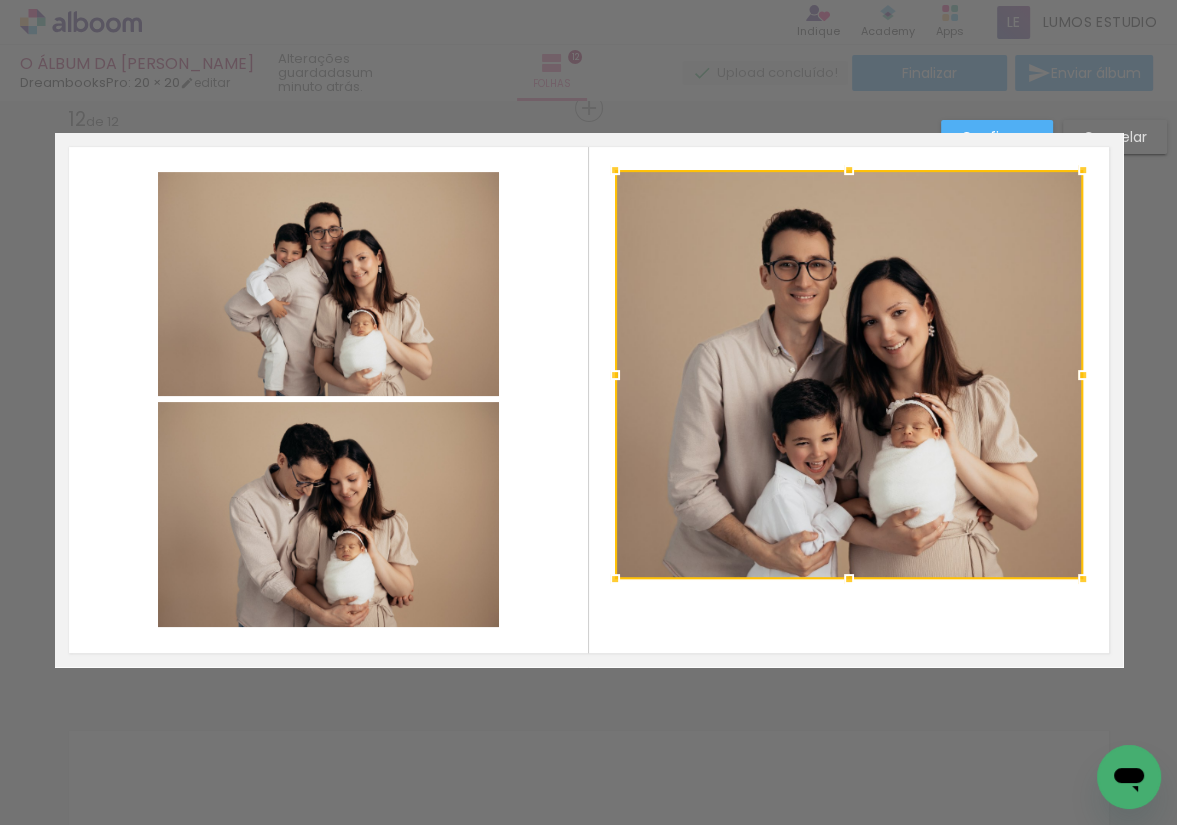 drag, startPoint x: 839, startPoint y: 553, endPoint x: 845, endPoint y: 576, distance: 23.769728 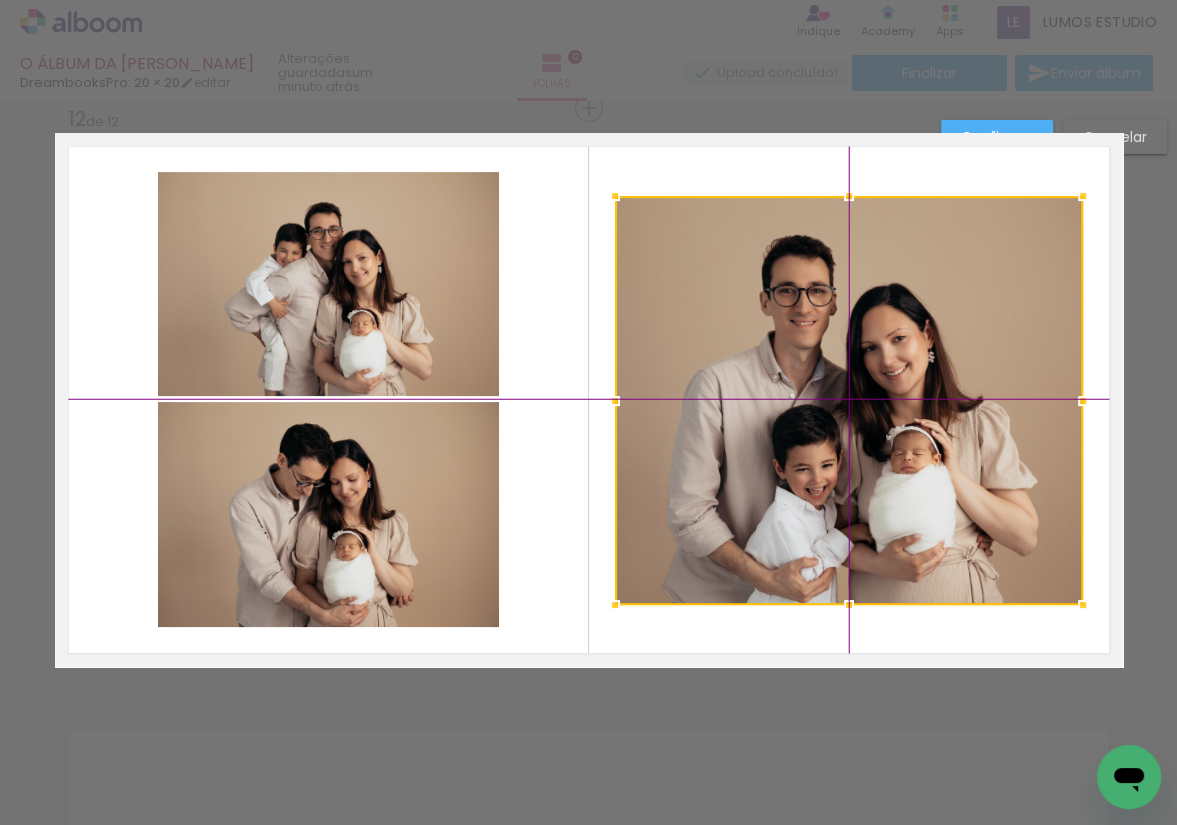 drag, startPoint x: 840, startPoint y: 392, endPoint x: 839, endPoint y: 420, distance: 28.01785 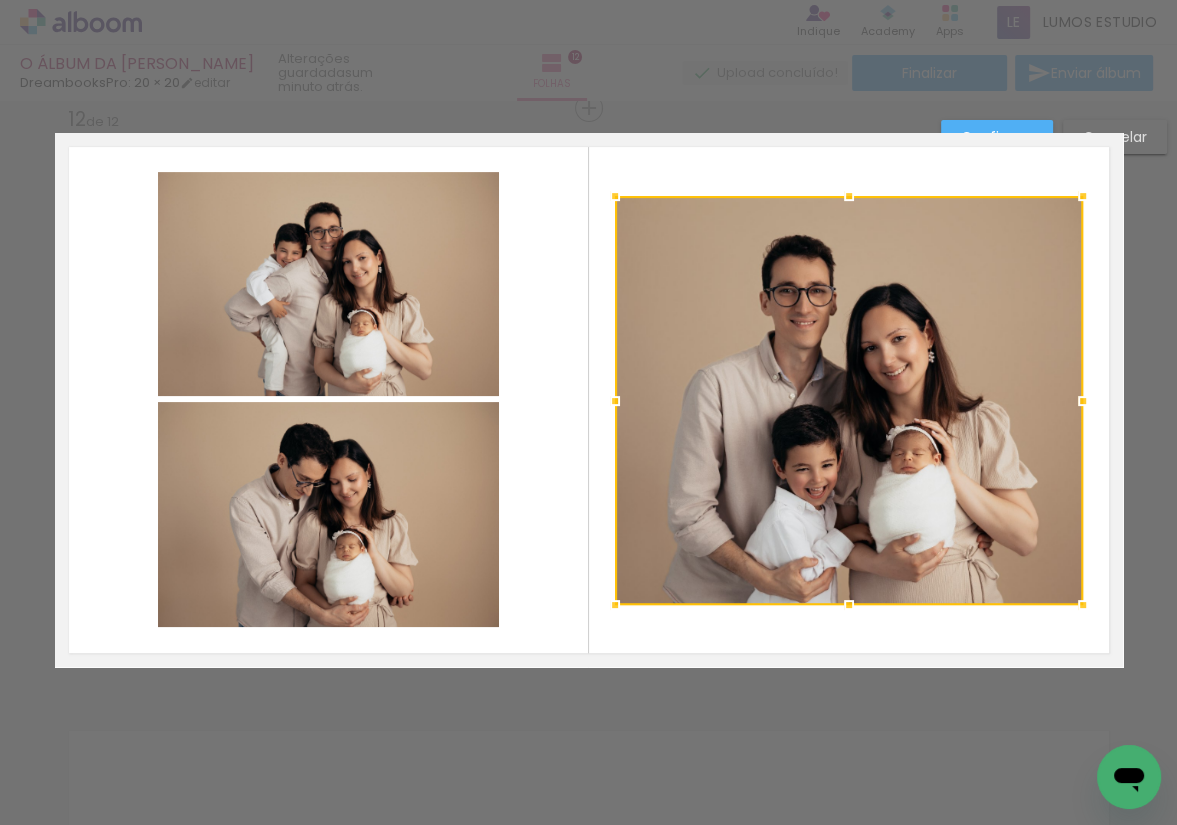 click on "Confirmar" at bounding box center [997, 137] 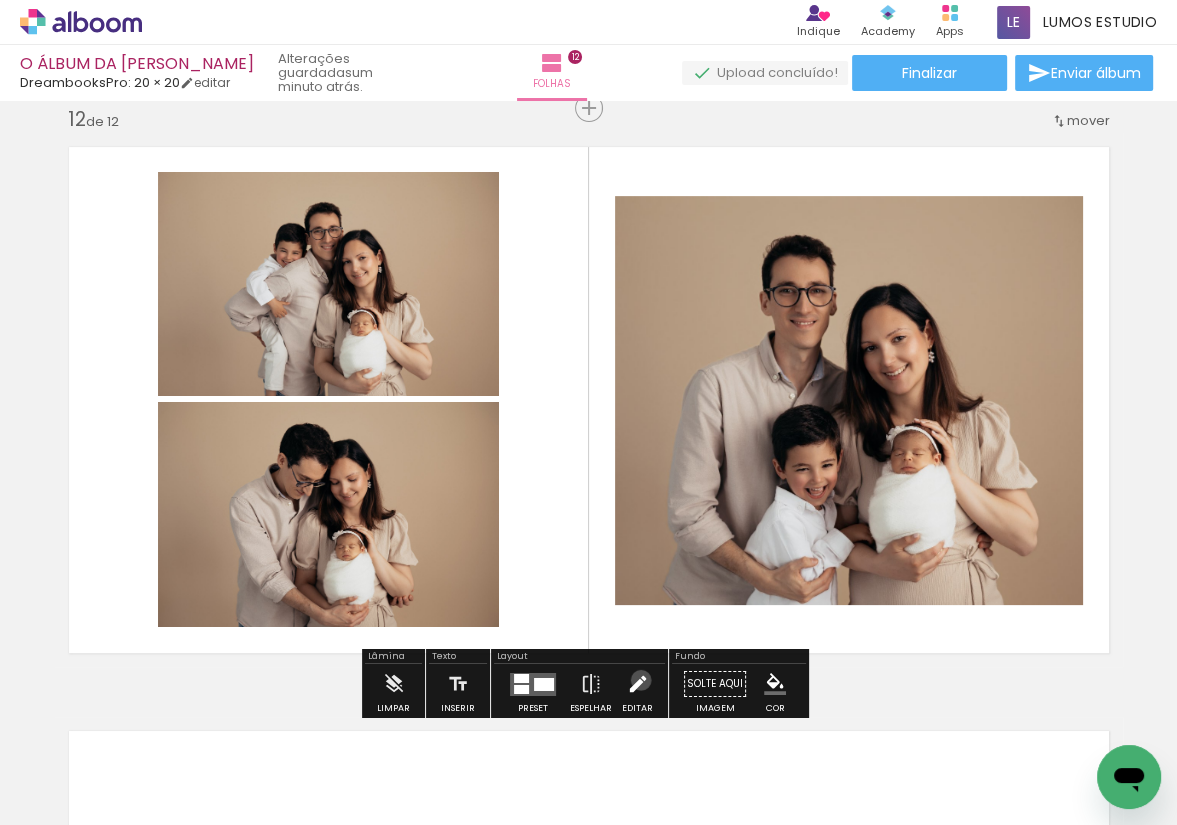 click at bounding box center [638, 684] 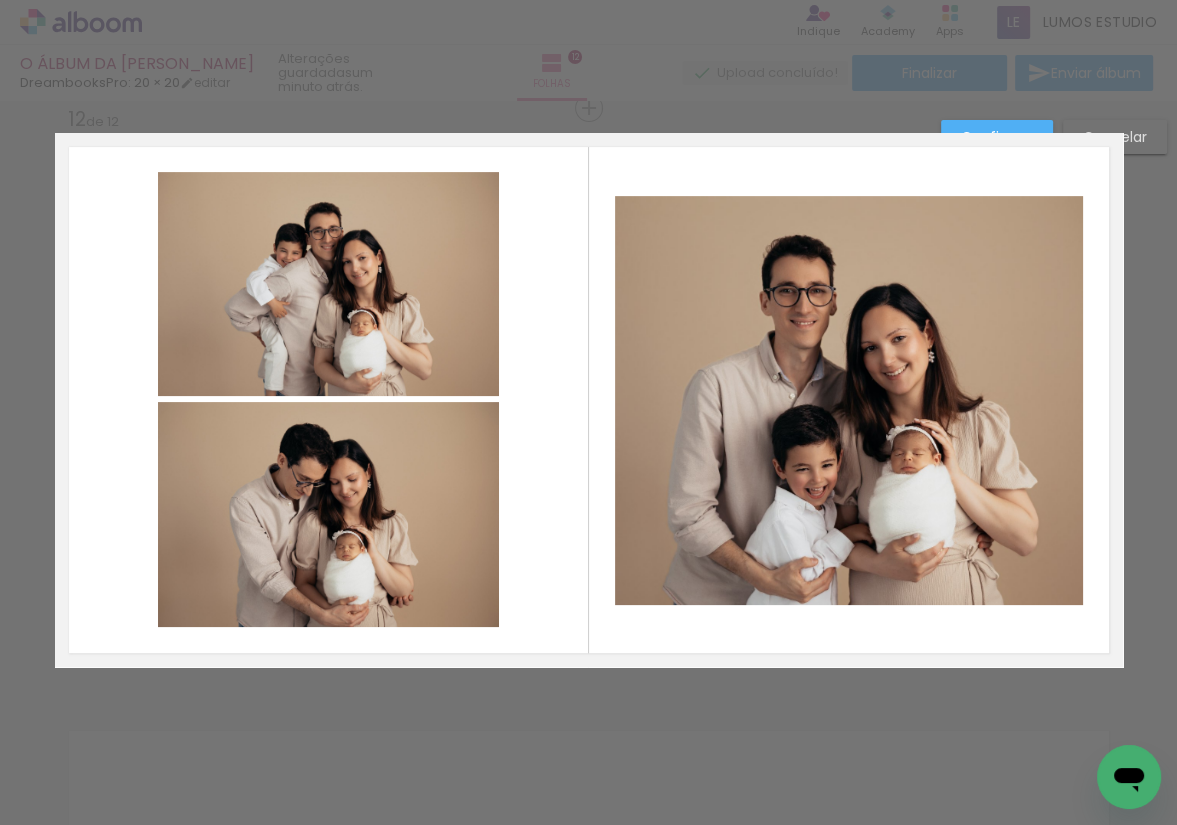 click 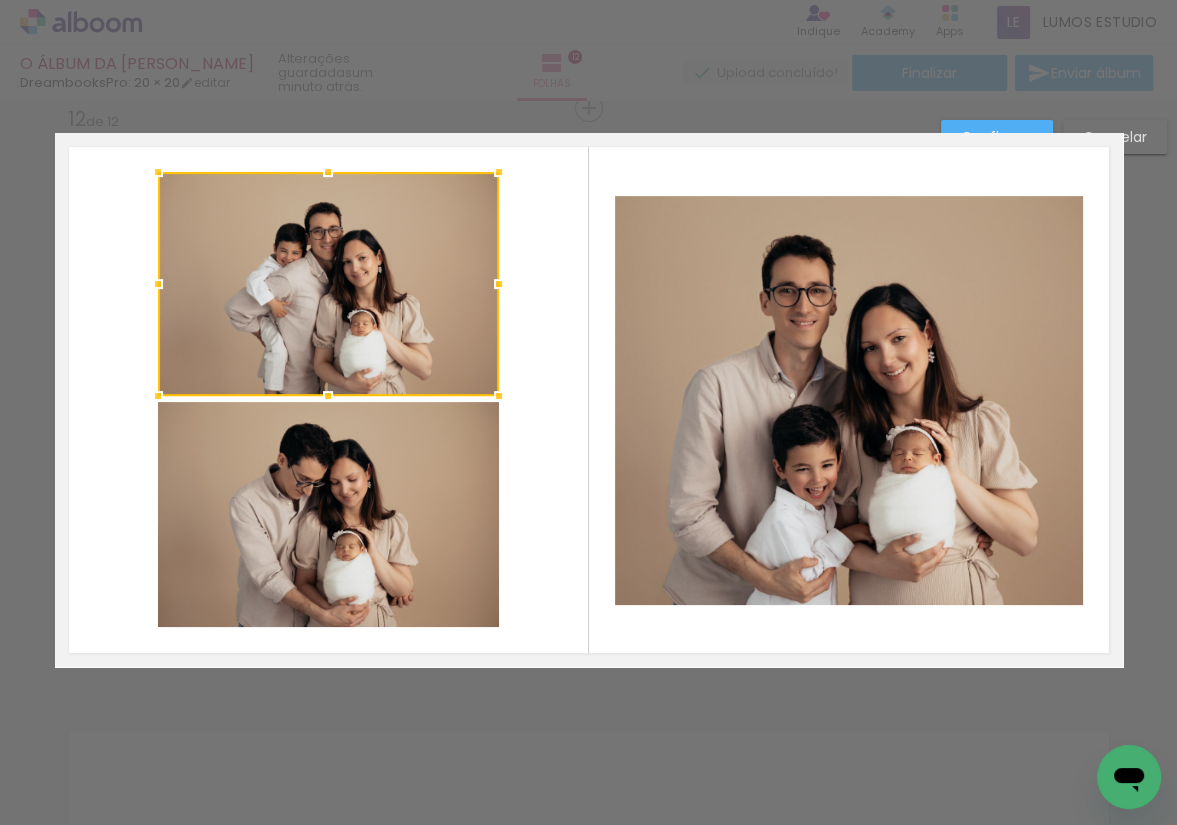 click 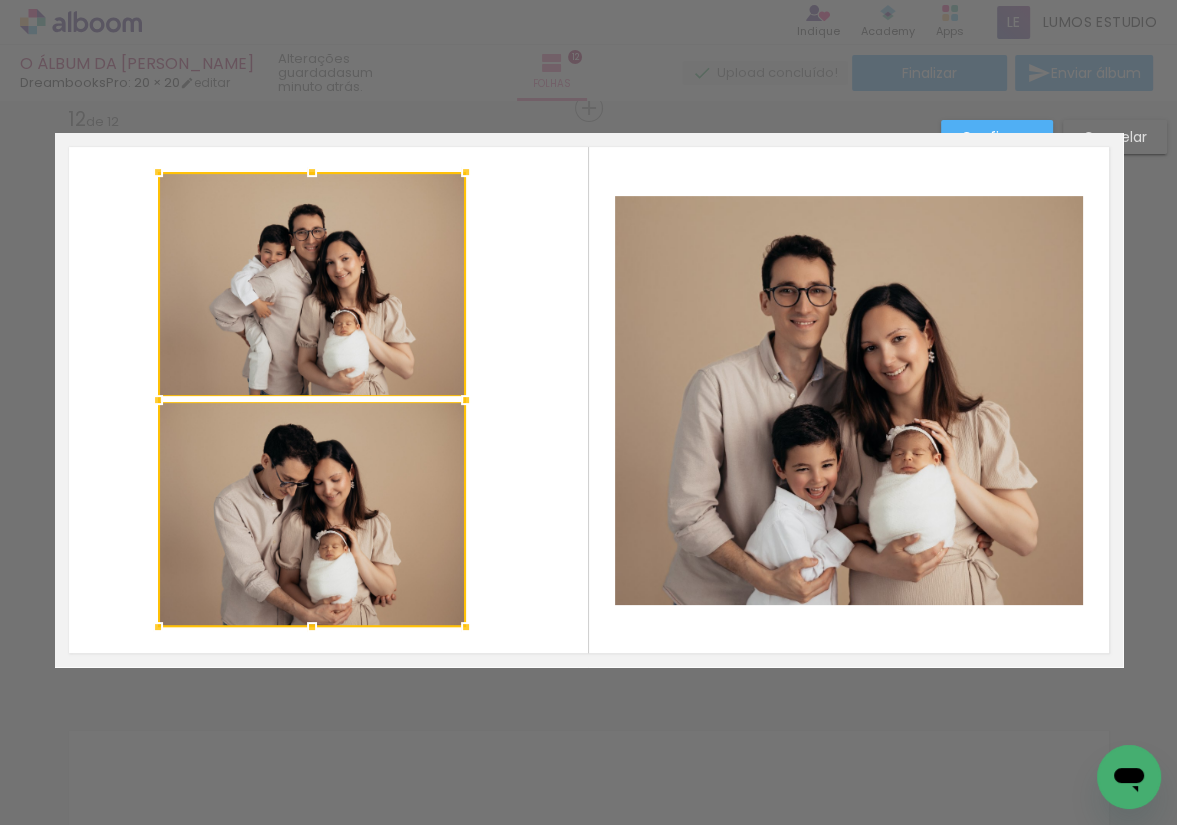 drag, startPoint x: 491, startPoint y: 399, endPoint x: 459, endPoint y: 399, distance: 32 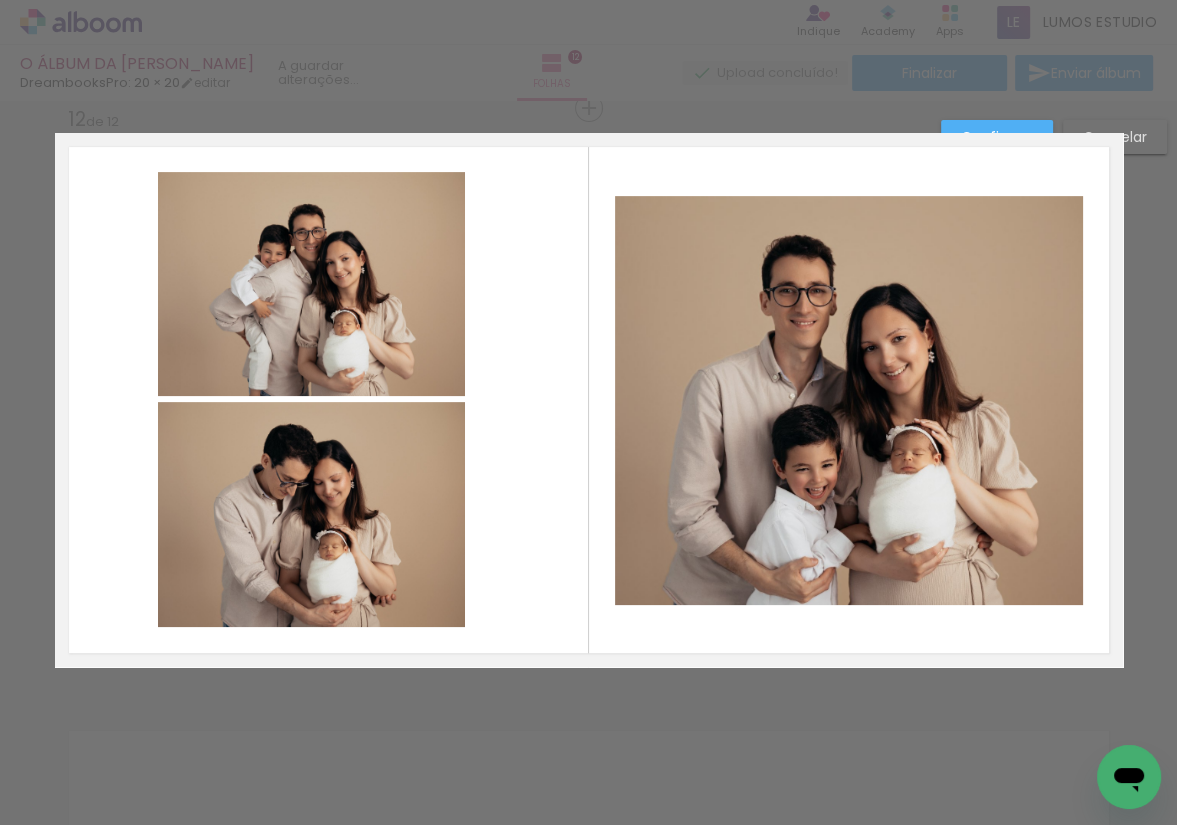 click at bounding box center (589, 400) 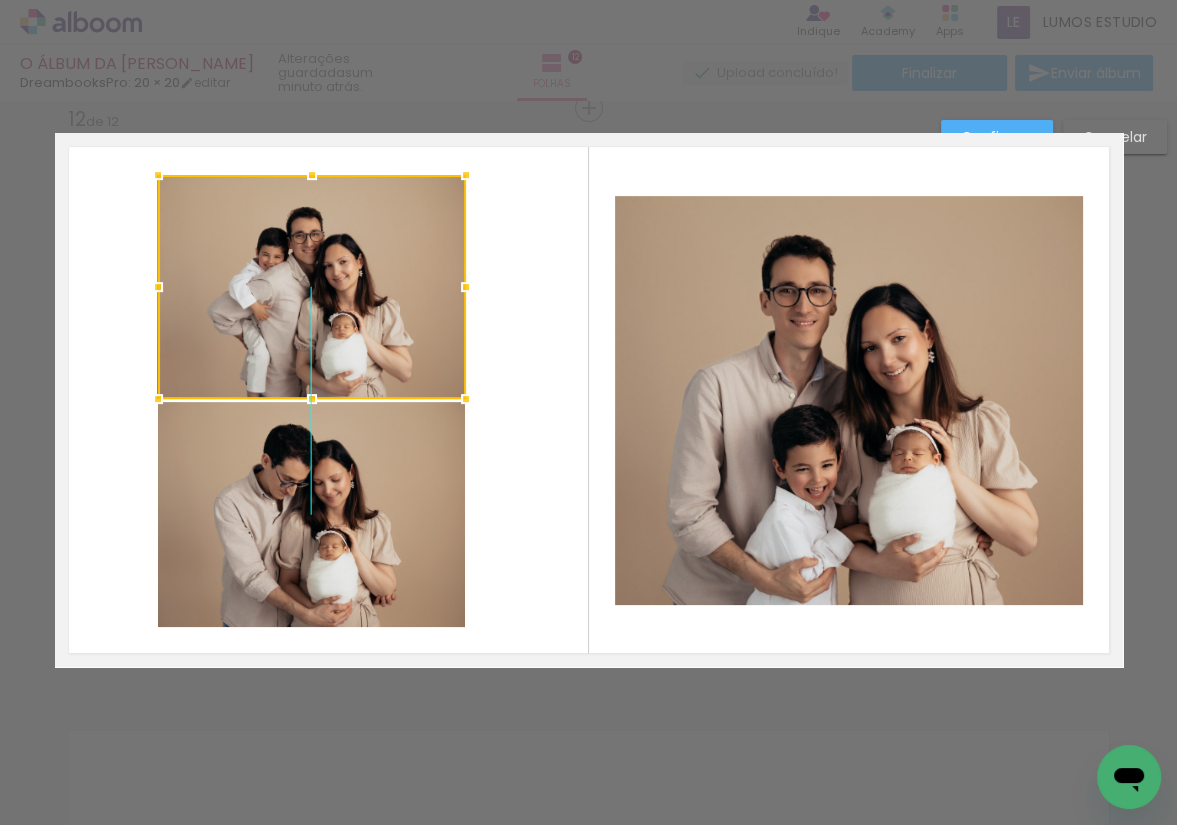 click at bounding box center [312, 287] 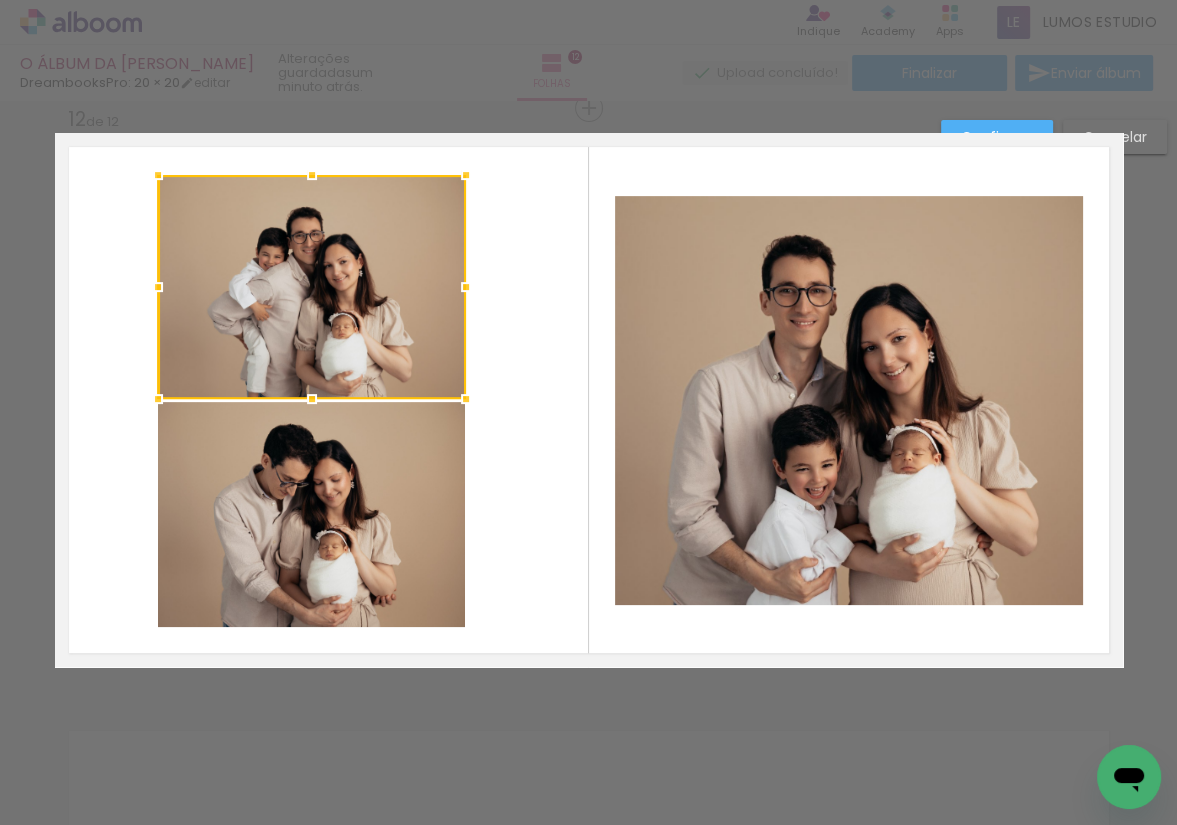 click at bounding box center (589, 400) 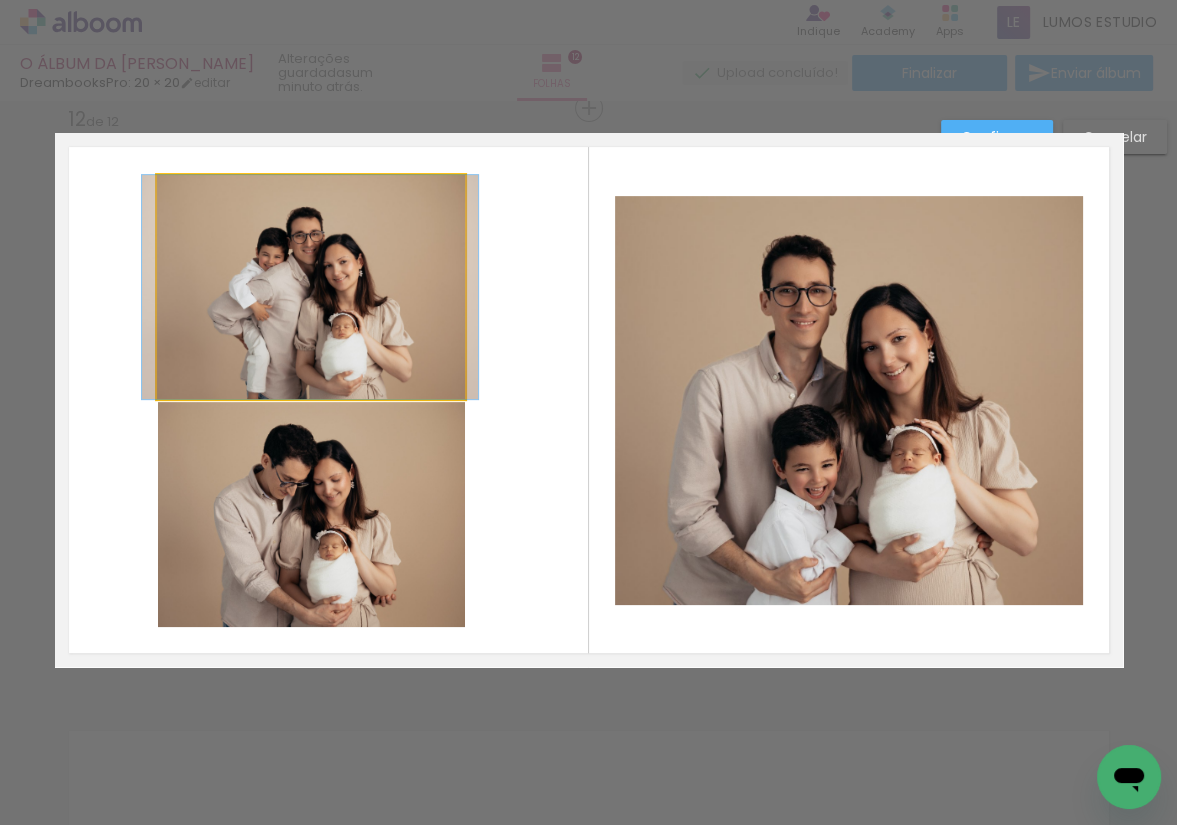 click 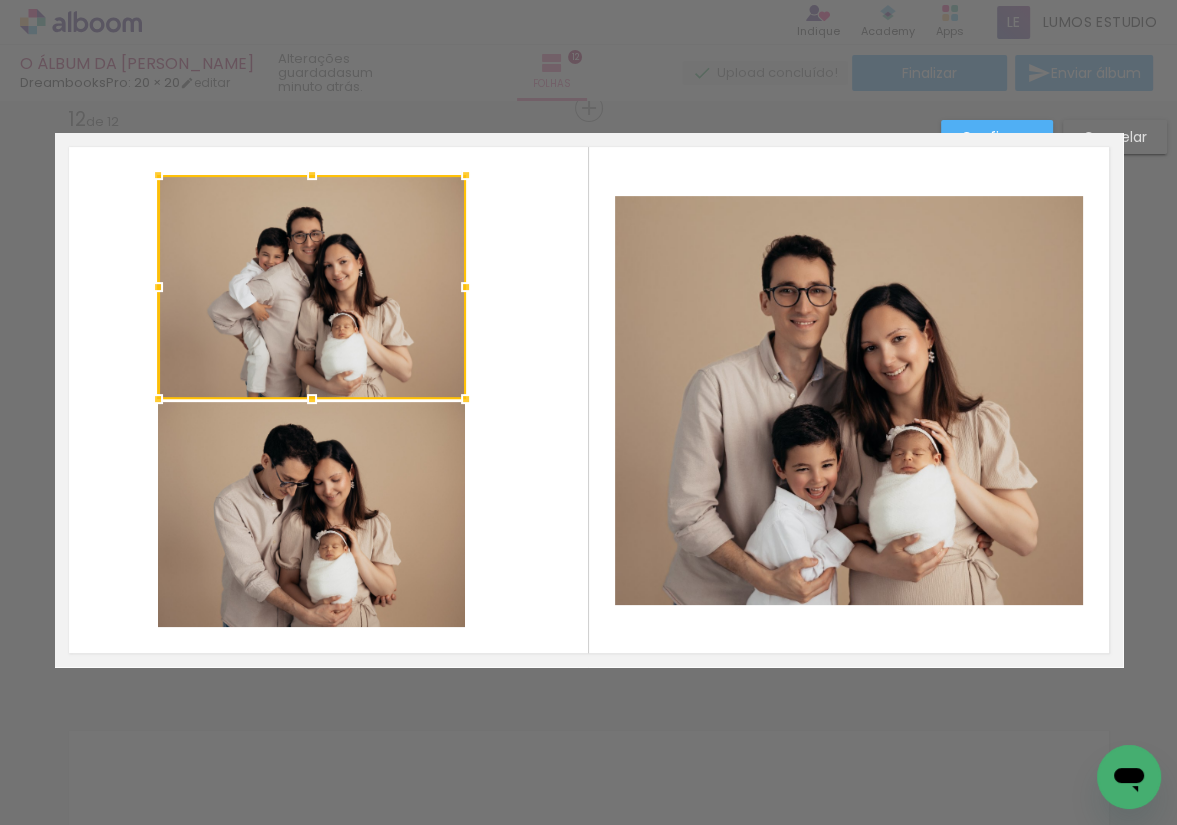 click 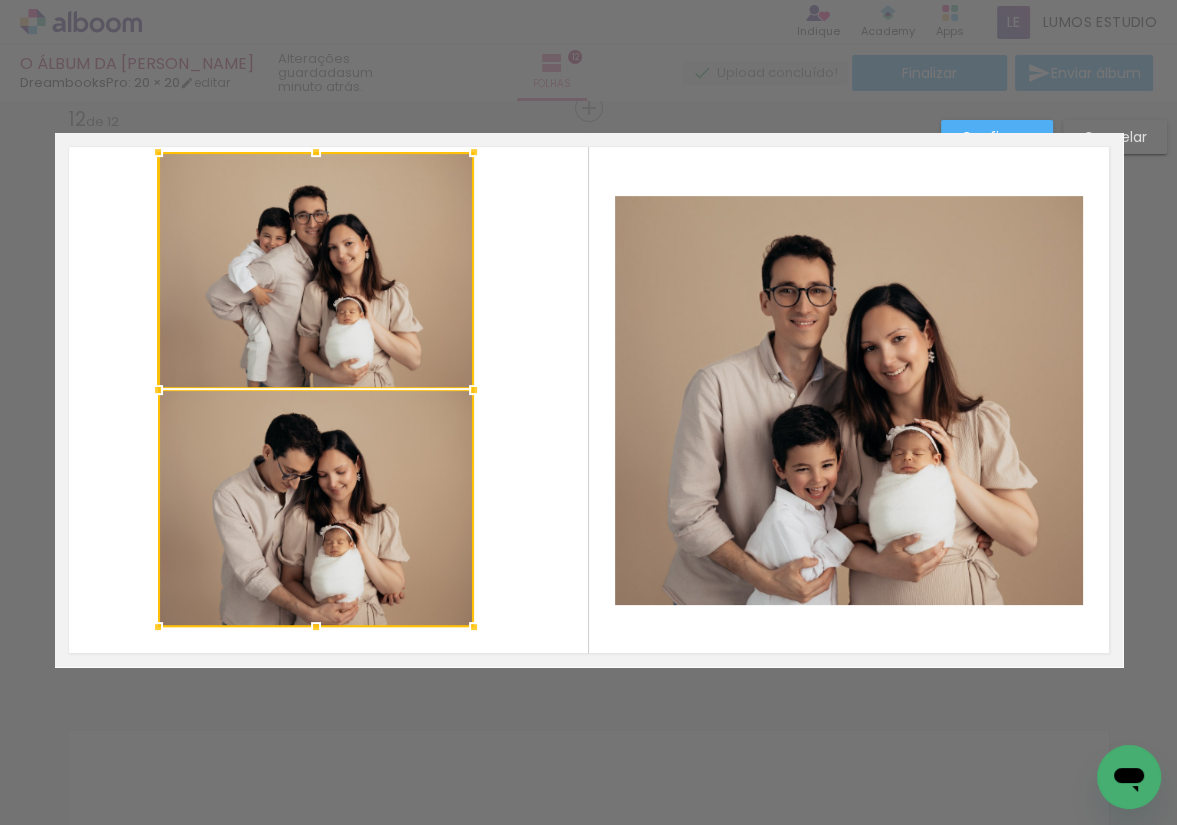 drag, startPoint x: 460, startPoint y: 179, endPoint x: 468, endPoint y: 156, distance: 24.351591 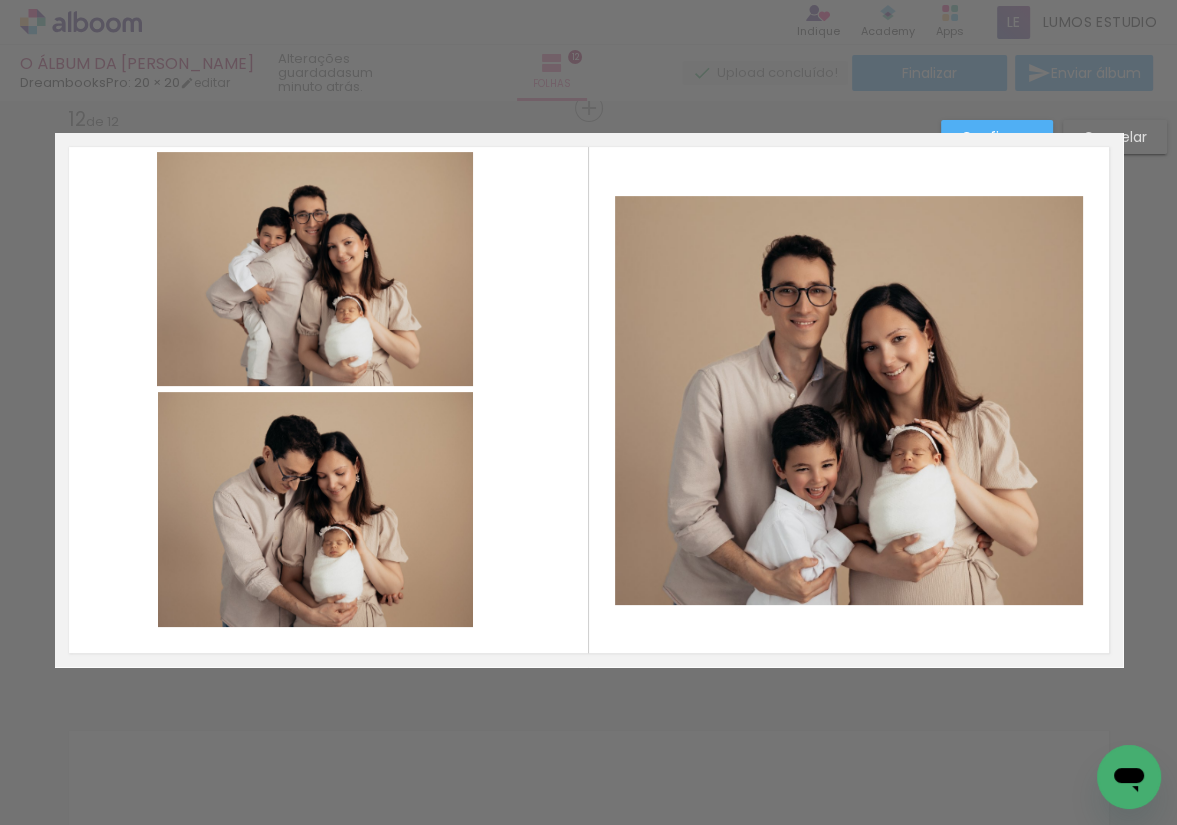 click 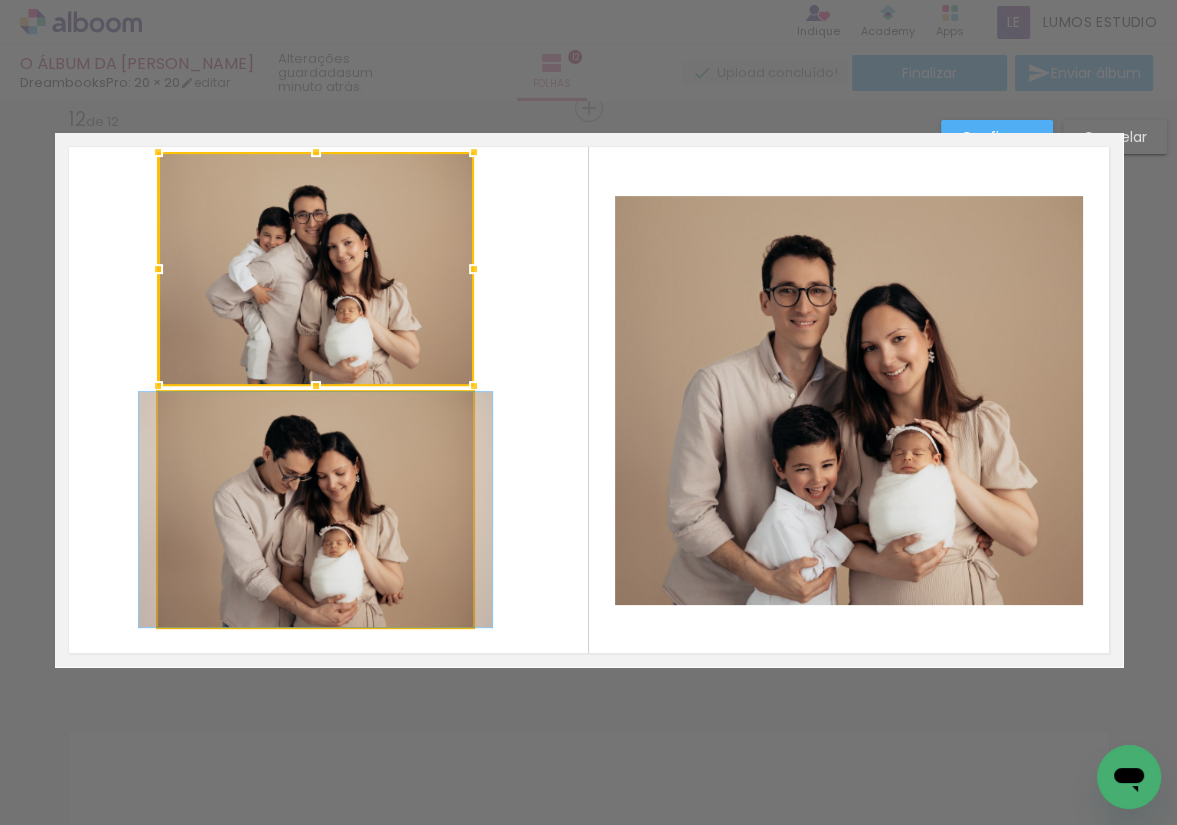 click 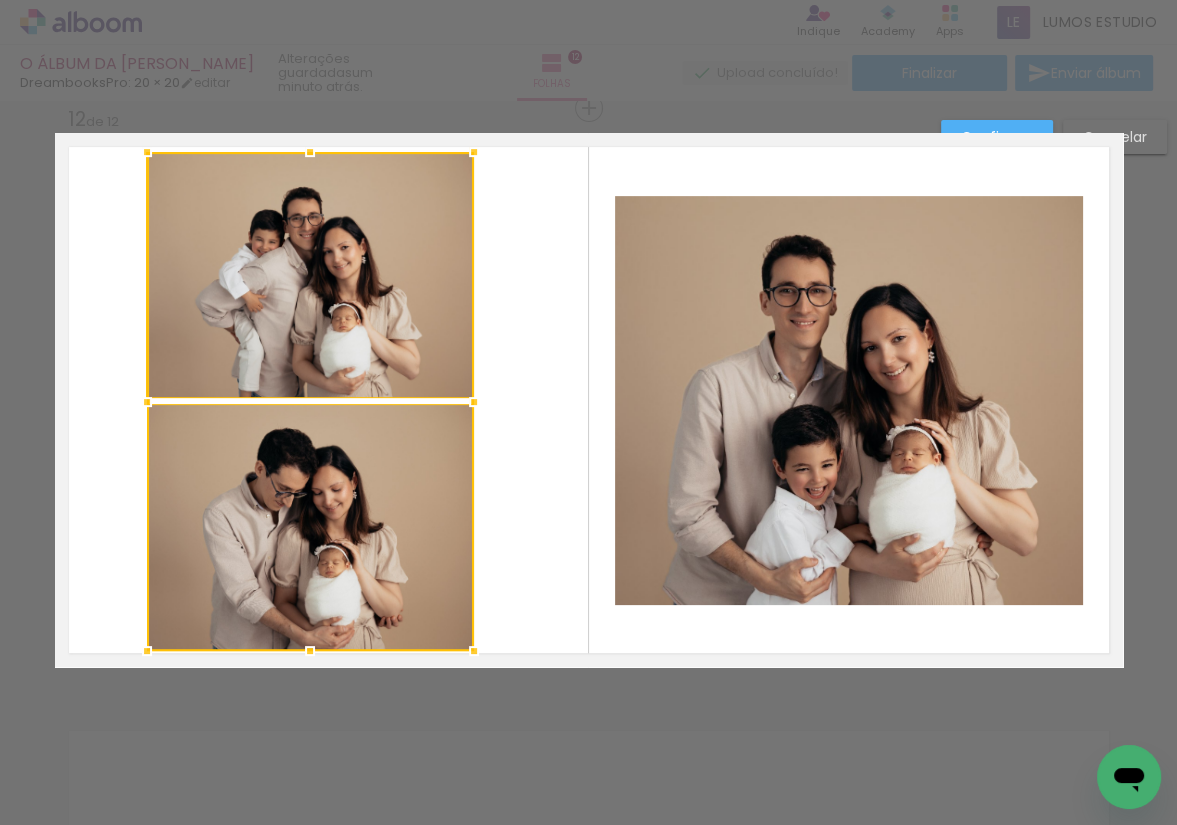 drag, startPoint x: 153, startPoint y: 624, endPoint x: 142, endPoint y: 648, distance: 26.400757 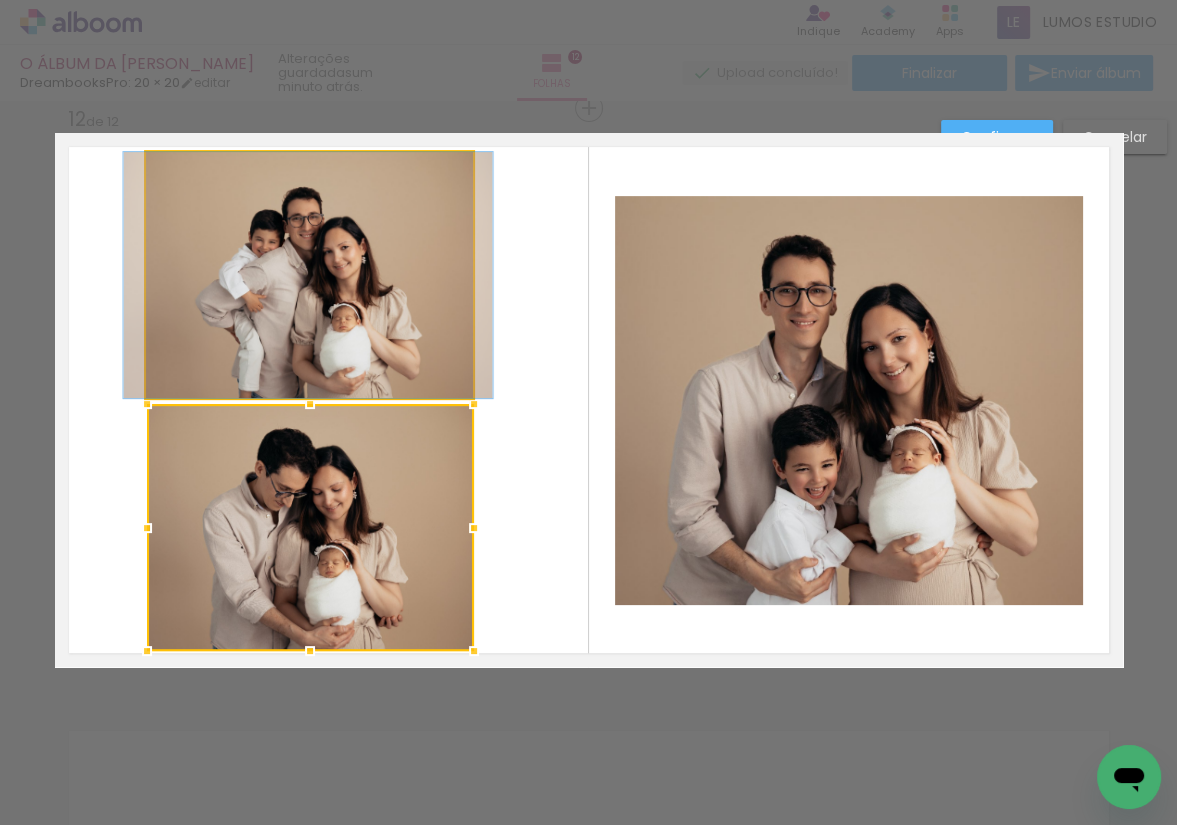 click 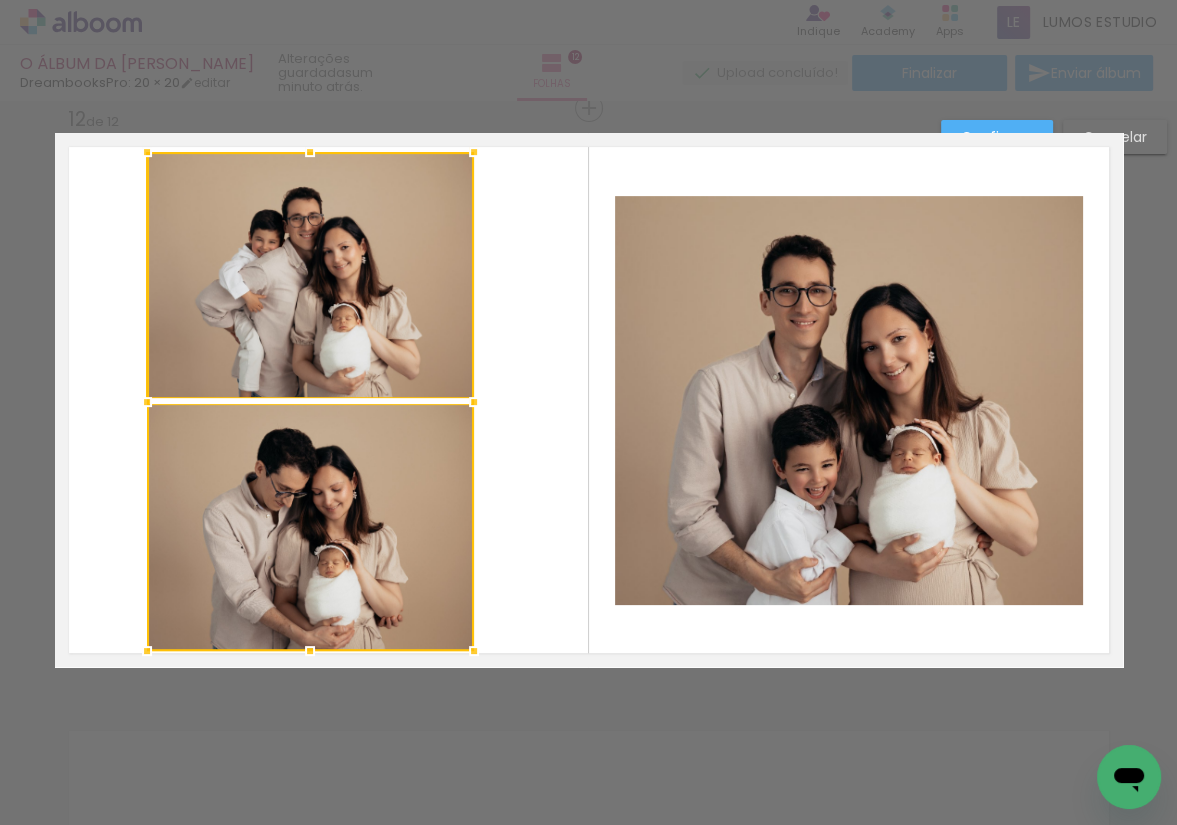 click at bounding box center (310, 401) 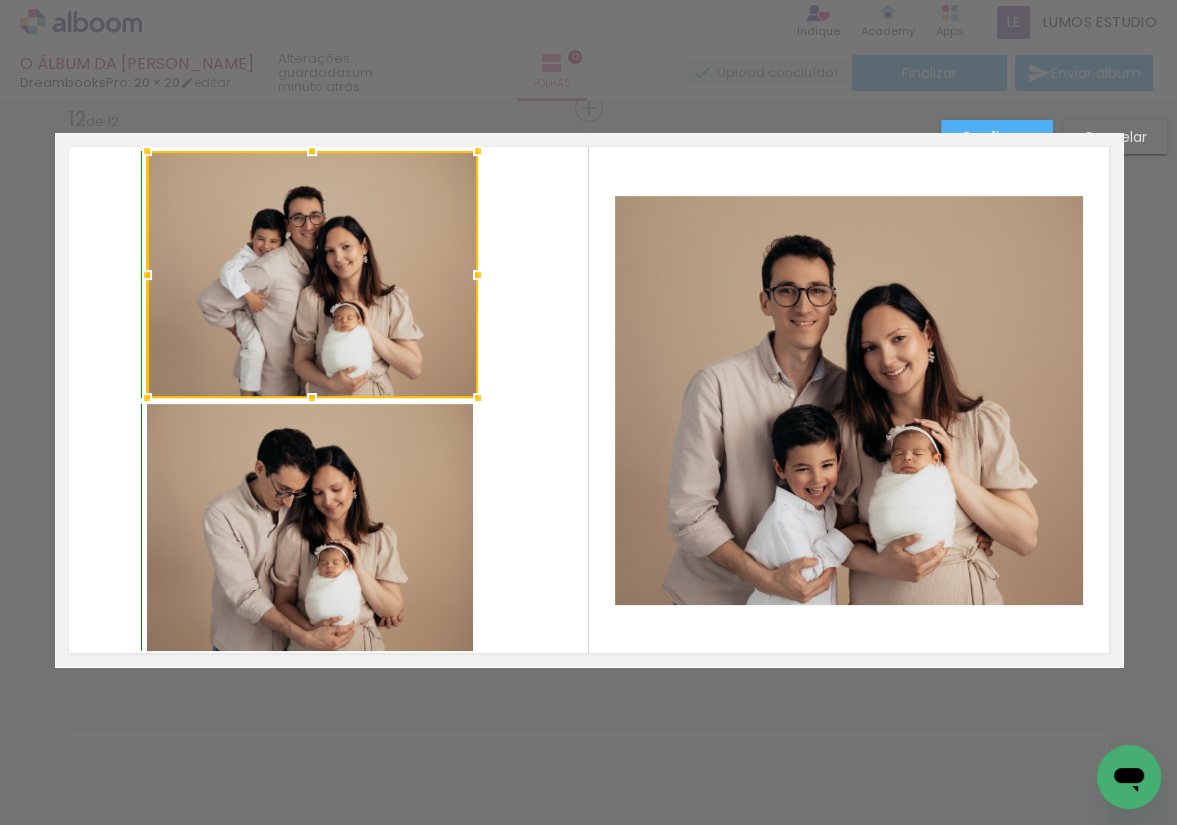 click at bounding box center (478, 151) 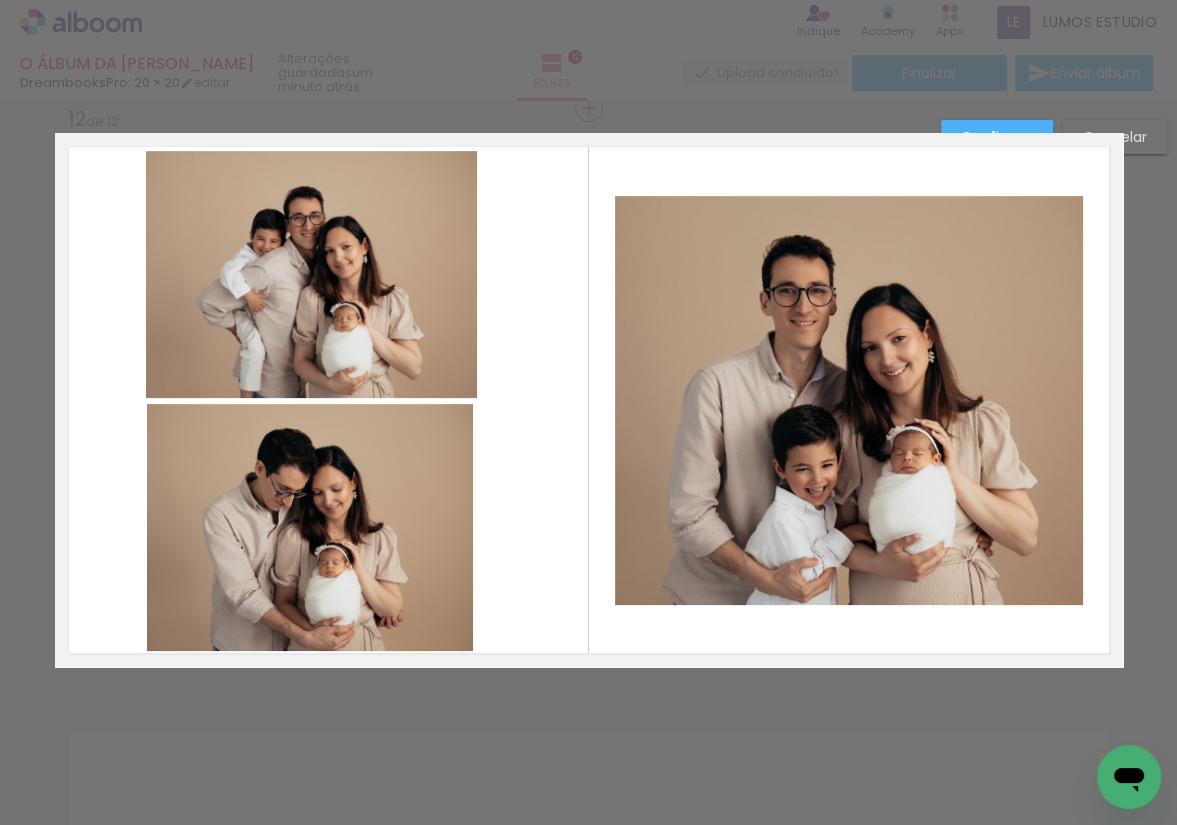 click 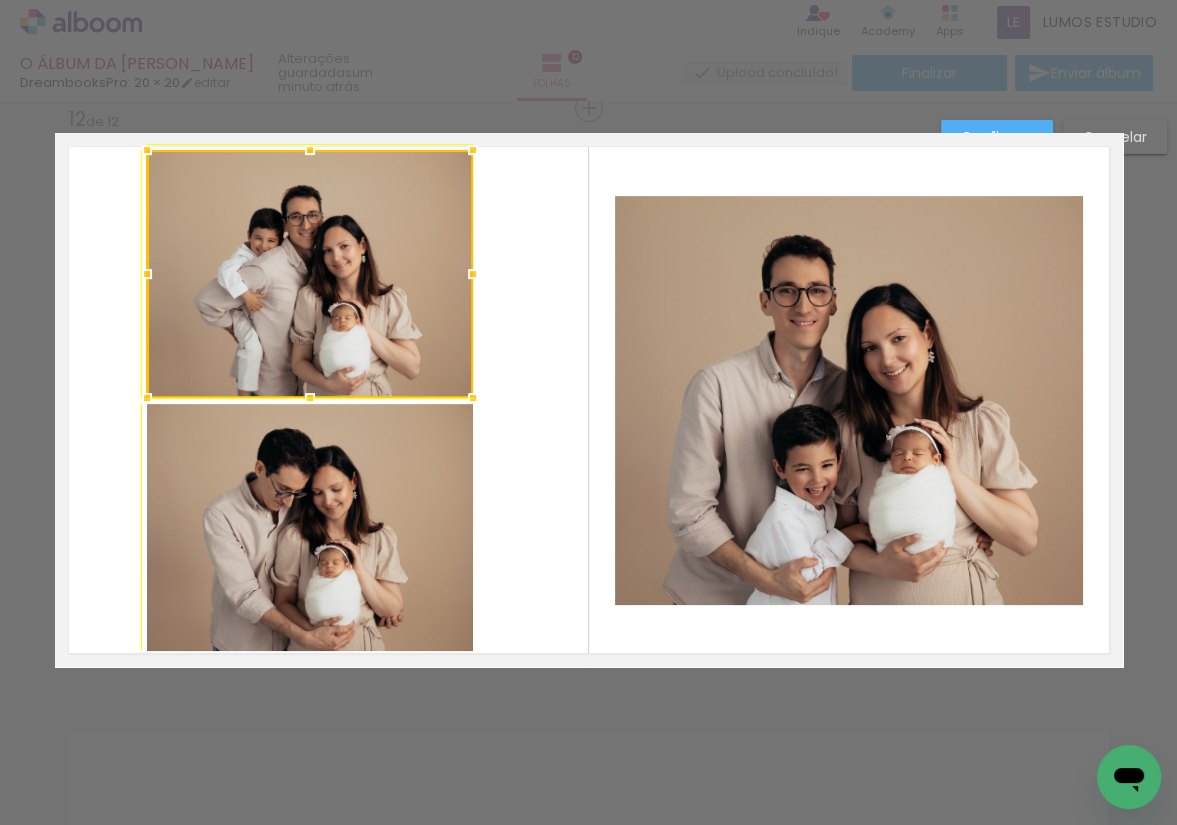click at bounding box center [473, 150] 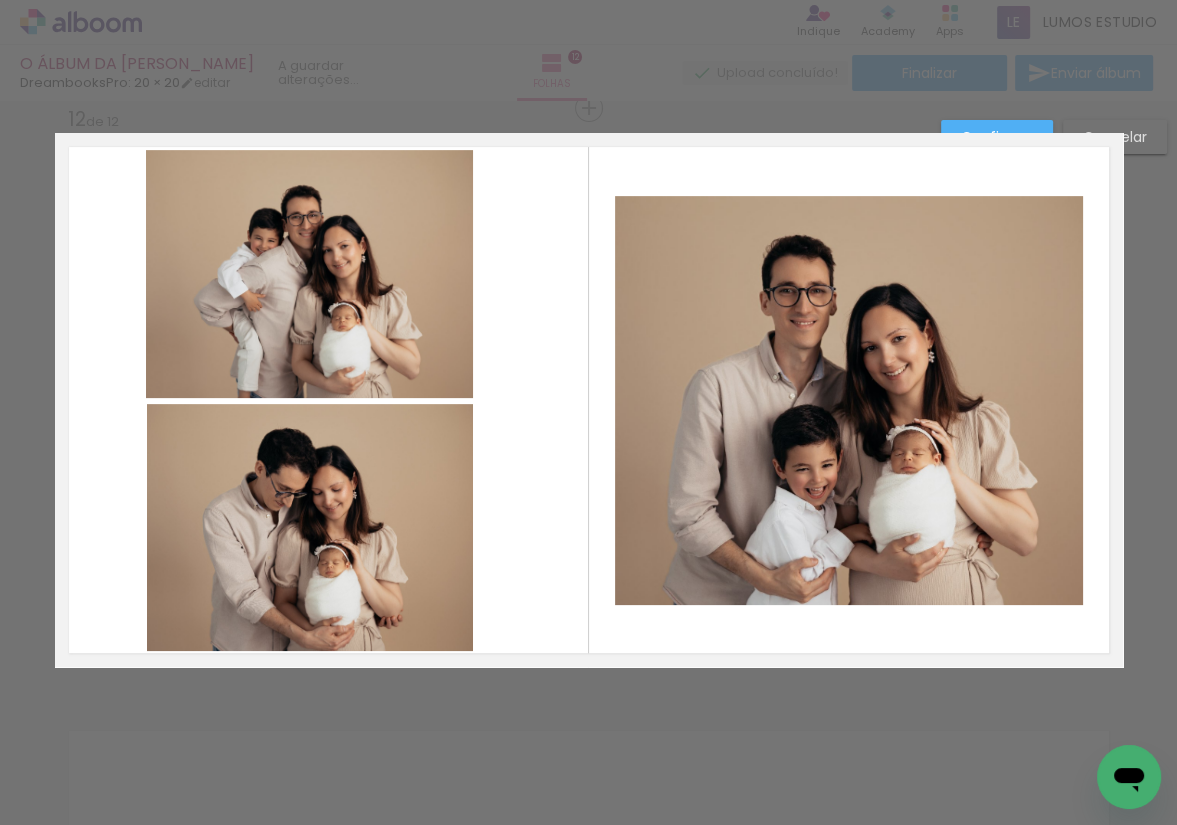 click at bounding box center [589, 400] 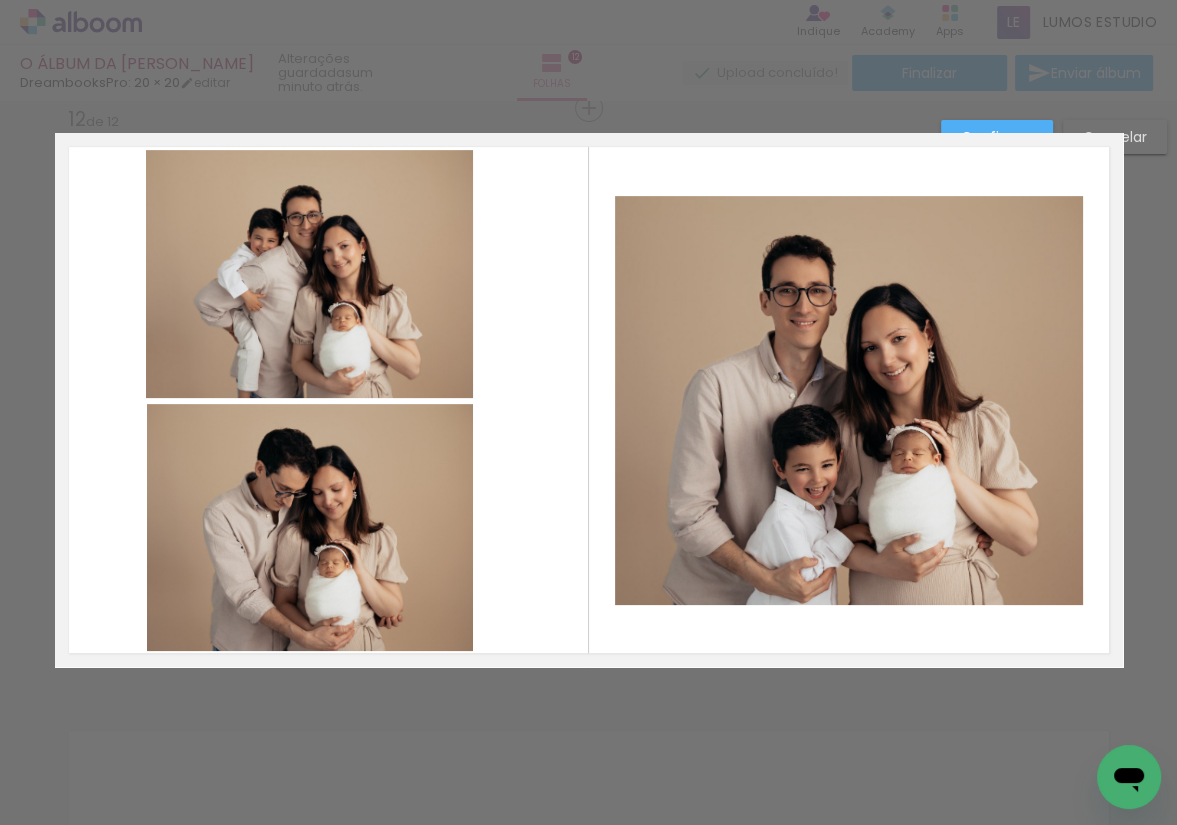 click 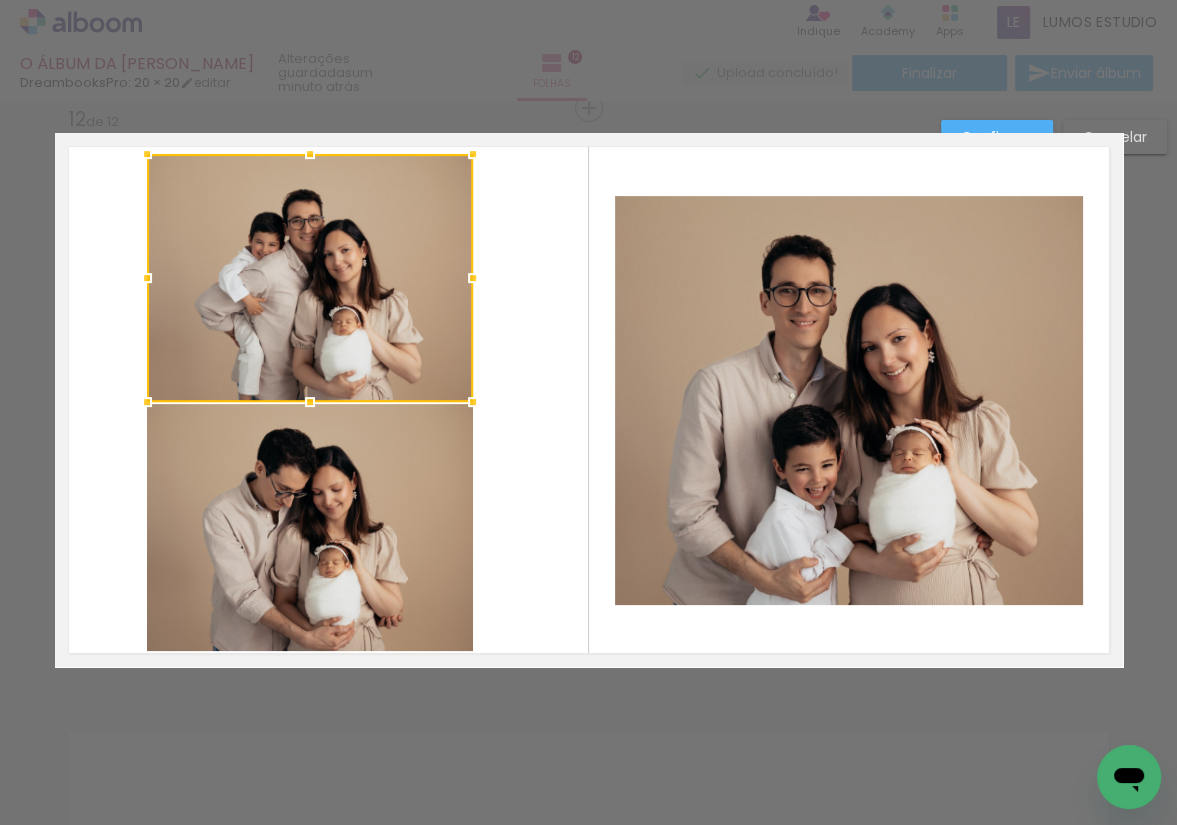click at bounding box center (310, 278) 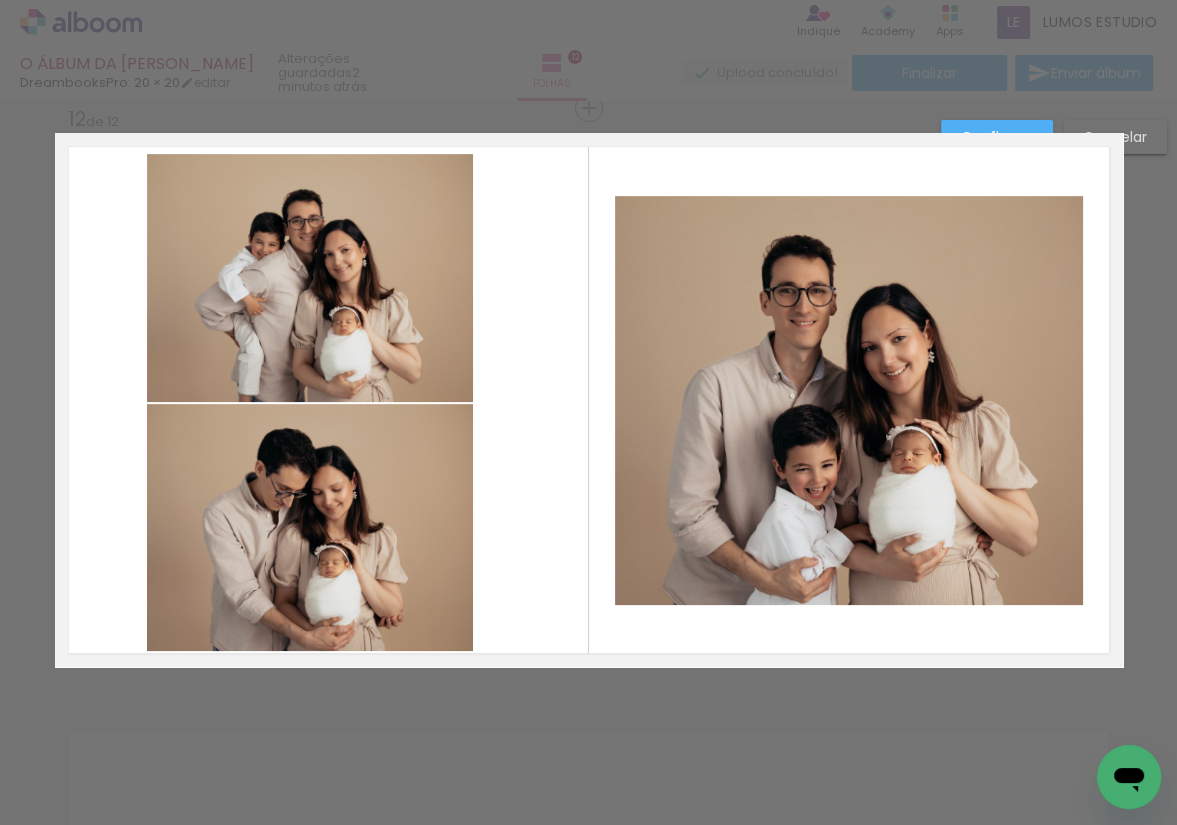 click 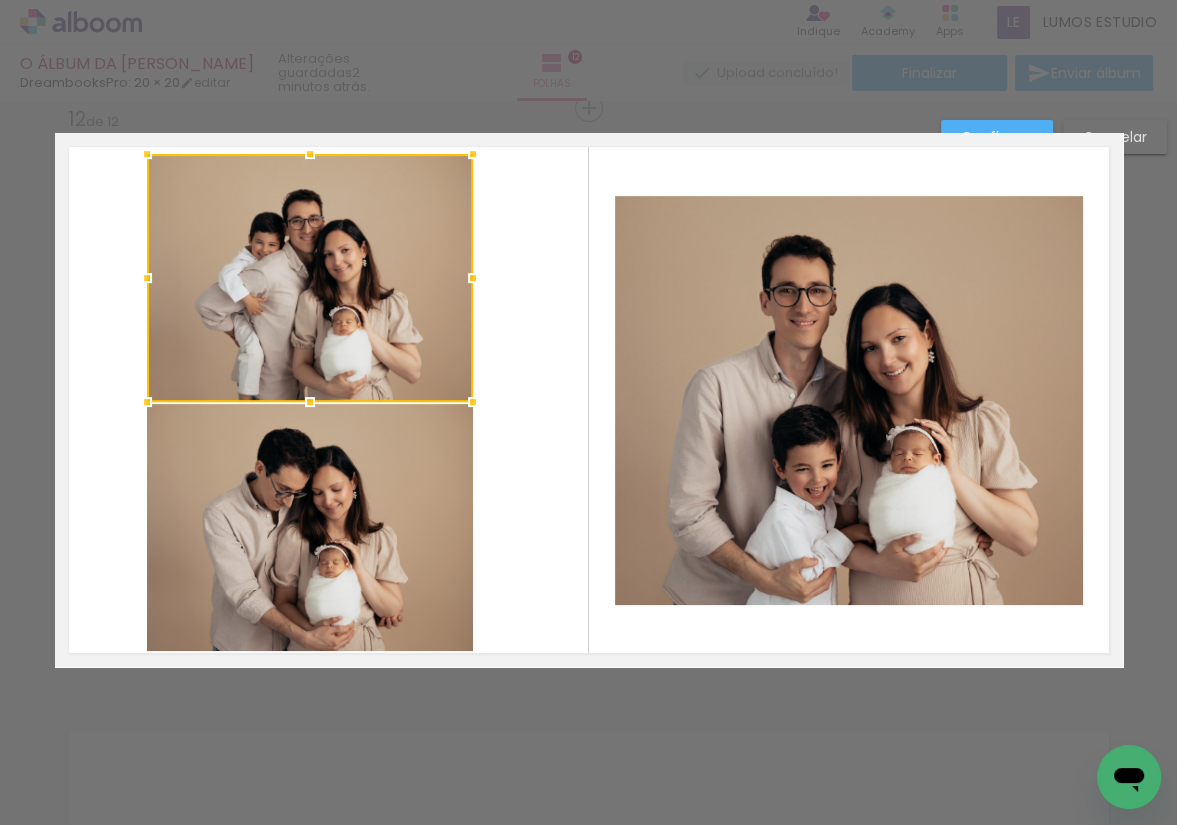 click 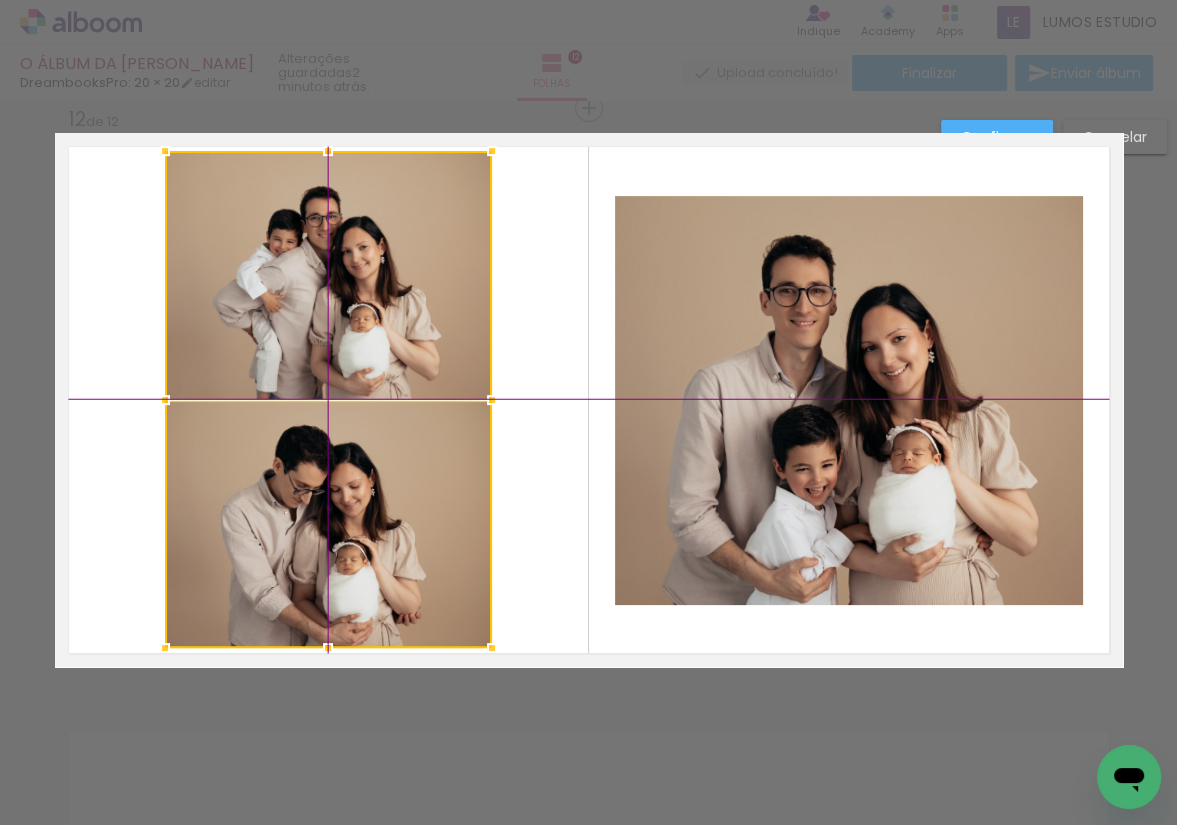 drag, startPoint x: 388, startPoint y: 305, endPoint x: 886, endPoint y: 165, distance: 517.30457 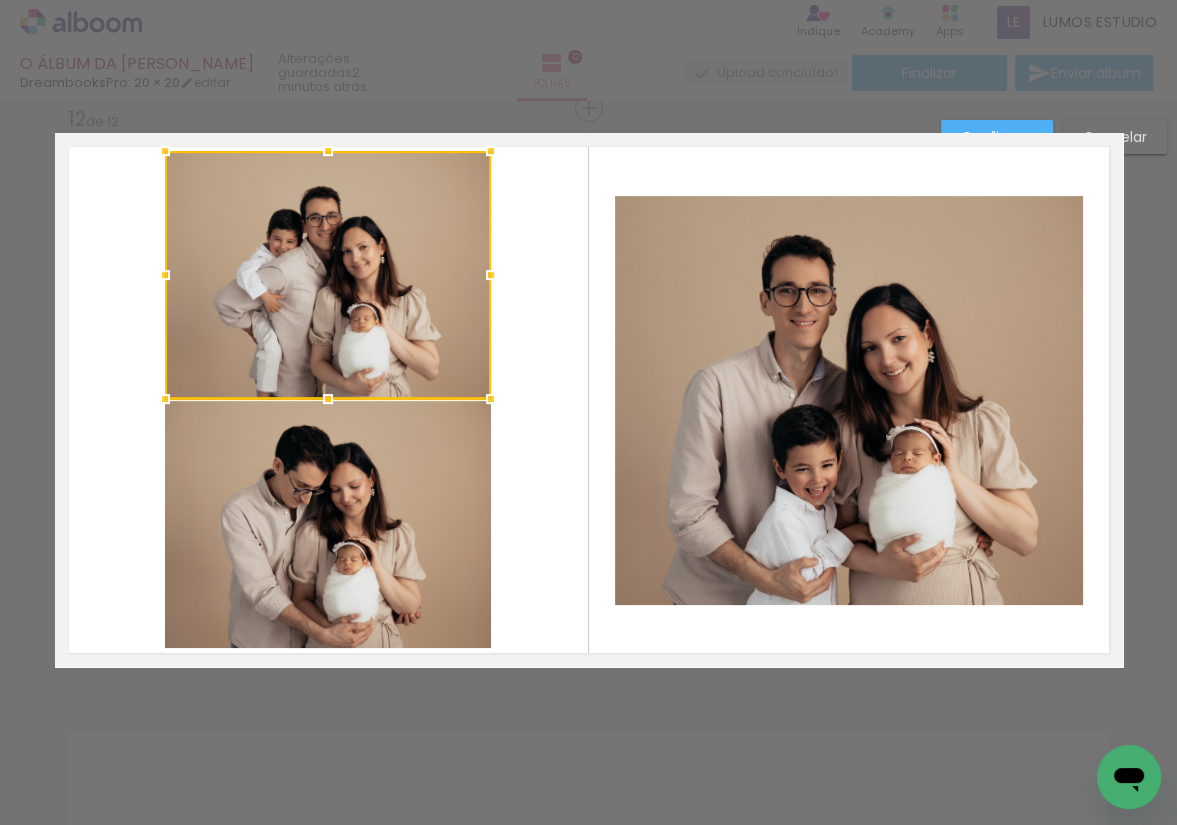 click on "Confirmar" at bounding box center (997, 137) 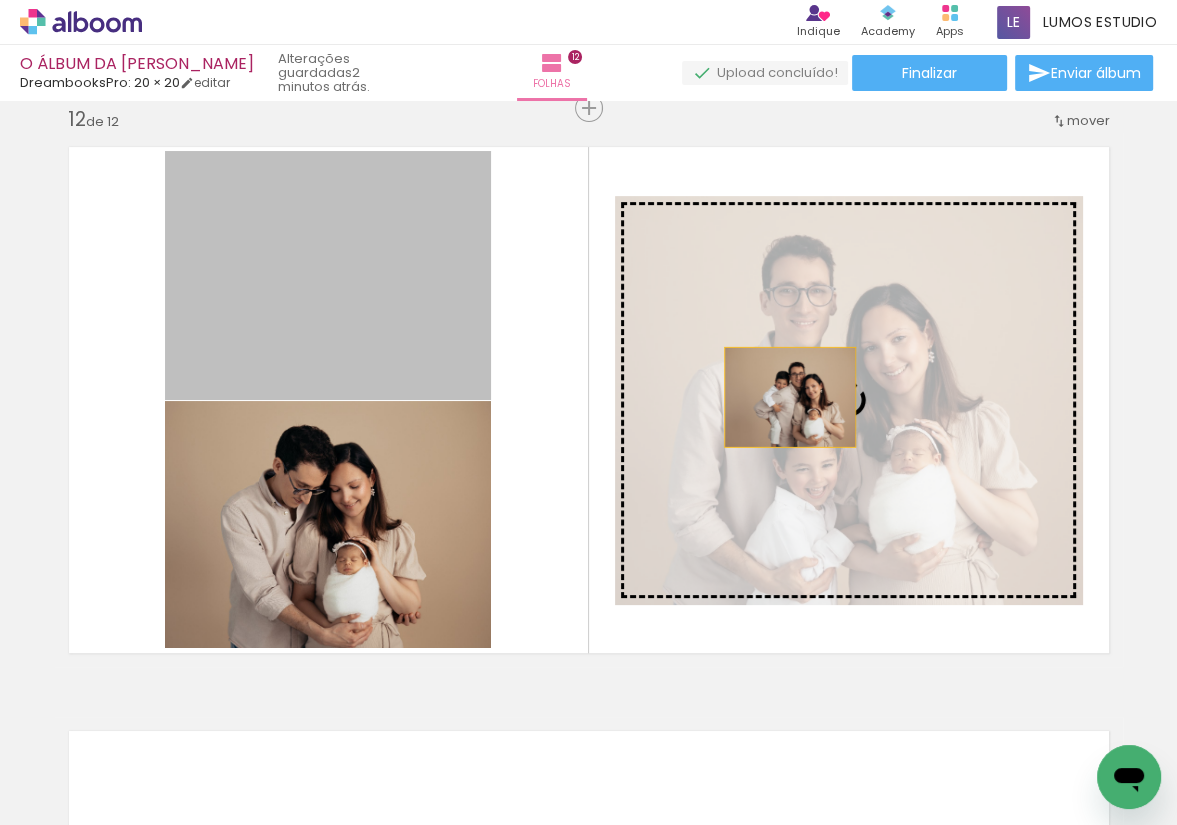drag, startPoint x: 355, startPoint y: 281, endPoint x: 784, endPoint y: 398, distance: 444.66843 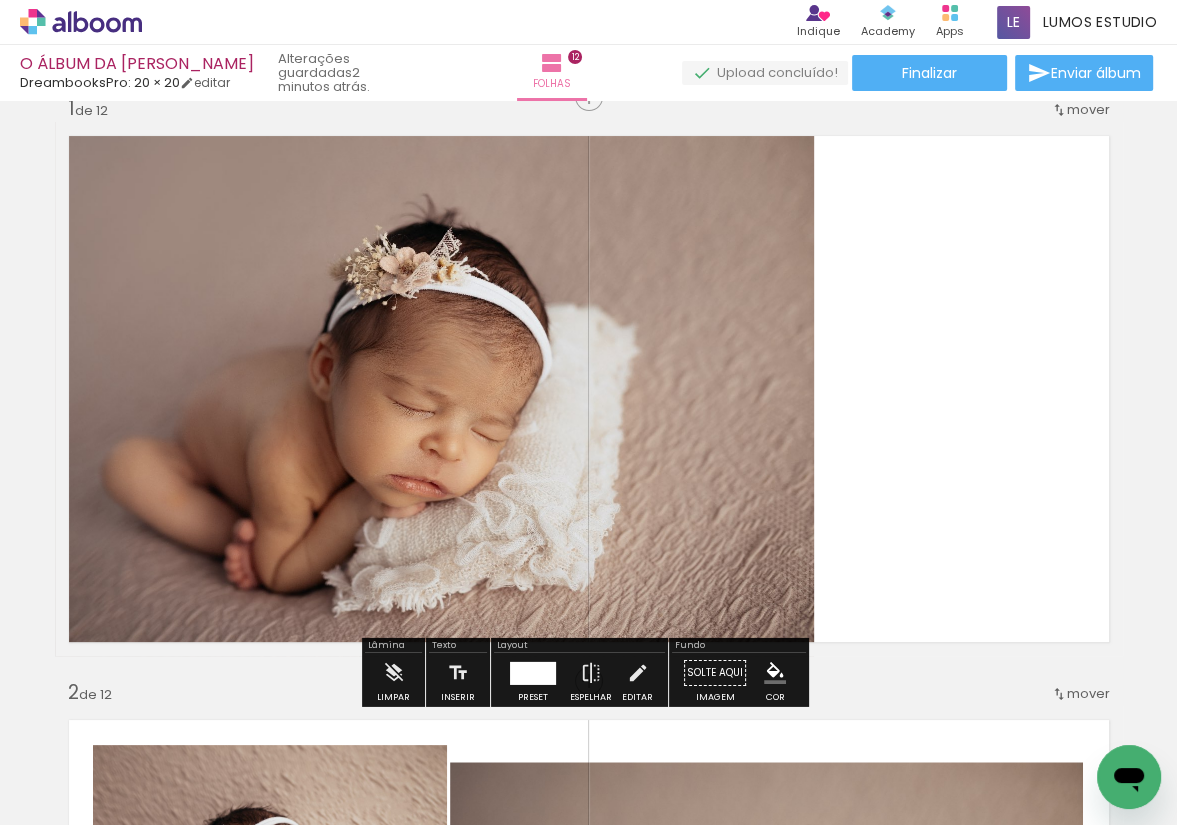 scroll, scrollTop: 0, scrollLeft: 0, axis: both 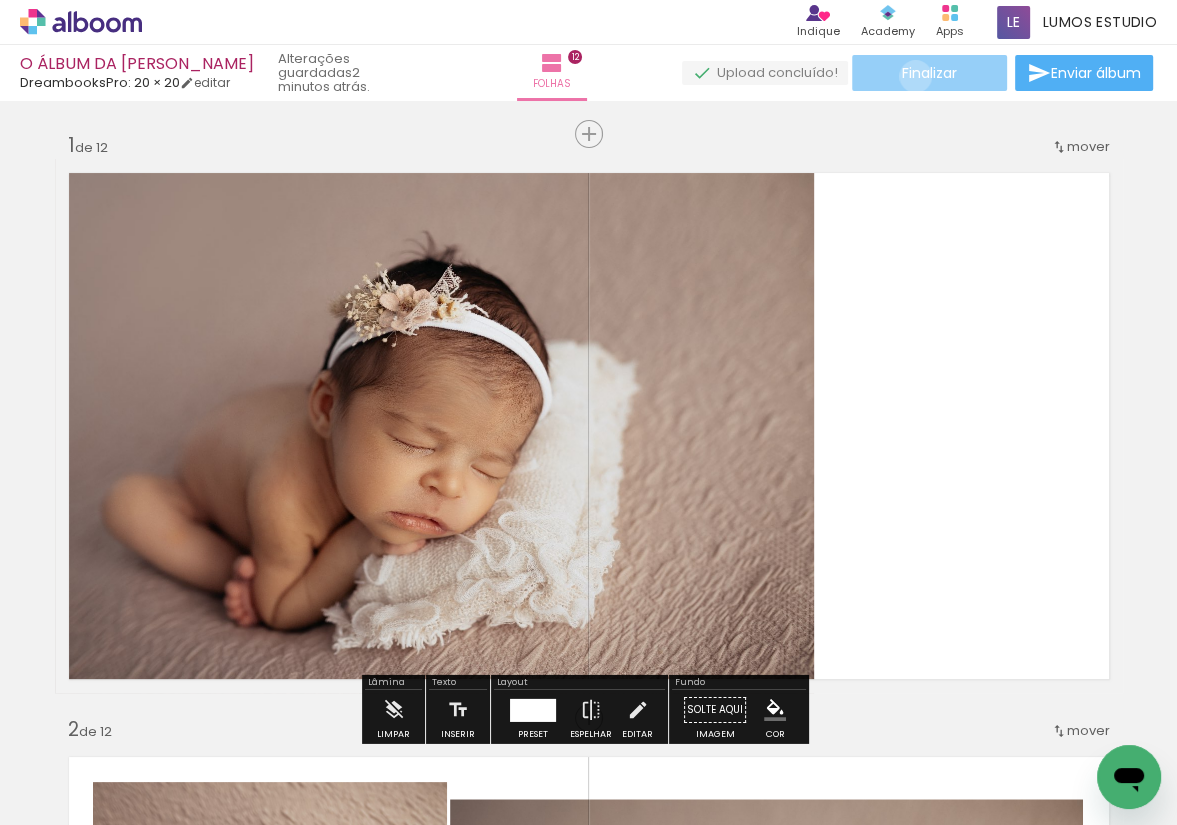 click on "Finalizar" 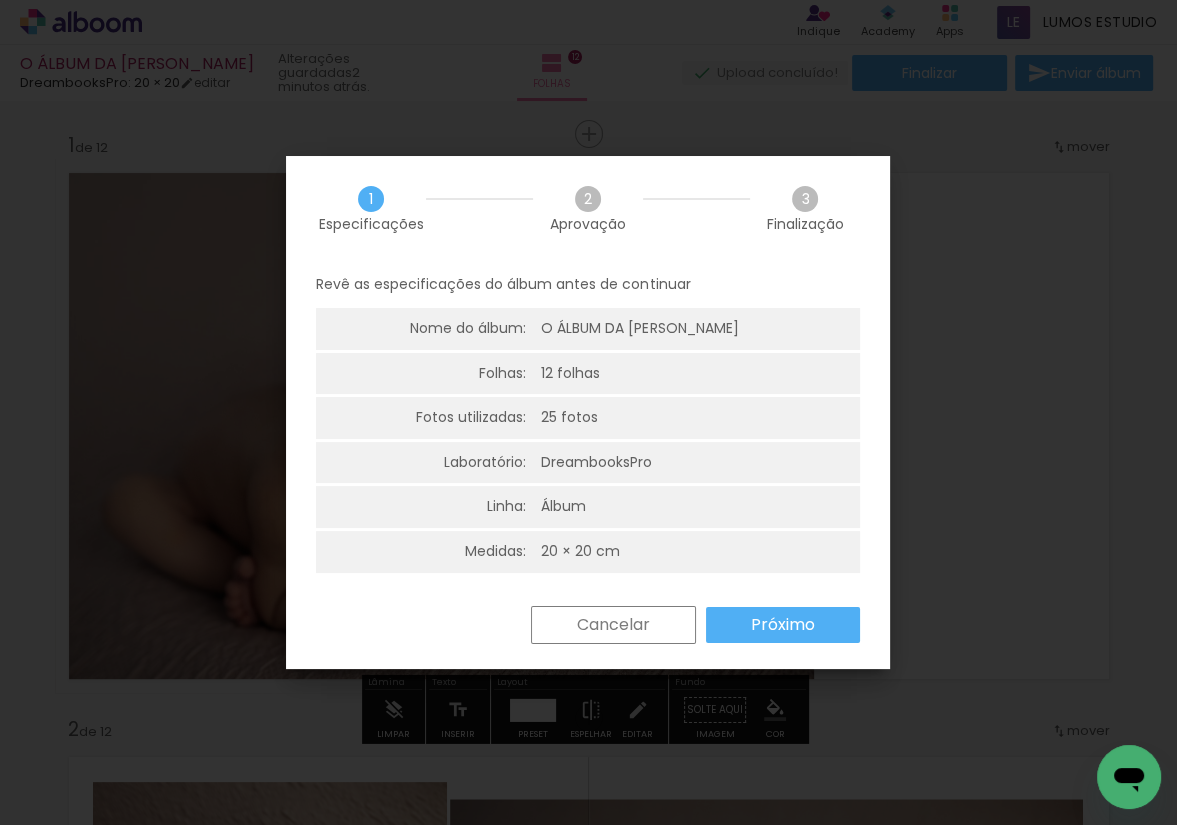 click on "Próximo" at bounding box center (783, 625) 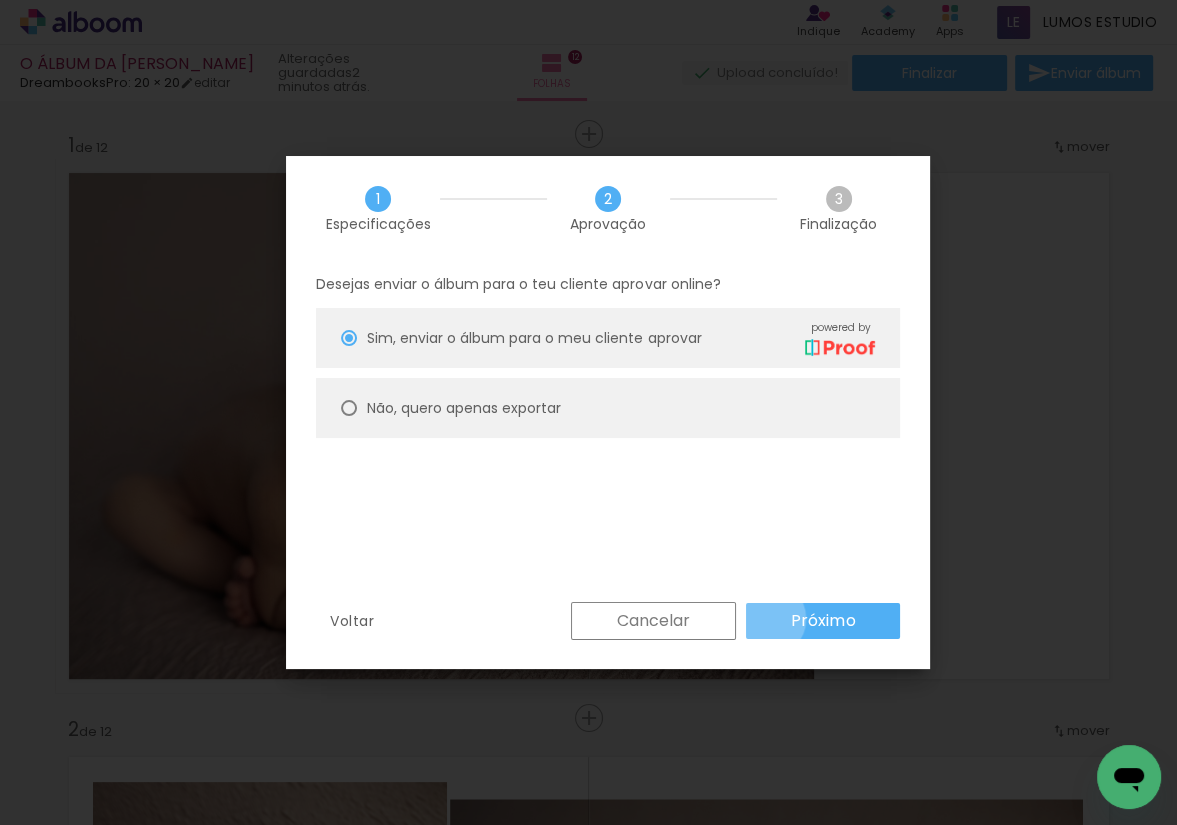 click on "Próximo" at bounding box center (823, 621) 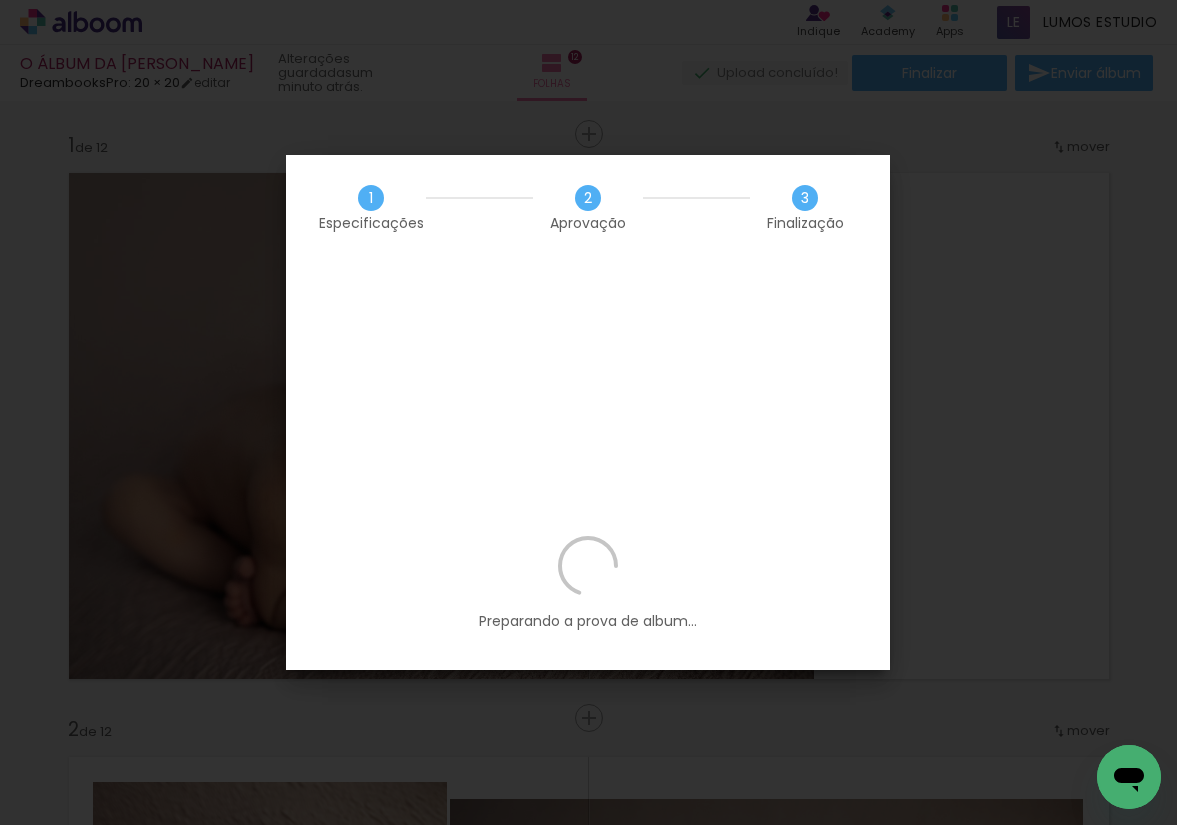 scroll, scrollTop: 0, scrollLeft: 0, axis: both 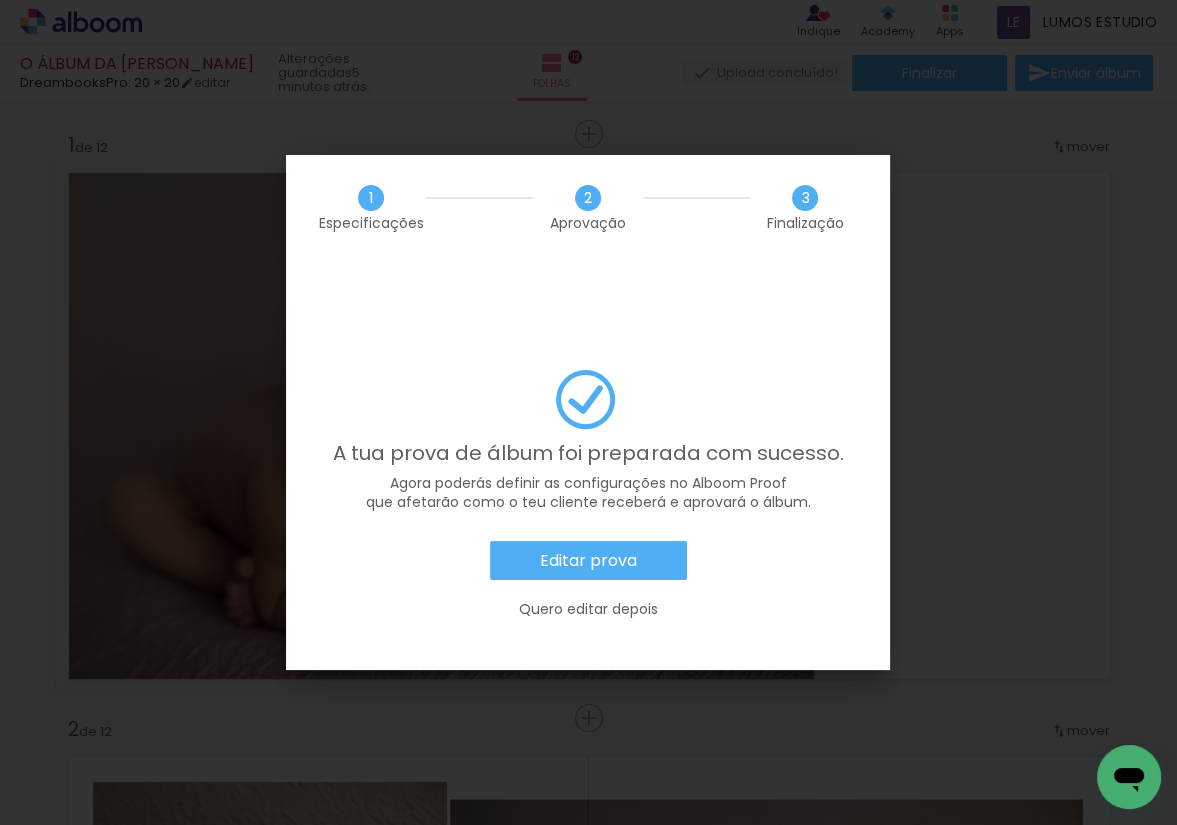 click on "Editar prova" at bounding box center (0, 0) 